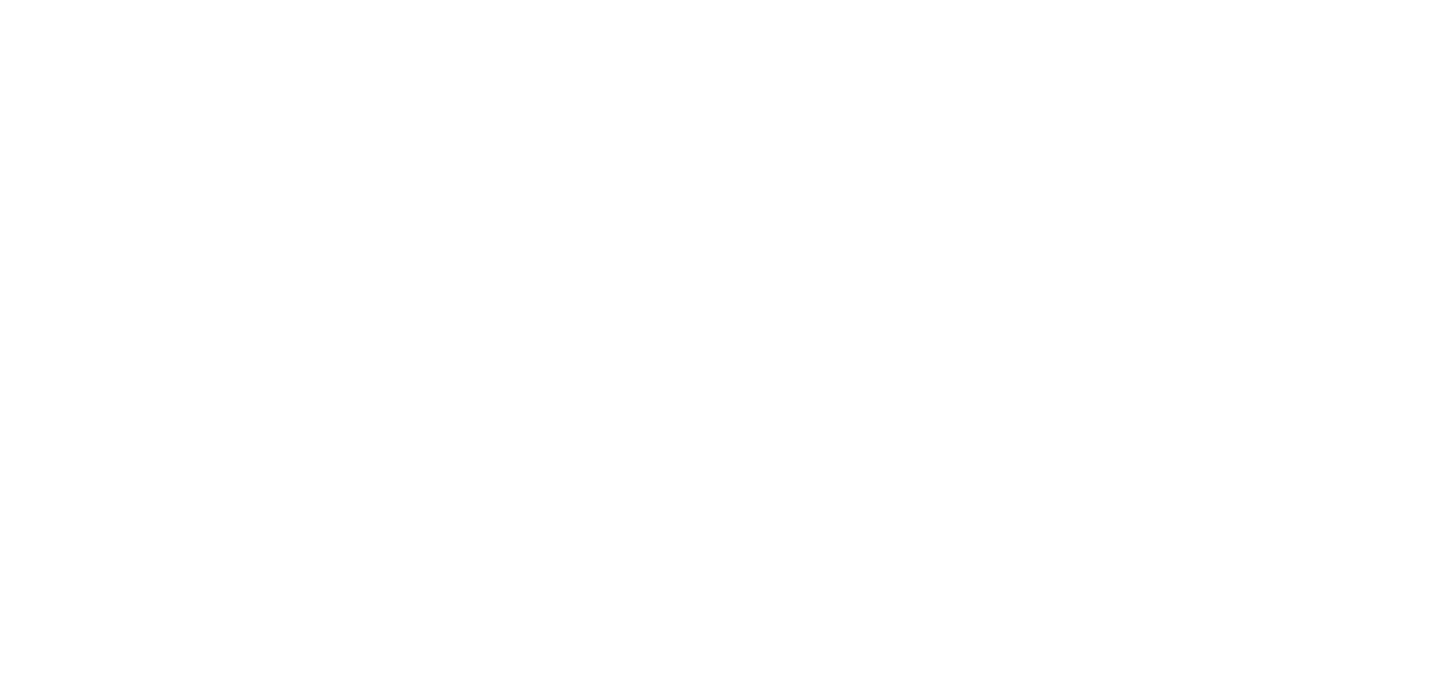 scroll, scrollTop: 0, scrollLeft: 0, axis: both 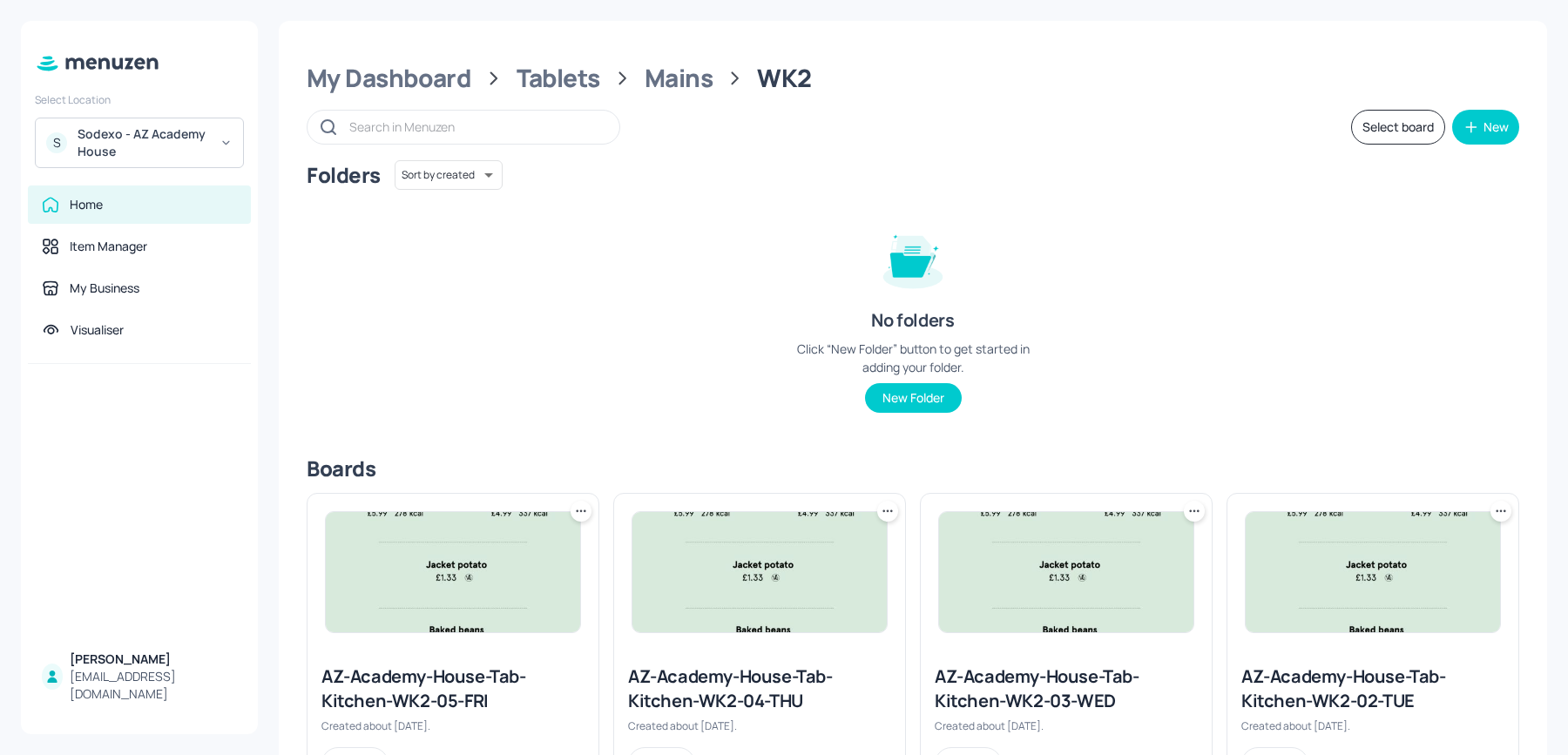 click on "My Dashboard Tablets Mains WK2 Select board New Folders Sort by created id ​ No folders Click “New Folder” button to get started in adding your folder. New Folder Boards AZ-Academy-House-Tab-Kitchen-WK2-05-FRI Created about 2 months ago. Edit AZ-Academy-House-Tab-Kitchen-WK2-04-THU Created about 2 months ago. Edit AZ-Academy-House-Tab-Kitchen-WK2-03-WED Created about 2 months ago. Edit AZ-Academy-House-Tab-Kitchen-WK2-02-TUE Created about 2 months ago. Edit AZ-Academy-House-Tab-Kitchen-WK2-01-MON Last updated about 2 months ago. Edit" at bounding box center [913, 587] 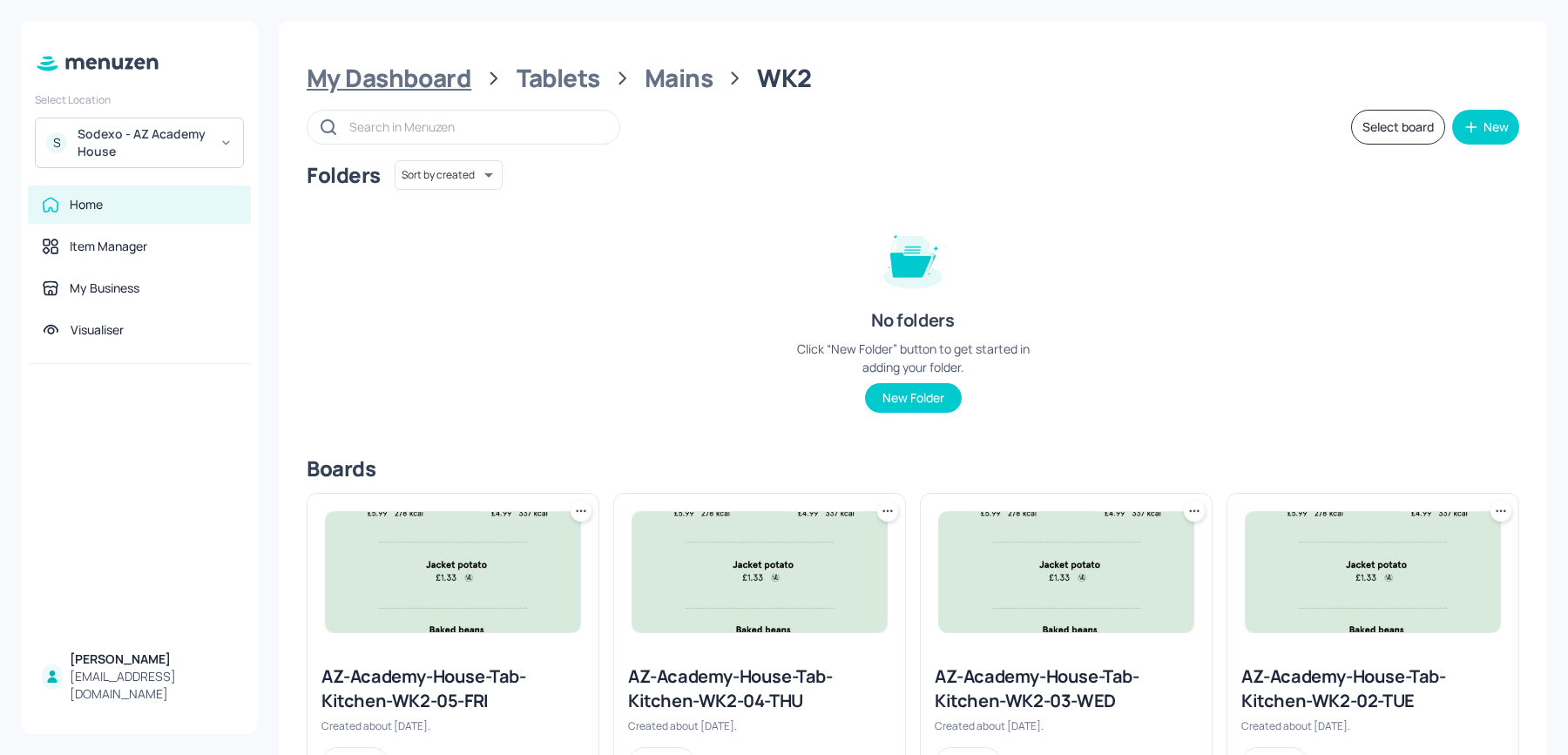 click on "My Dashboard" at bounding box center [389, 78] 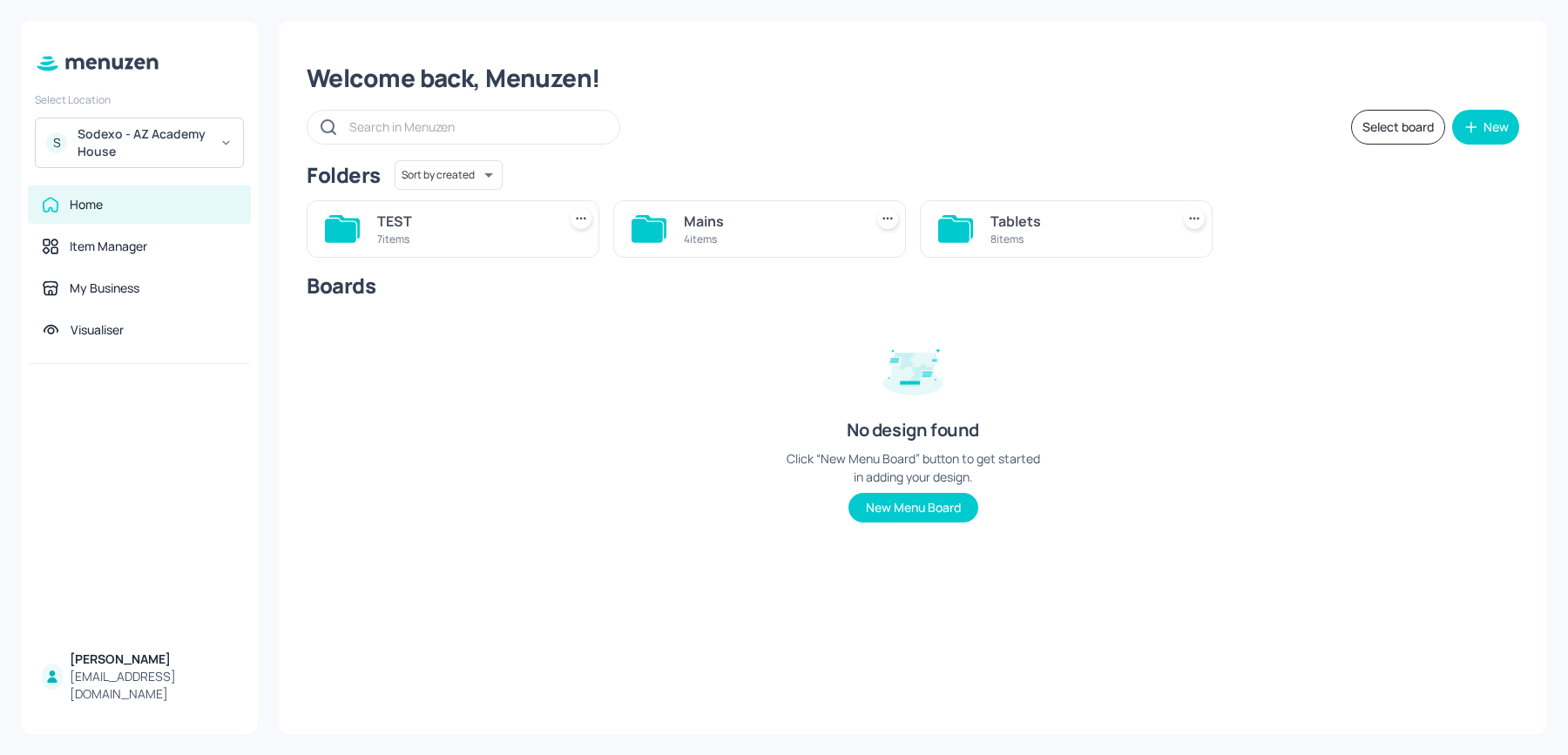 click on "S Sodexo - AZ Academy House" at bounding box center (139, 143) 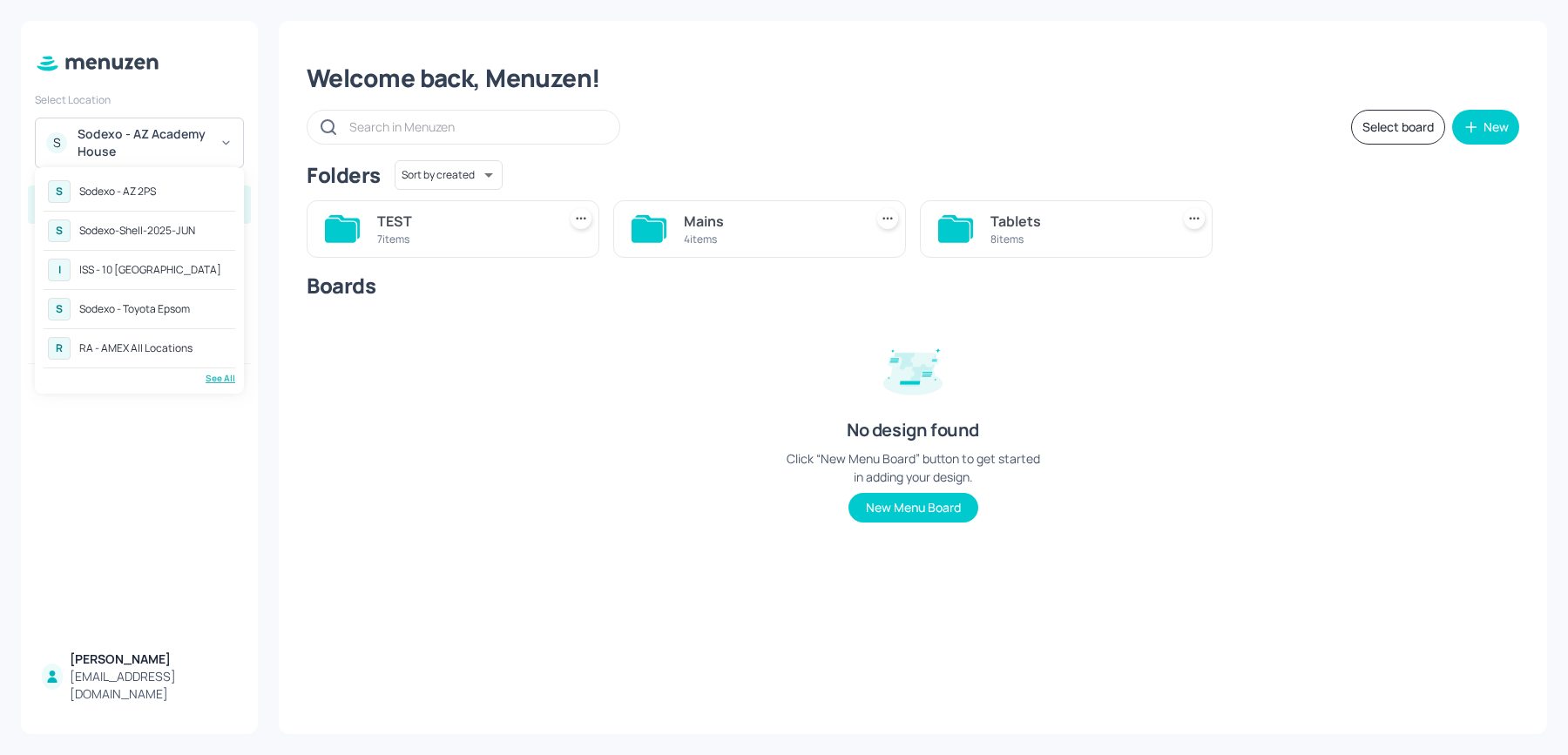 click on "See All" at bounding box center [139, 378] 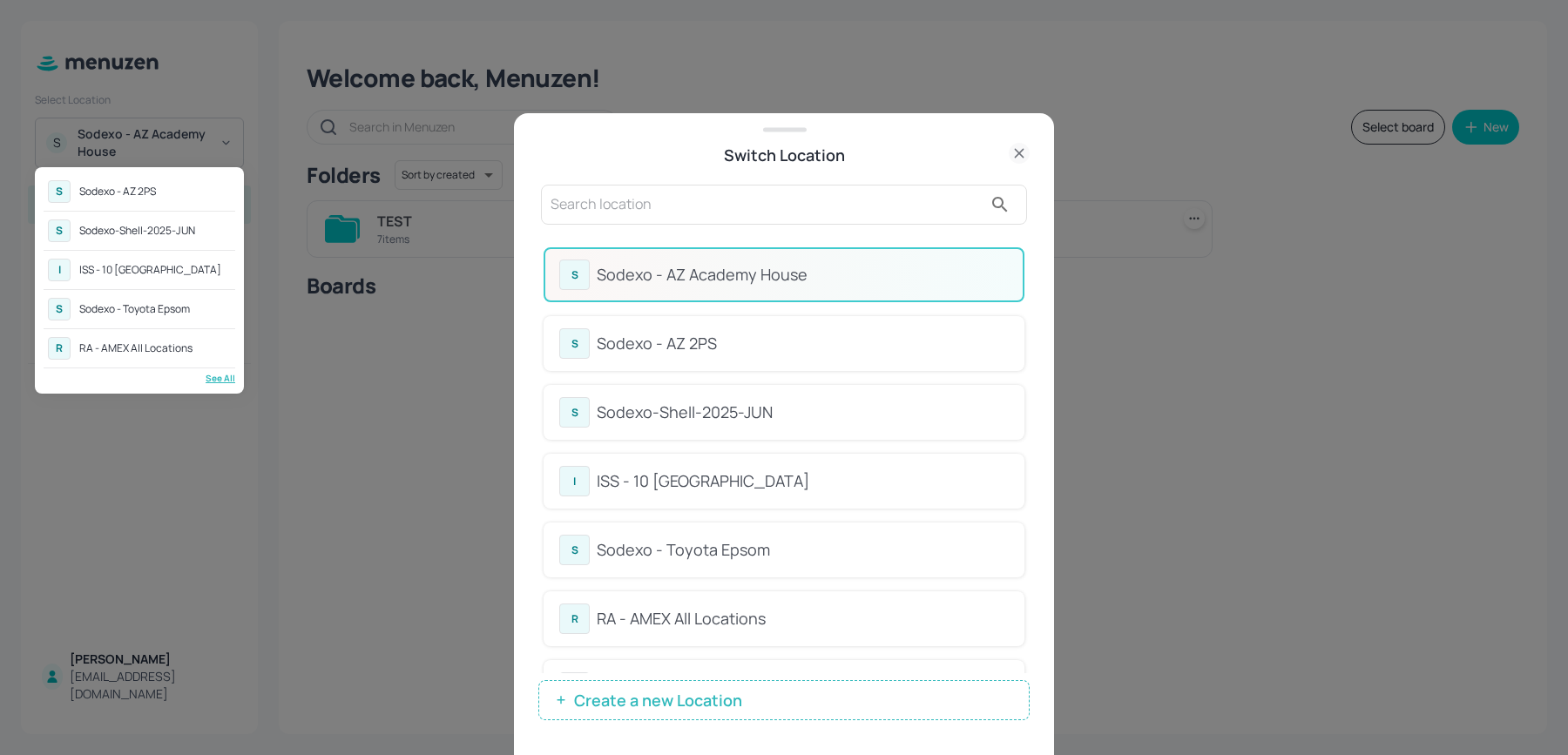 click at bounding box center [784, 377] 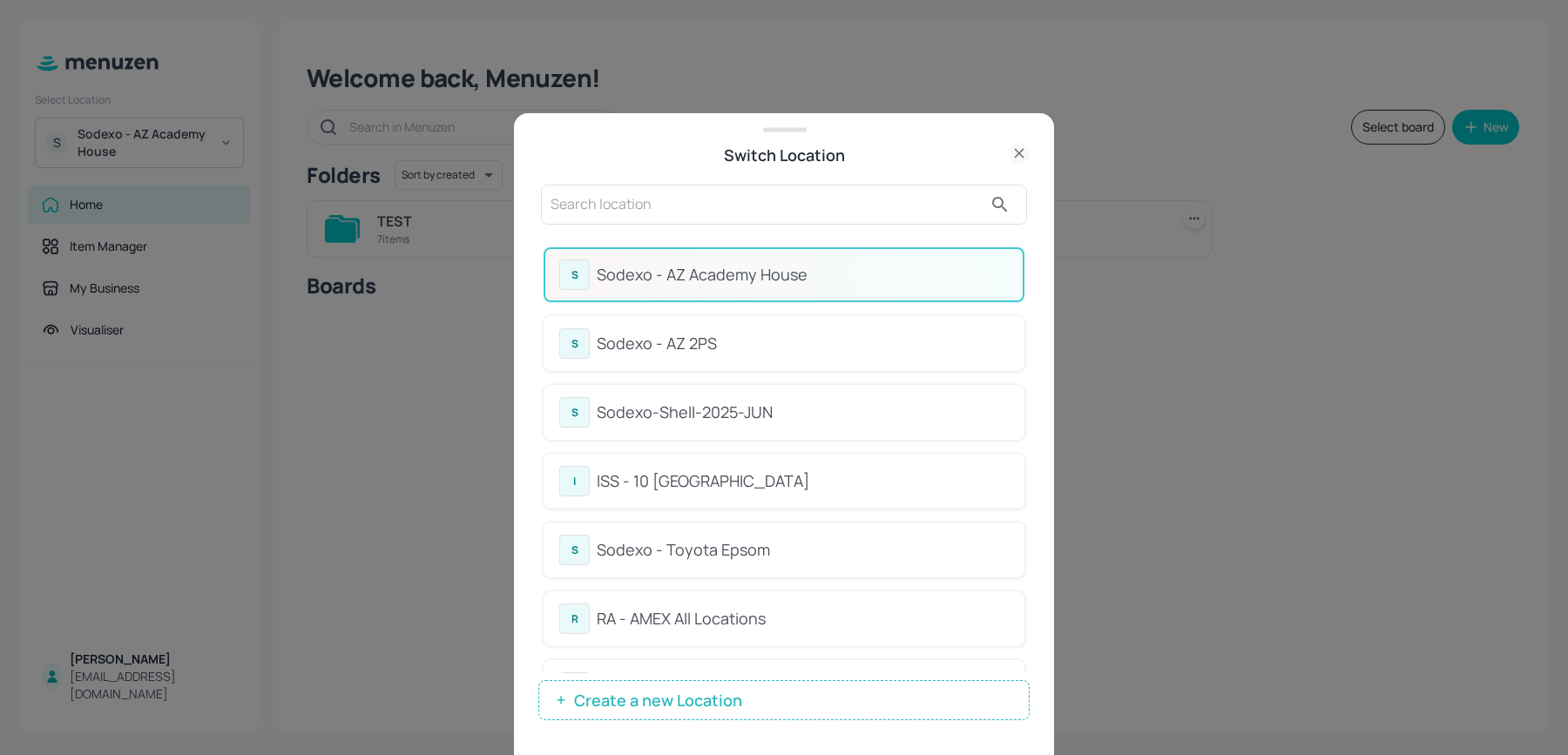 click at bounding box center (767, 205) 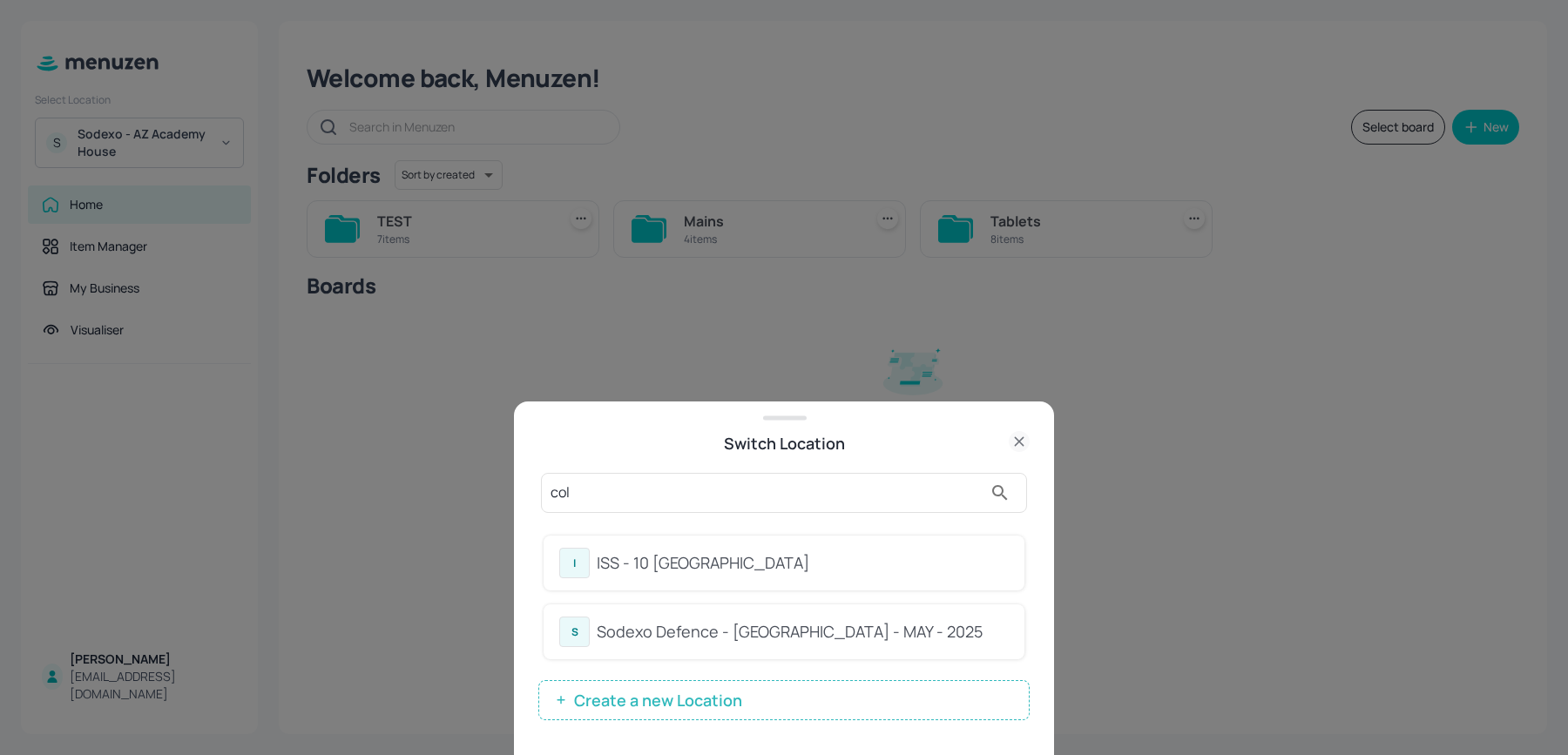 type on "col" 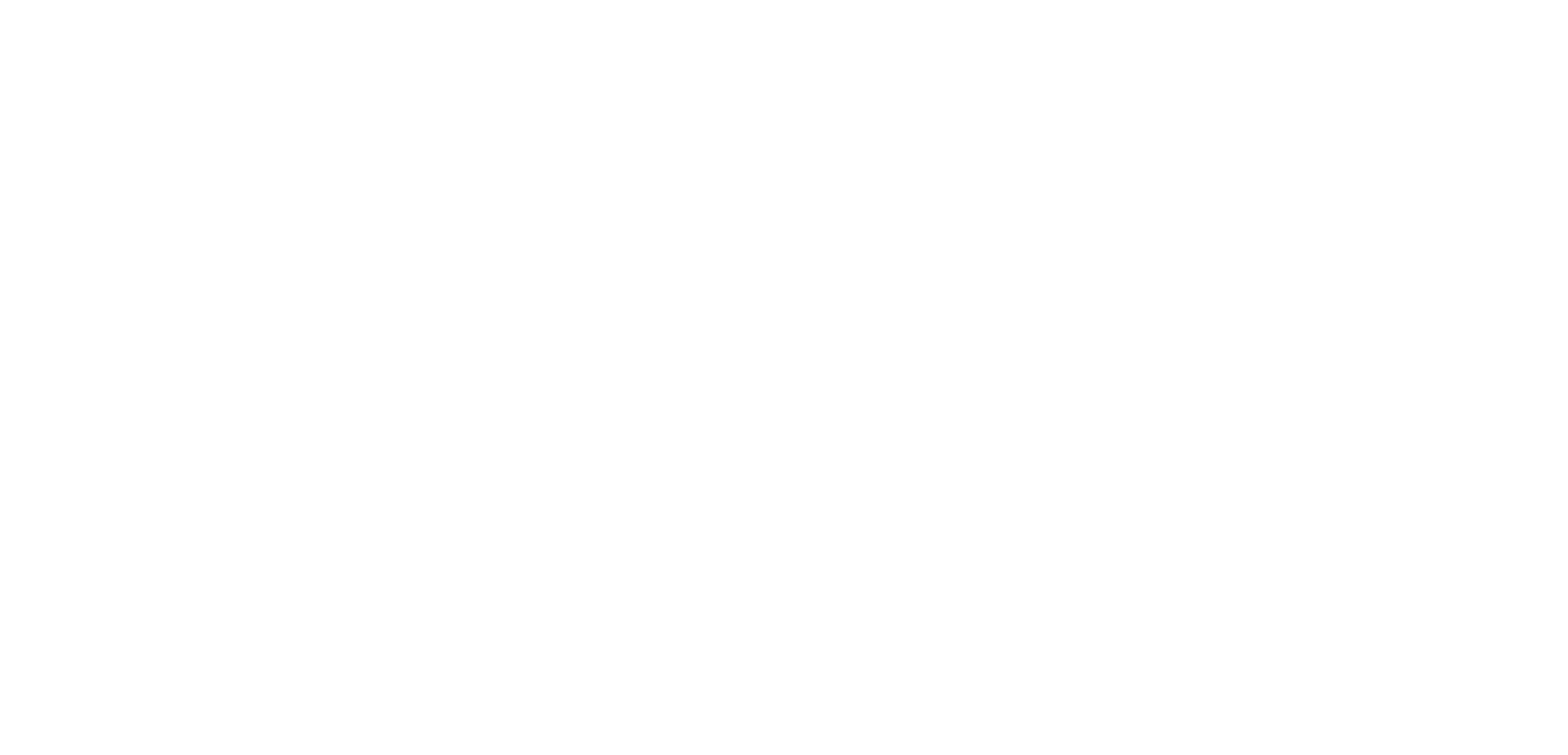 scroll, scrollTop: 0, scrollLeft: 0, axis: both 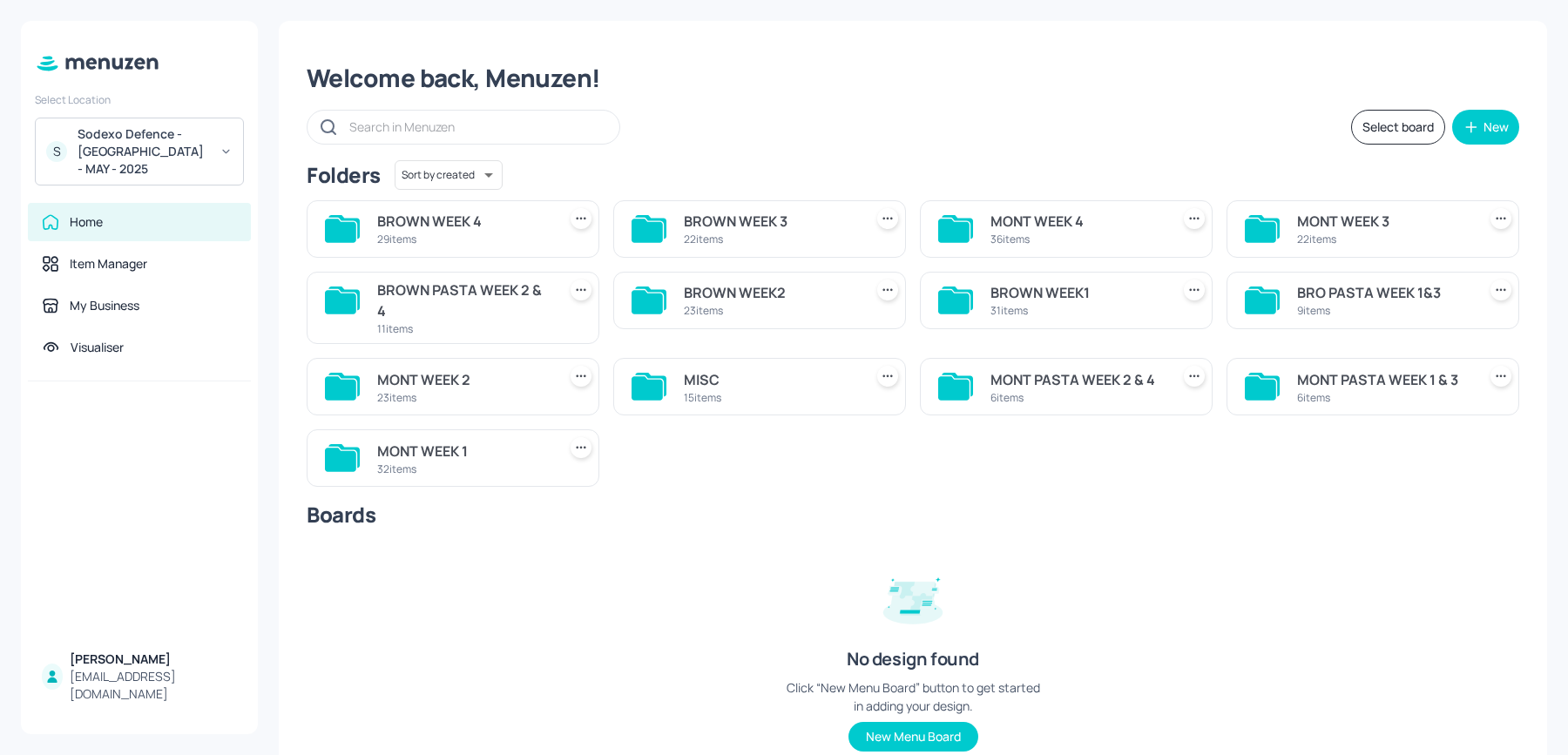 click on "Boards No design found Click “New Menu Board” button to get started in adding your design. New Menu Board" at bounding box center (913, 640) 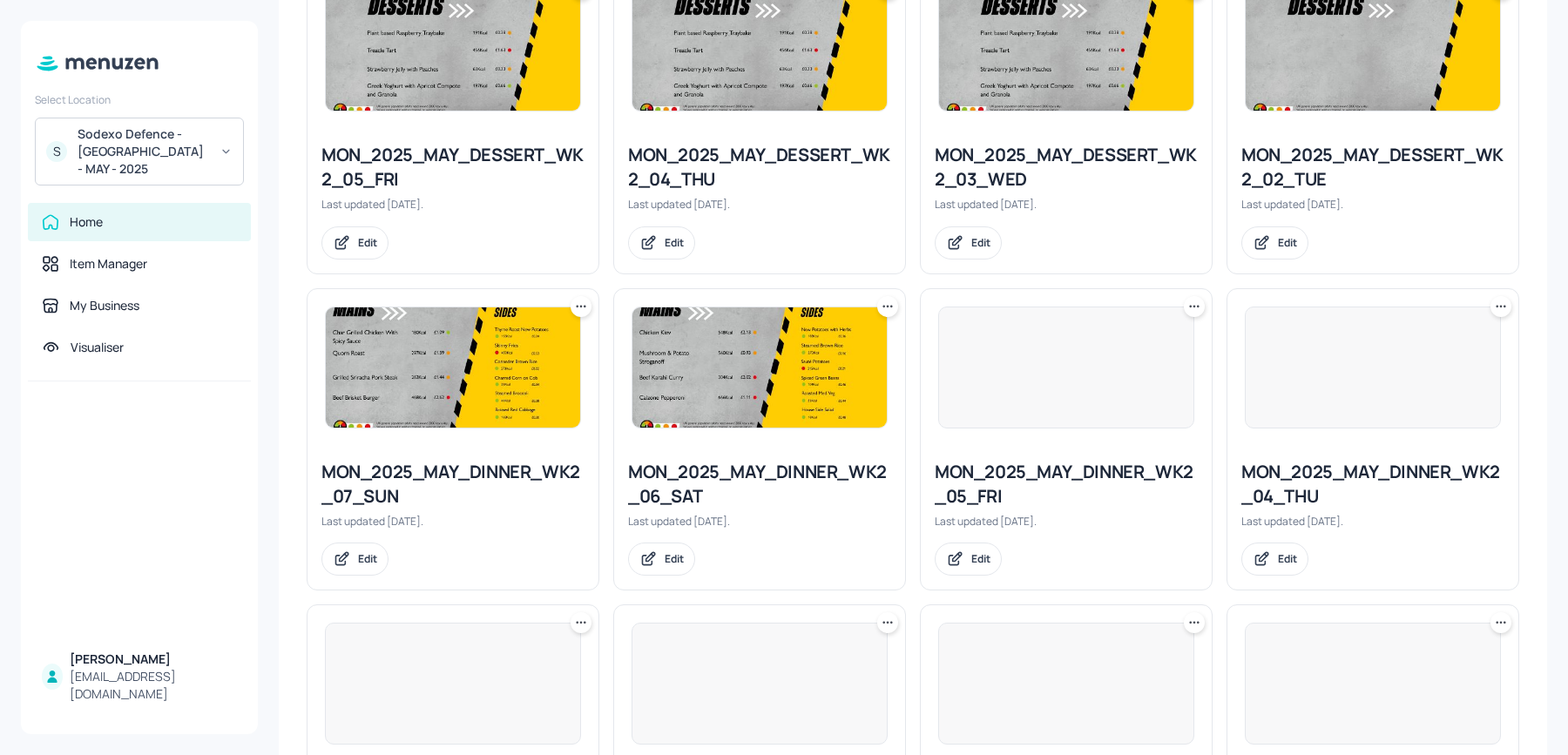 scroll, scrollTop: 1681, scrollLeft: 0, axis: vertical 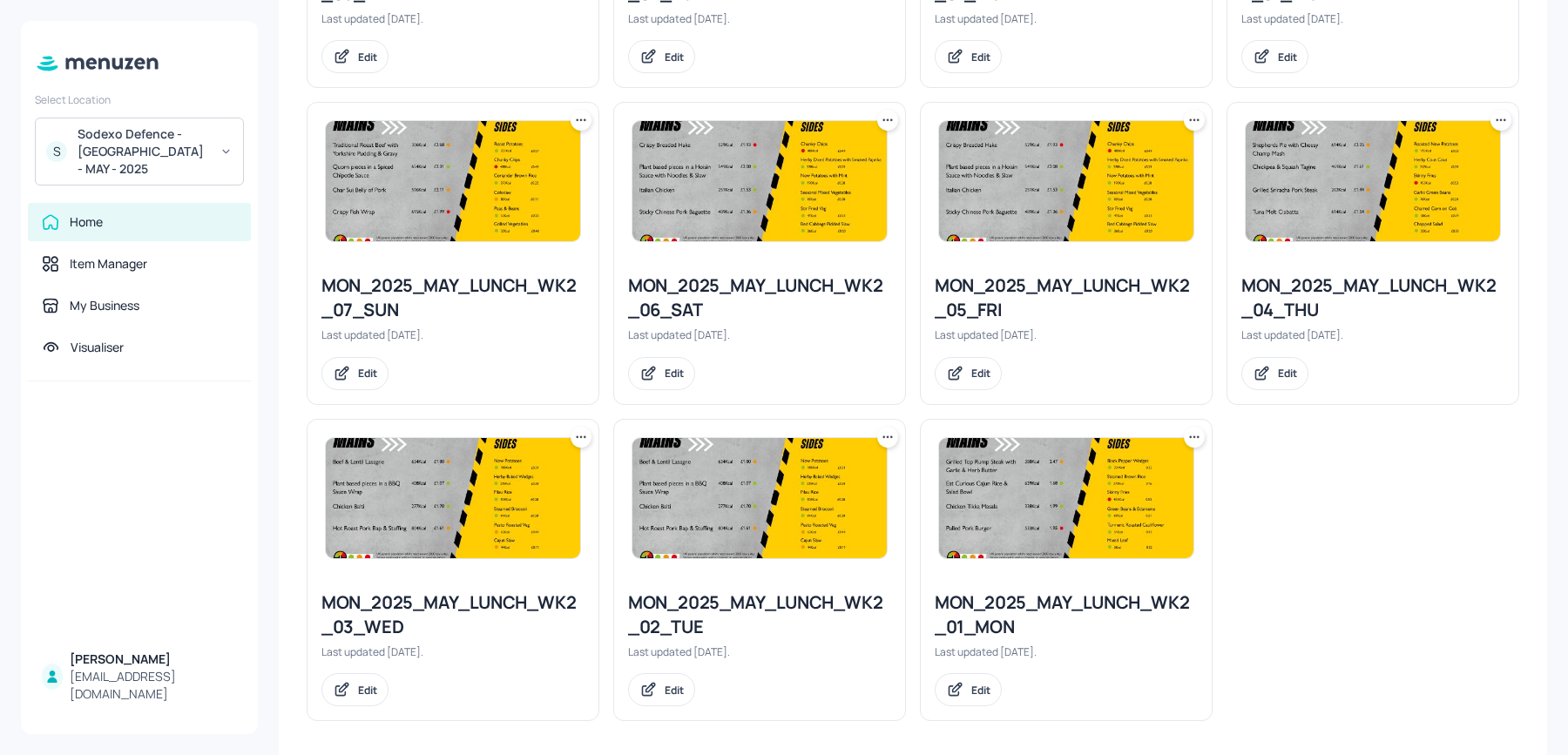 click 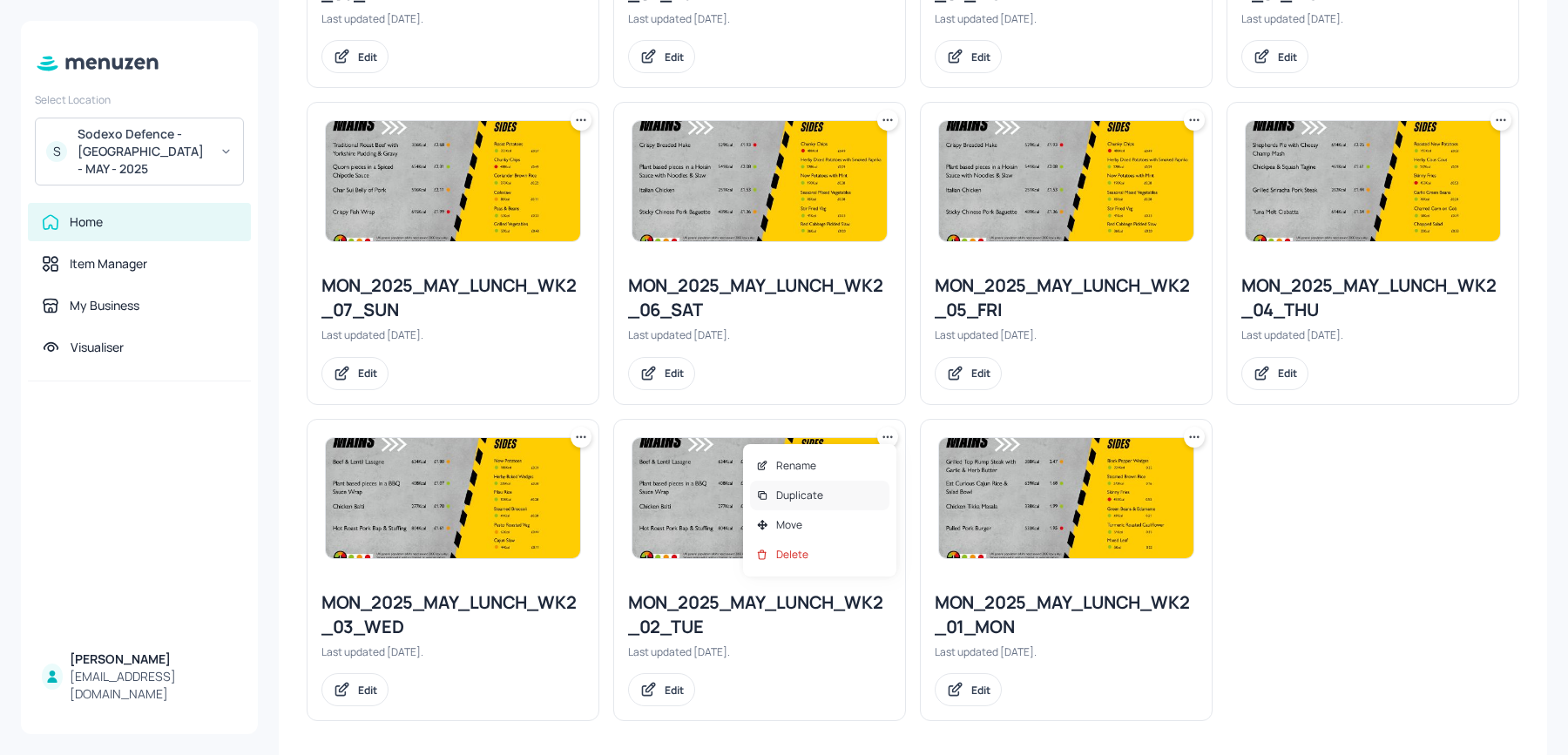 click on "Duplicate" at bounding box center [800, 495] 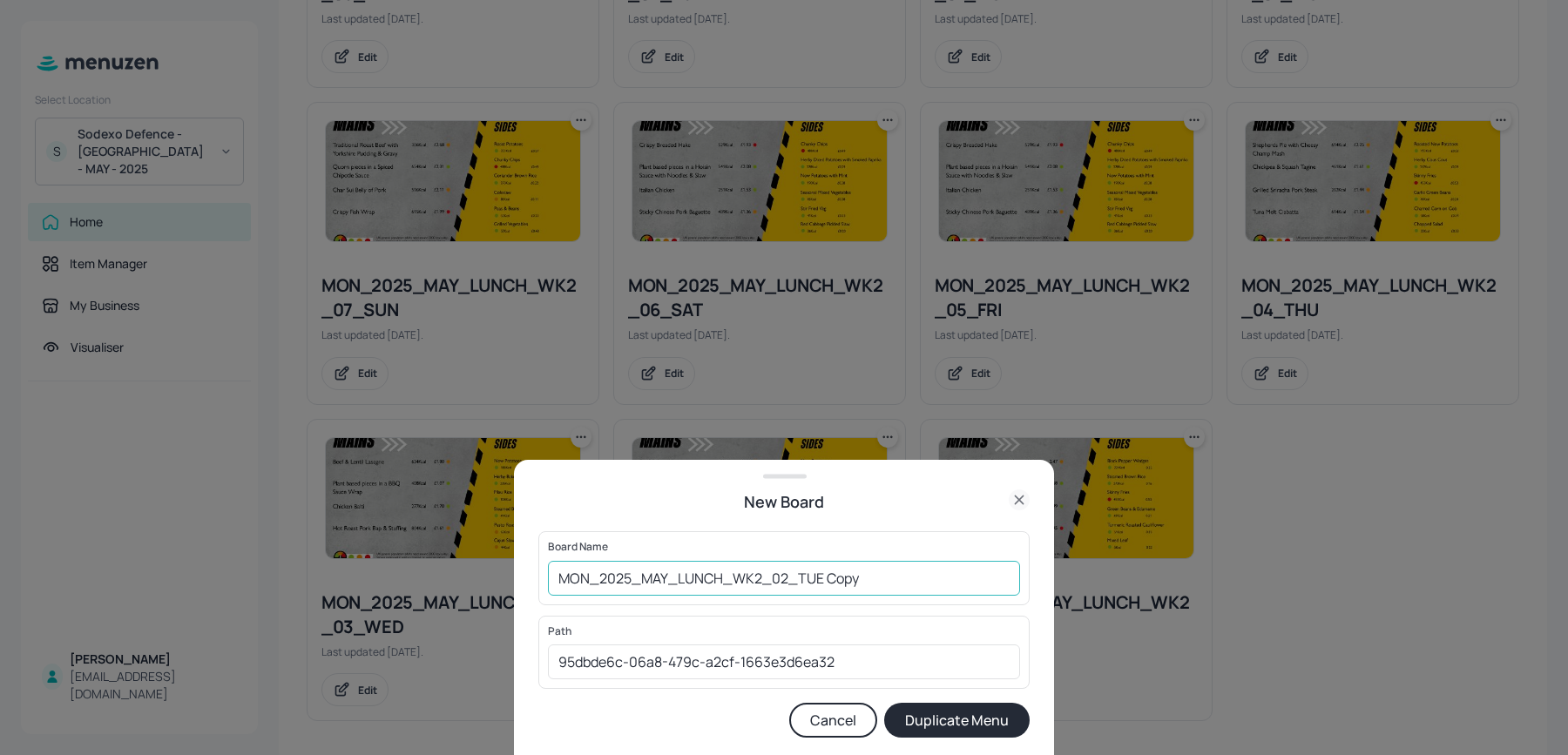 click on "MON_2025_MAY_LUNCH_WK2_02_TUE Copy" at bounding box center (784, 578) 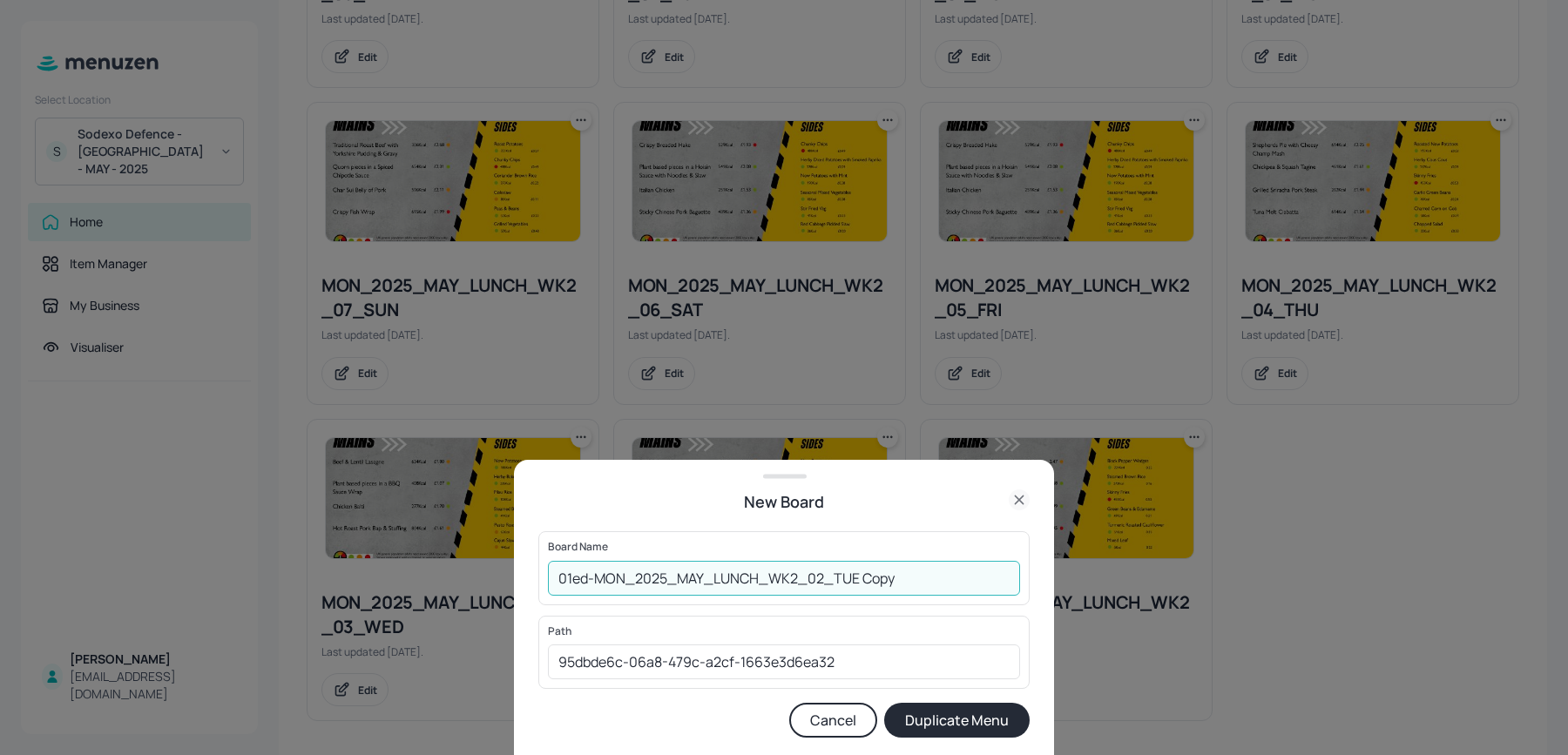 click on "01ed-MON_2025_MAY_LUNCH_WK2_02_TUE Copy" at bounding box center [784, 578] 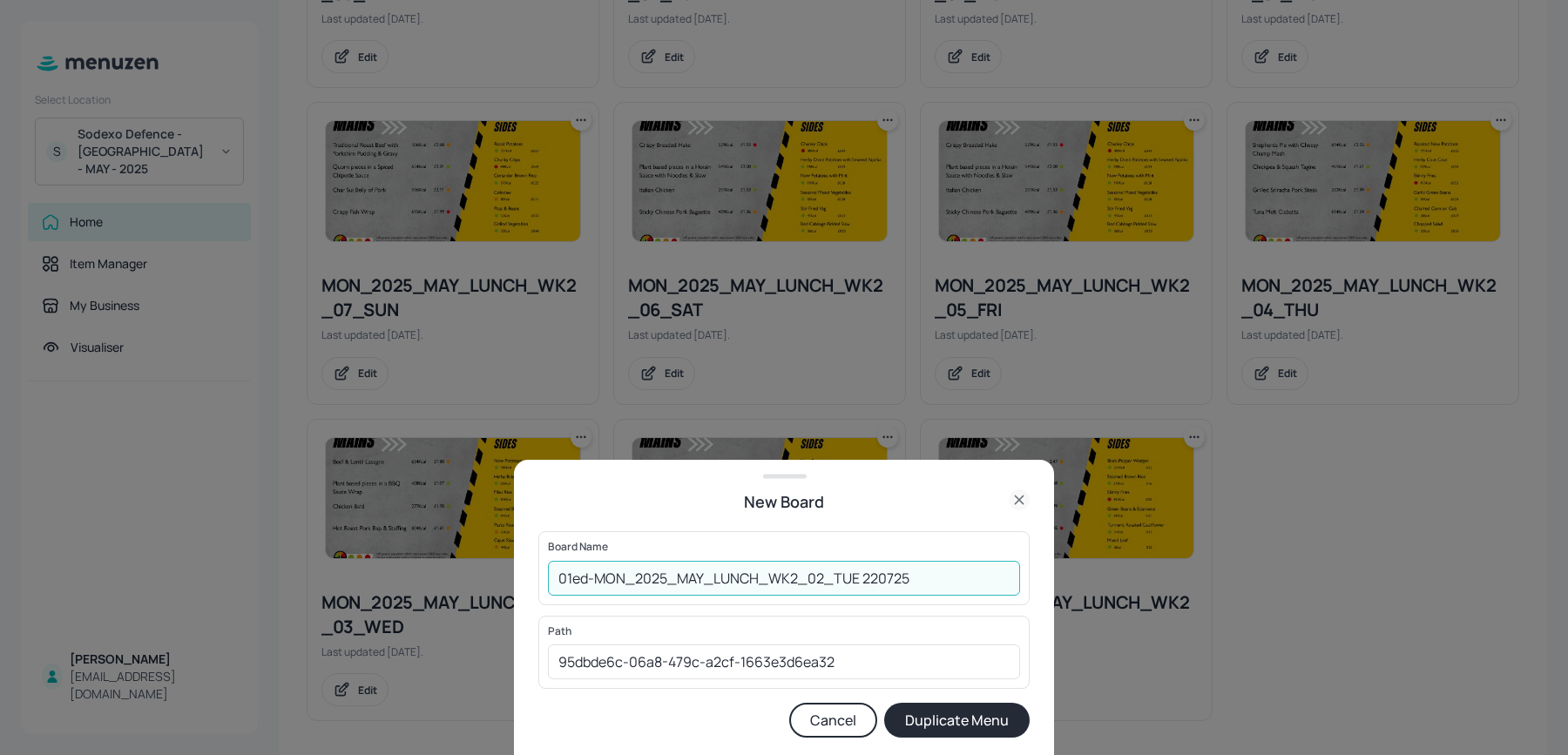 type on "01ed-MON_2025_MAY_LUNCH_WK2_02_TUE 220725" 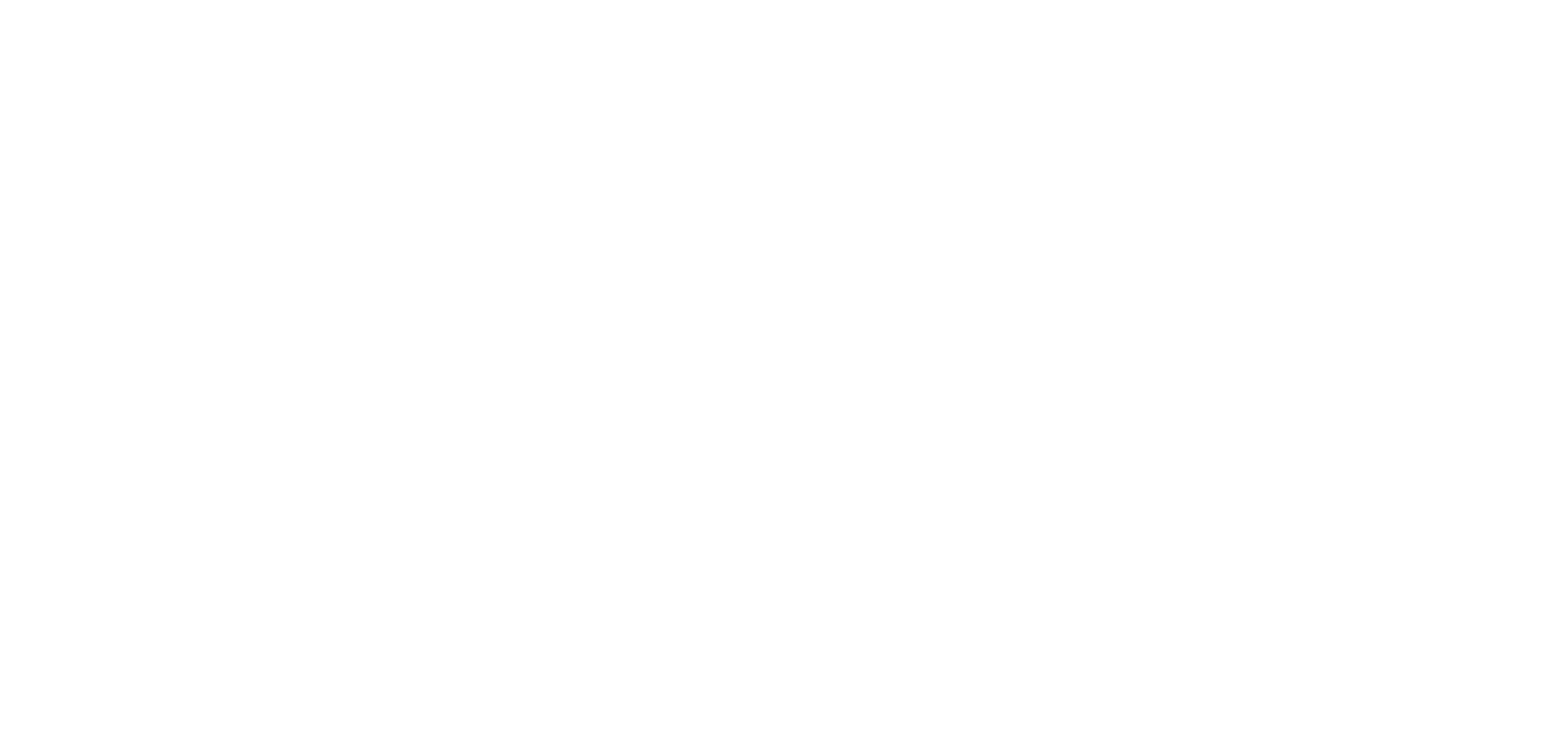 scroll, scrollTop: 0, scrollLeft: 0, axis: both 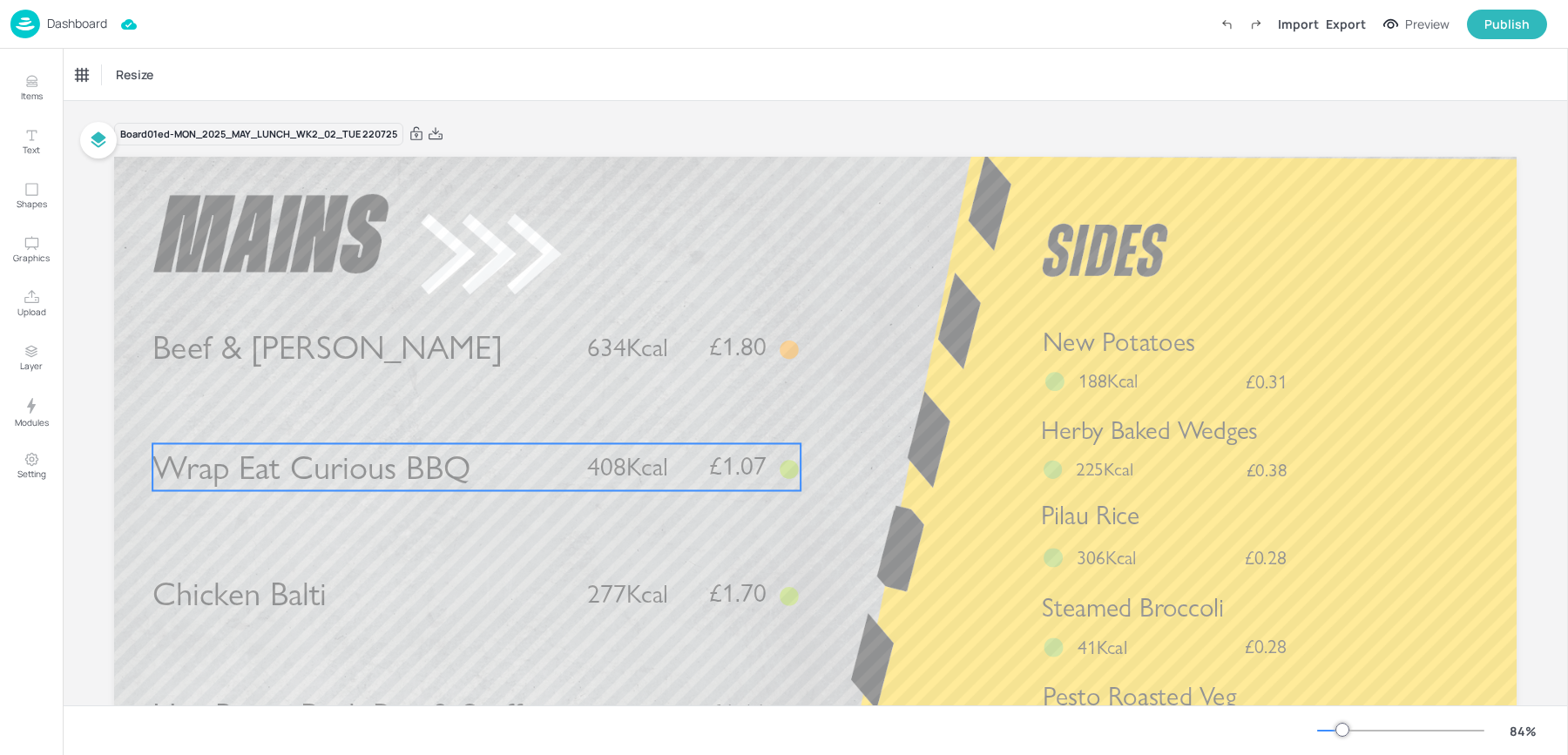 click on "Wrap Eat Curious BBQ" at bounding box center [360, 467] 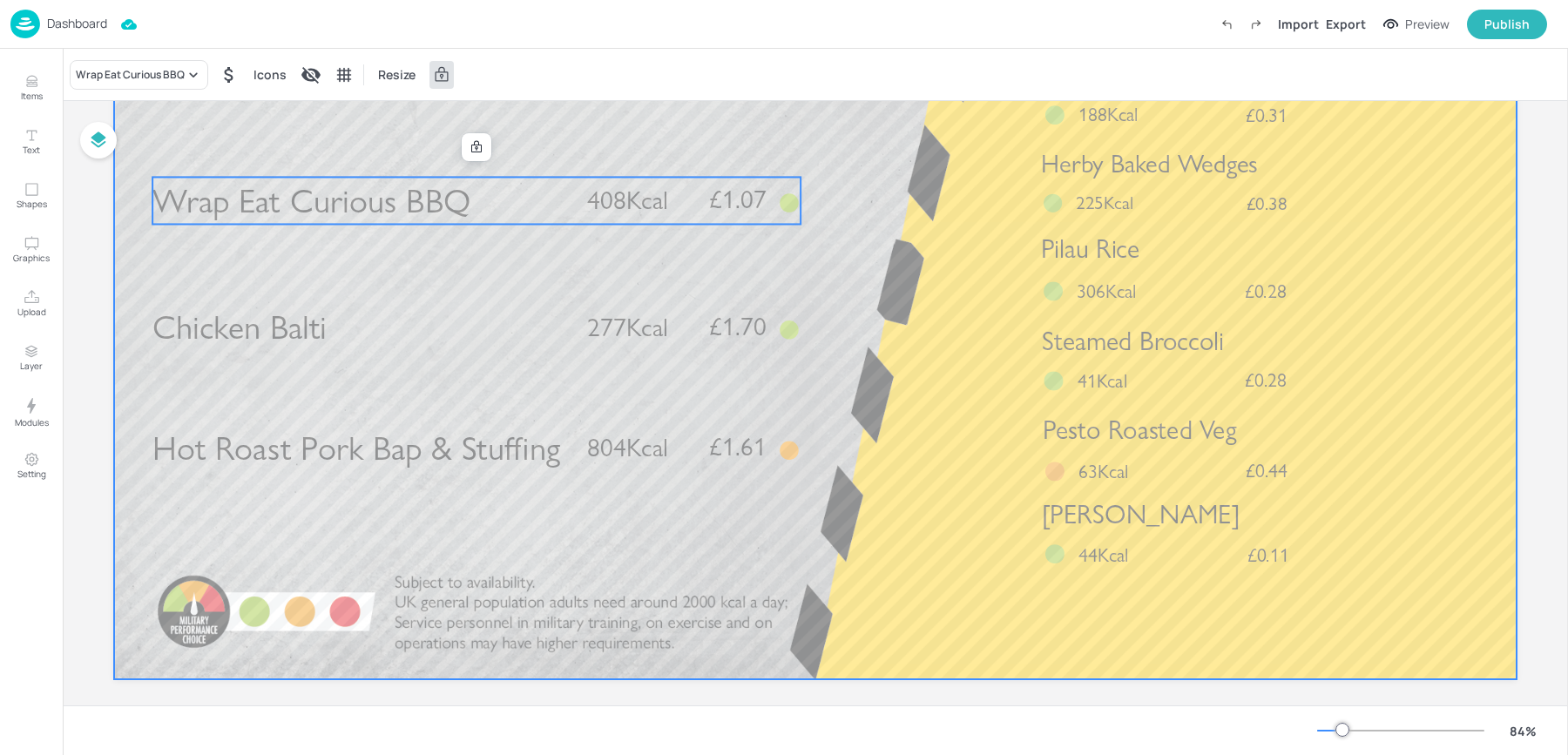 scroll, scrollTop: 274, scrollLeft: 0, axis: vertical 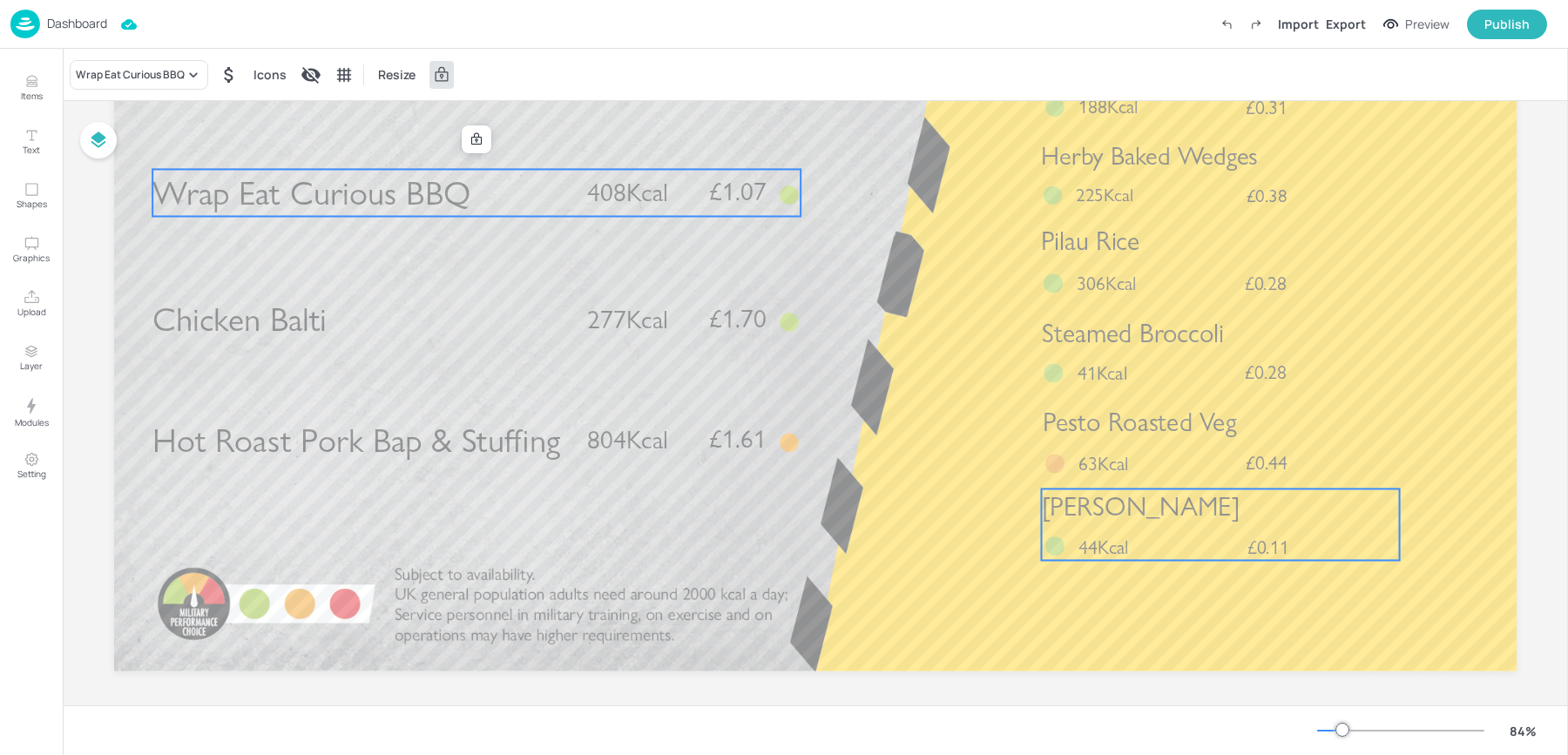 click on "[PERSON_NAME]" at bounding box center (1141, 507) 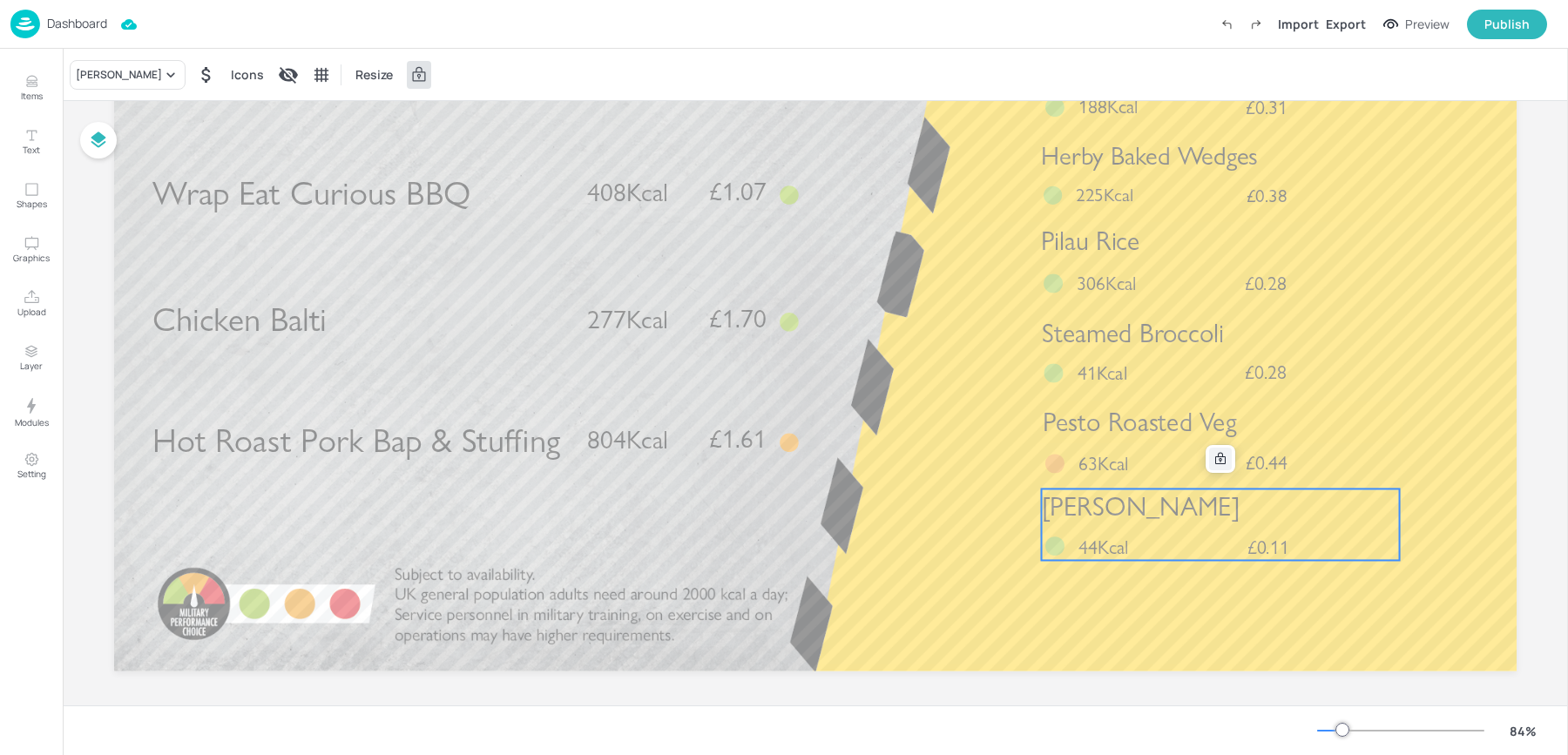 click 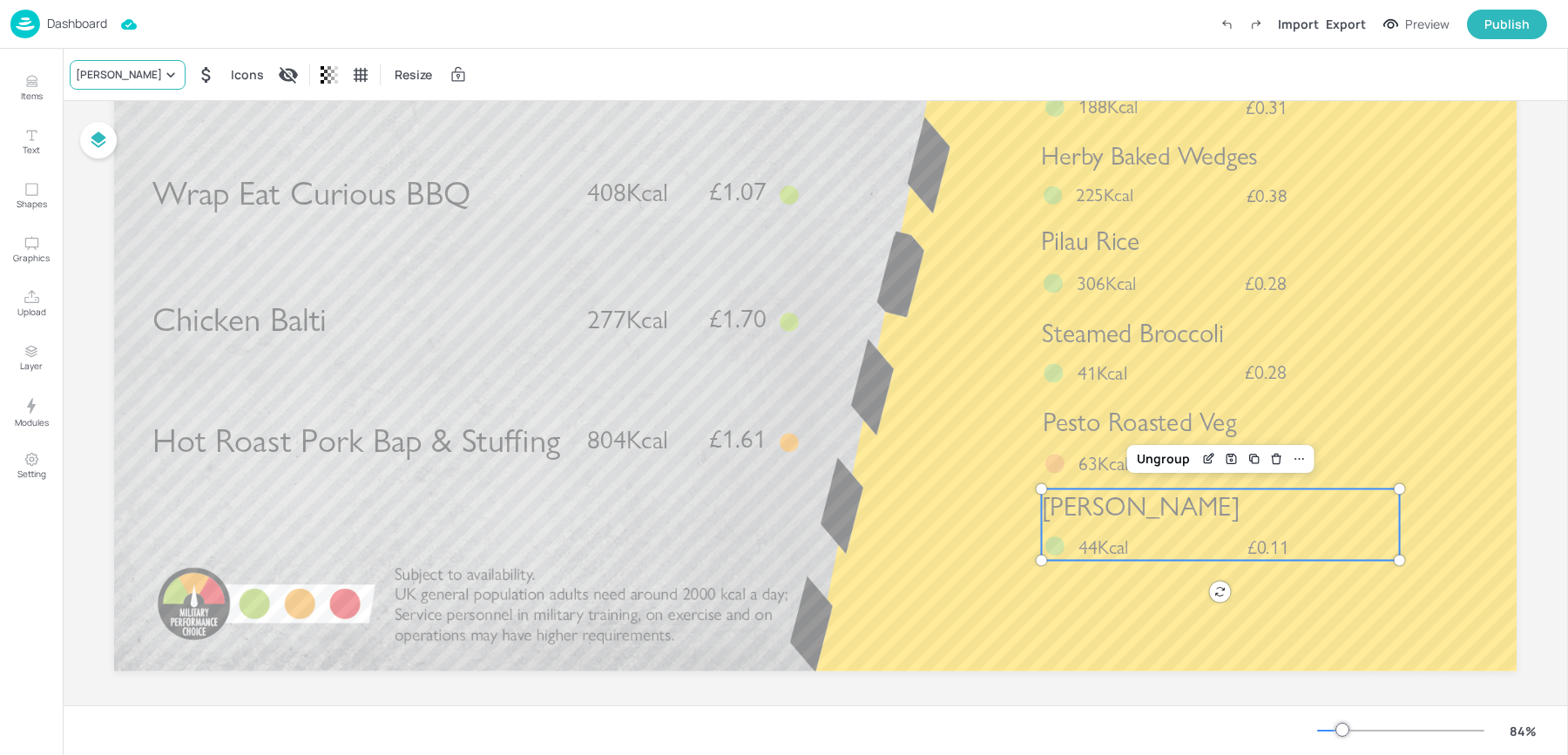 click on "[PERSON_NAME]" at bounding box center [118, 75] 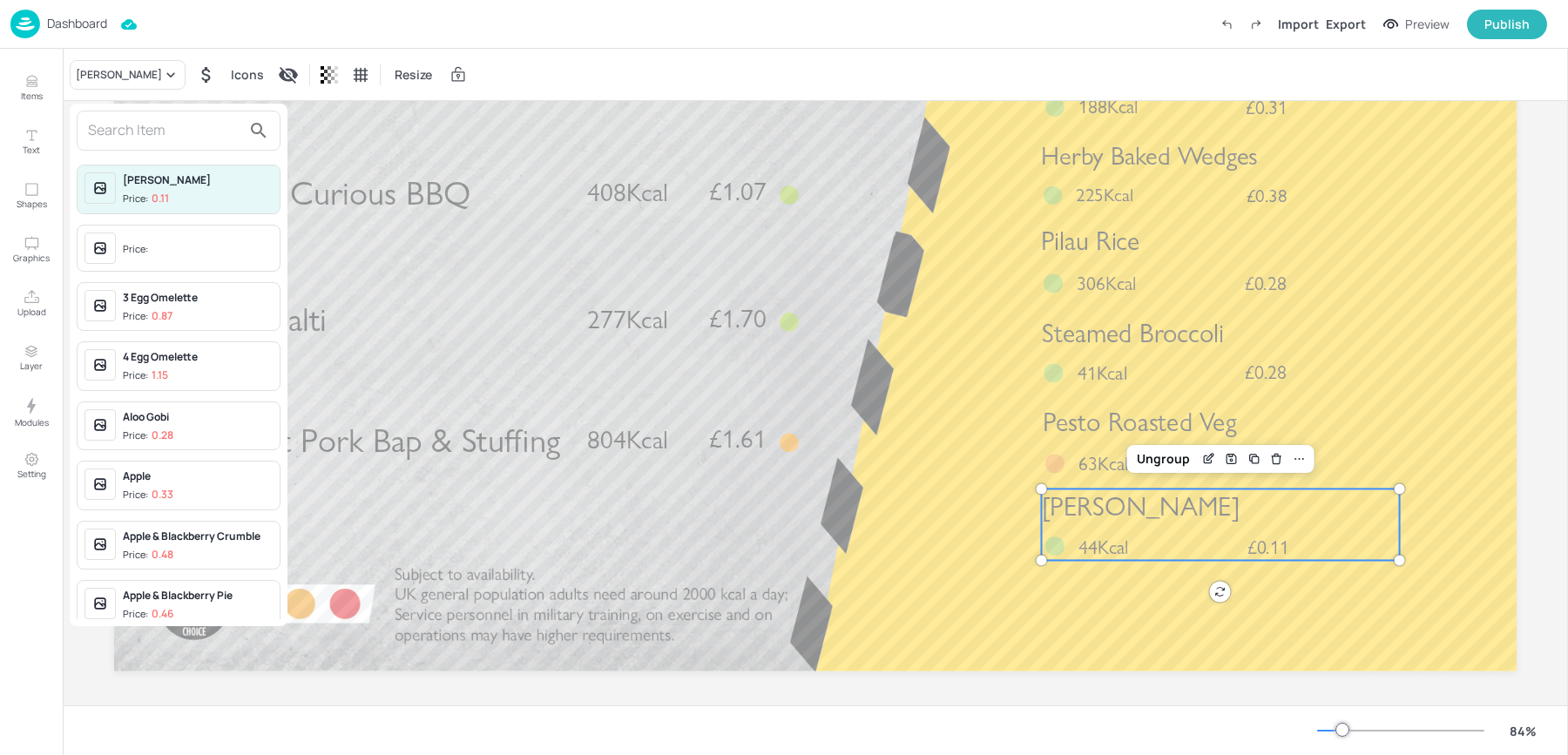 click at bounding box center [165, 131] 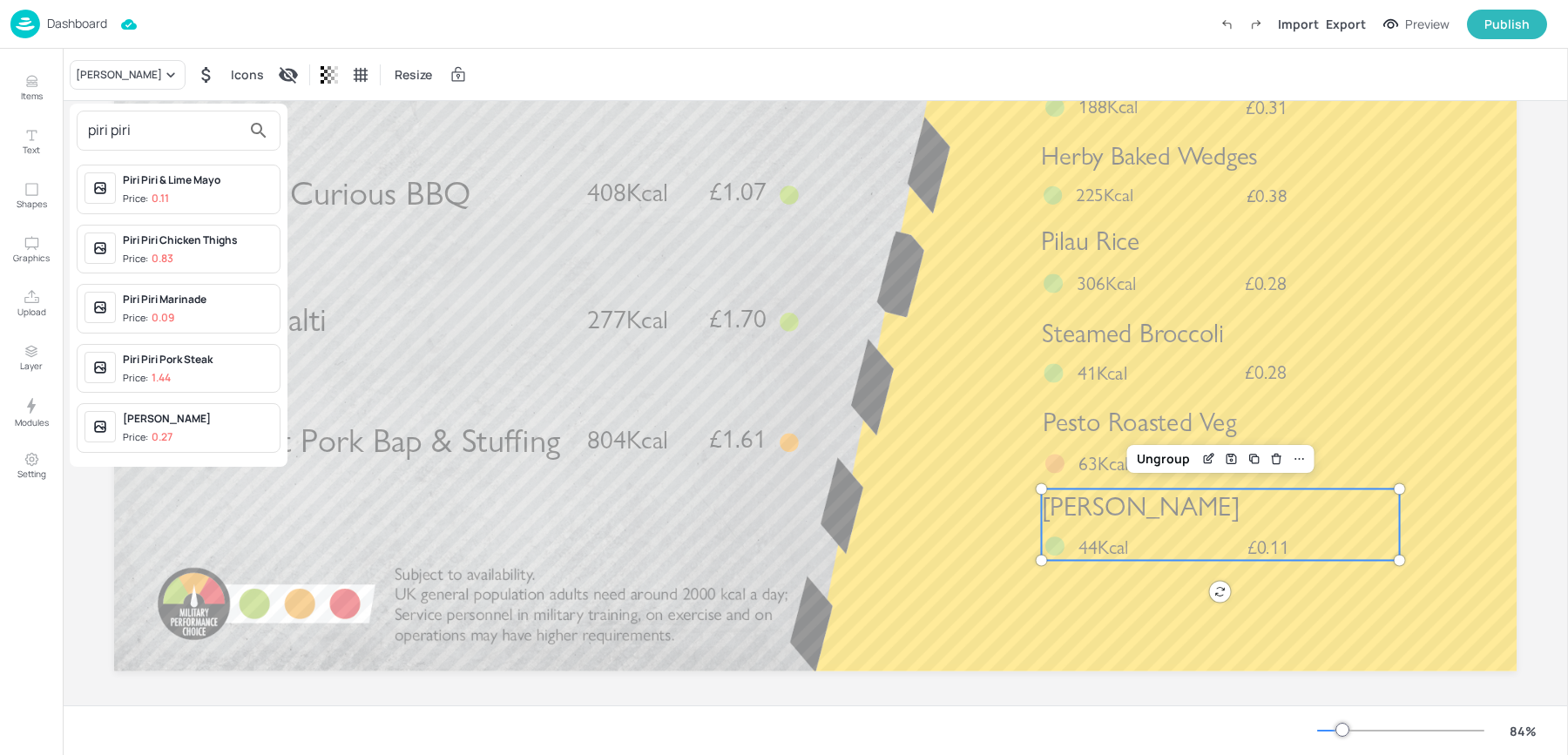 type on "piri piri" 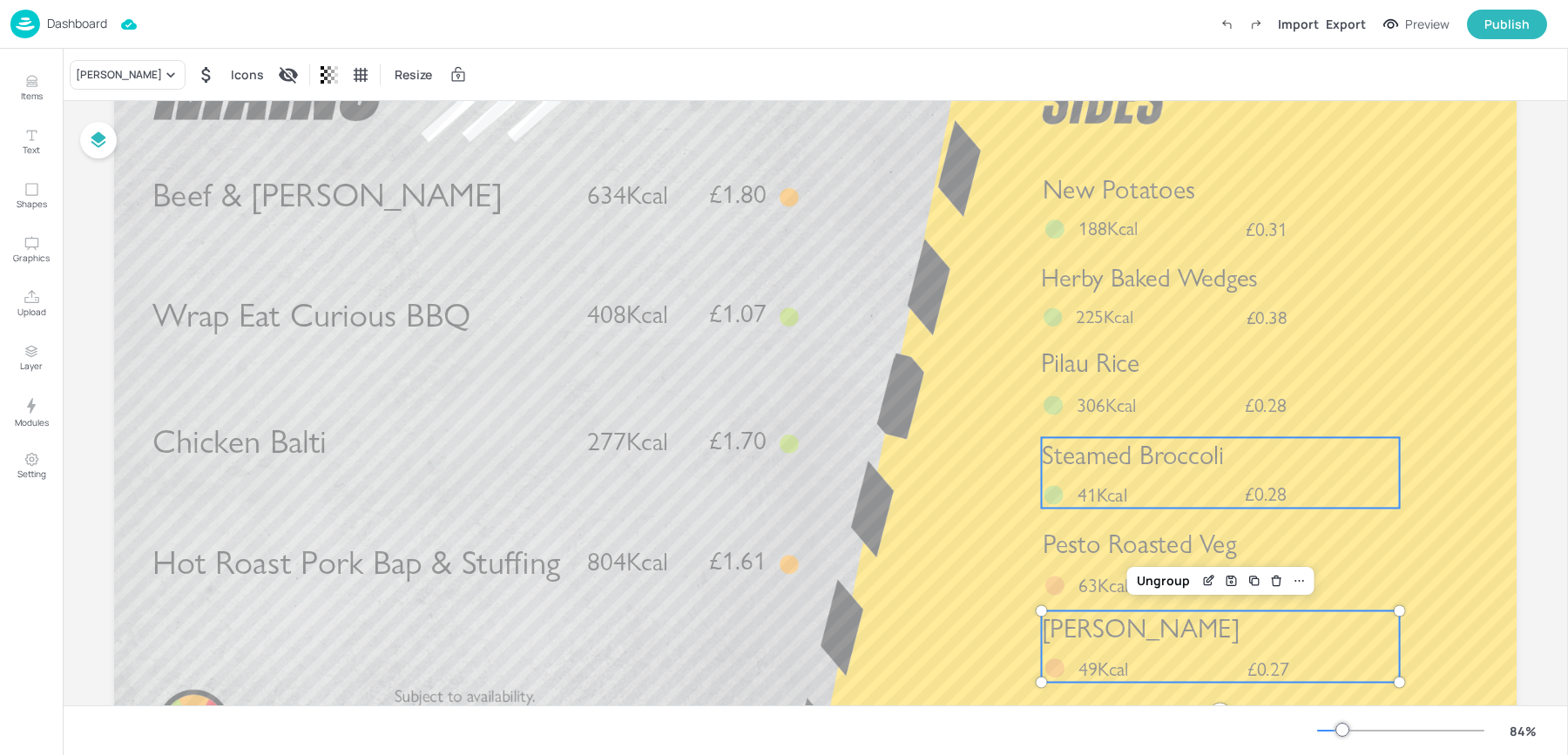 scroll, scrollTop: 150, scrollLeft: 0, axis: vertical 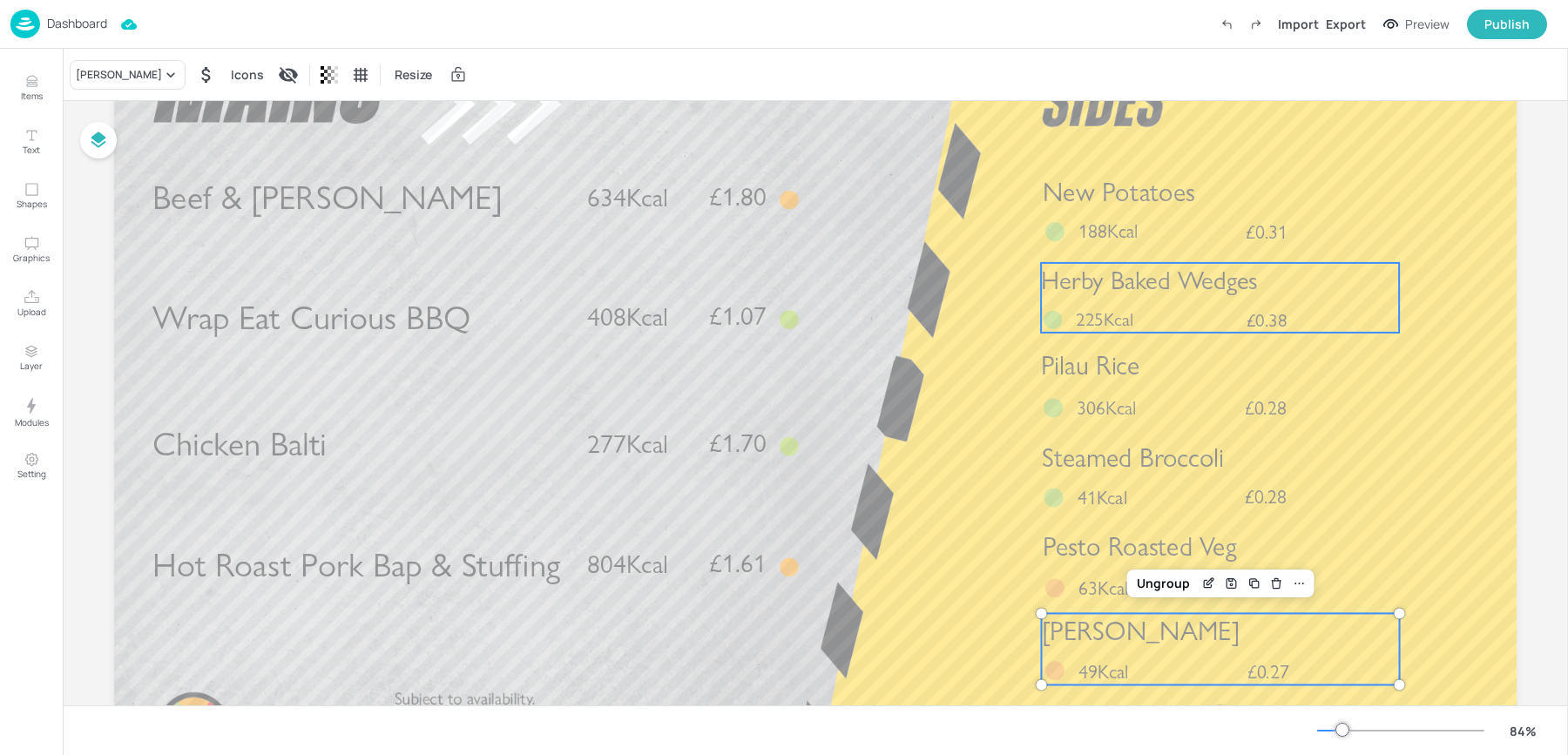 click on "225Kcal" at bounding box center [1112, 320] 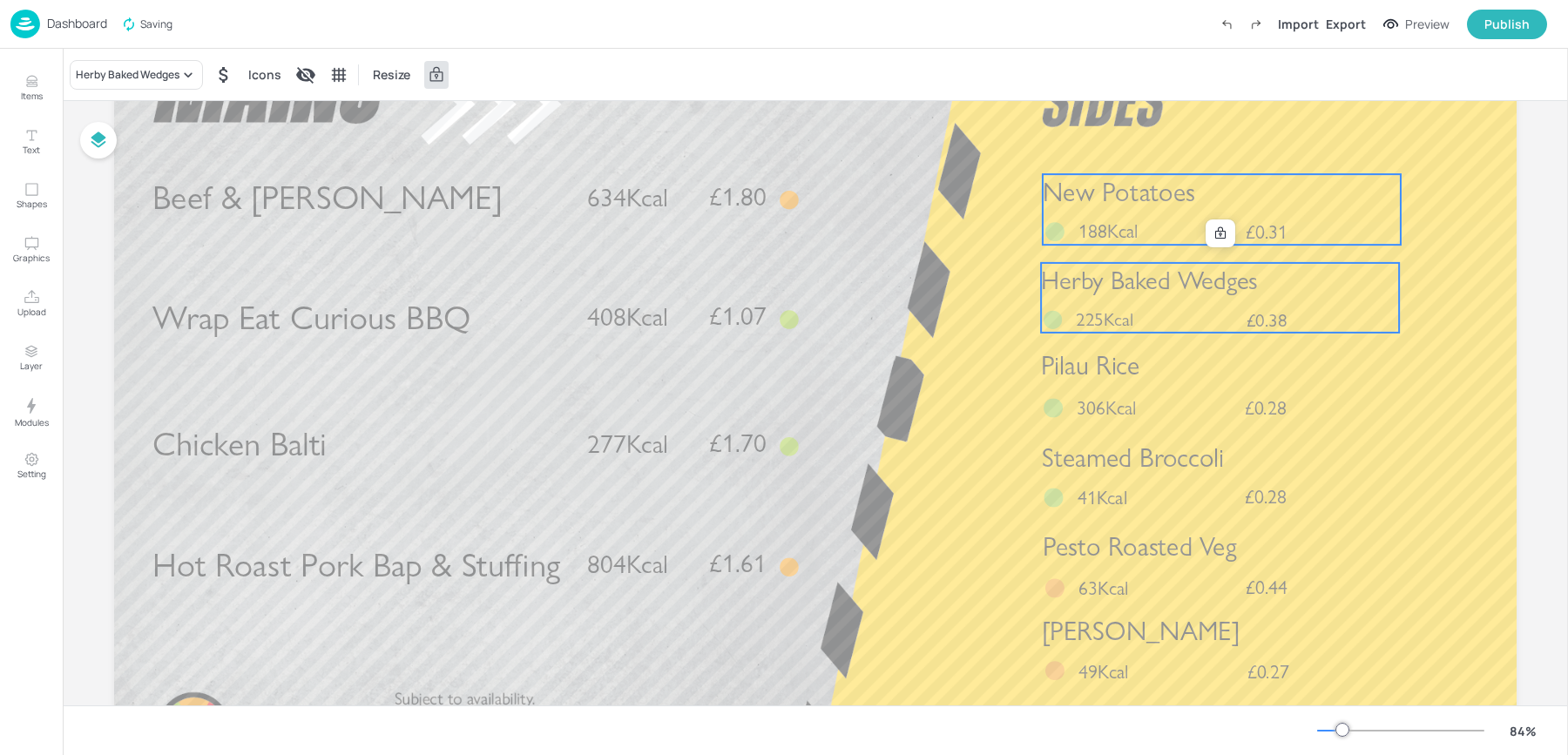 click on "188Kcal" at bounding box center [1108, 231] 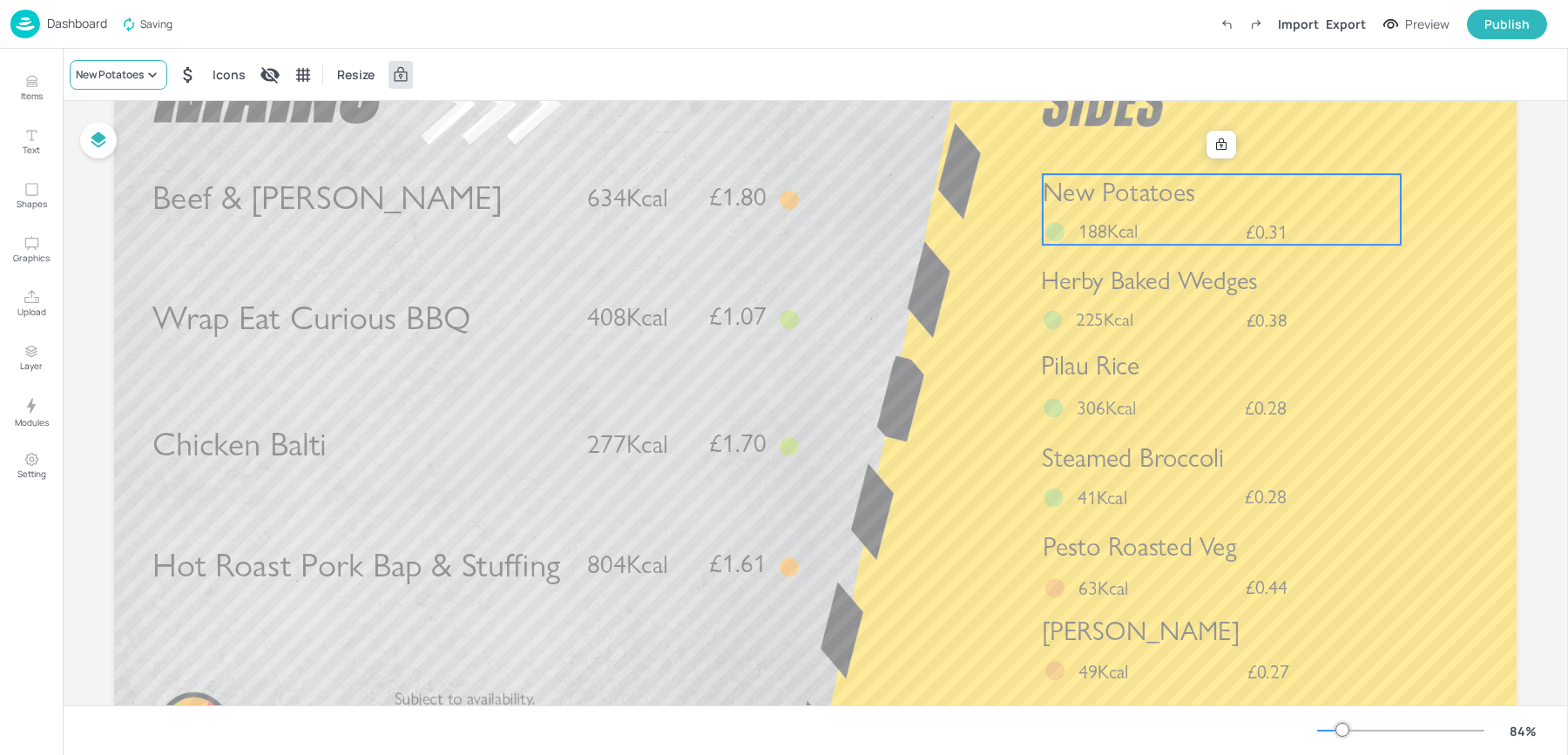click on "New Potatoes" at bounding box center [110, 75] 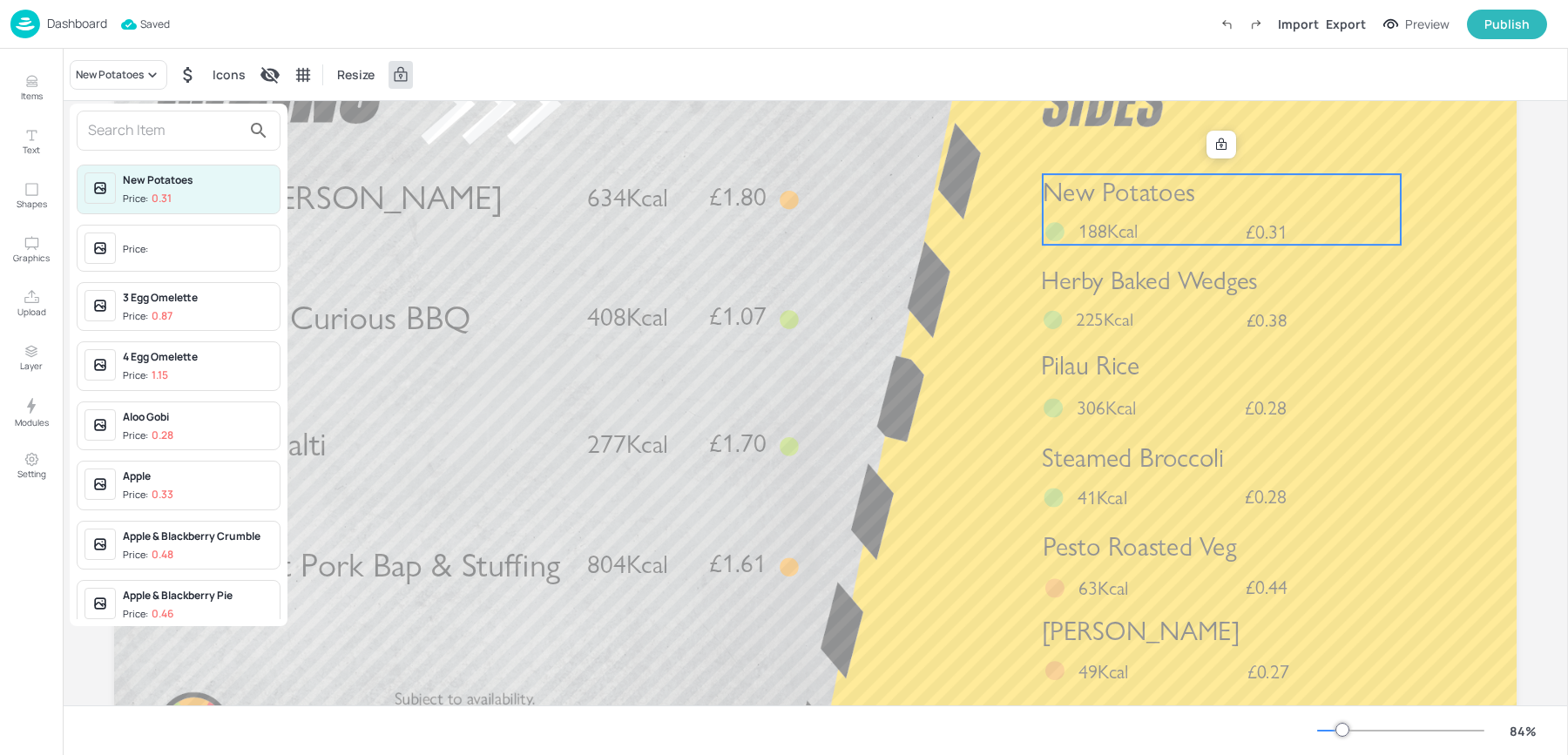 click at bounding box center [165, 131] 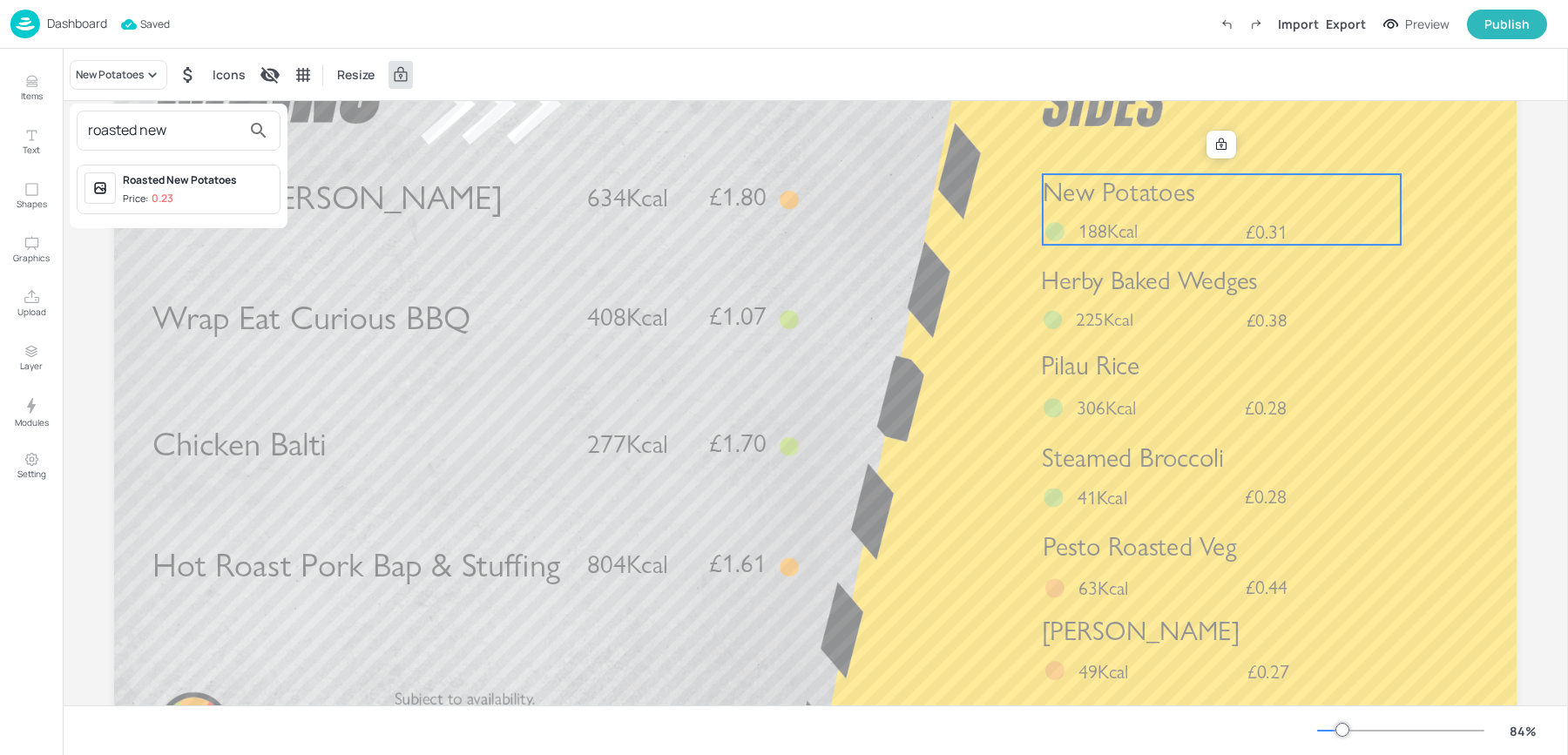 type on "roasted new" 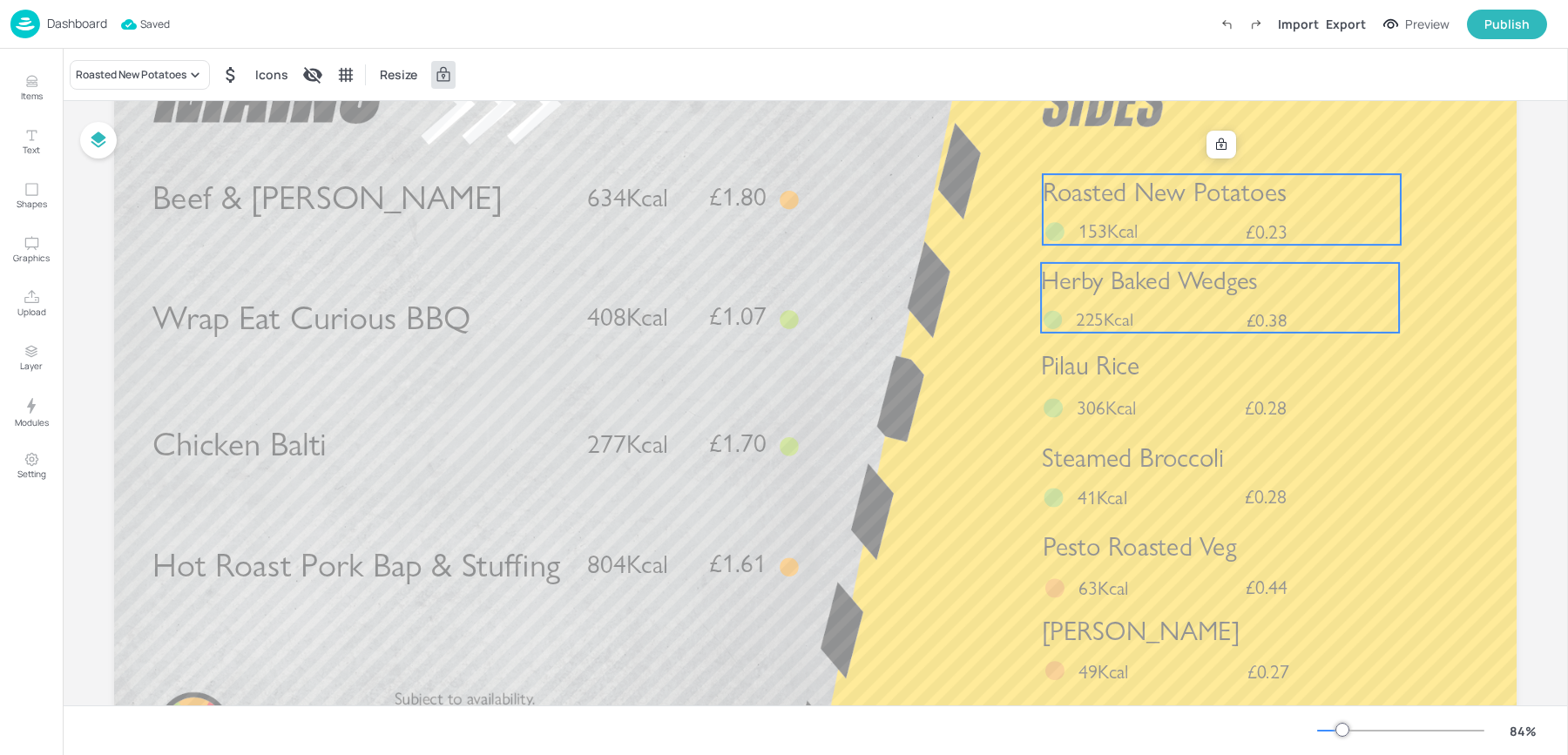 scroll, scrollTop: 0, scrollLeft: 0, axis: both 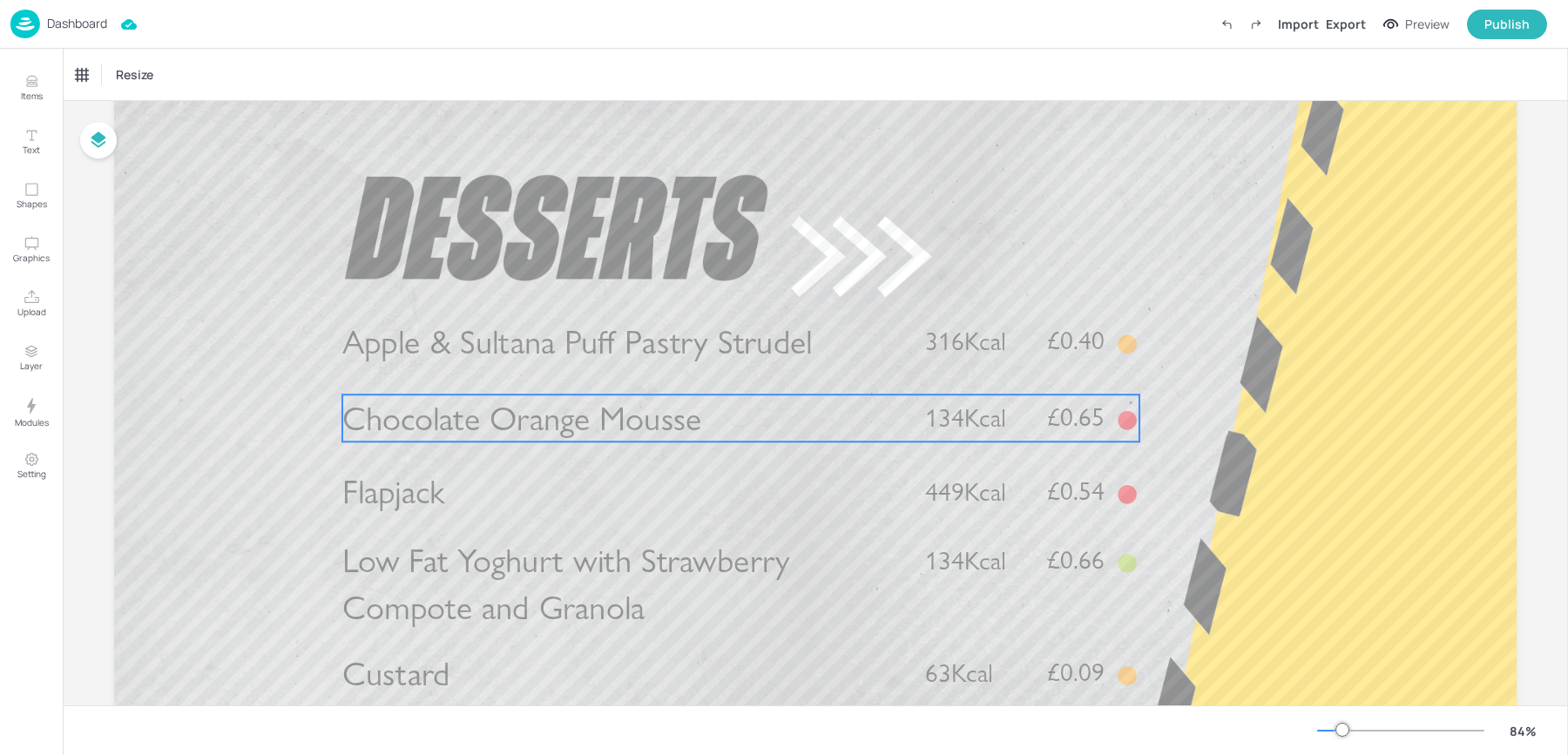 click on "Chocolate Orange Mousse" at bounding box center [522, 418] 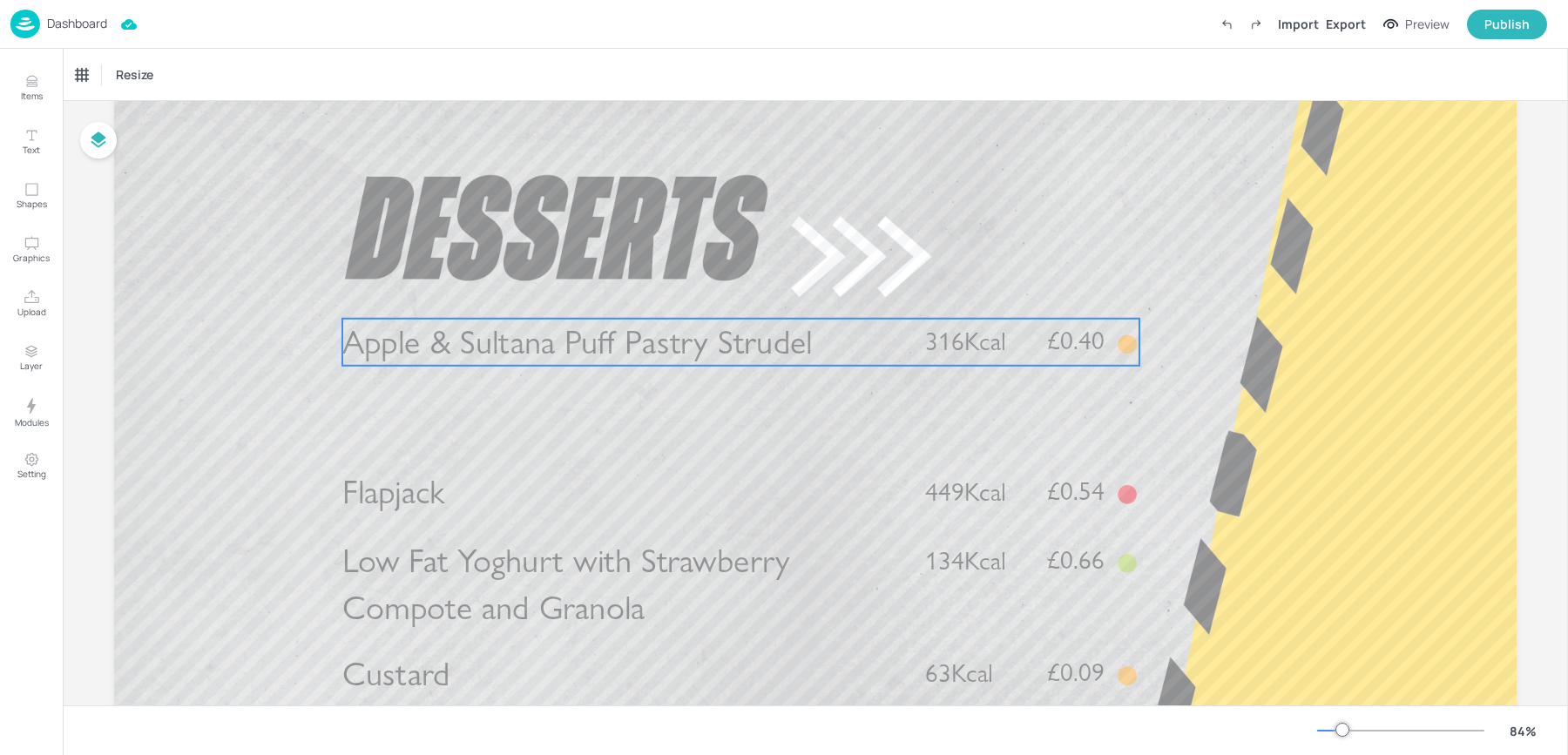 click on "Apple & Sultana Puff Pastry Strudel" at bounding box center (578, 341) 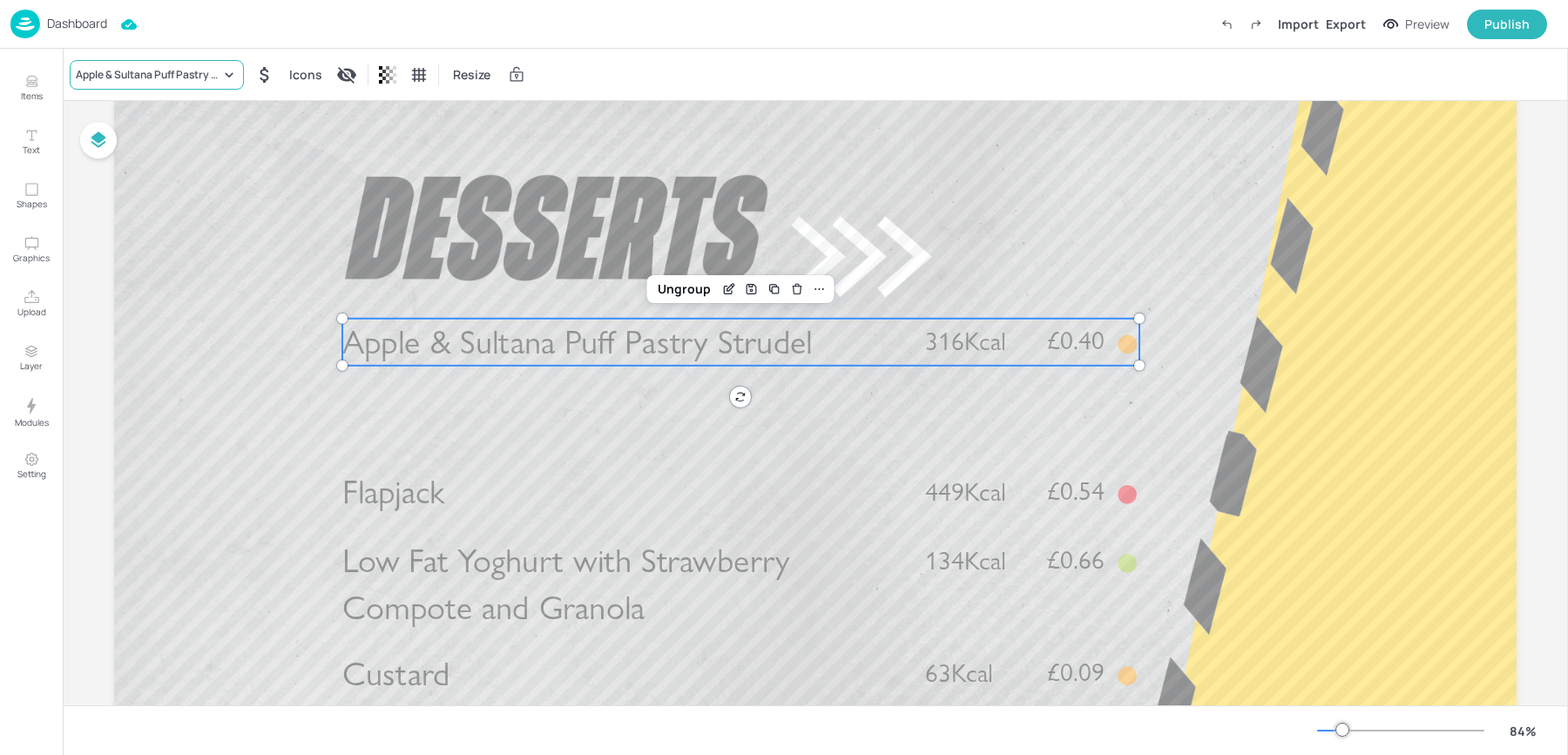 click on "Apple & Sultana Puff Pastry Strudel" at bounding box center (157, 75) 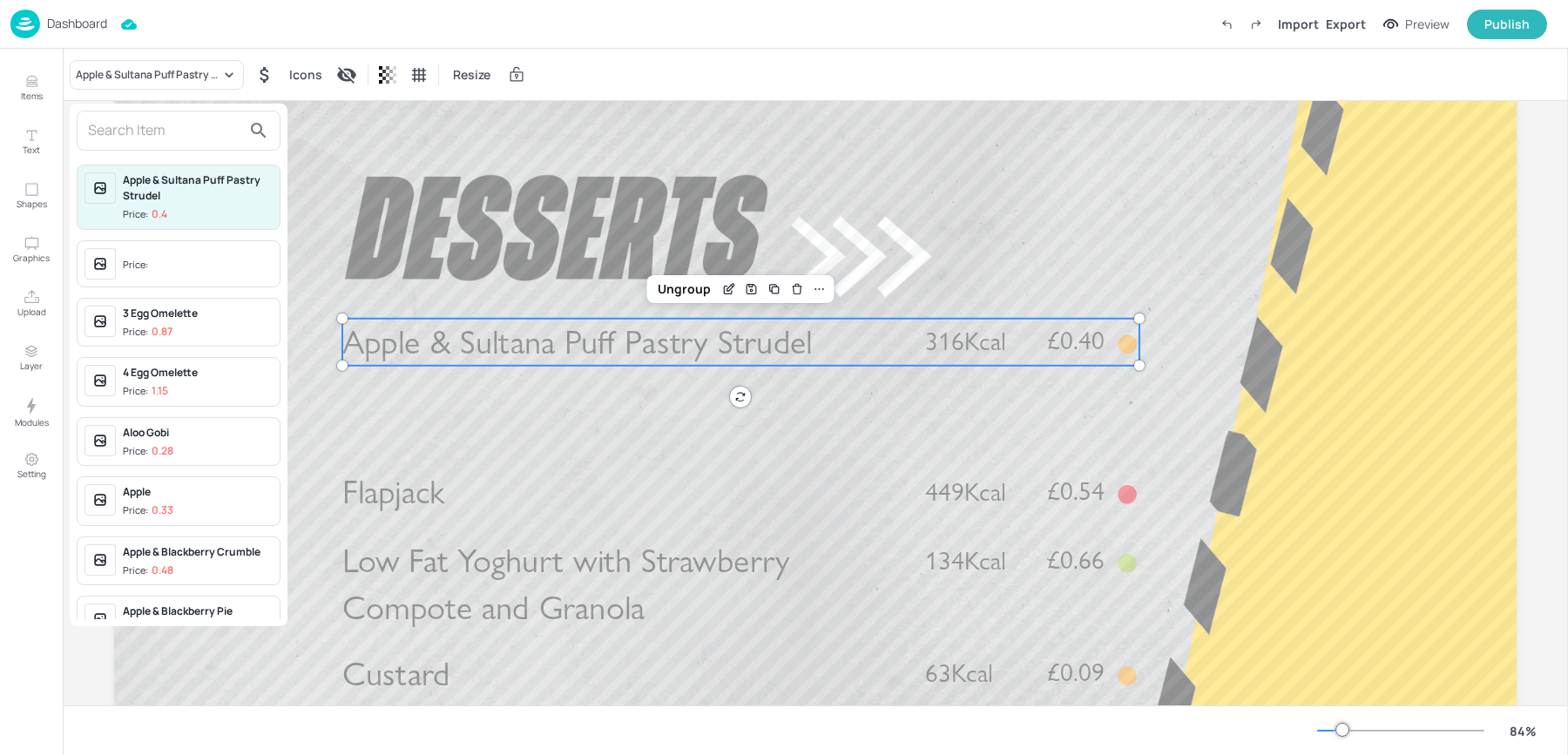 click at bounding box center [165, 131] 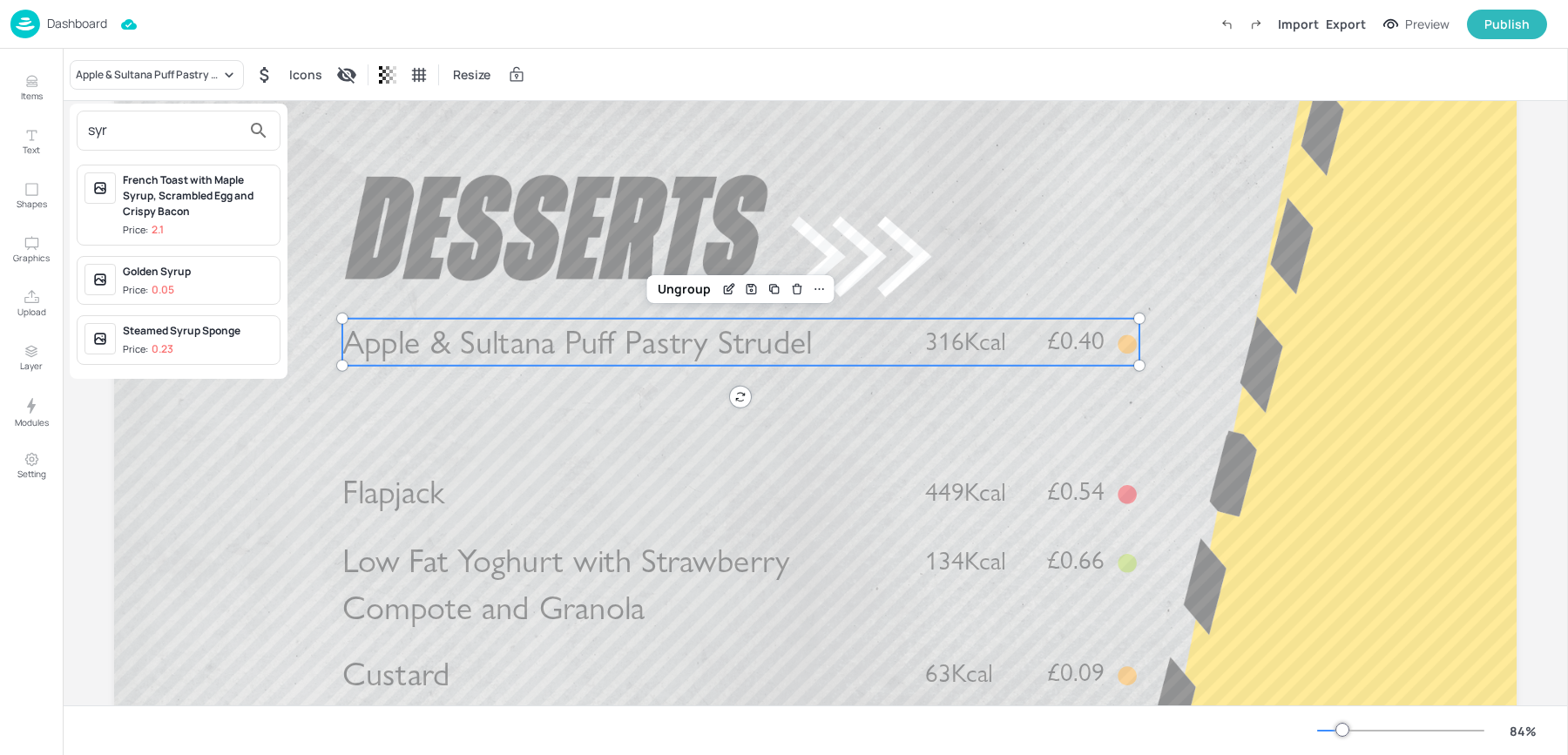 type on "syr" 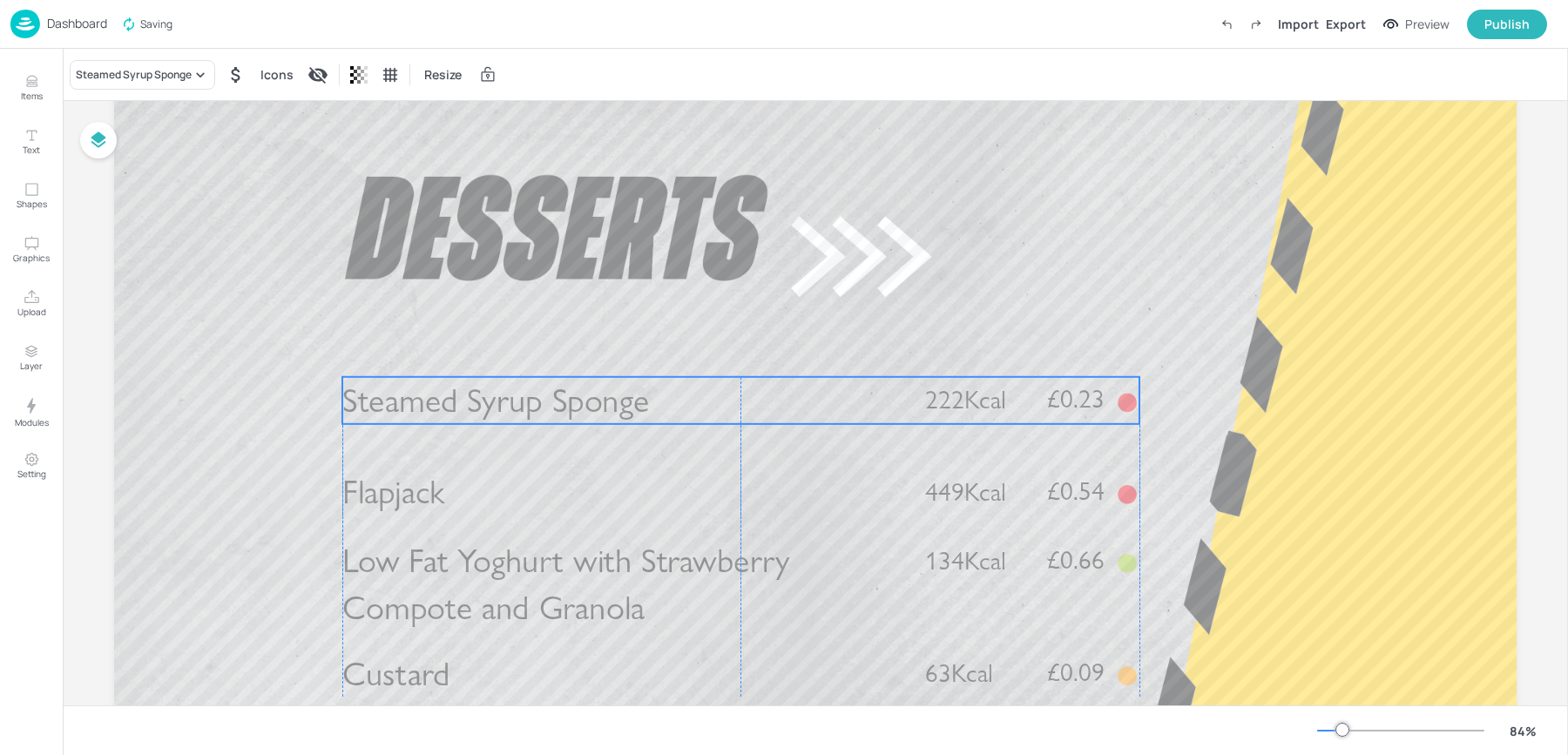drag, startPoint x: 512, startPoint y: 335, endPoint x: 512, endPoint y: 394, distance: 59 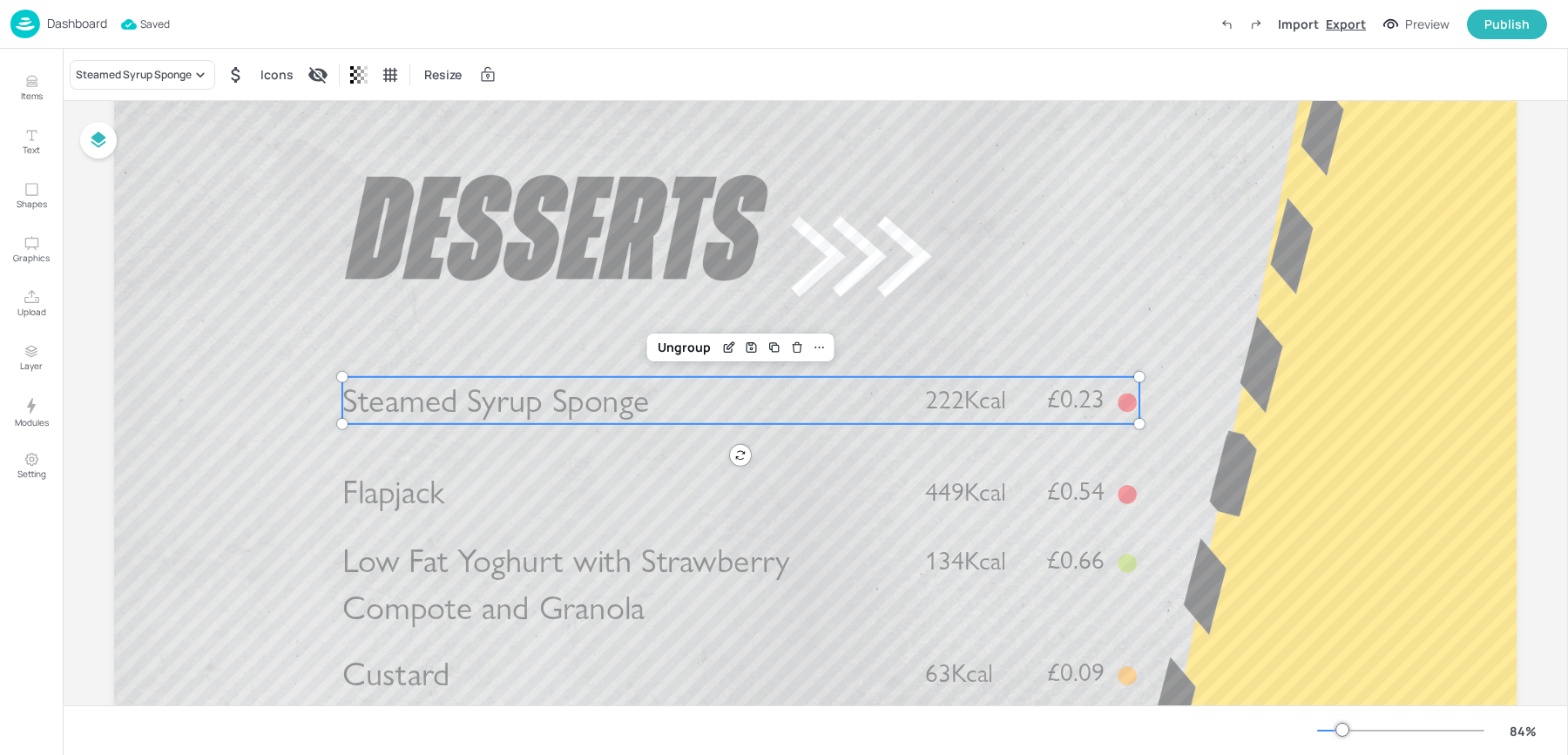 click on "Export" at bounding box center (1346, 24) 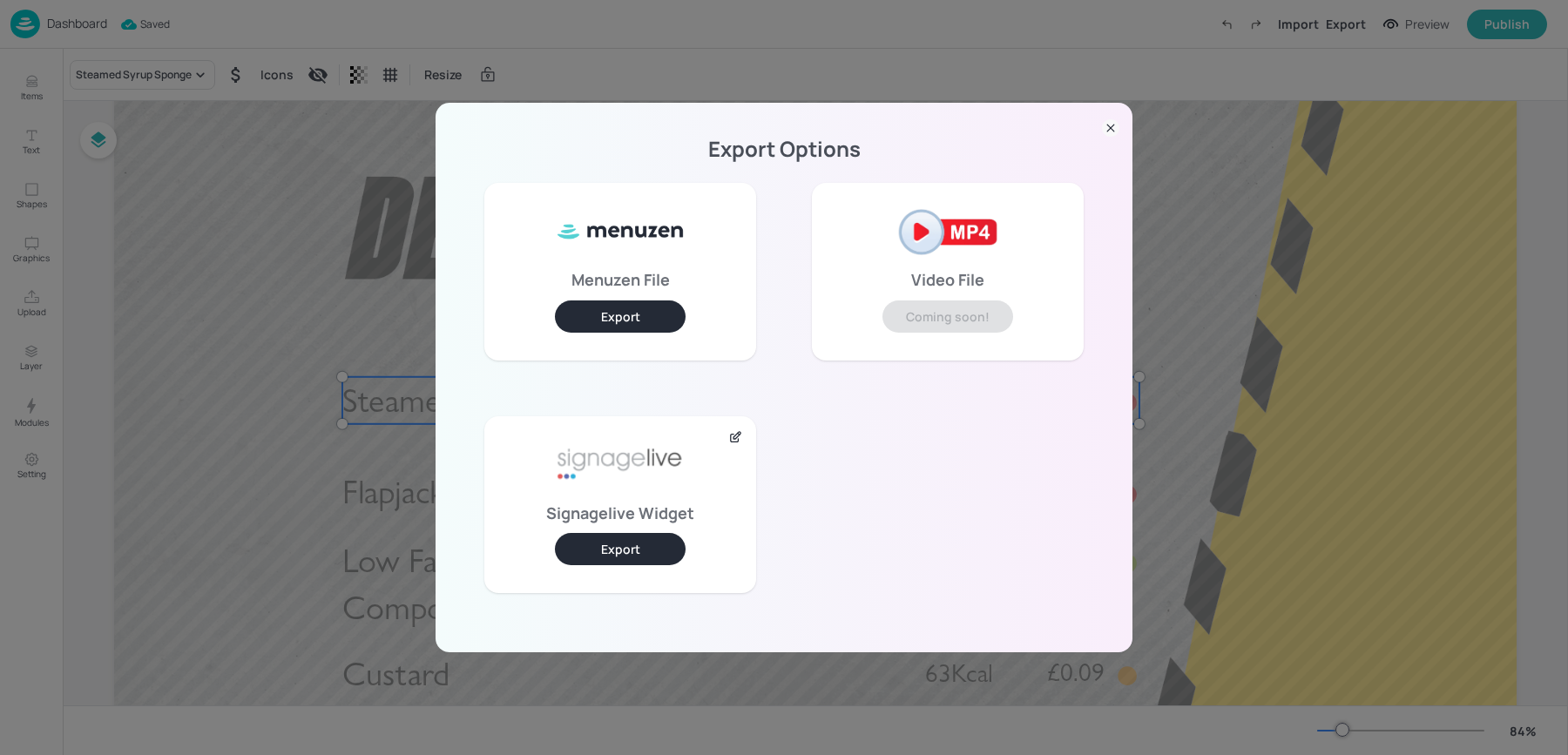 click on "Export" at bounding box center (620, 549) 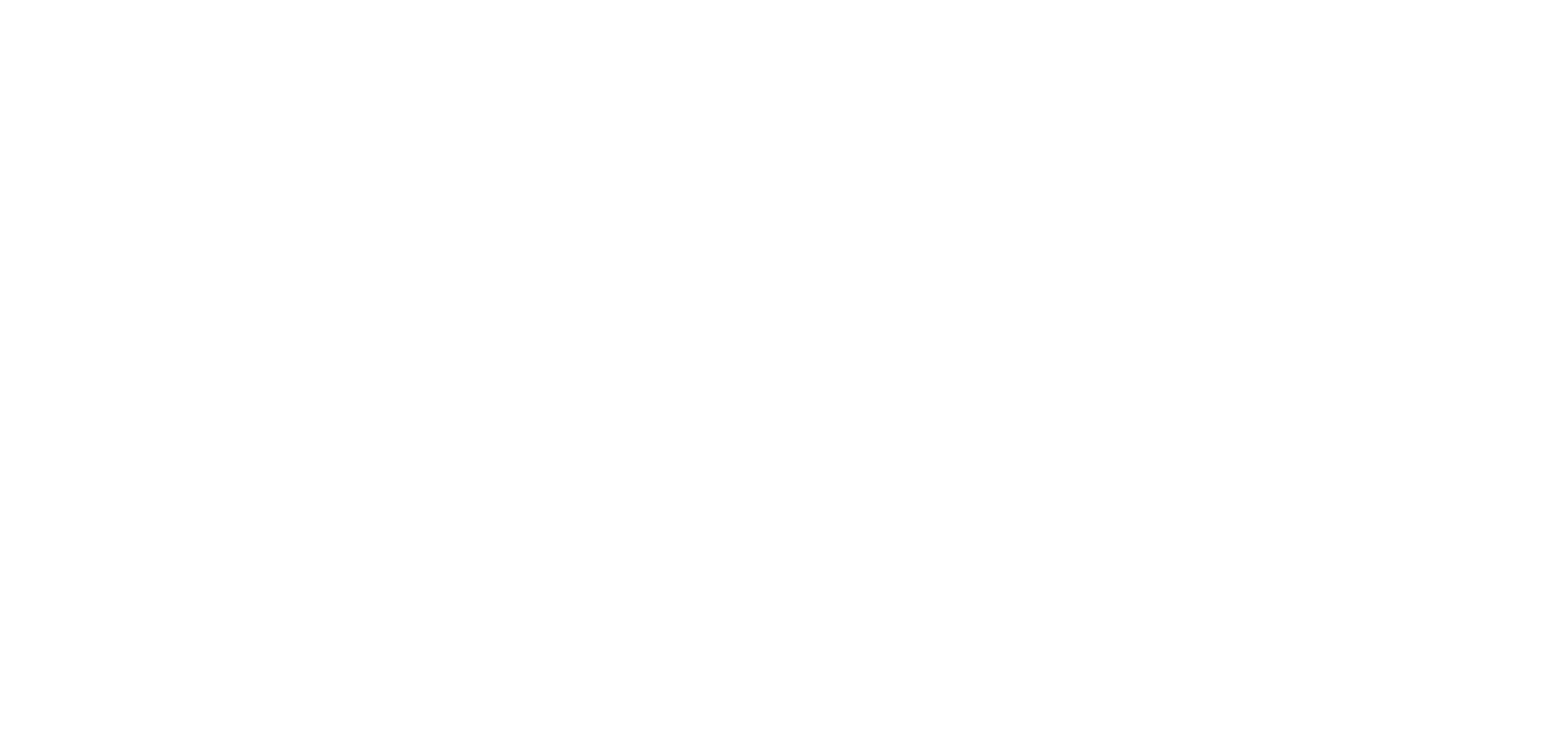 scroll, scrollTop: 0, scrollLeft: 0, axis: both 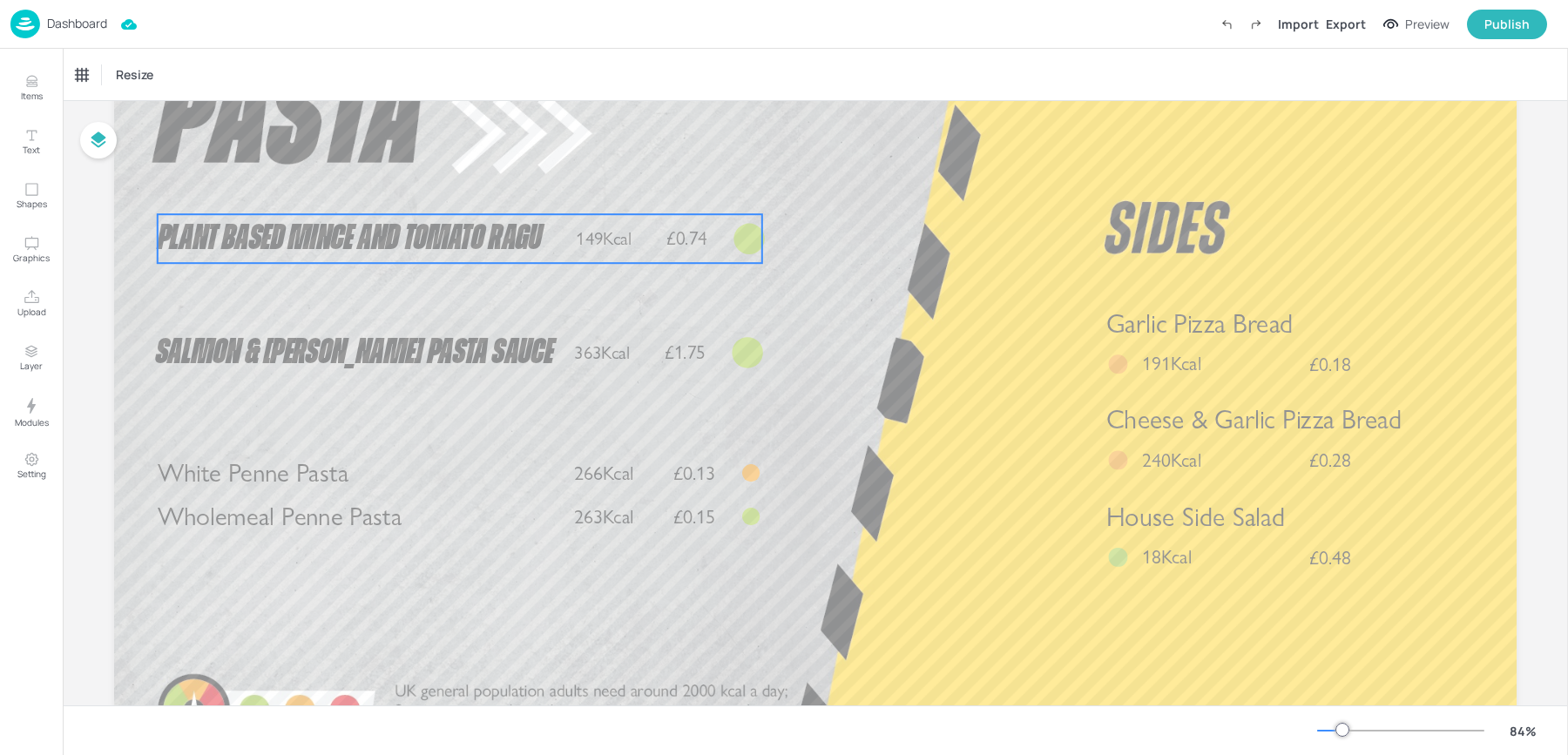 click on "Plant Based Mince and Tomato Ragu" at bounding box center (362, 263) 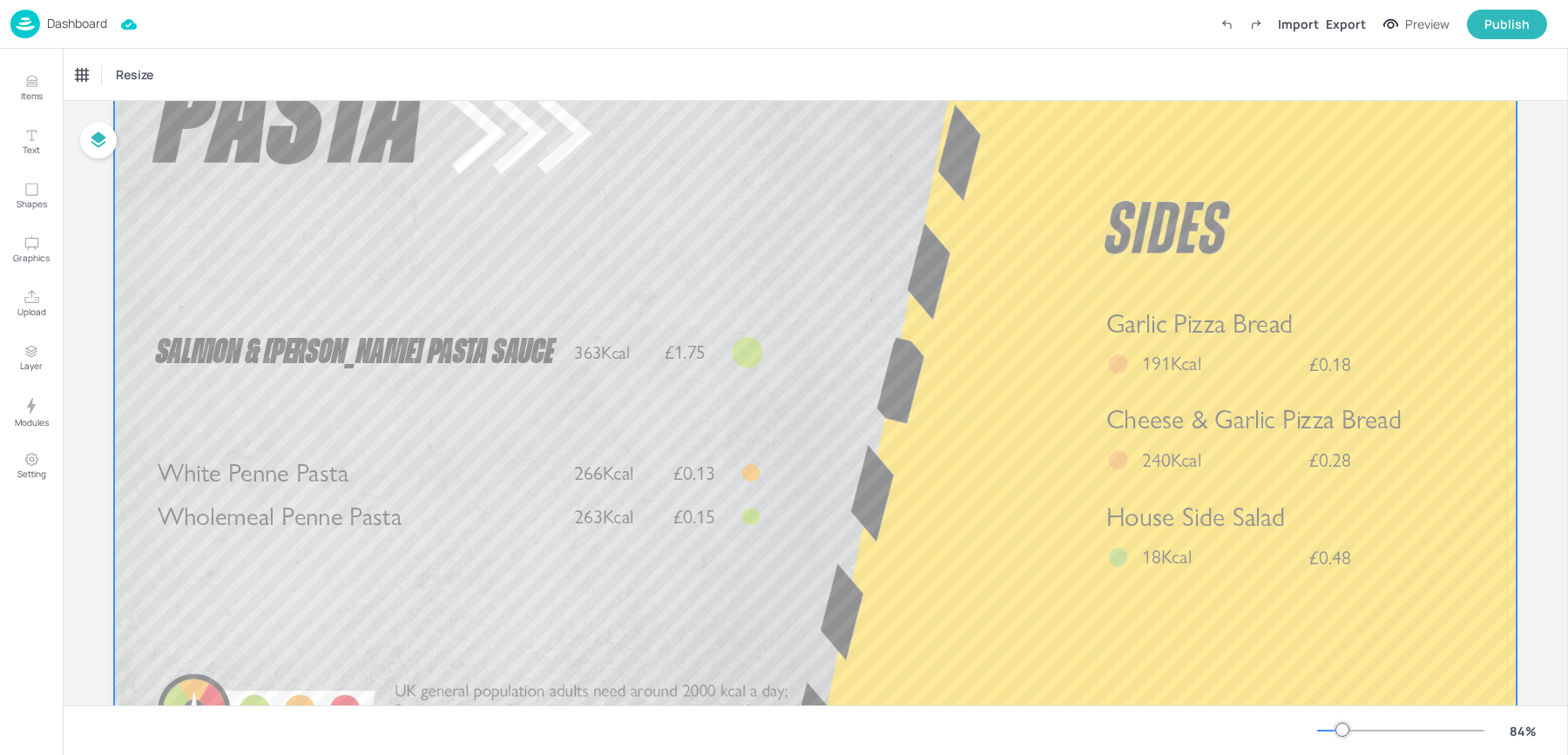 scroll, scrollTop: 0, scrollLeft: 0, axis: both 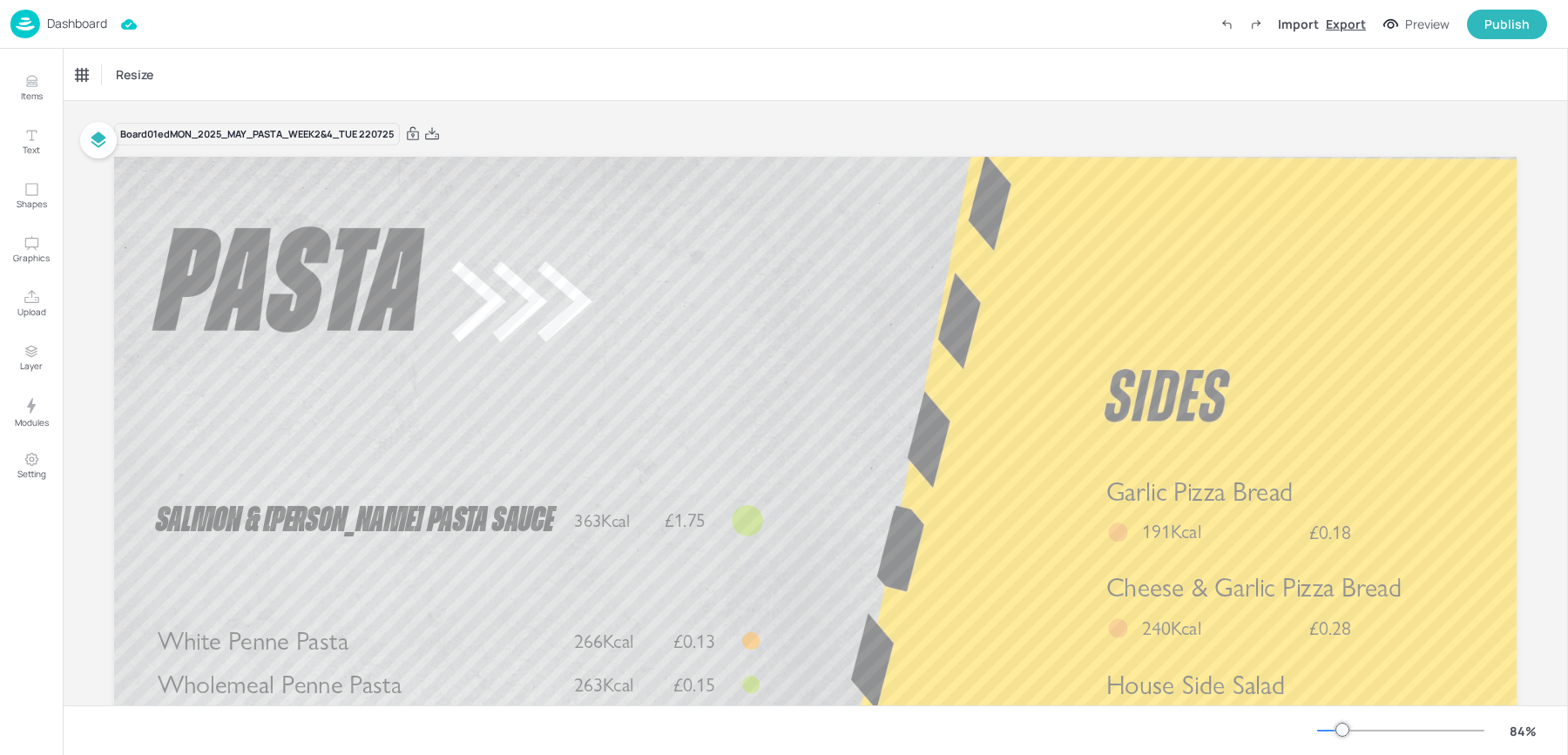 click on "Export" at bounding box center (1346, 24) 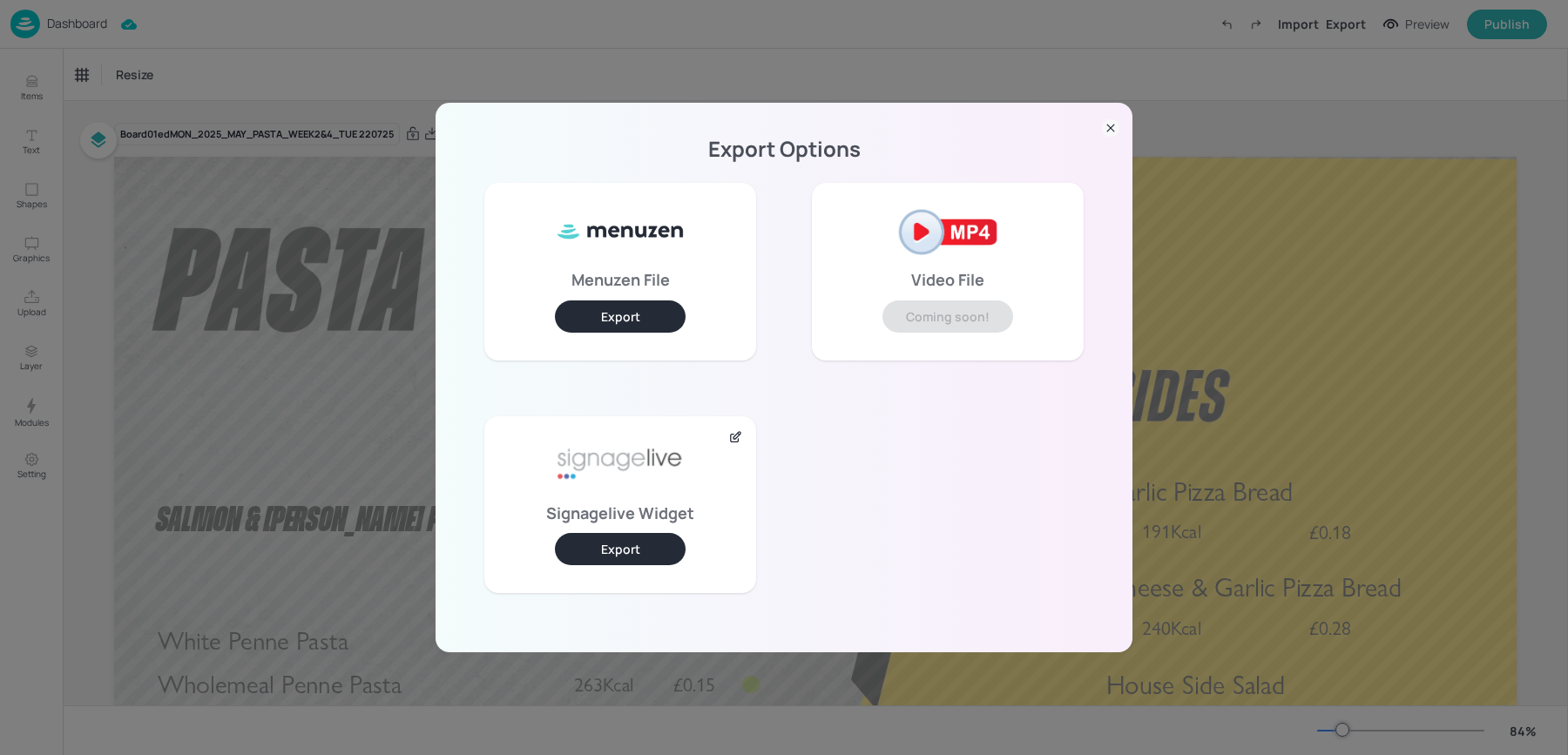 click on "Export" at bounding box center (620, 549) 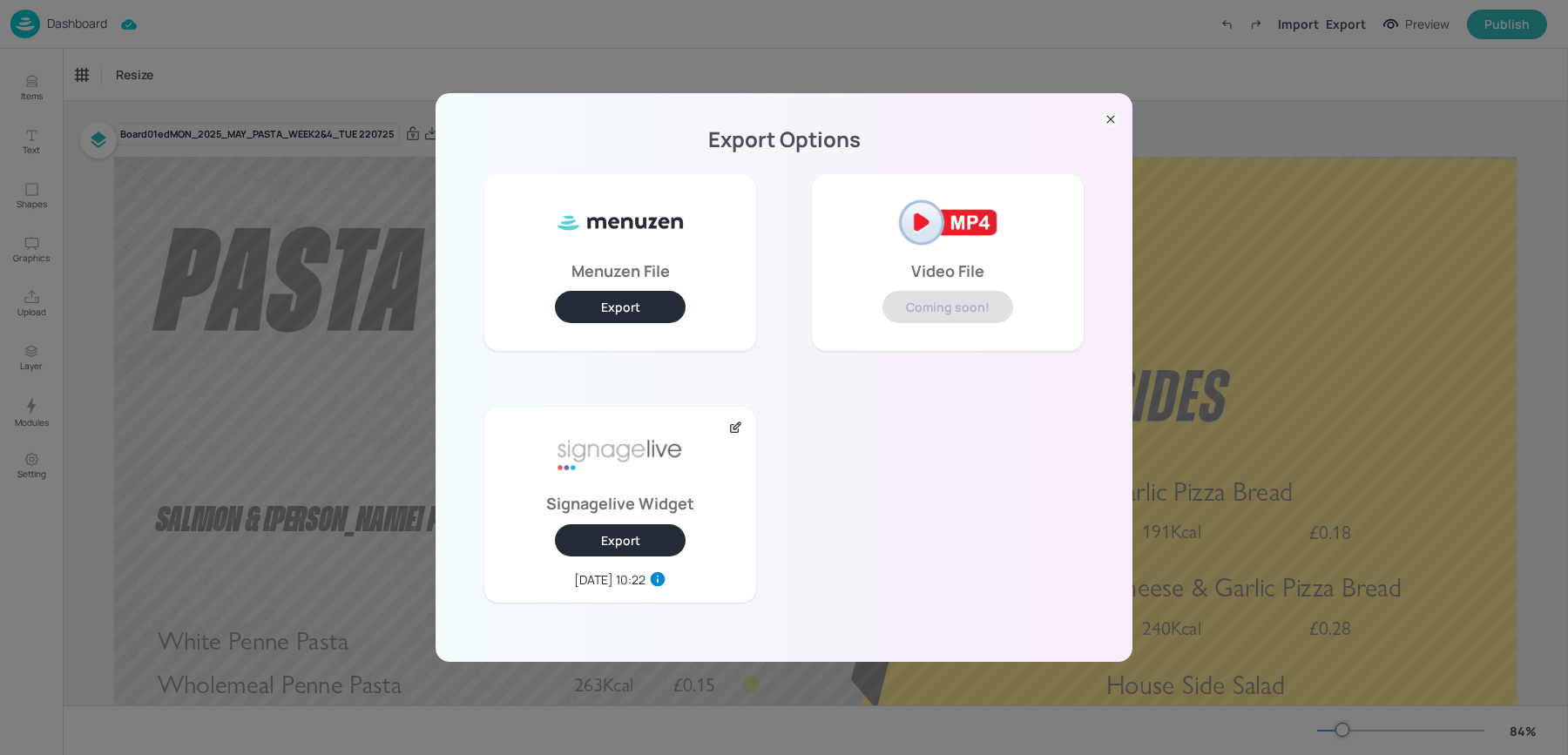 click on "Export Options Menuzen File Export Video File Coming soon! Signagelive Widget Export 2025-07-22, 10:22" at bounding box center (784, 377) 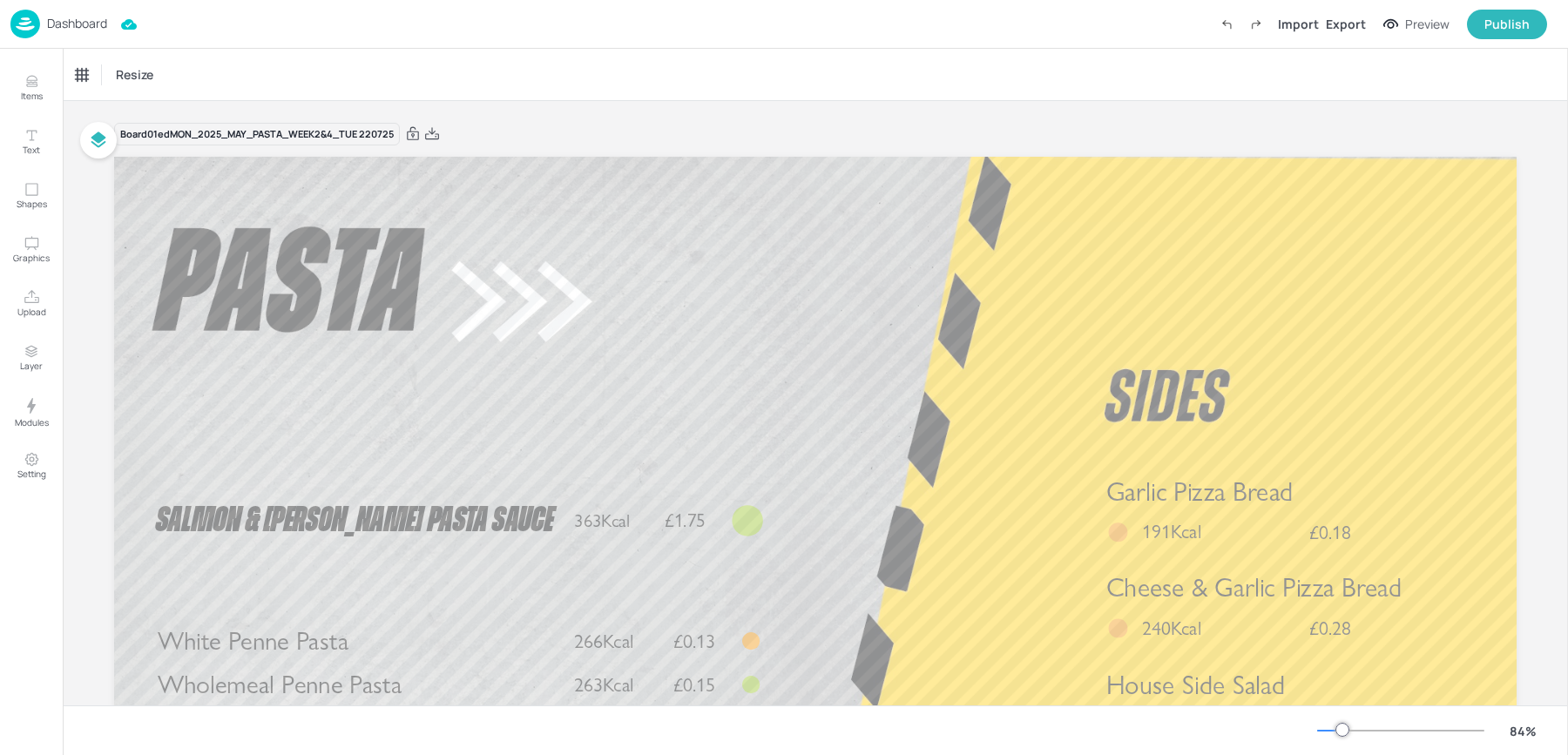 click on "Dashboard Import Export Preview Publish" at bounding box center [779, 24] 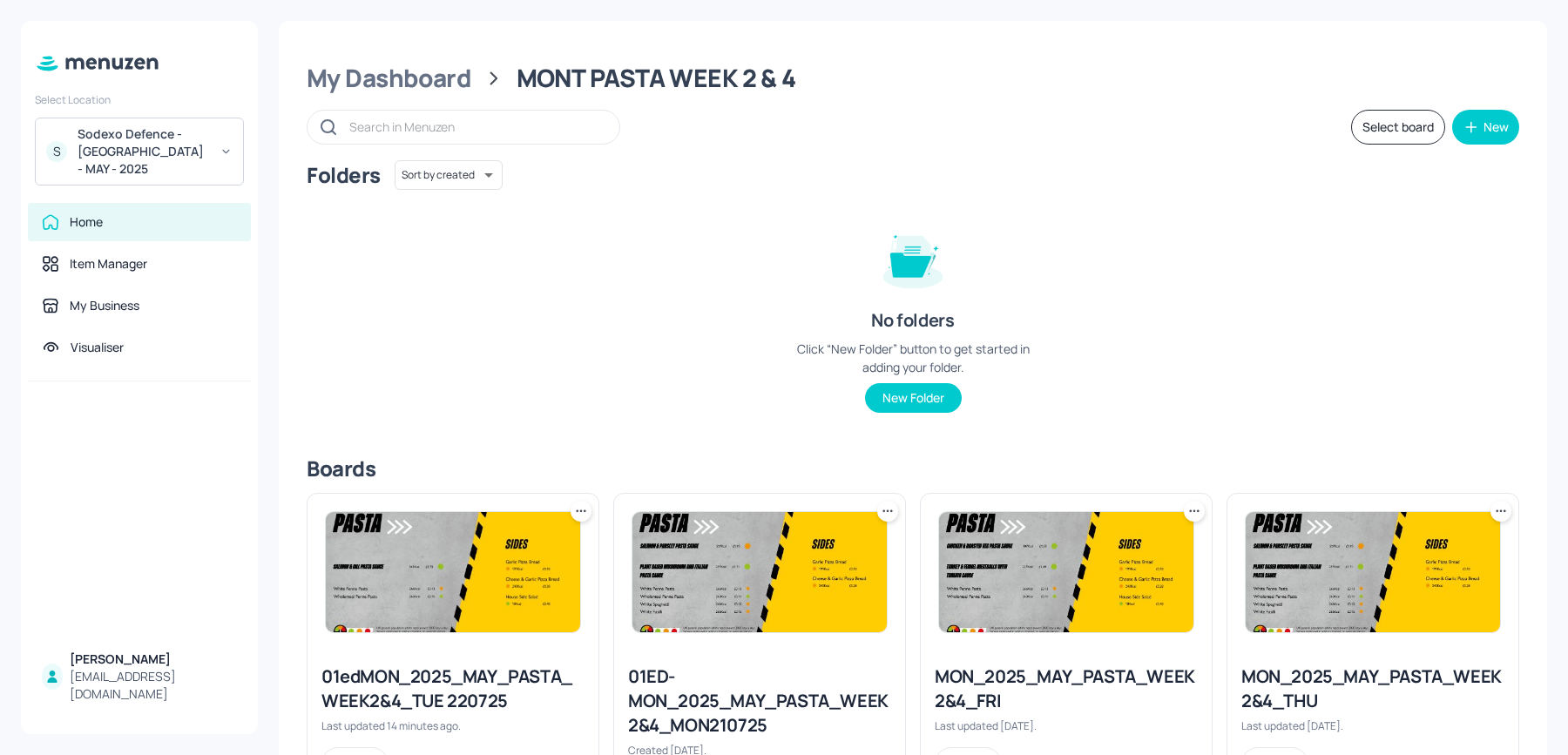 click on "Sodexo Defence - [GEOGRAPHIC_DATA] - MAY - 2025" at bounding box center (143, 152) 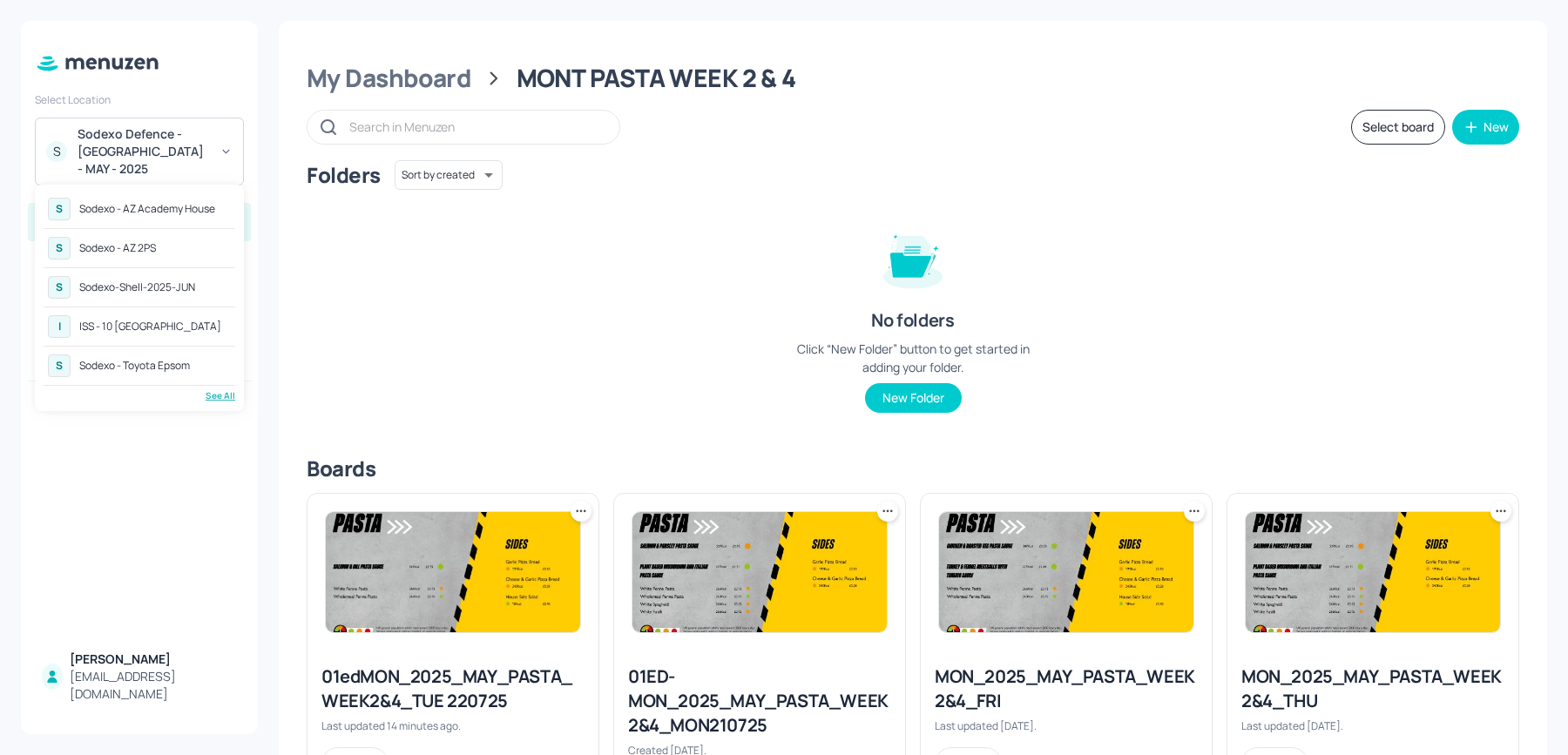 click on "S Sodexo - AZ Academy House S Sodexo - AZ 2PS S Sodexo-Shell-2025-JUN I ISS - 10 South Collonade S Sodexo - Toyota Epsom See All" at bounding box center [139, 298] 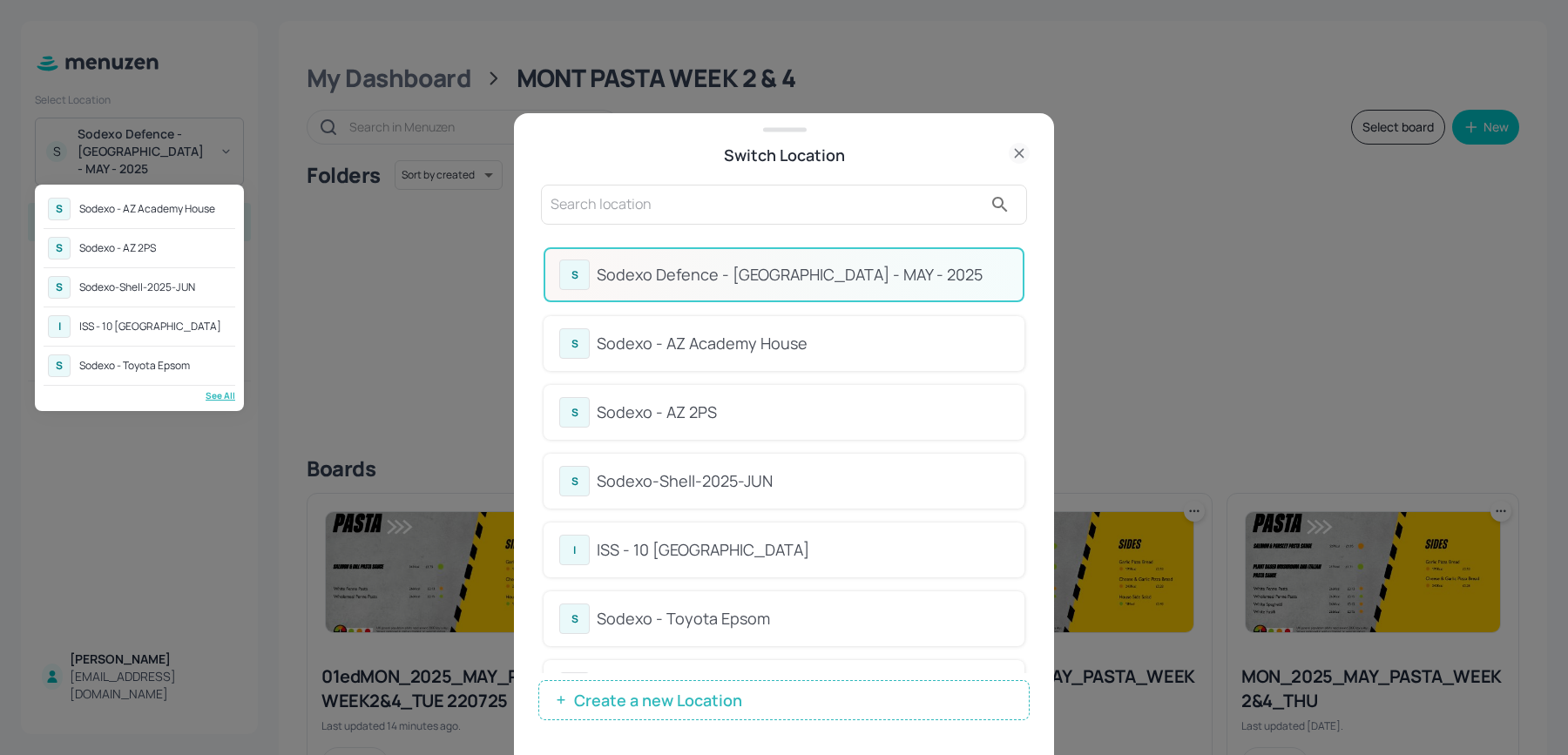 click at bounding box center [784, 377] 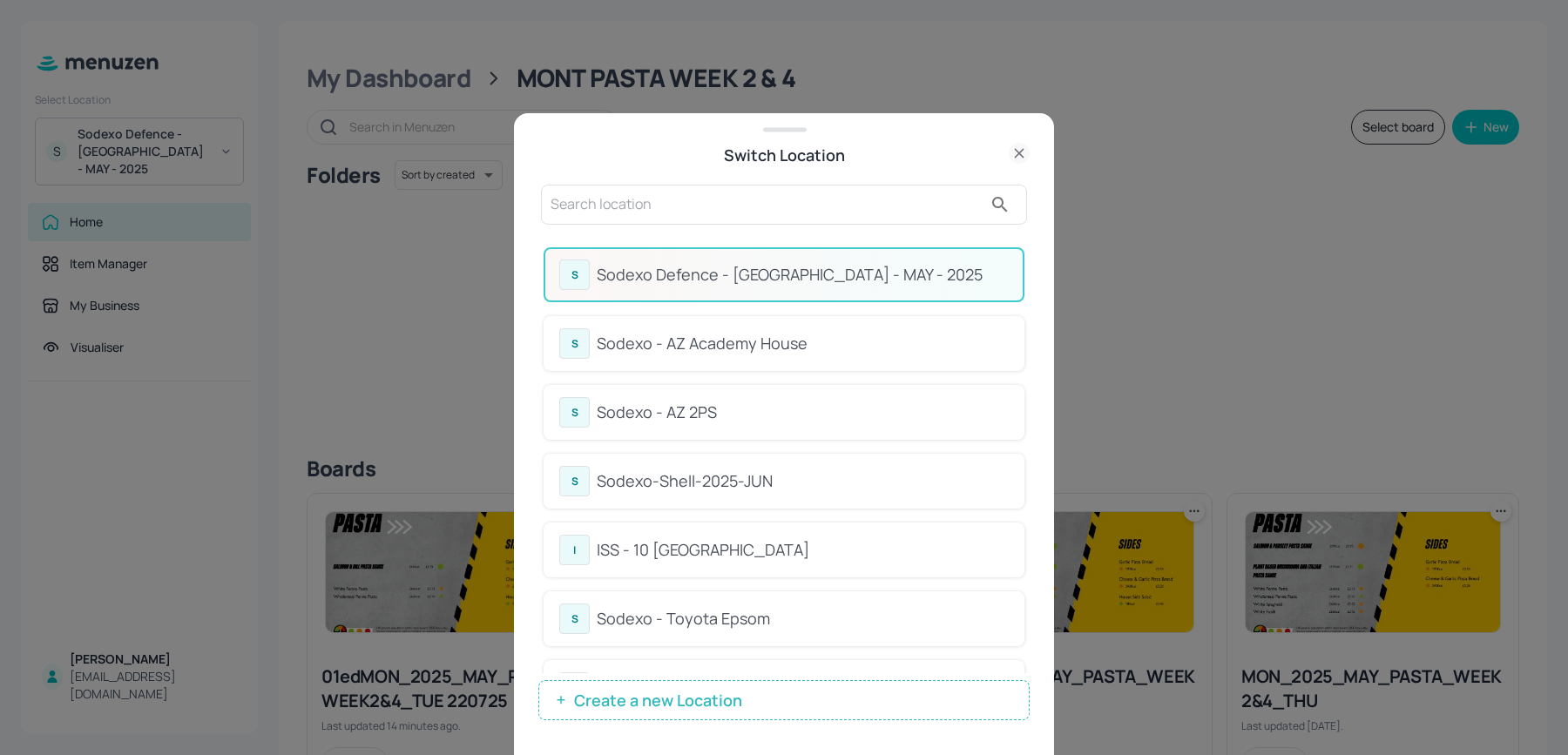 click at bounding box center [784, 377] 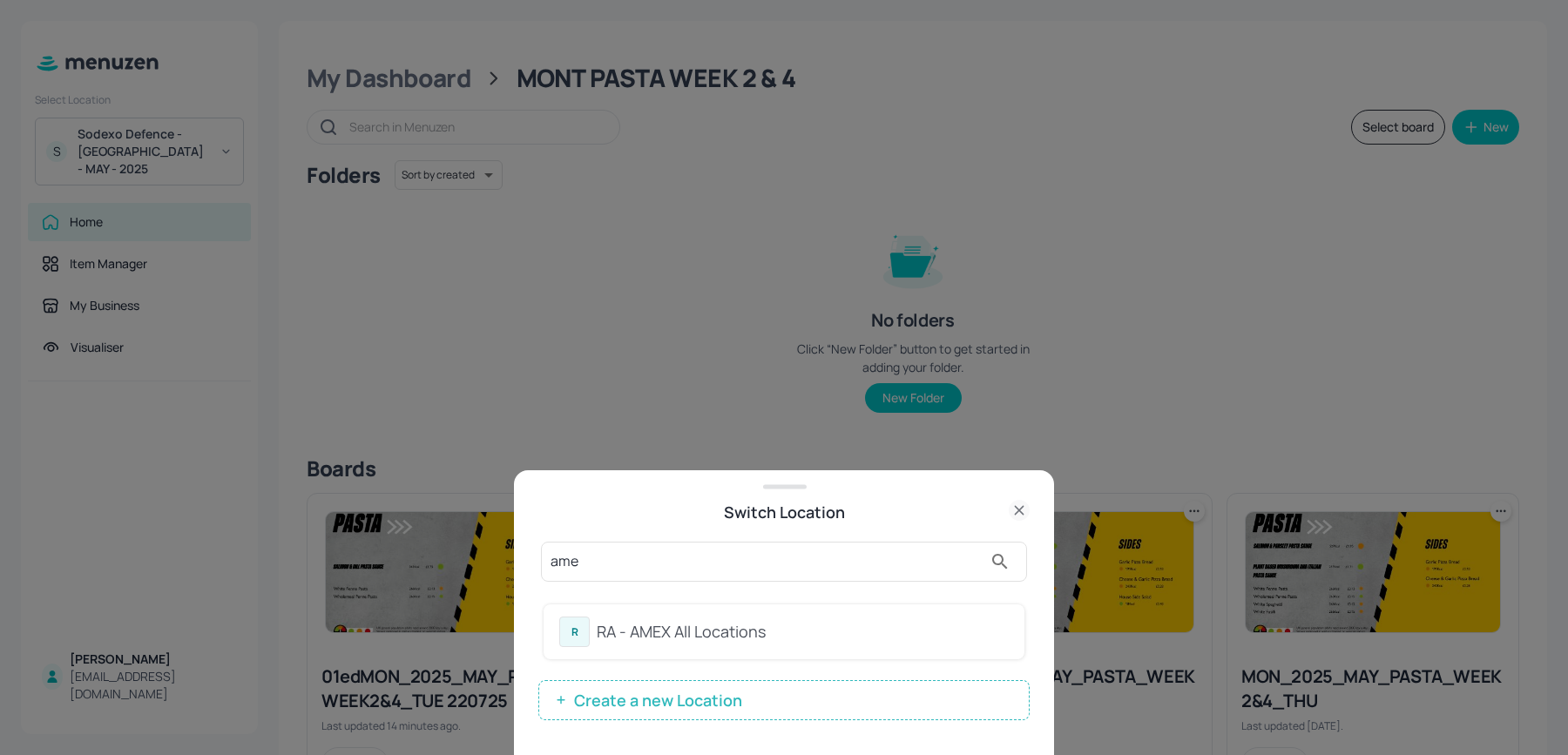 type on "ame" 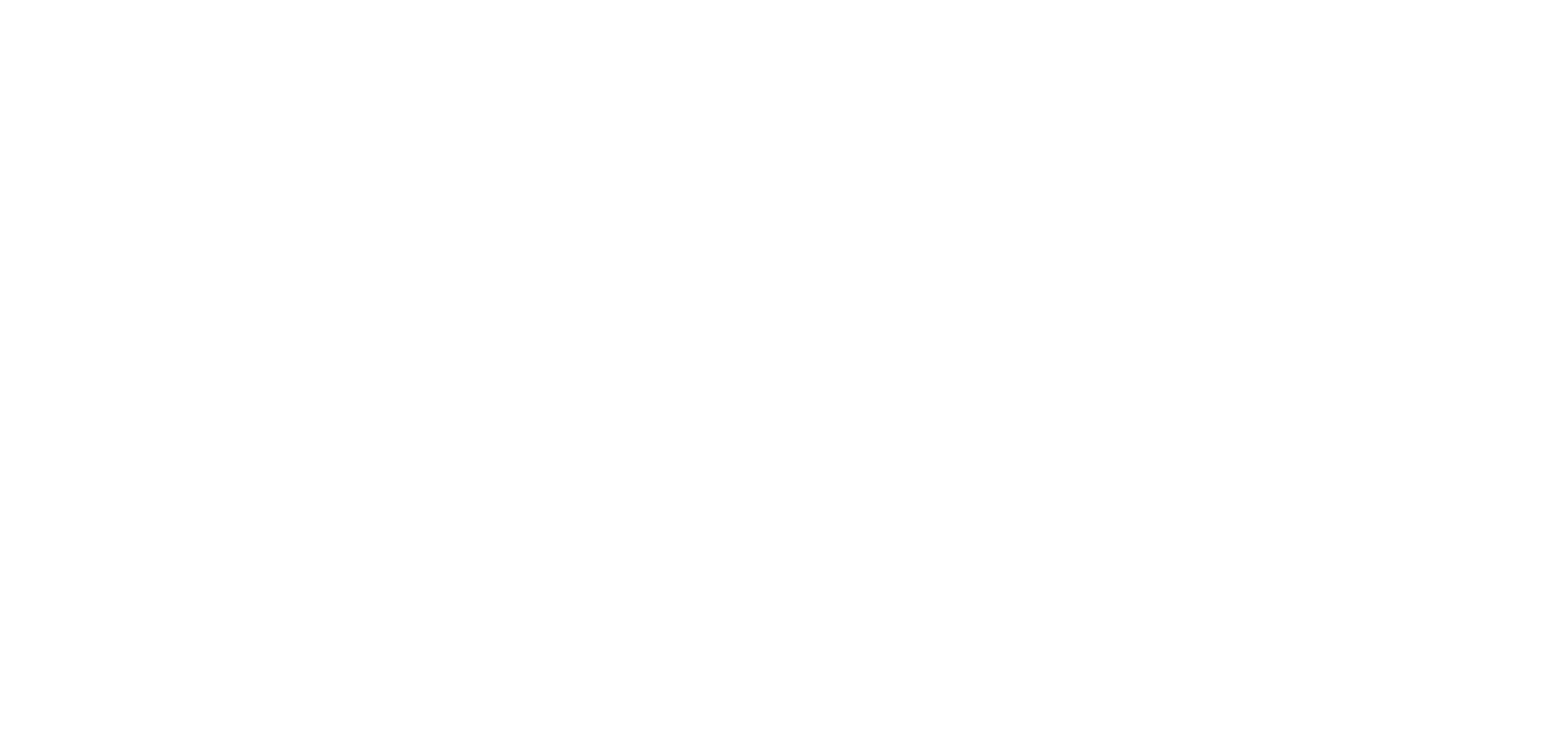 scroll, scrollTop: 0, scrollLeft: 0, axis: both 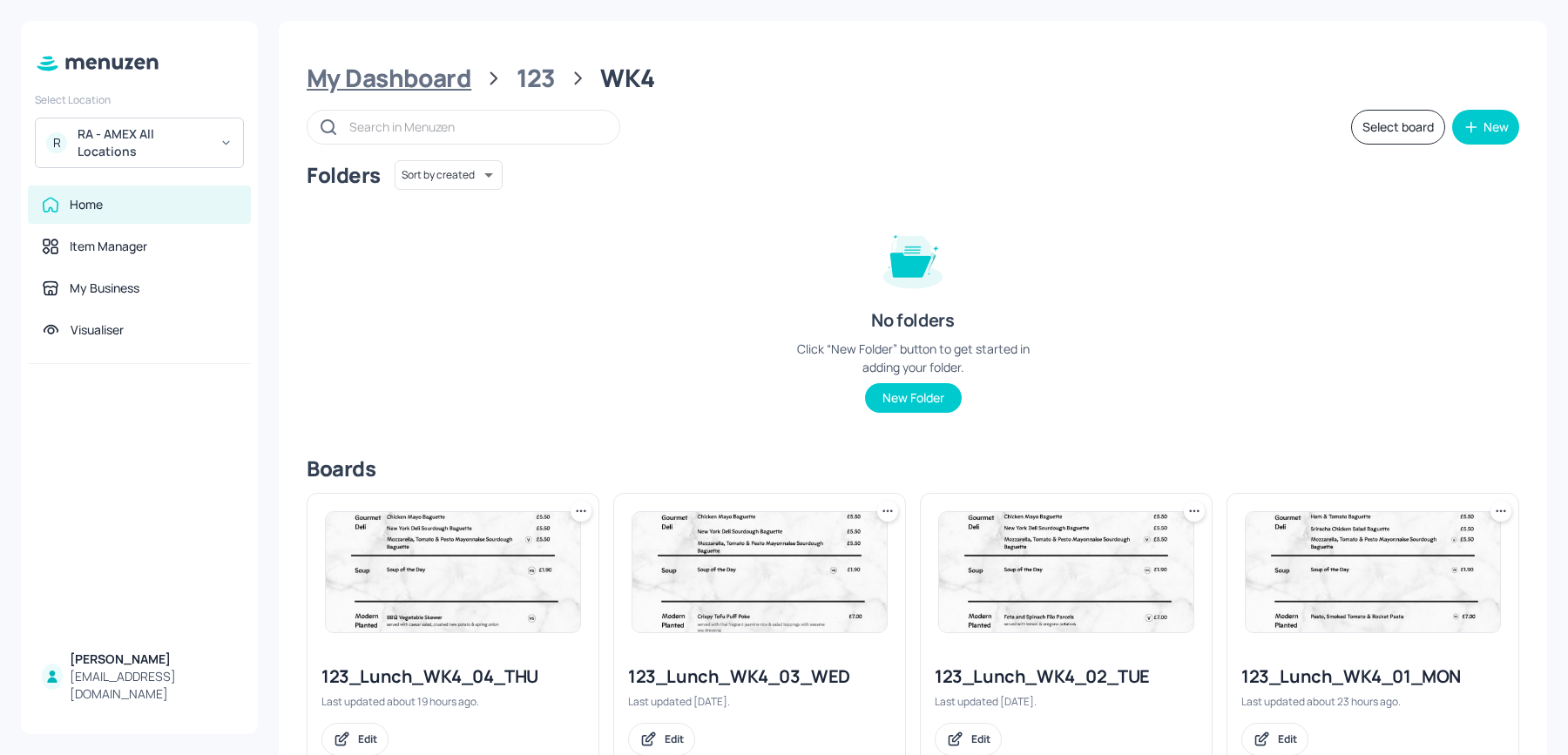 click on "My Dashboard" at bounding box center (389, 78) 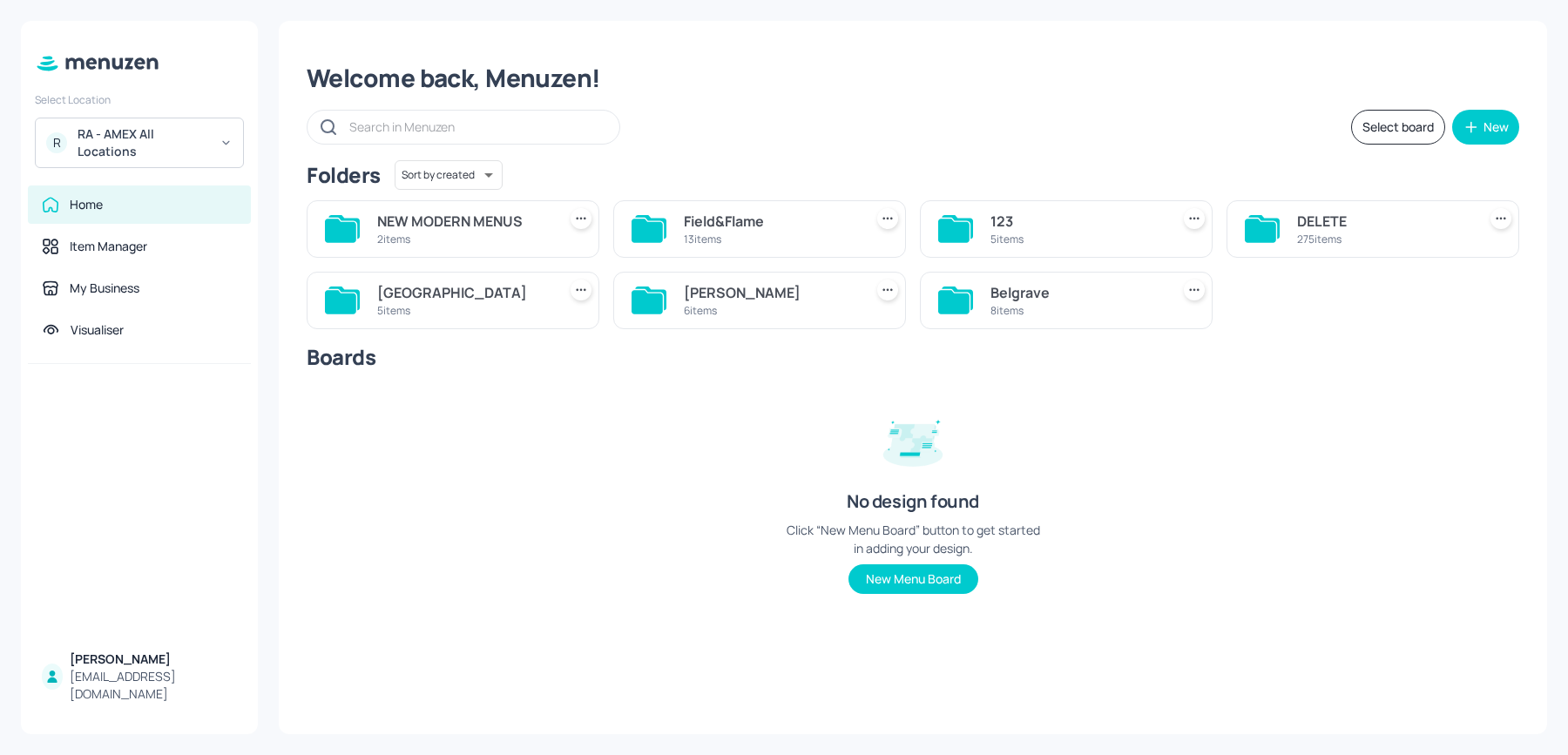 click on "8  items" at bounding box center [1077, 310] 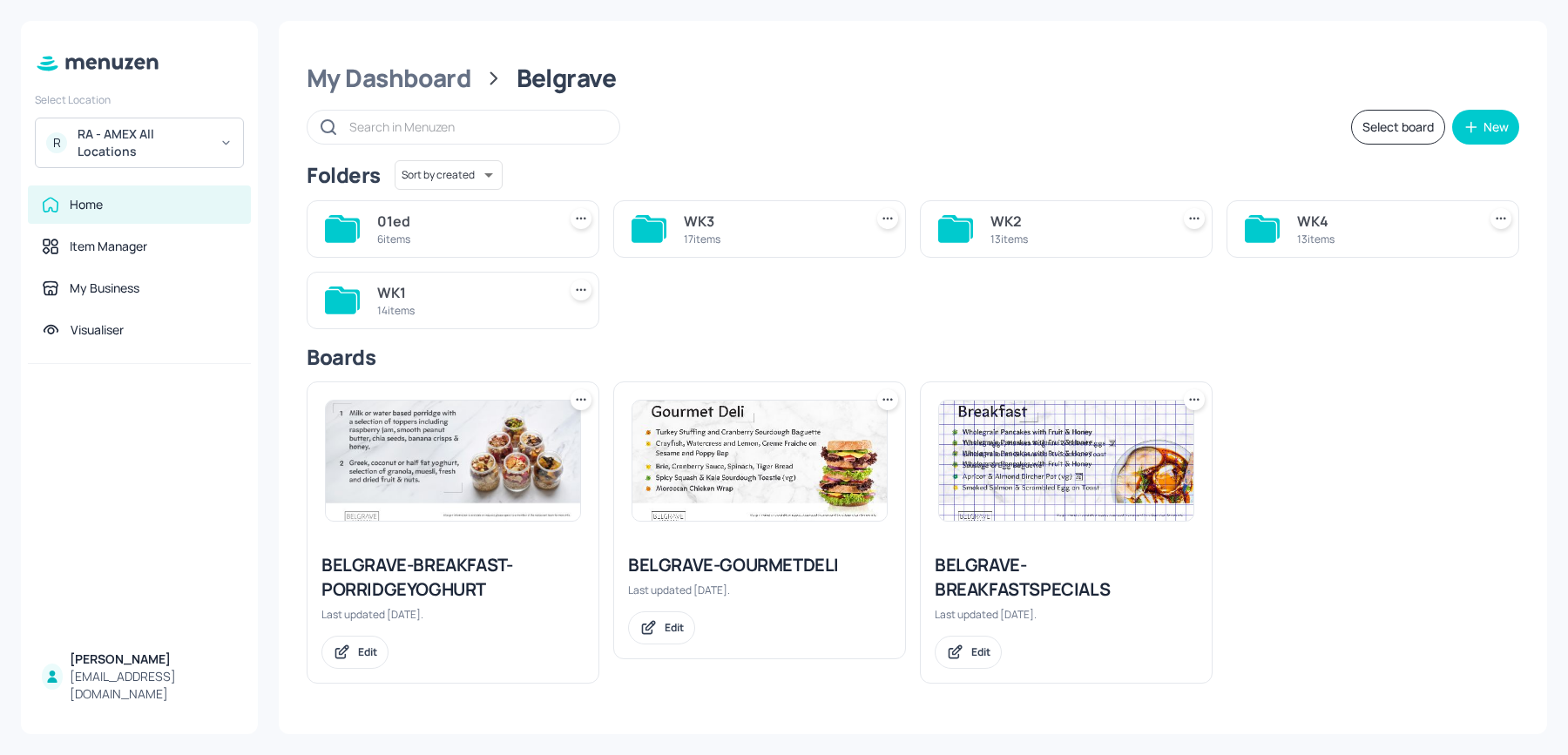 click on "WK4" at bounding box center [1383, 221] 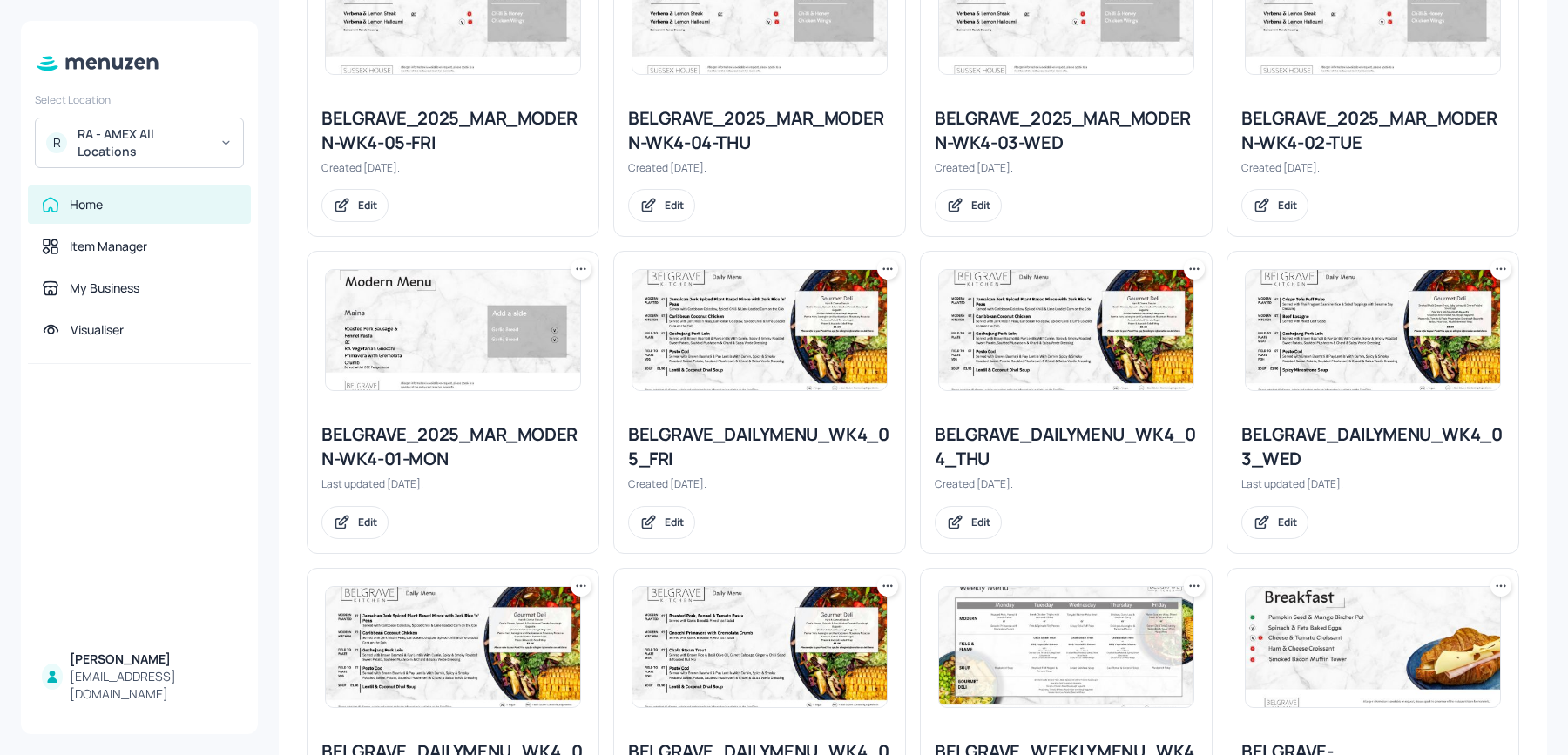 scroll, scrollTop: 518, scrollLeft: 0, axis: vertical 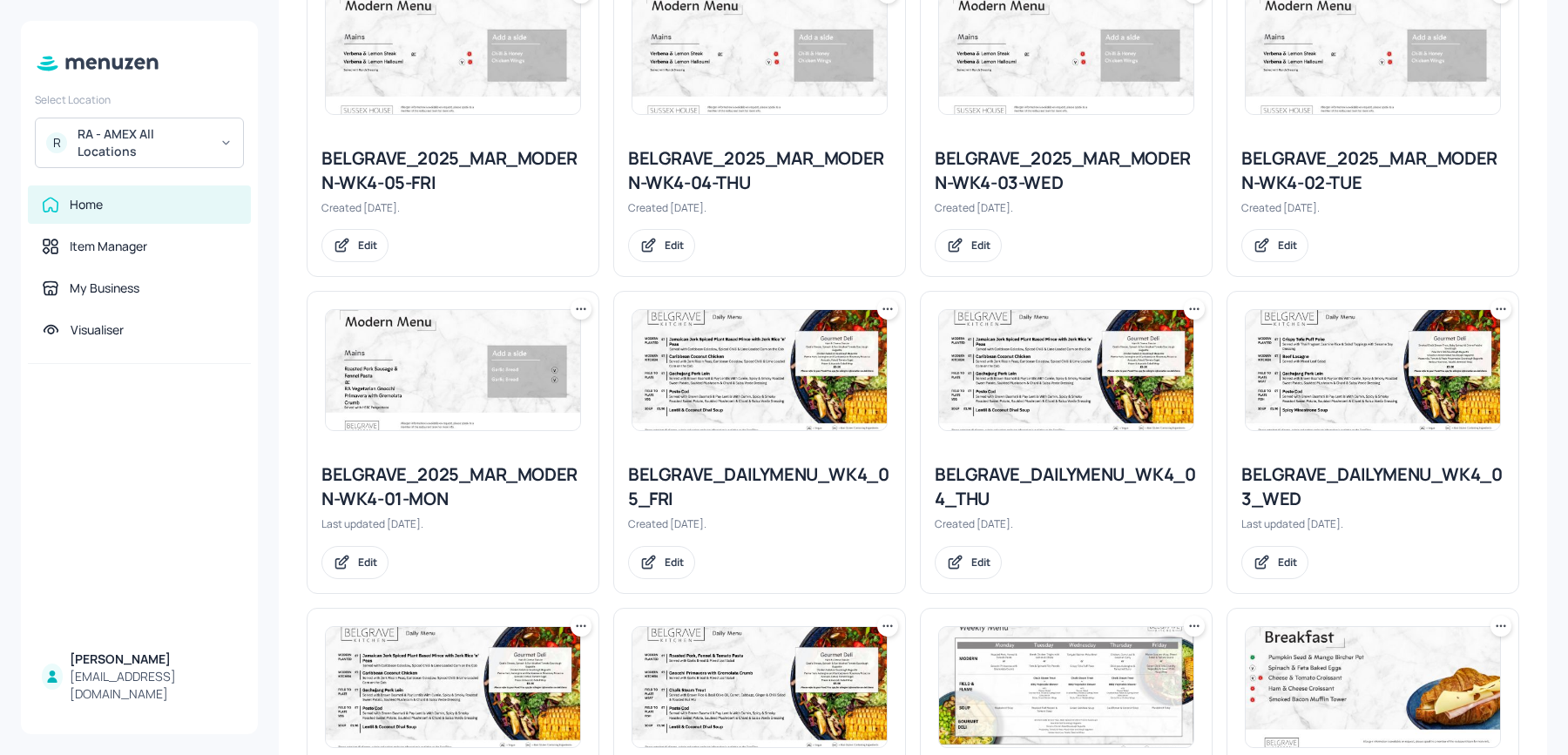 click on "BELGRAVE_2025_MAR_MODERN-WK4-02-TUE" at bounding box center (1373, 171) 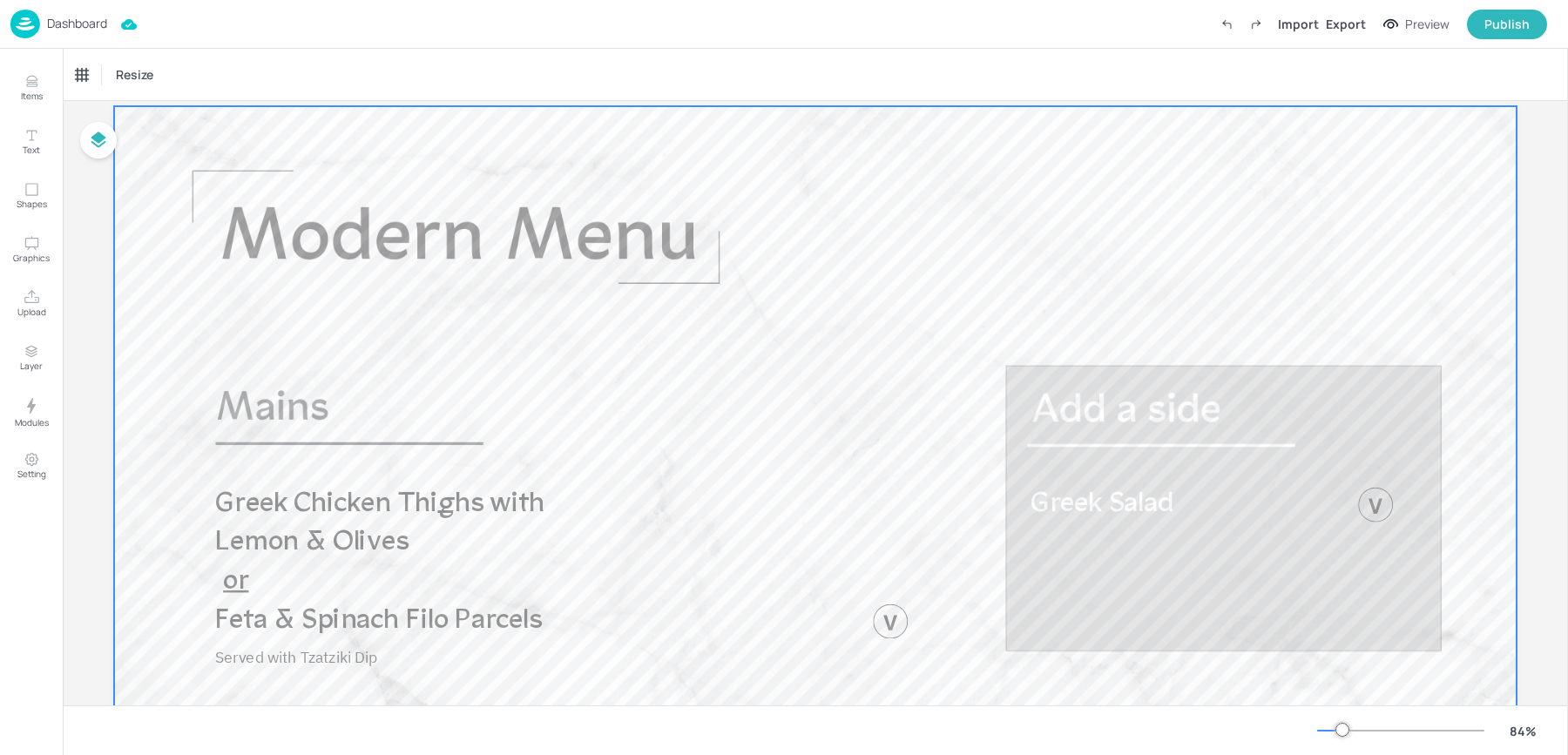 scroll, scrollTop: 94, scrollLeft: 0, axis: vertical 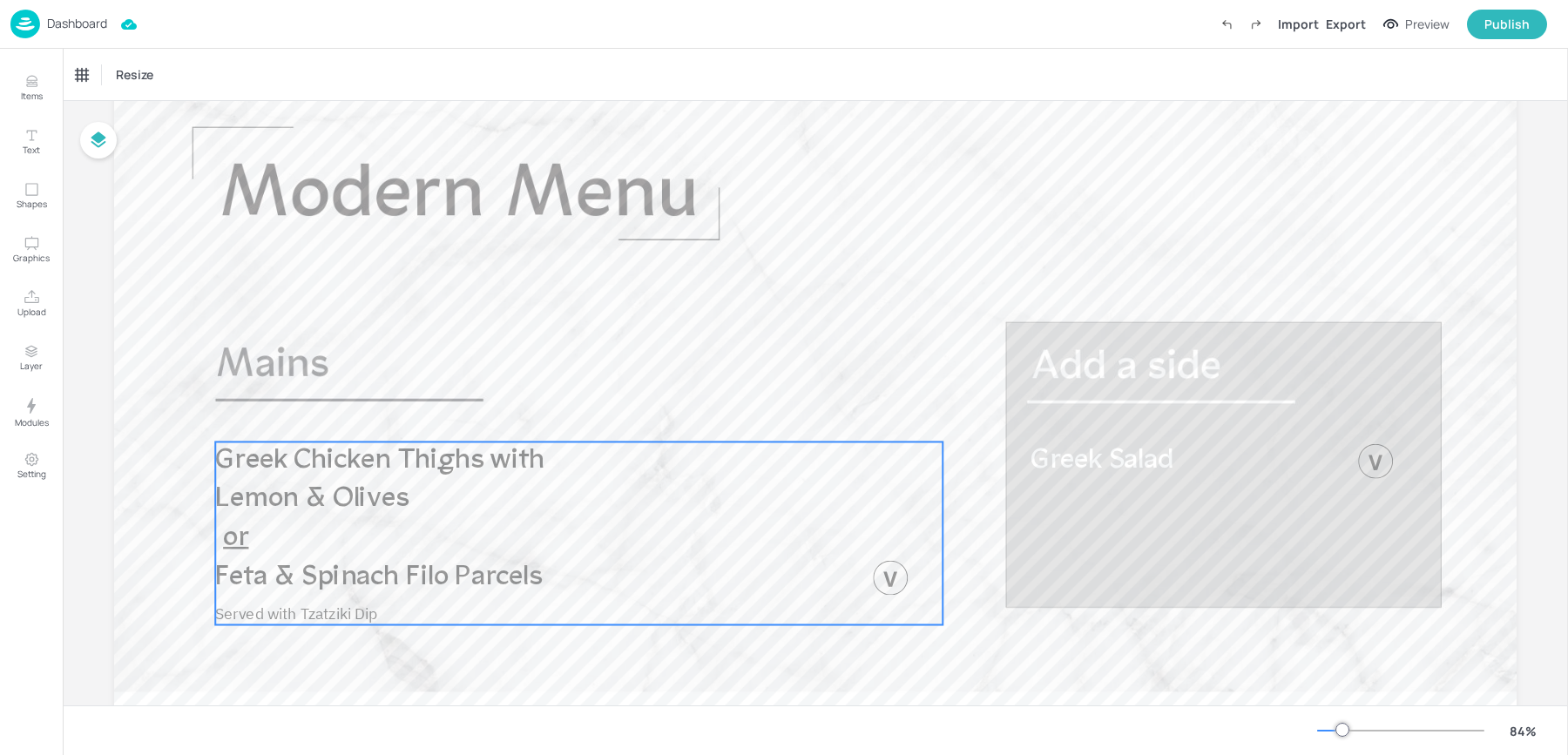 click on "Feta & Spinach Filo Parcels" at bounding box center (378, 576) 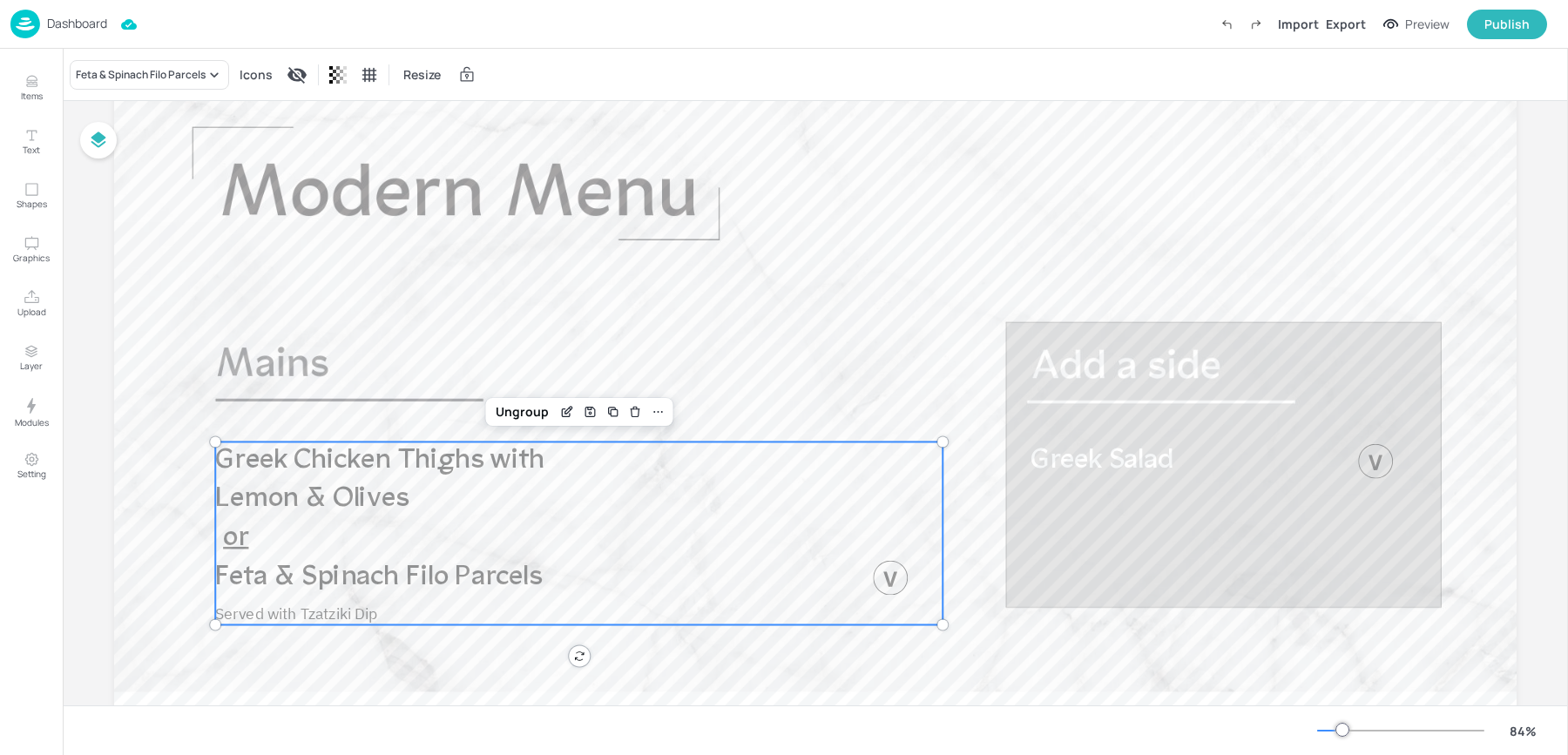 scroll, scrollTop: 0, scrollLeft: 0, axis: both 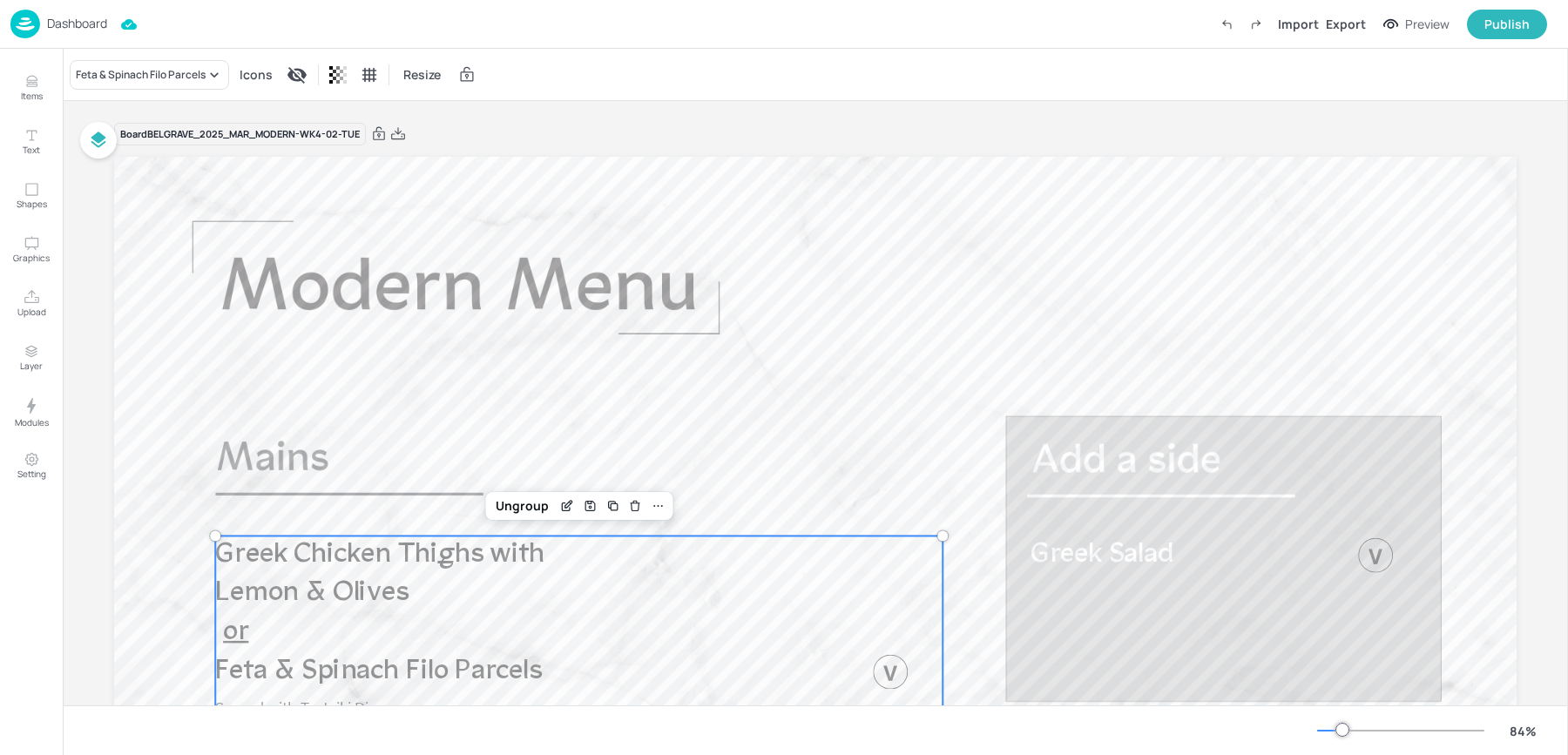 click at bounding box center [25, 24] 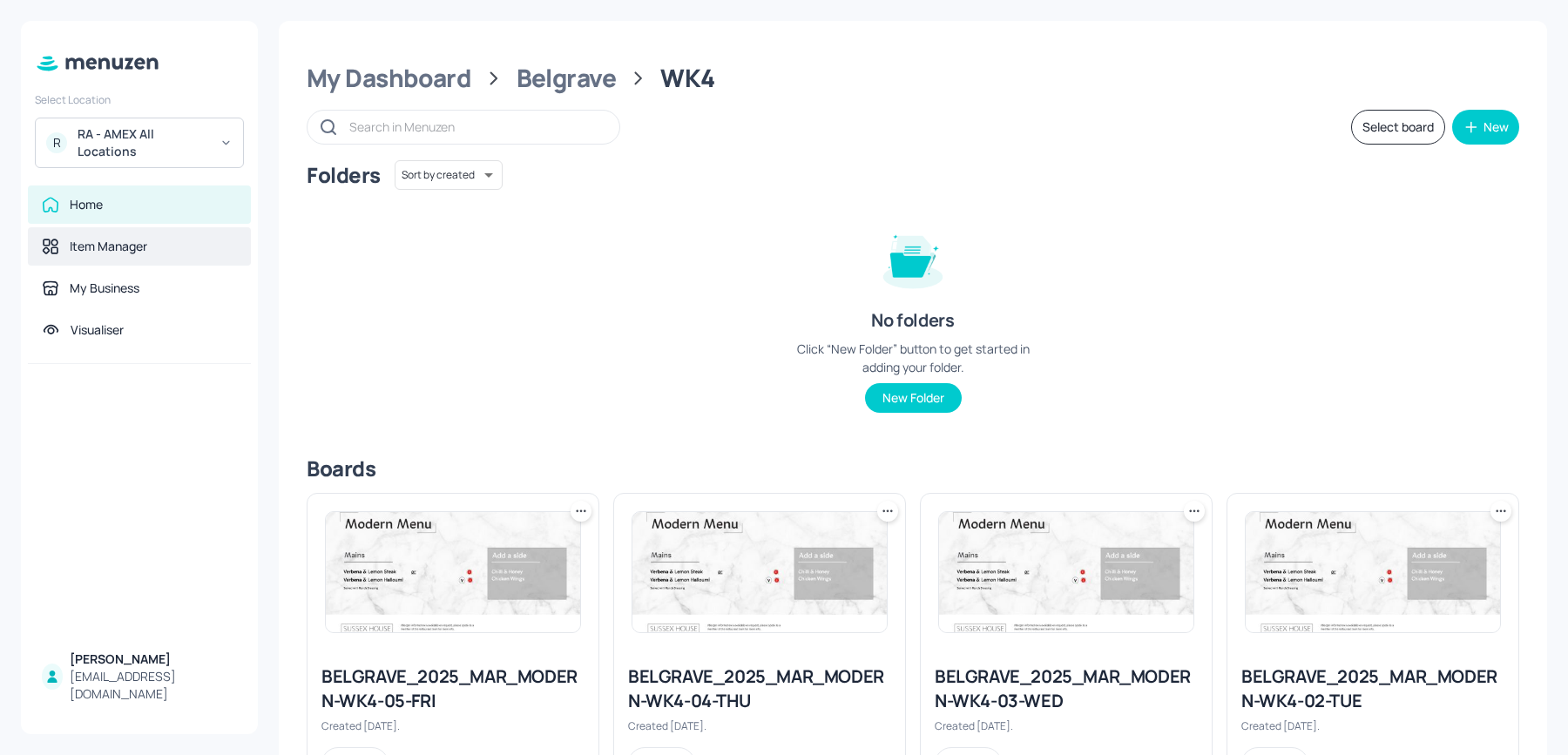 click on "Item Manager" at bounding box center [139, 246] 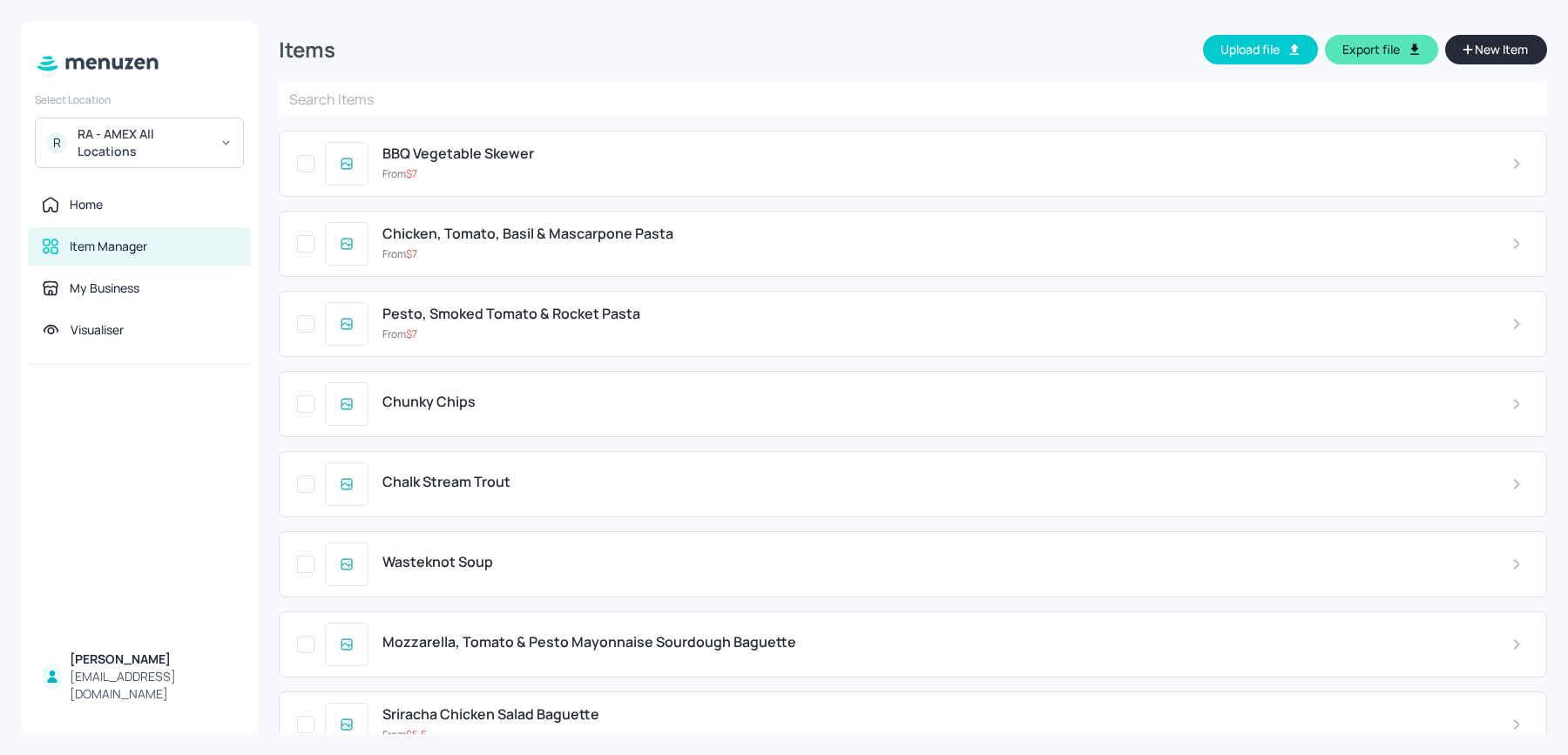 click on "Items Upload file Export file   New Item ​ BBQ Vegetable Skewer From  $ 7 Chicken, Tomato, Basil & Mascarpone Pasta From  $ 7 Pesto, Smoked Tomato & Rocket Pasta  From  $ 7 Chunky Chips Chalk Stream Trout Wasteknot Soup Mozzarella, Tomato & Pesto Mayonnaise Sourdough Baguette Sriracha Chicken Salad Baguette From  $ 5.5 Smoked Chalk Stream Trout, Baby Spinach & Crème Fraiche Sourdough Loaded Fries with Choice of Toppings From  $ 5.5 FRIES American Style Coleslaw Bolognese Sauce Yakitori Grilled Beef Croque Monsieur, Honey Roast Ham & Keen Cheddar From  $ 4 Salsa Verde Crushed New Potato & Spring Onion Caesar Salad Pork Burrito French Onion Soup, Gruyere Croute  White Bean, Leek & Artichoke Stew   Coq au Vin  Courgette & Lemon Soup  Sweet Chilli Halloumi Style Cheese Wrap  Halloumi or Tofu Tomato & Olive Orzo From  $ 7 Modern Veg Vegetable Soup Olive, Tomato & Harissa Tofu Pasta Salad Sticky Citrus Chicken Wings BBQ Vegetable Skewer Grilled Trout Beef Pasta Bake Leek, Mushroom & Spinach Pasta Bake Chips $ $" at bounding box center [913, 377] 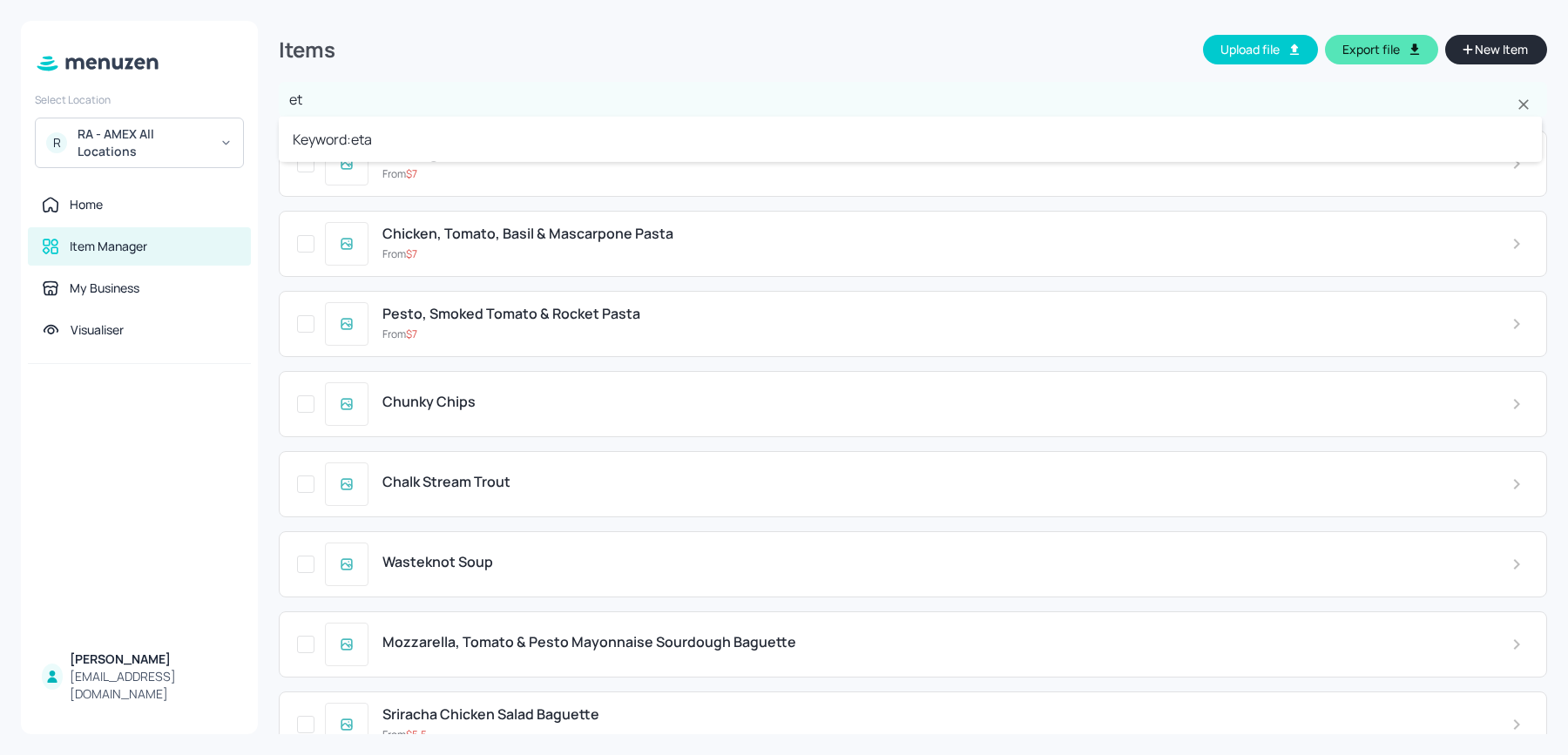 type on "e" 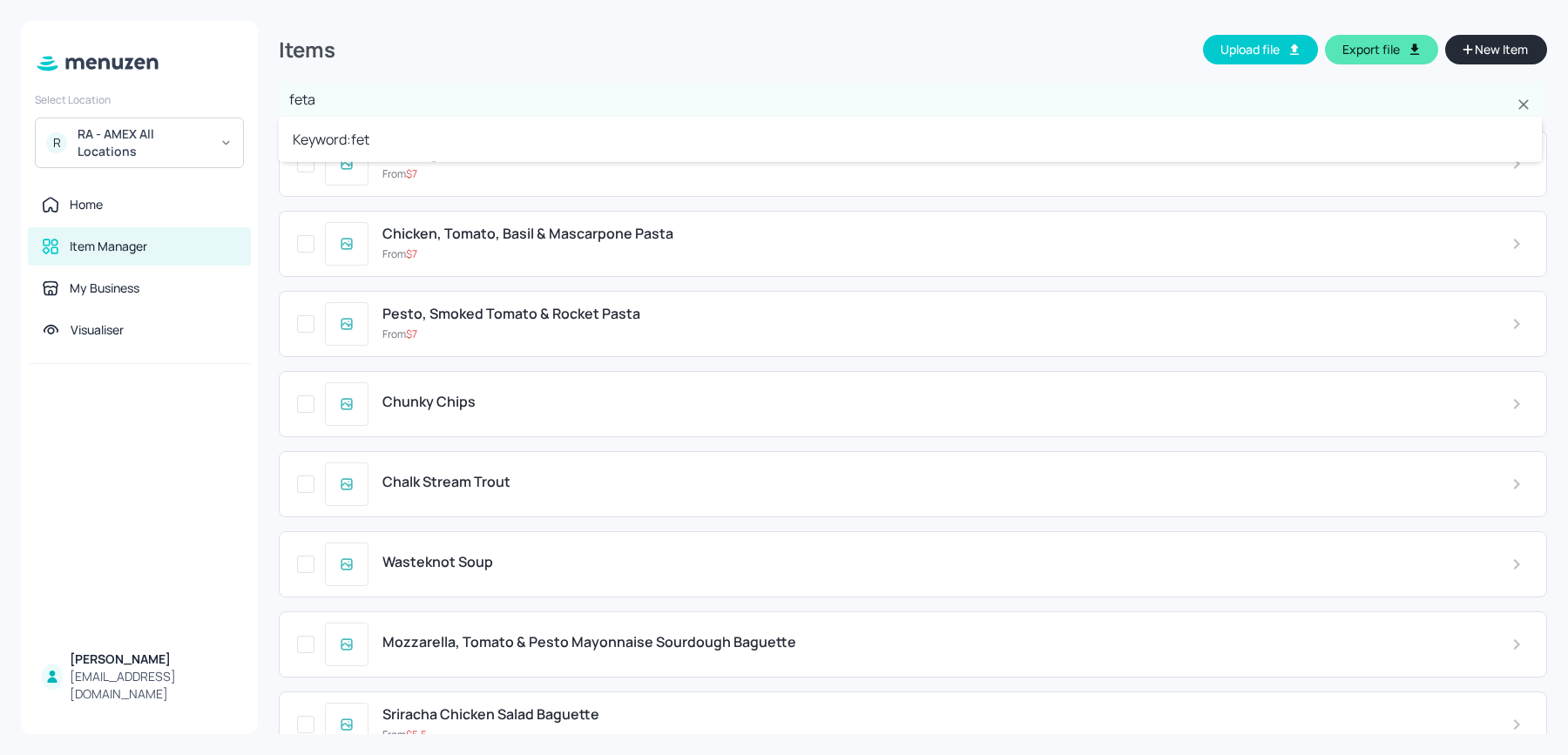 type on "feta" 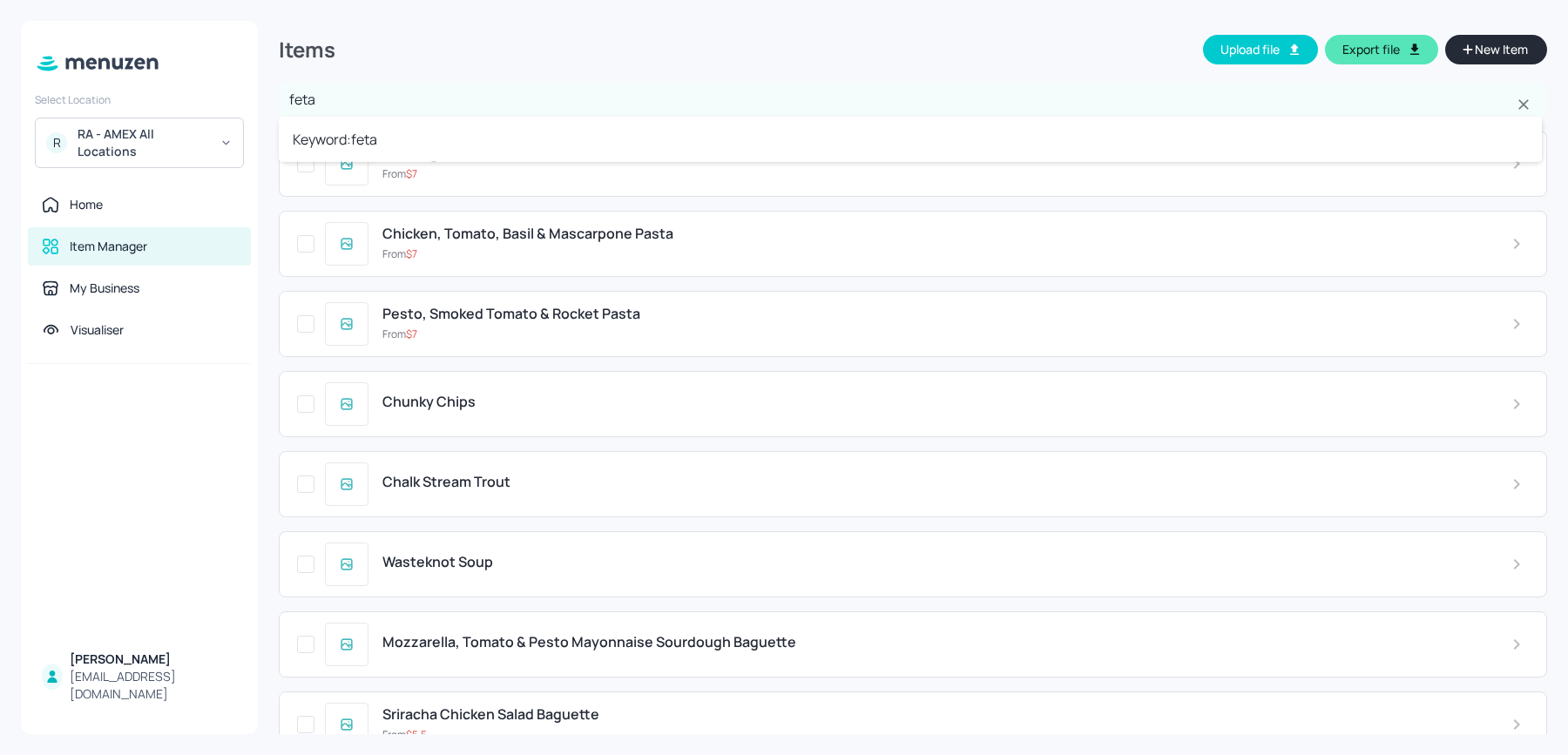click on "Keyword:  feta" at bounding box center [910, 139] 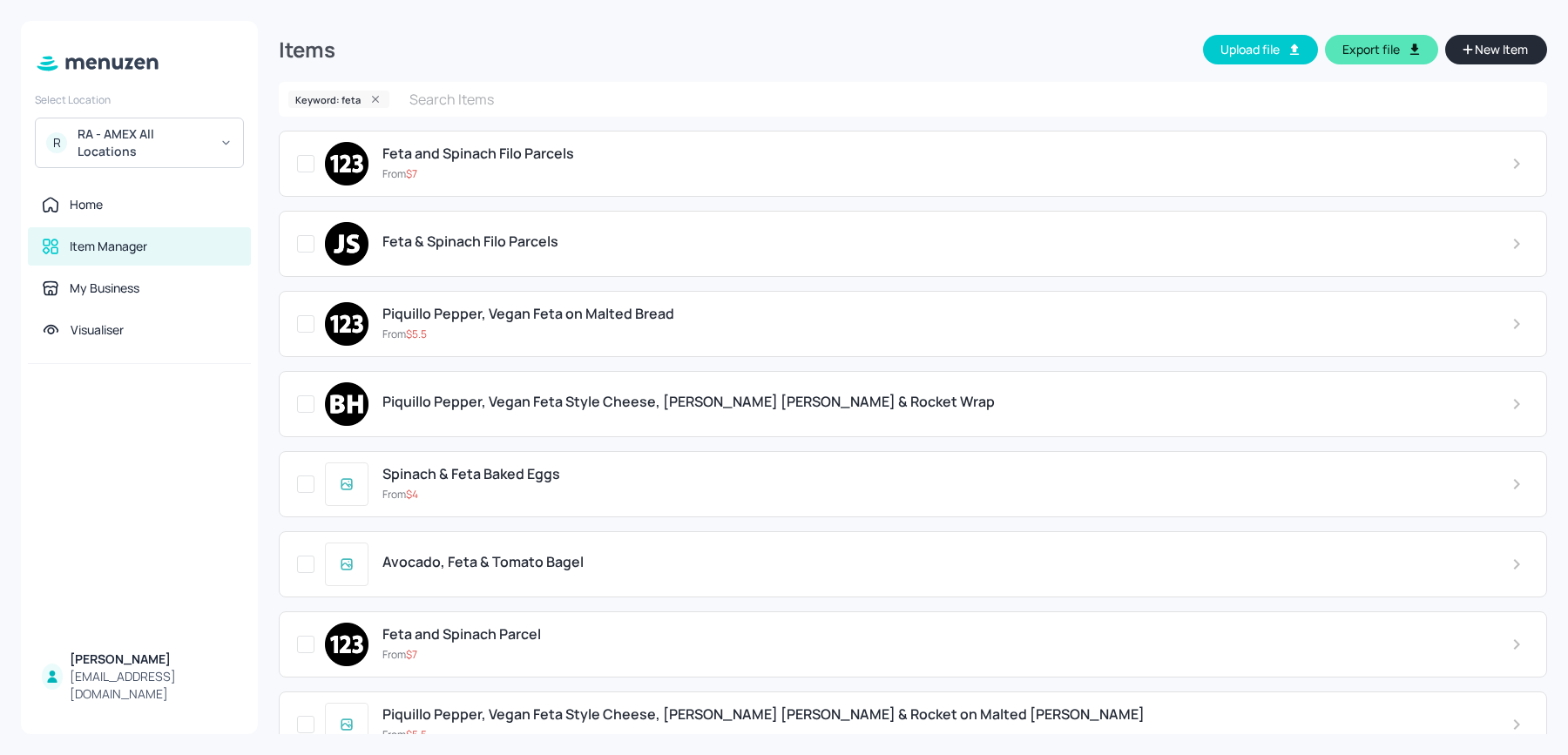 click on "Feta & Spinach Filo Parcels" at bounding box center [470, 241] 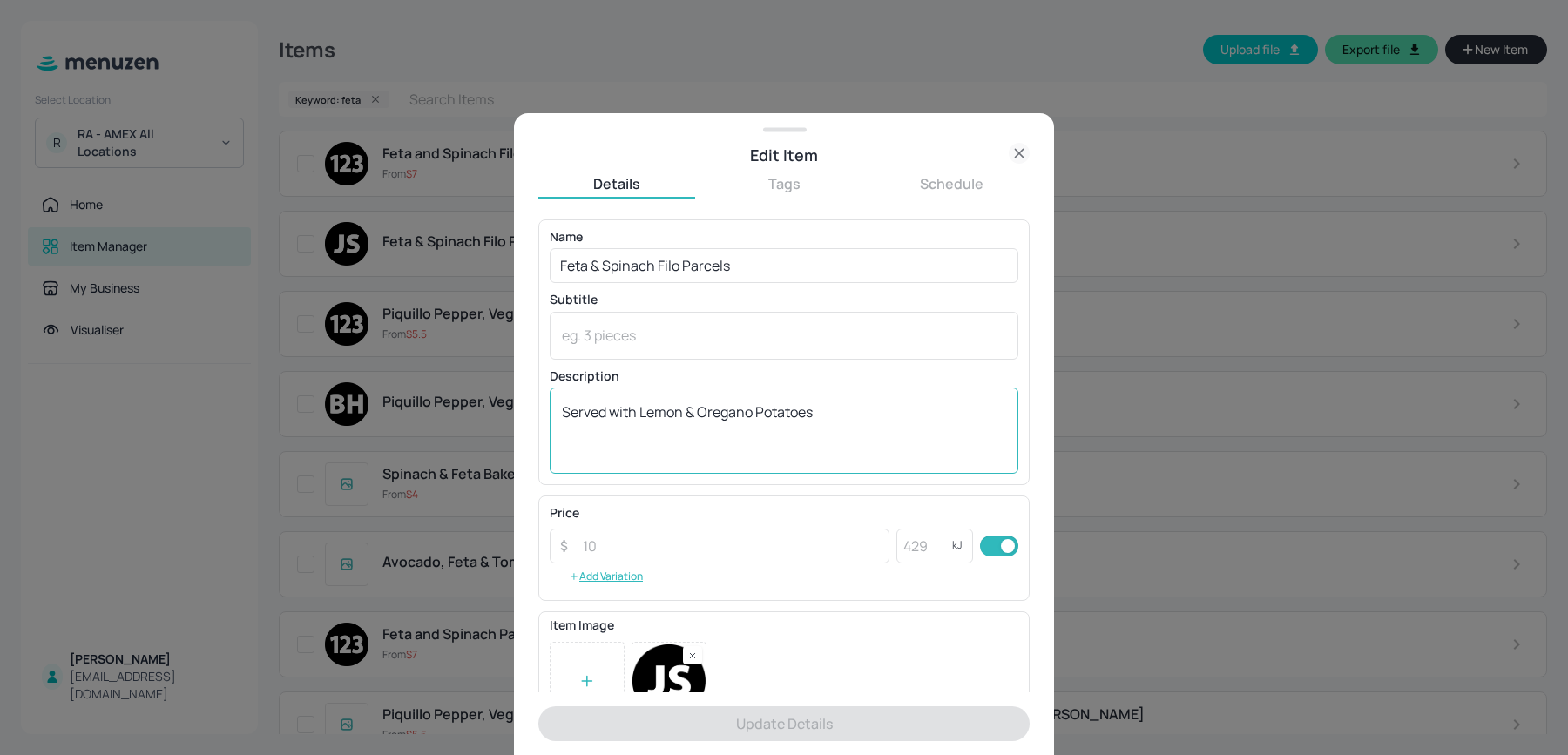scroll, scrollTop: 173, scrollLeft: 0, axis: vertical 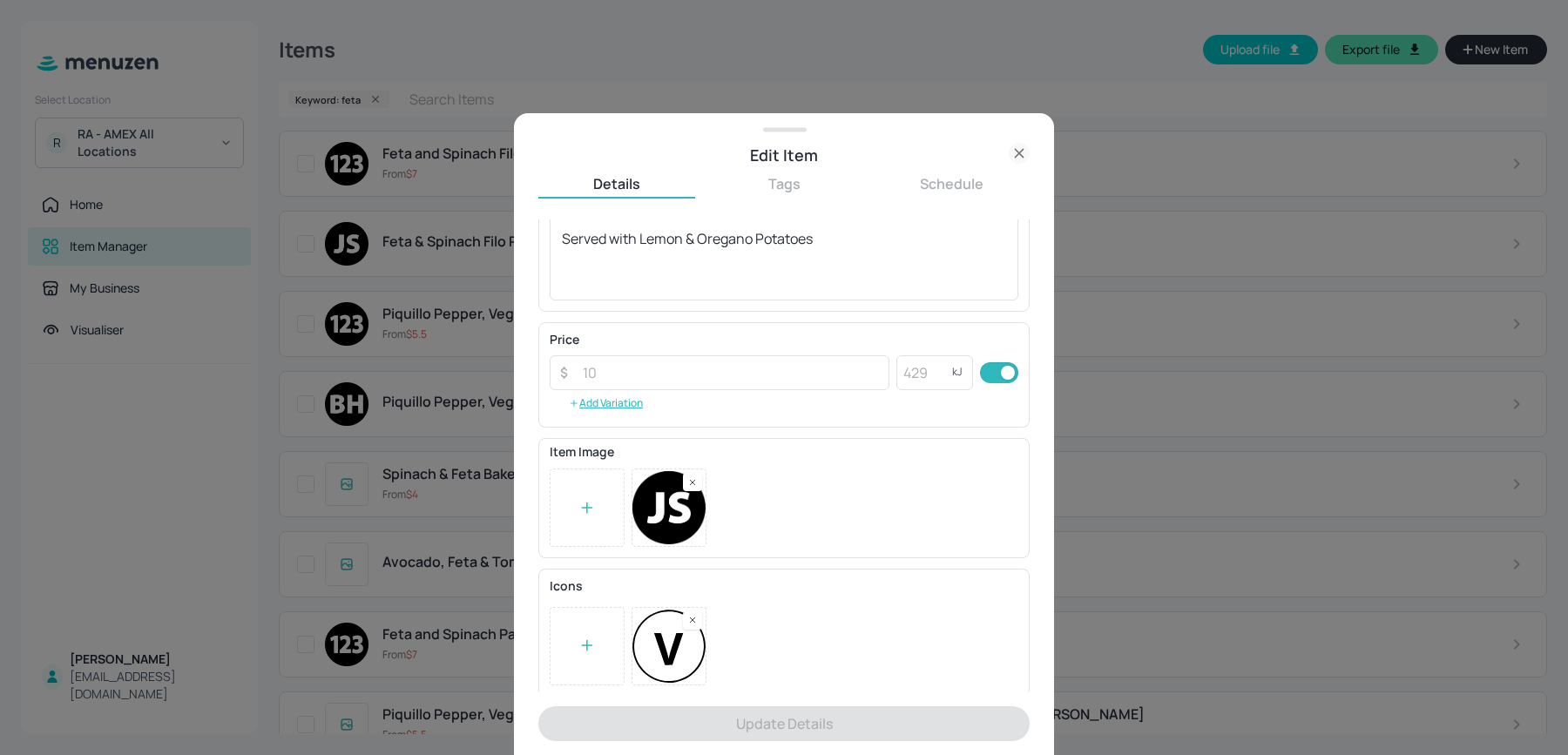 click 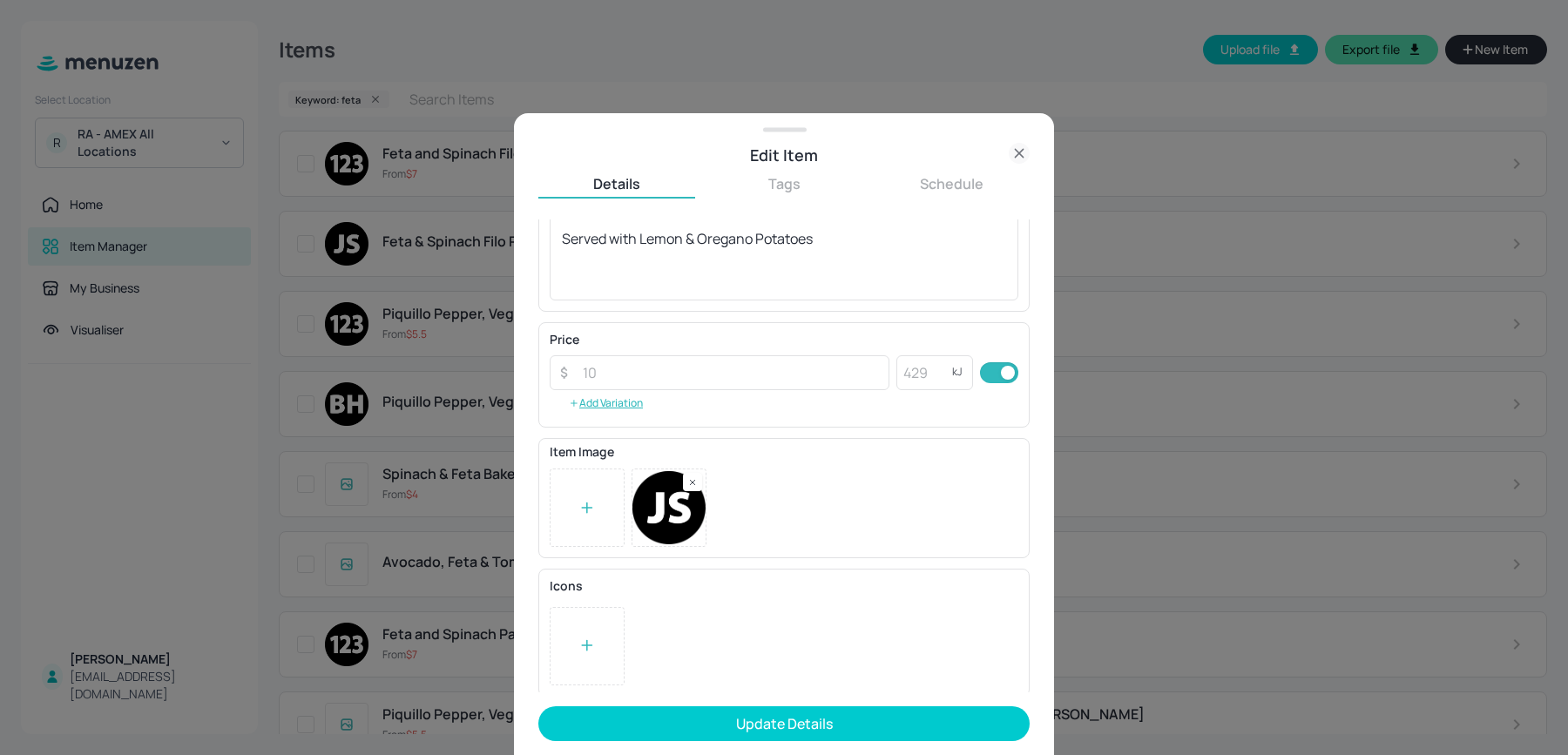 click 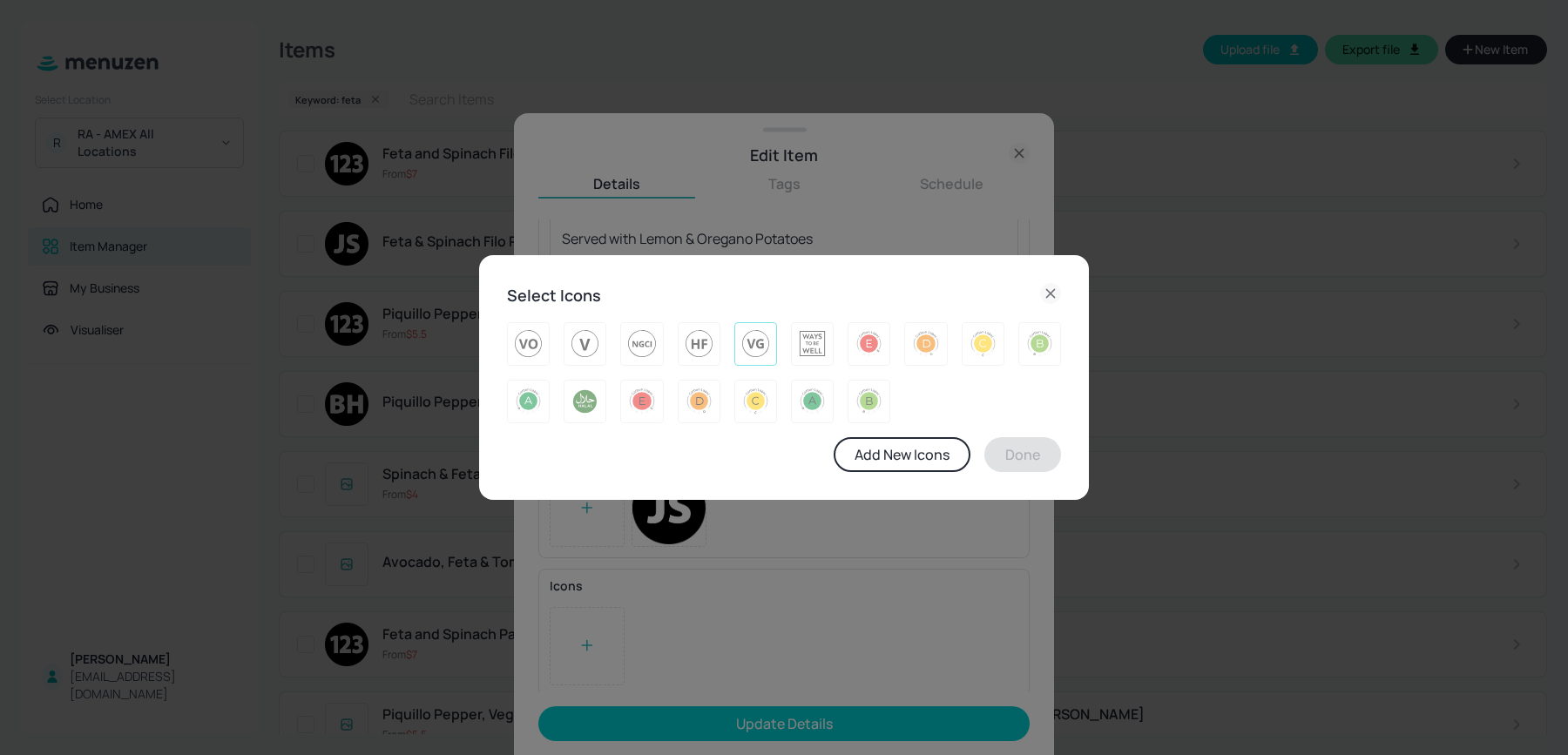click at bounding box center [755, 344] 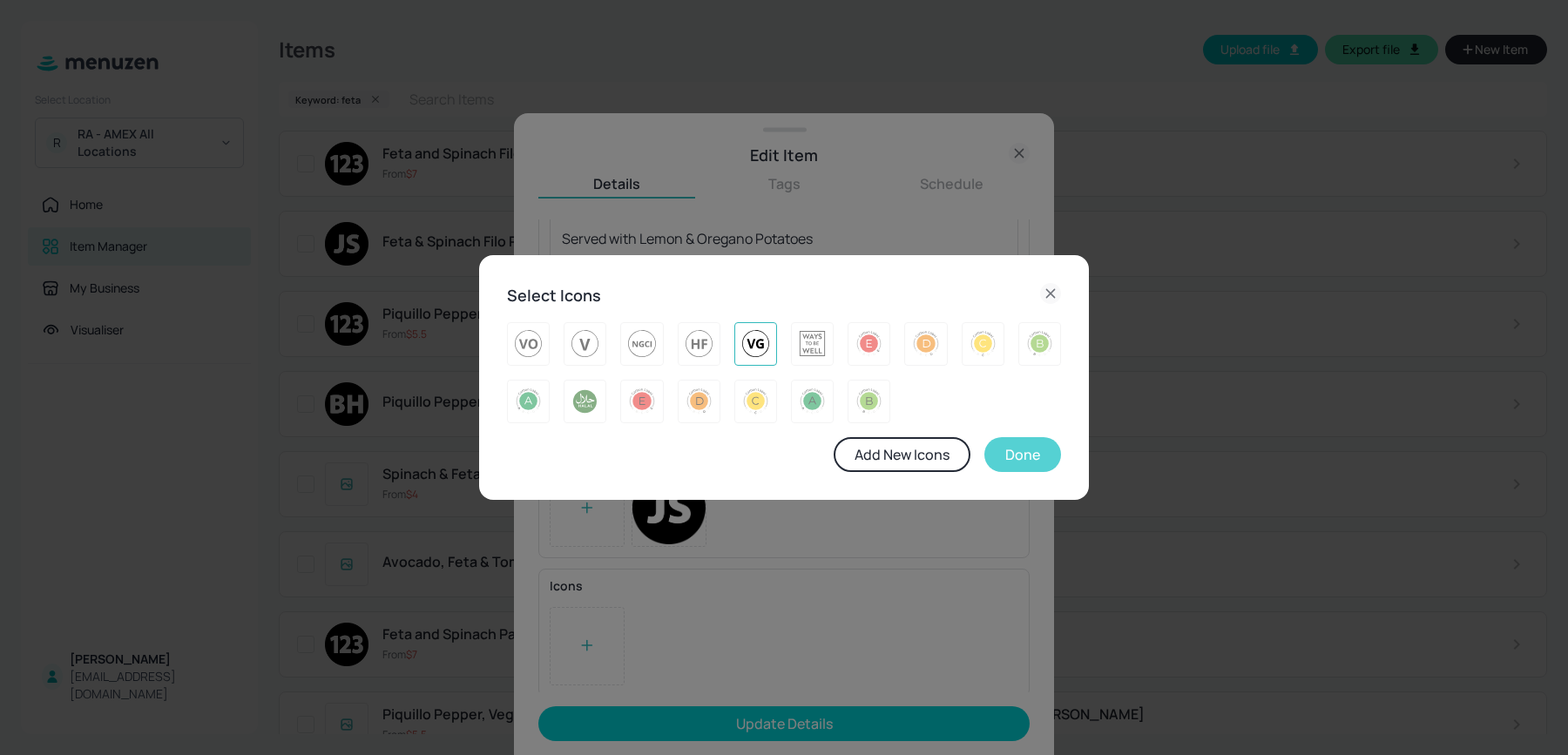 click on "Done" at bounding box center (1023, 455) 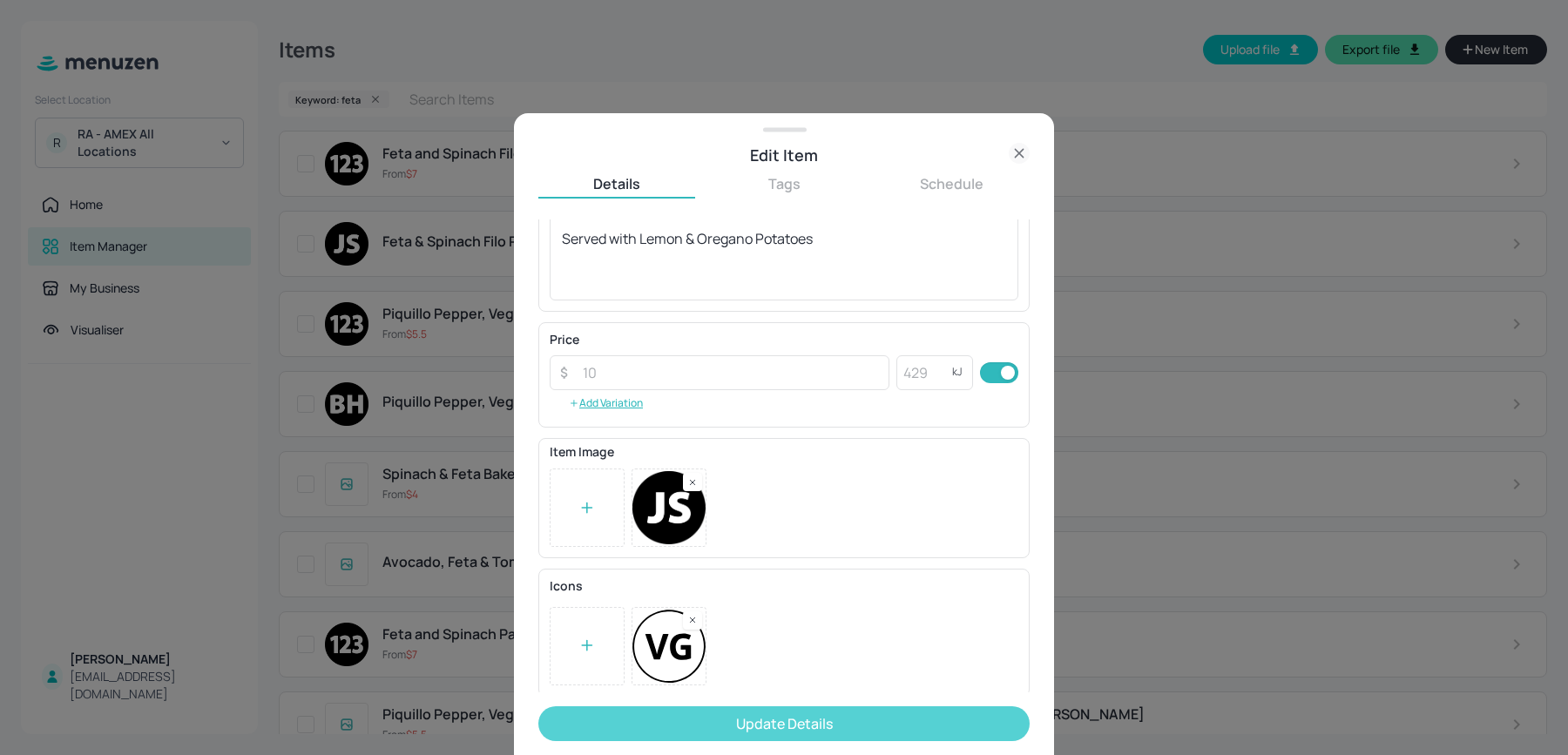 click on "Update Details" at bounding box center [784, 724] 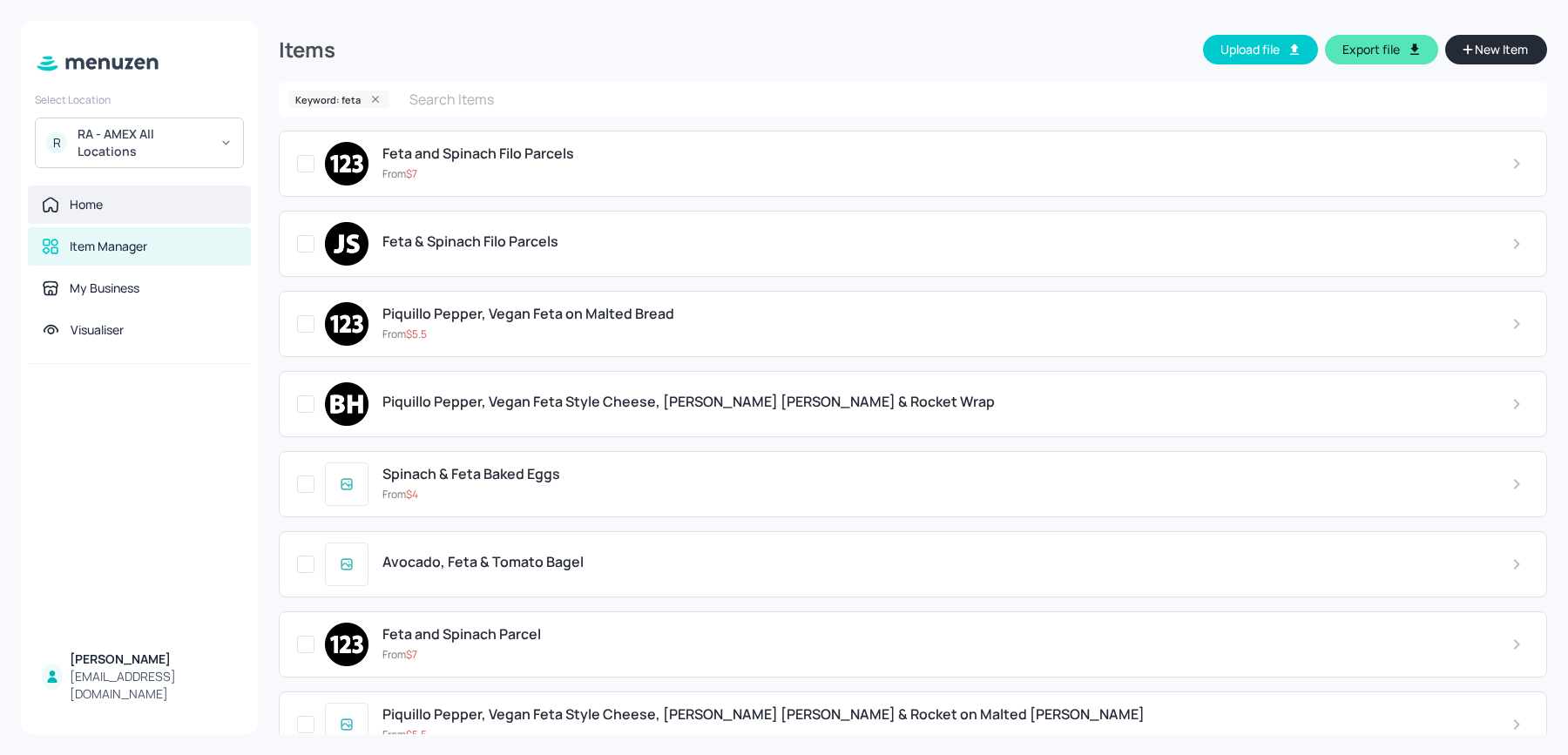 click on "Home" at bounding box center [139, 205] 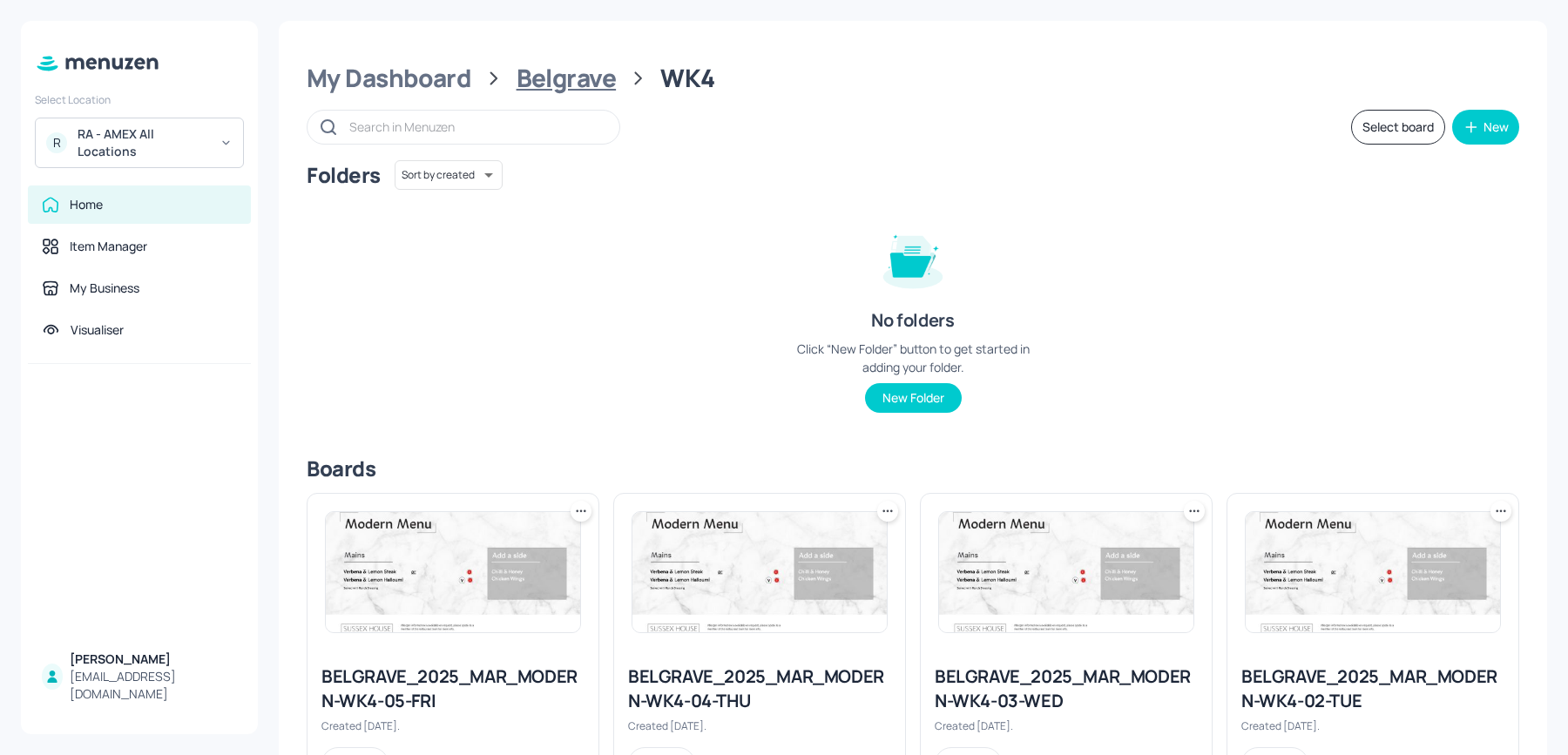 click on "Belgrave" at bounding box center [566, 78] 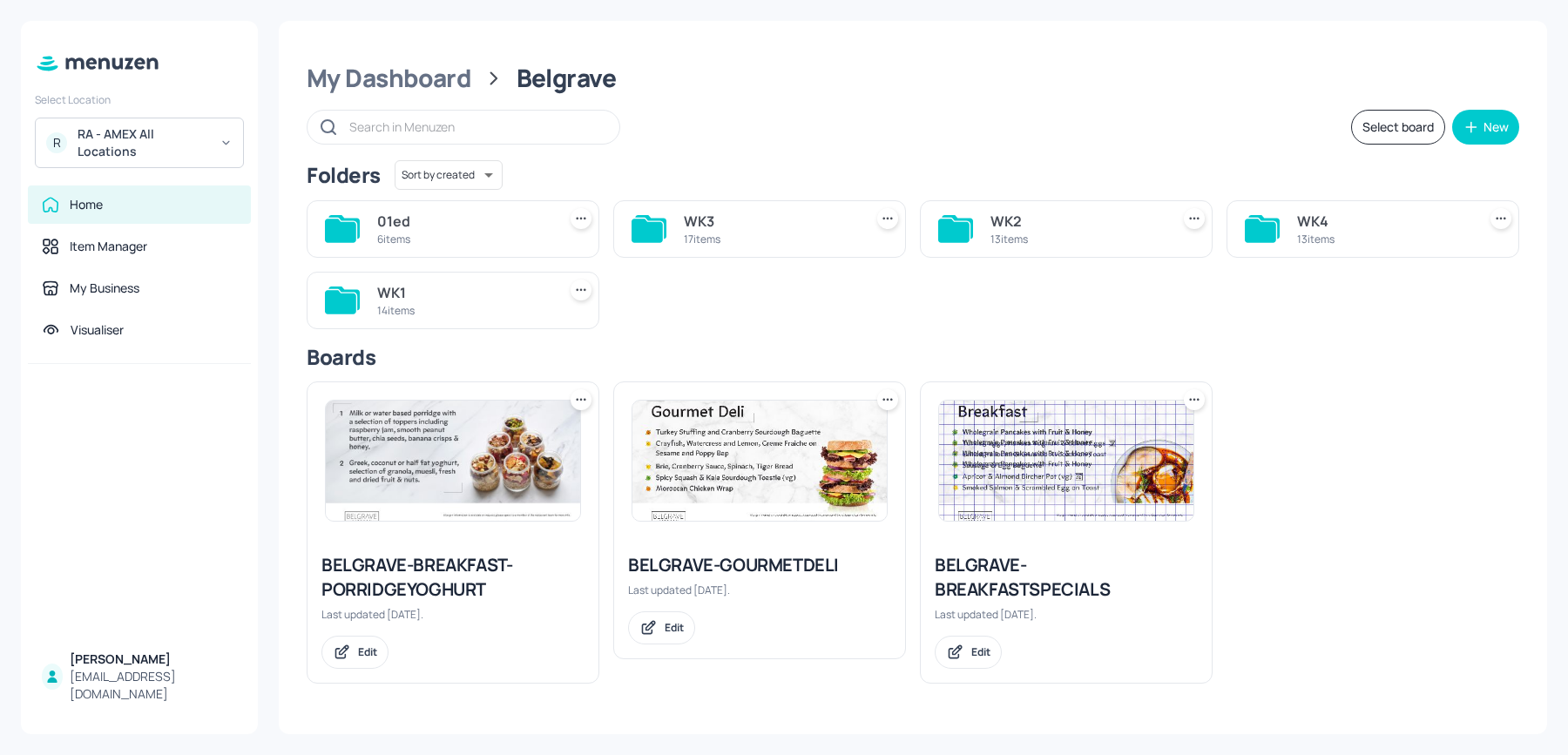 click on "WK4" at bounding box center [1383, 221] 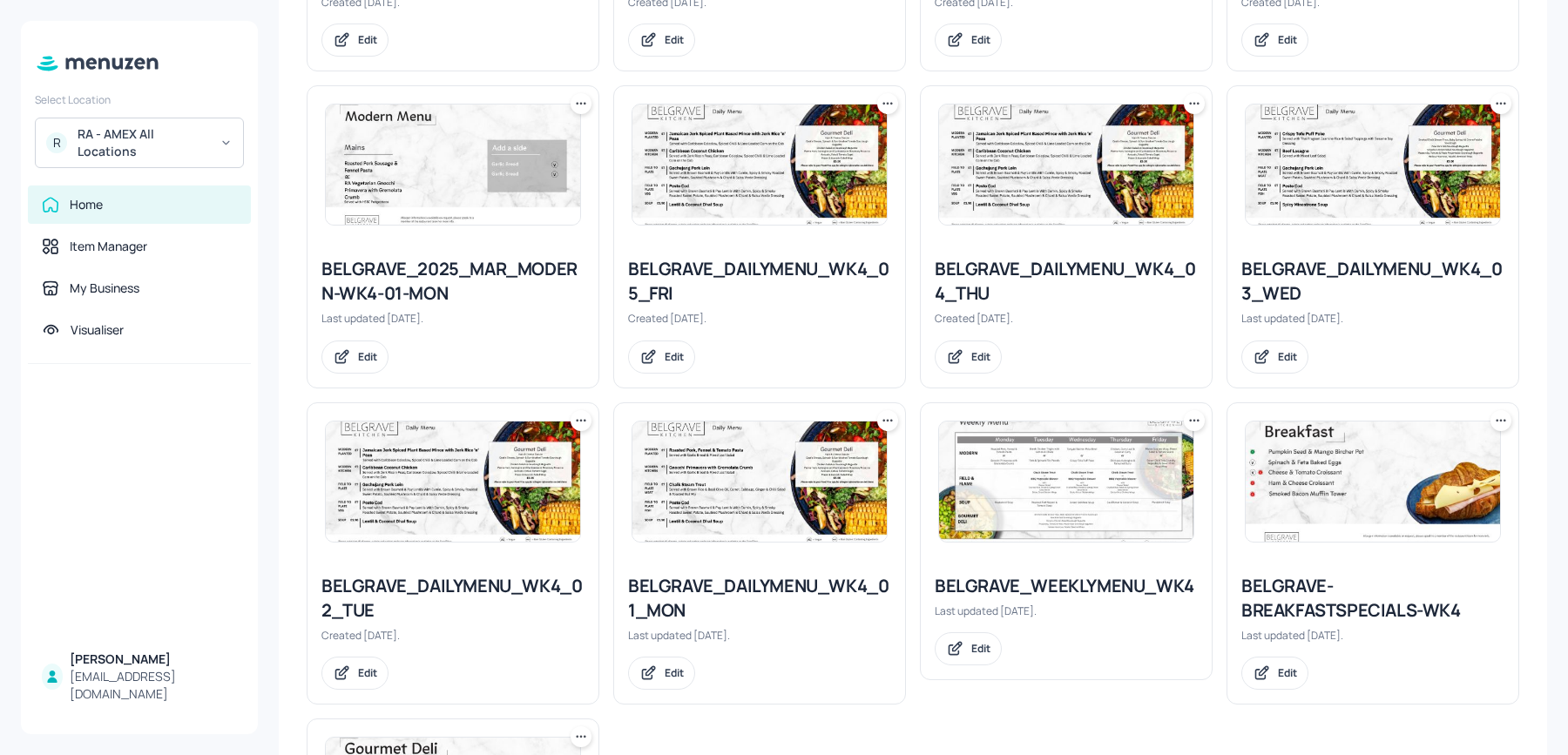 scroll, scrollTop: 736, scrollLeft: 0, axis: vertical 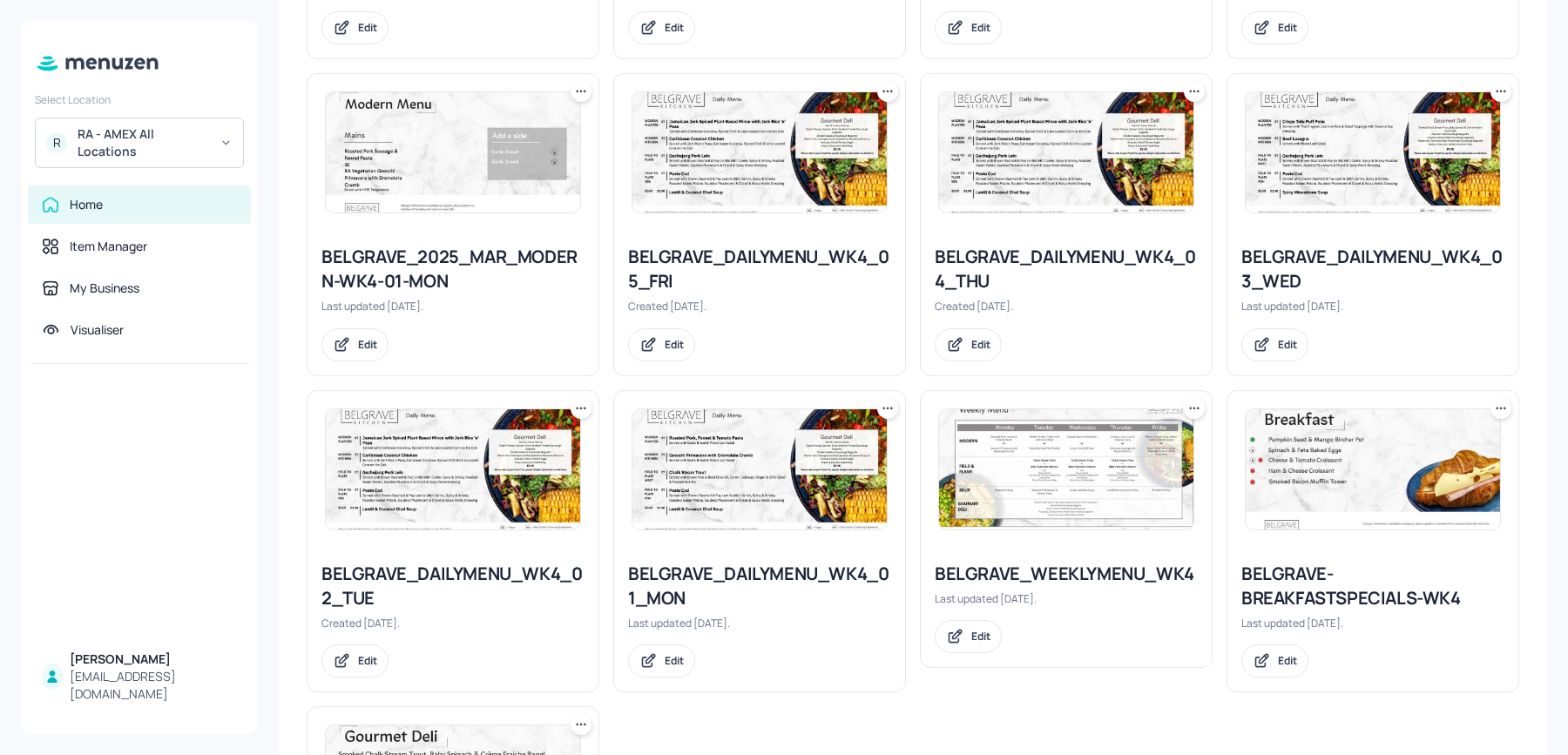 click on "BELGRAVE_DAILYMENU_WK4_02_TUE" at bounding box center [453, 586] 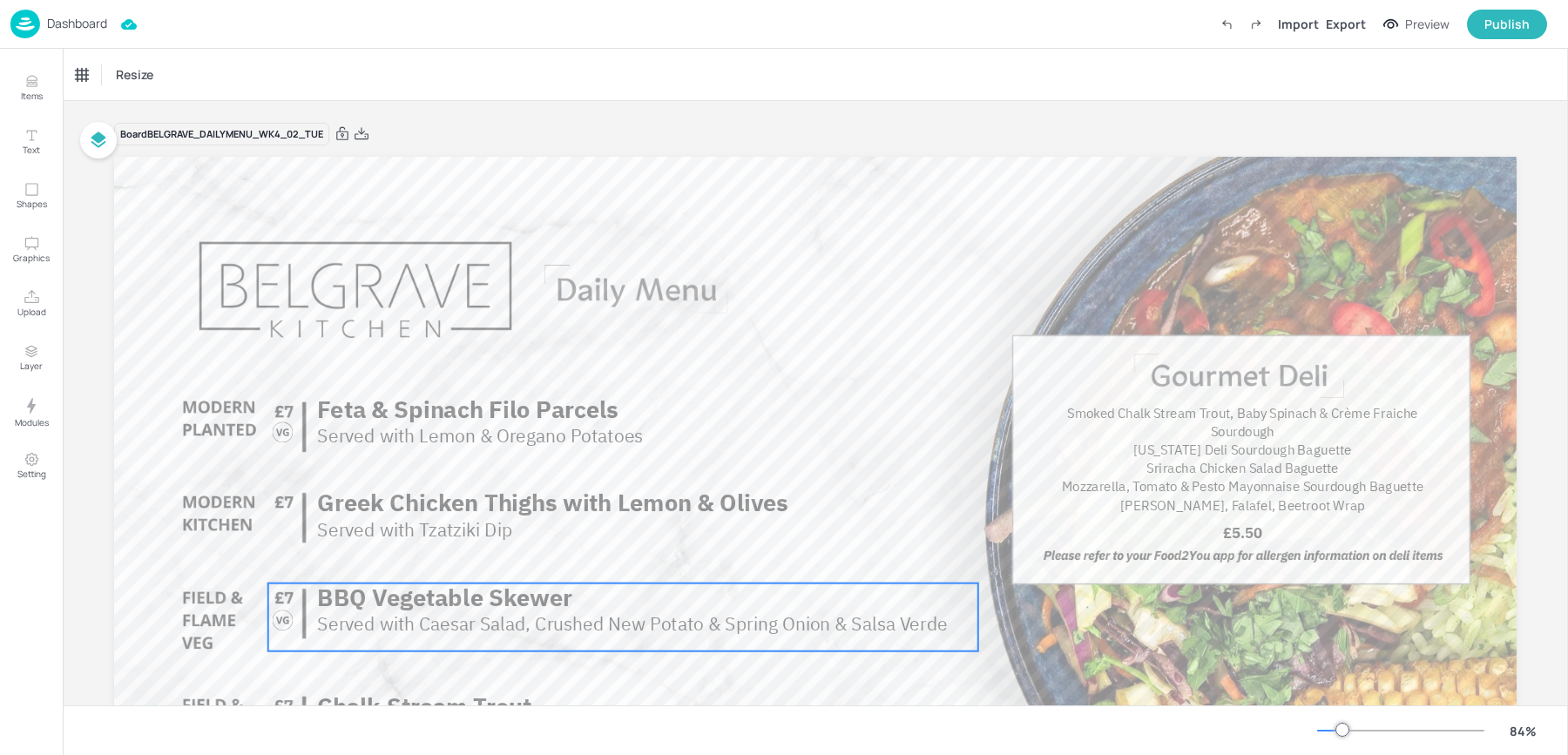 click on "BBQ Vegetable Skewer" at bounding box center (444, 597) 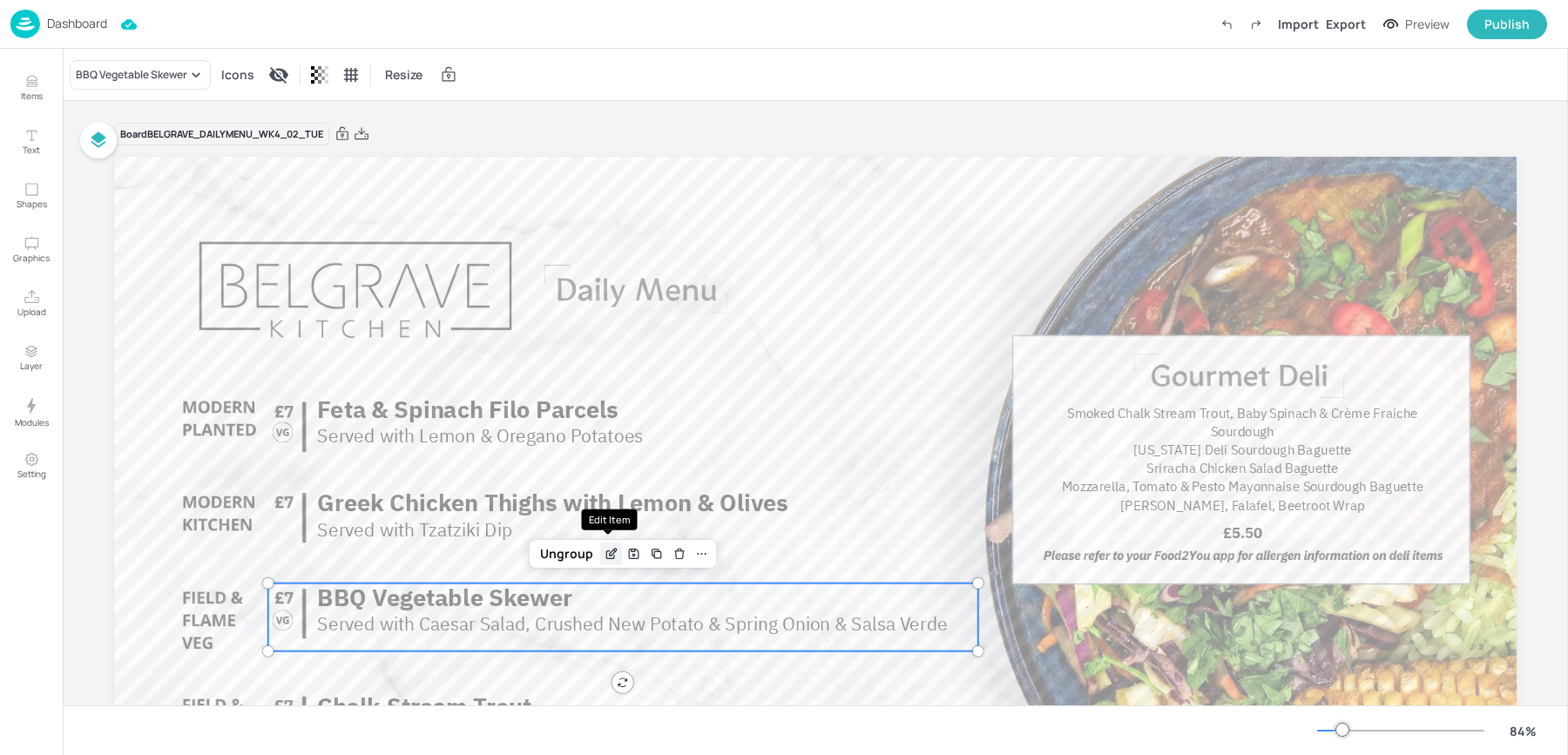 click 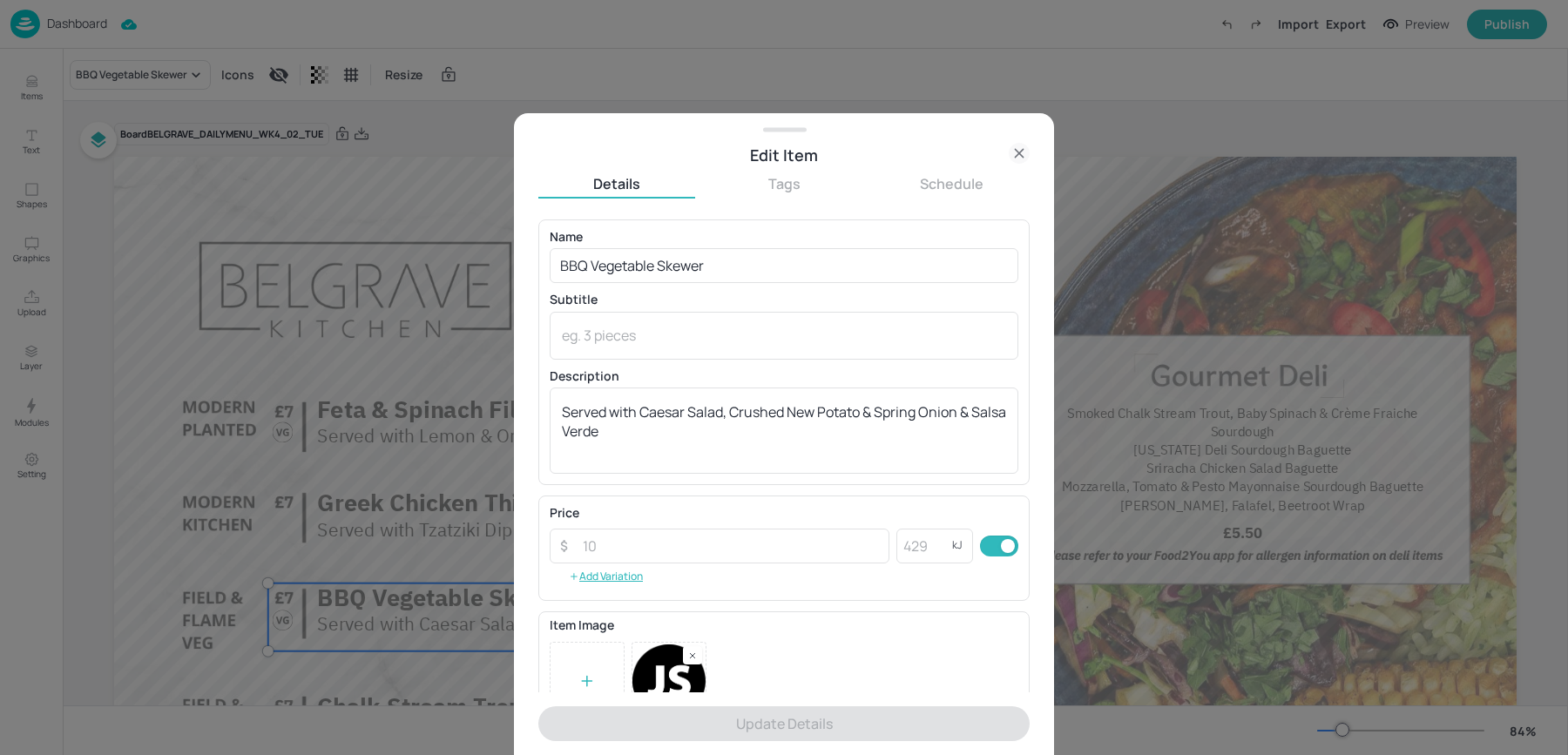 scroll, scrollTop: 173, scrollLeft: 0, axis: vertical 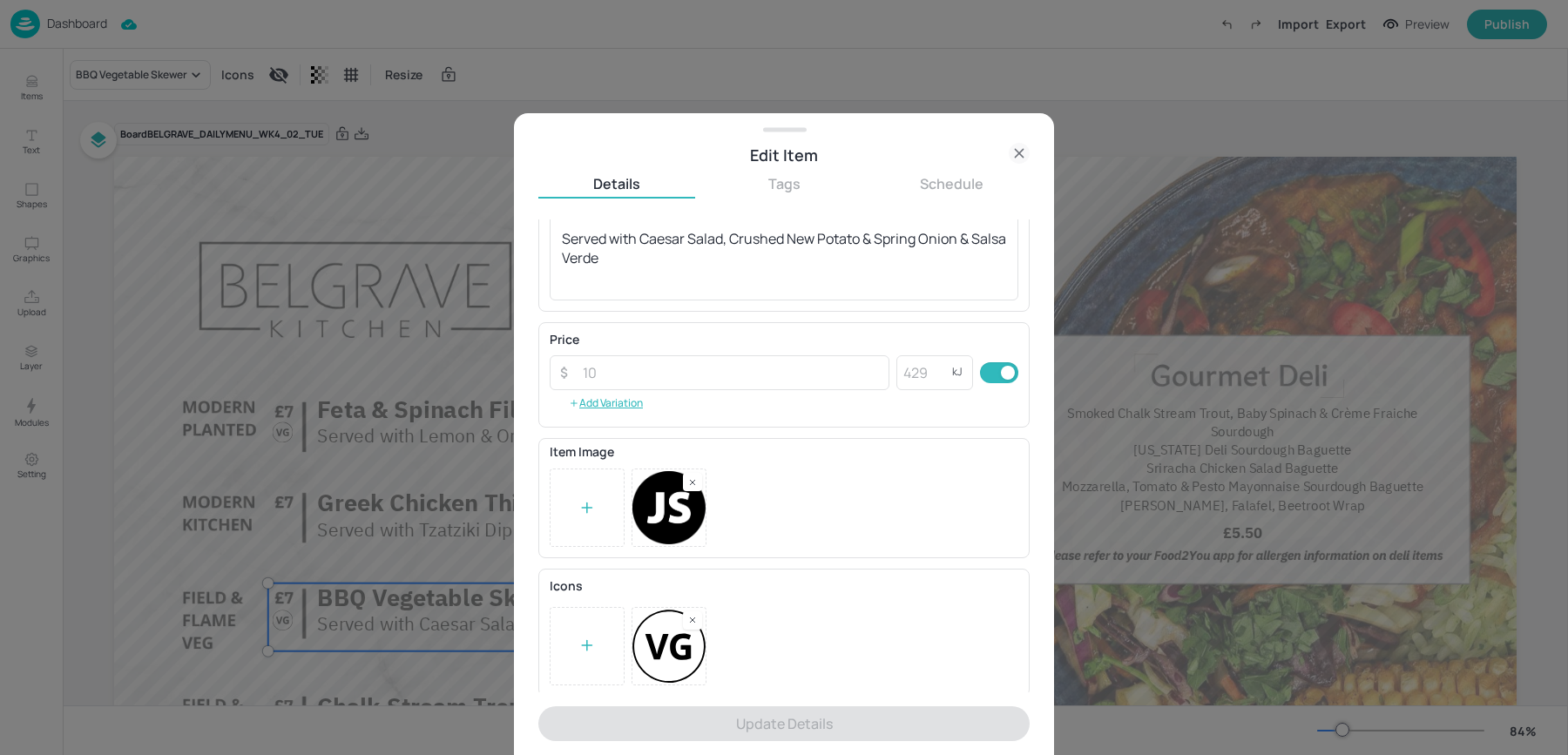 click 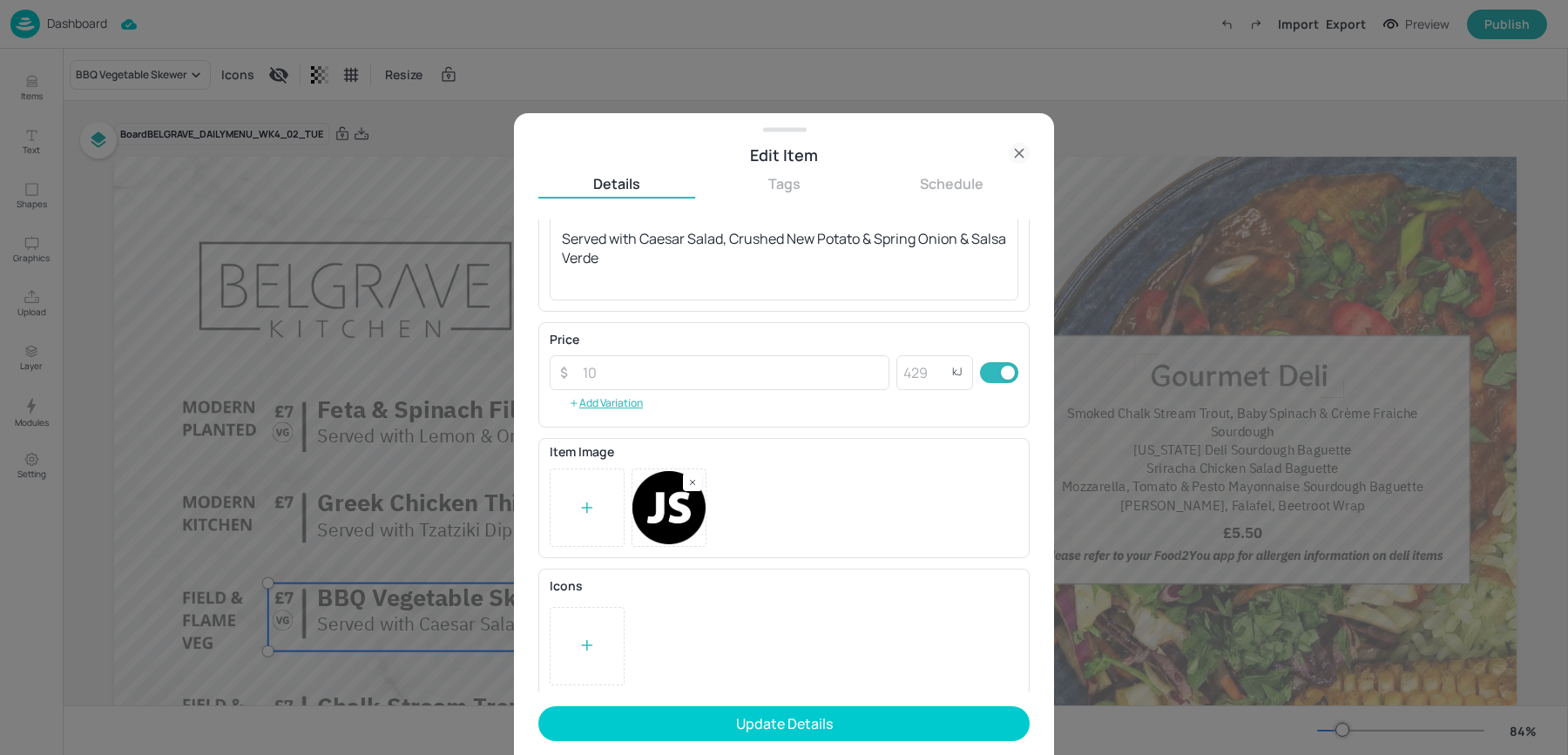click 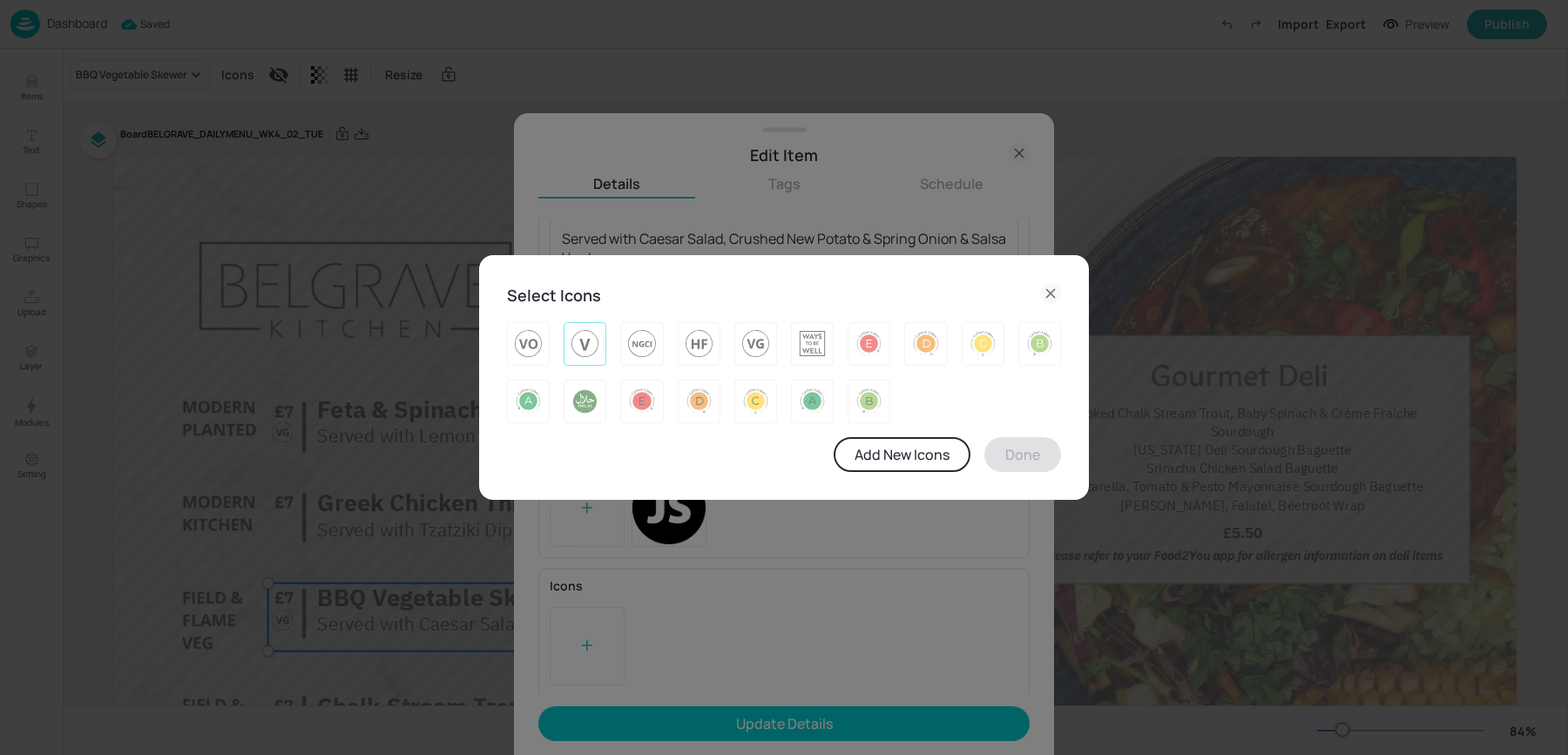 click at bounding box center [585, 344] 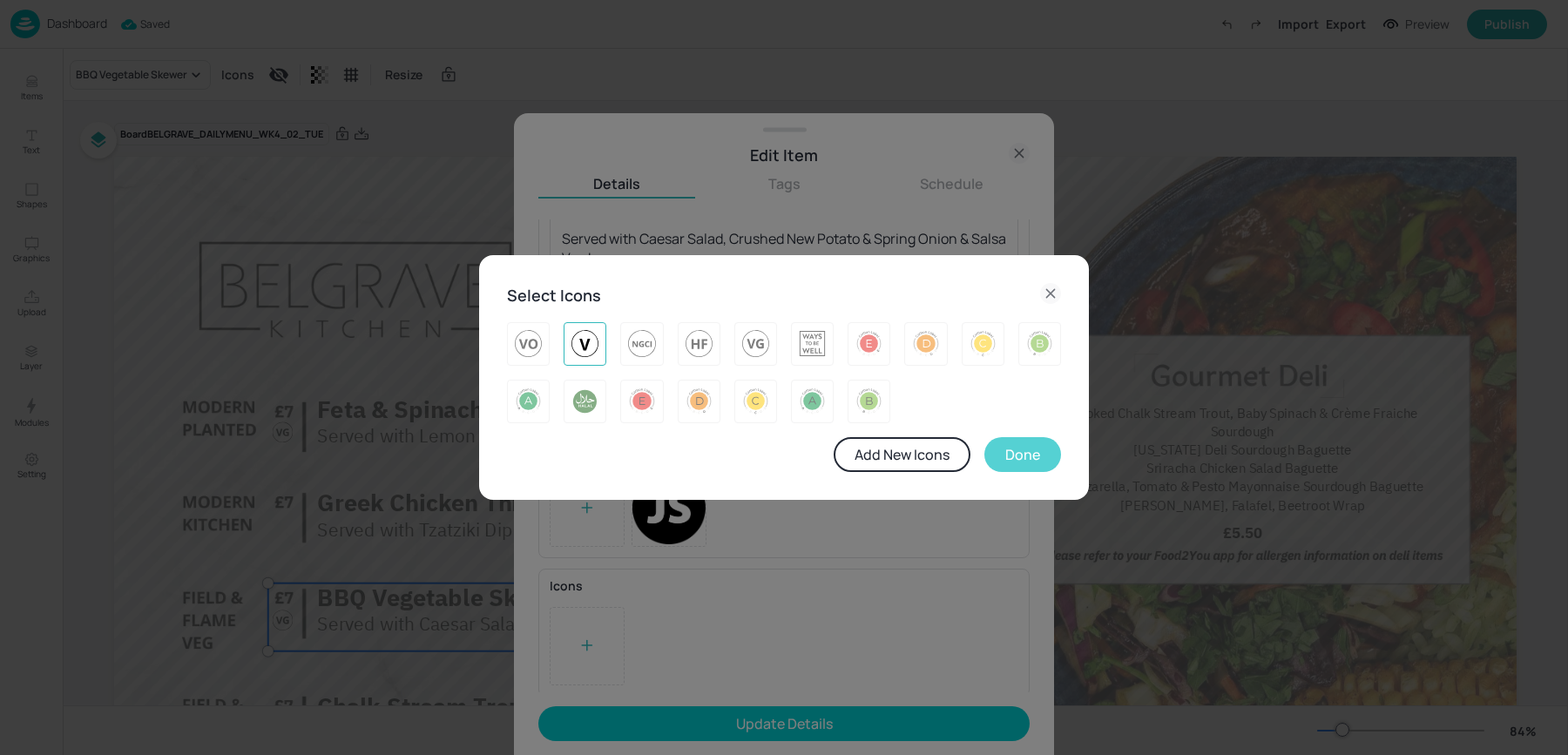 click on "Done" at bounding box center [1023, 455] 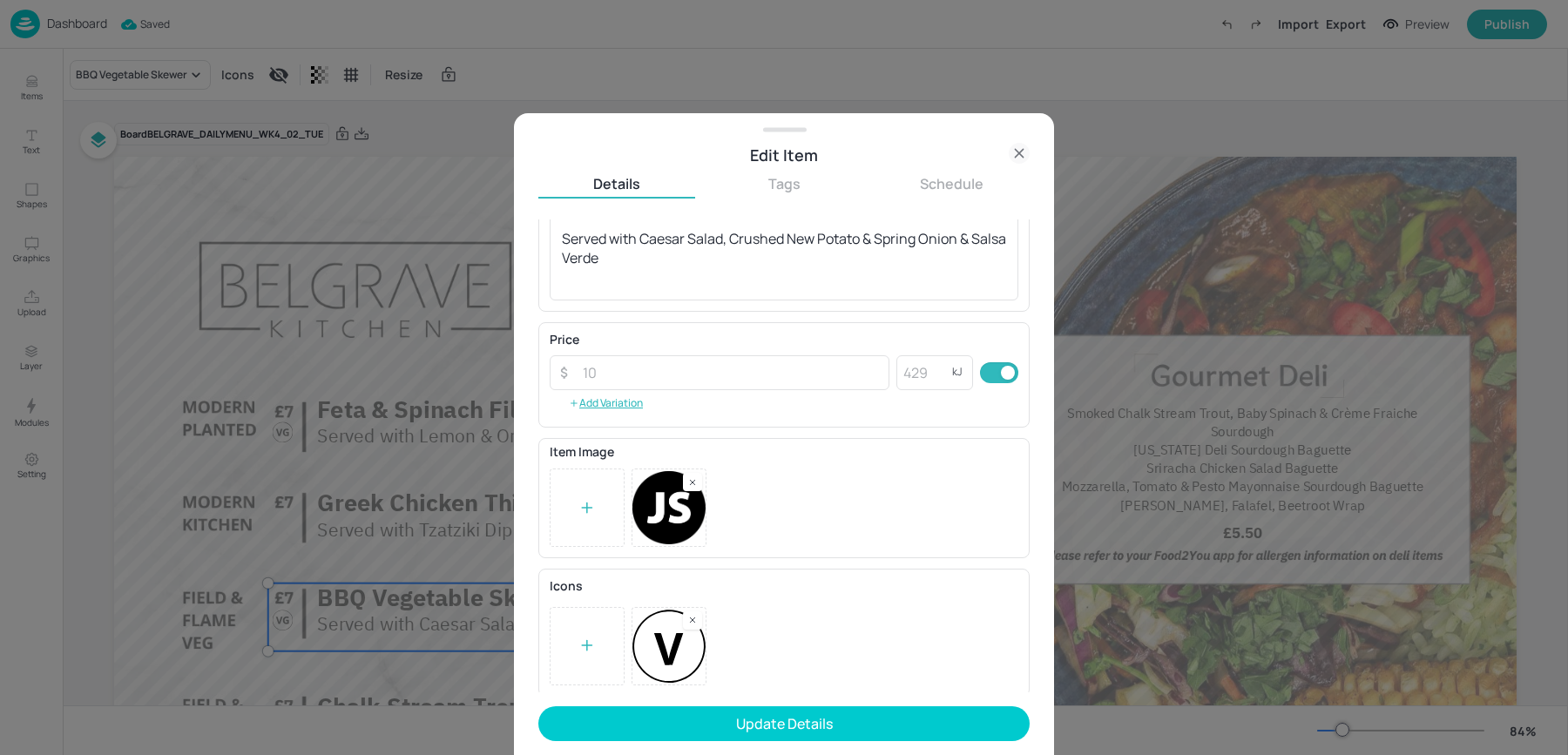 scroll, scrollTop: 0, scrollLeft: 0, axis: both 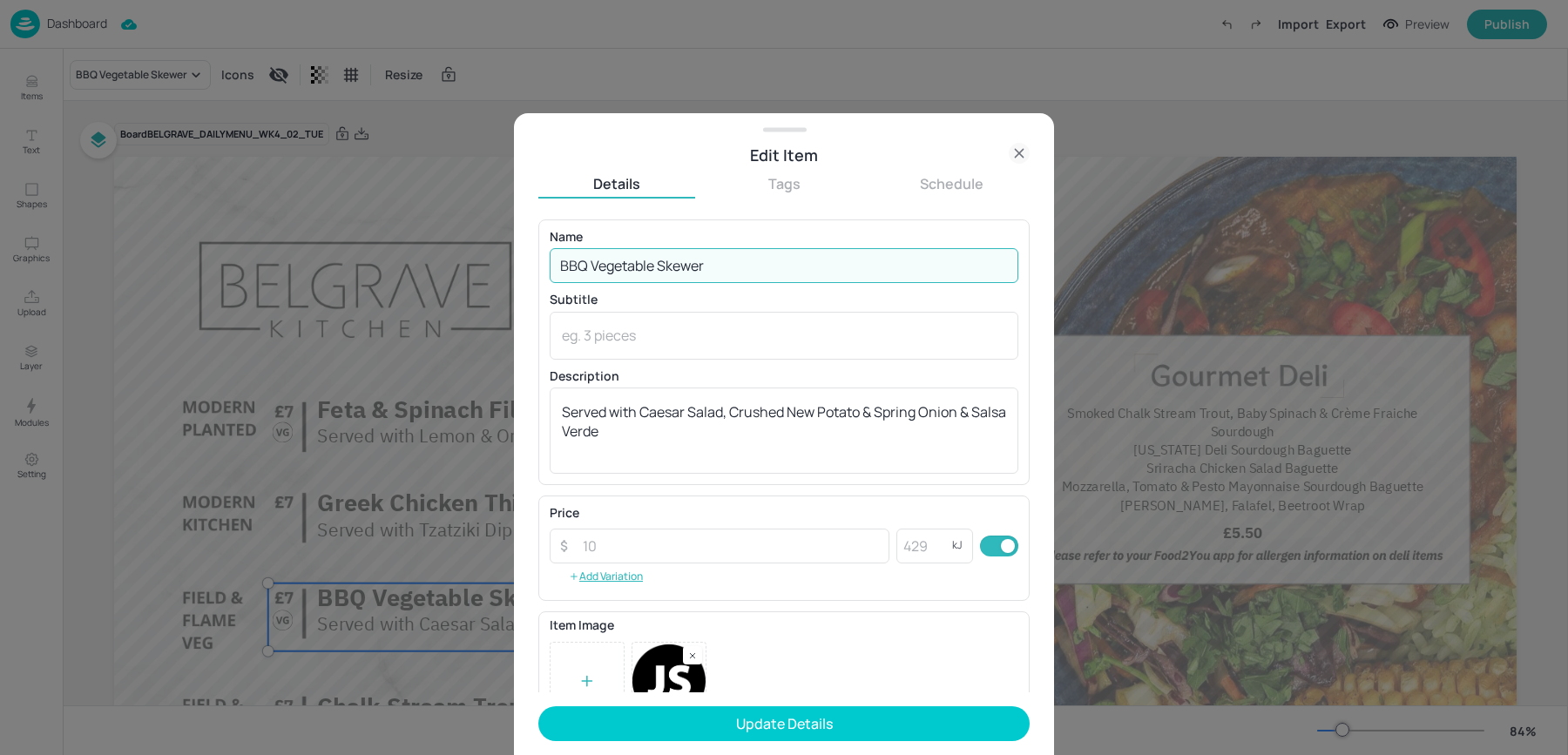 drag, startPoint x: 659, startPoint y: 263, endPoint x: 790, endPoint y: 272, distance: 131.3088 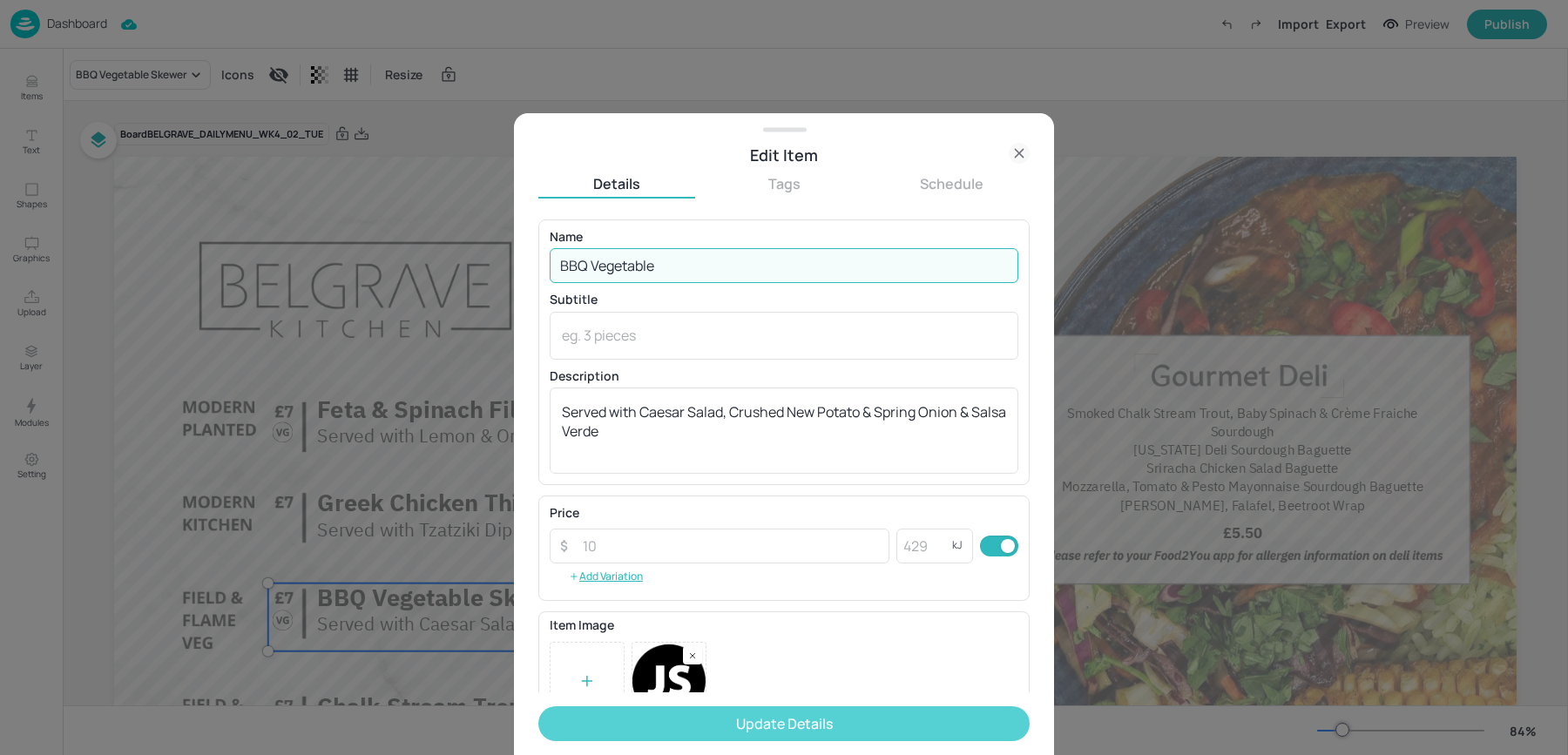 type on "BBQ Vegetable" 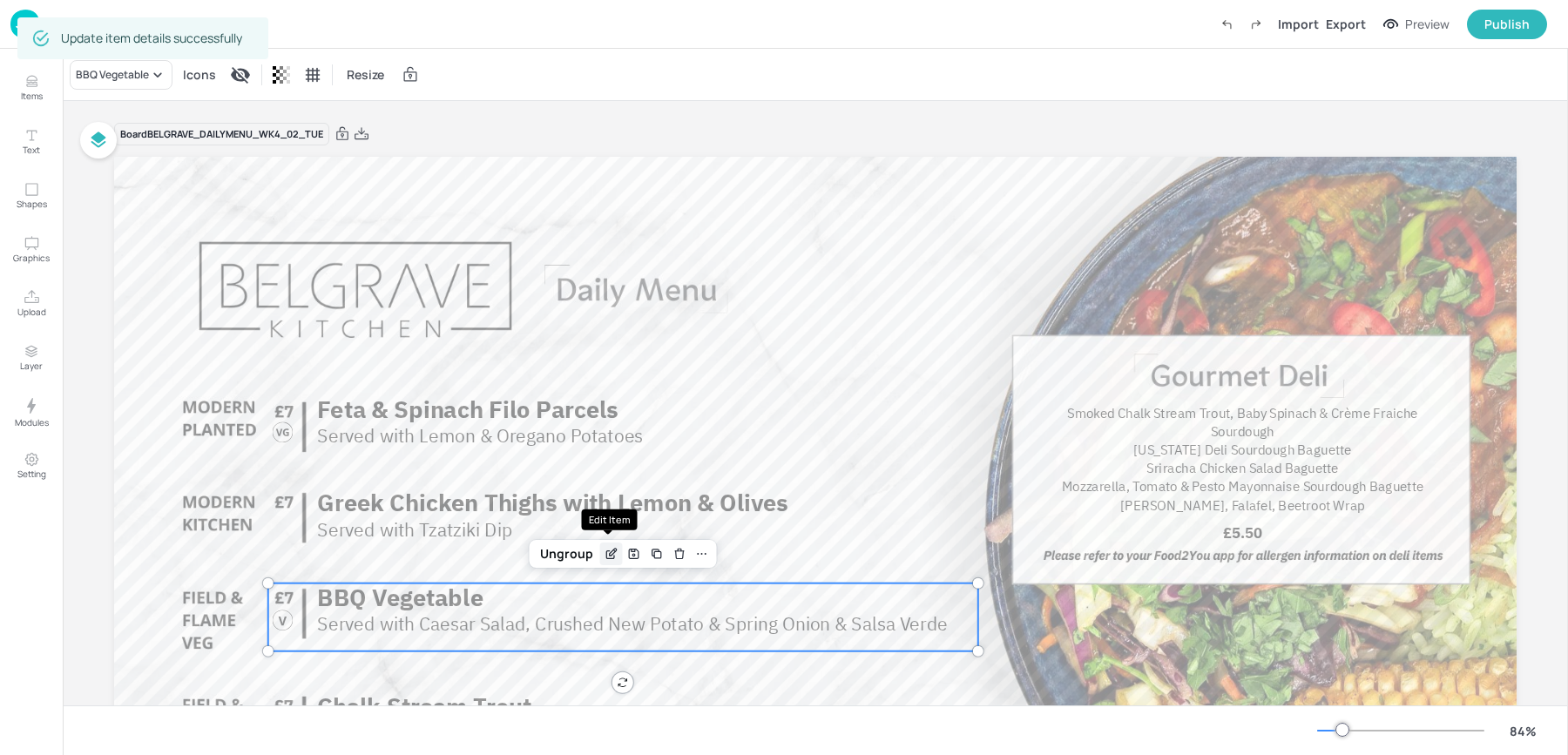 click 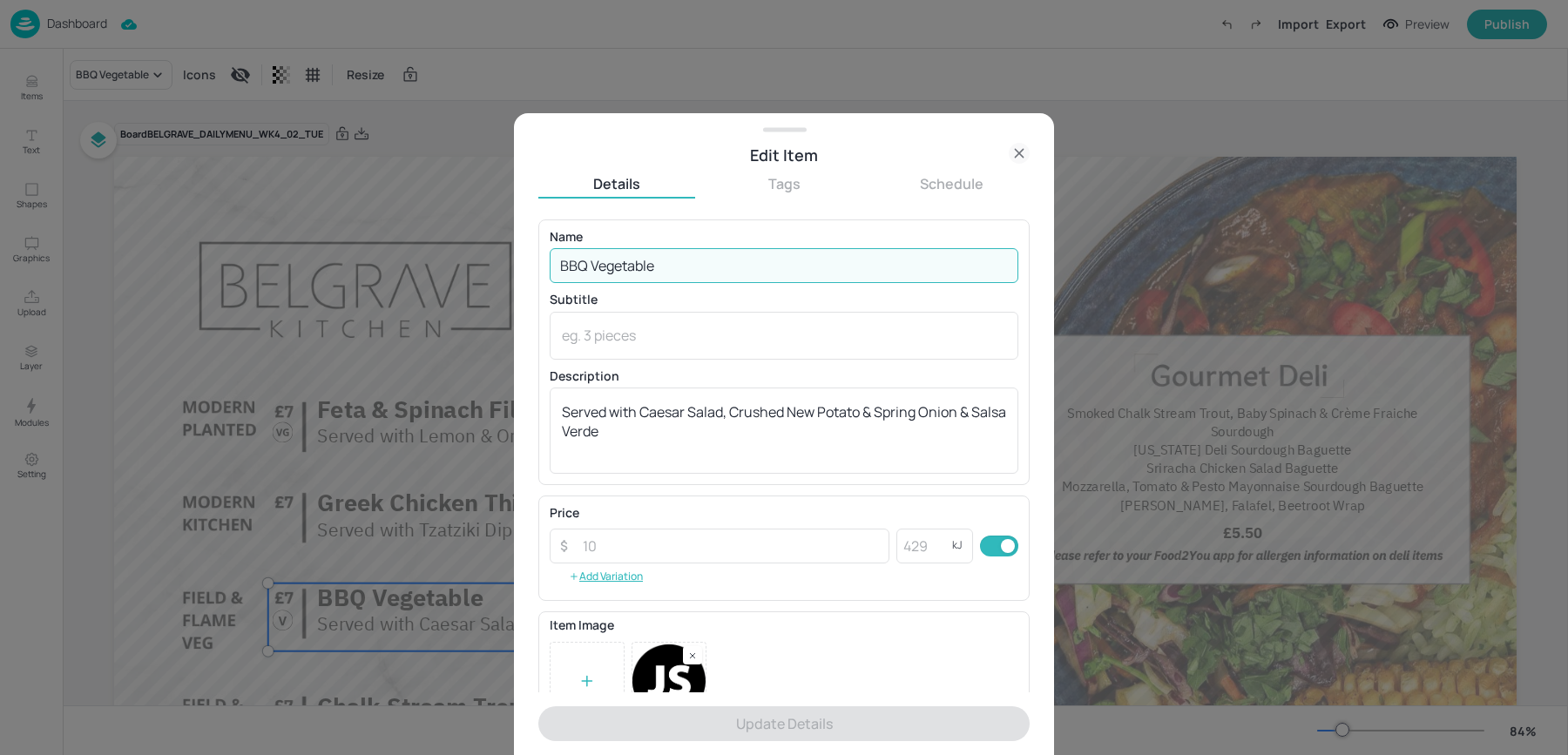 click on "BBQ Vegetable" at bounding box center [784, 266] 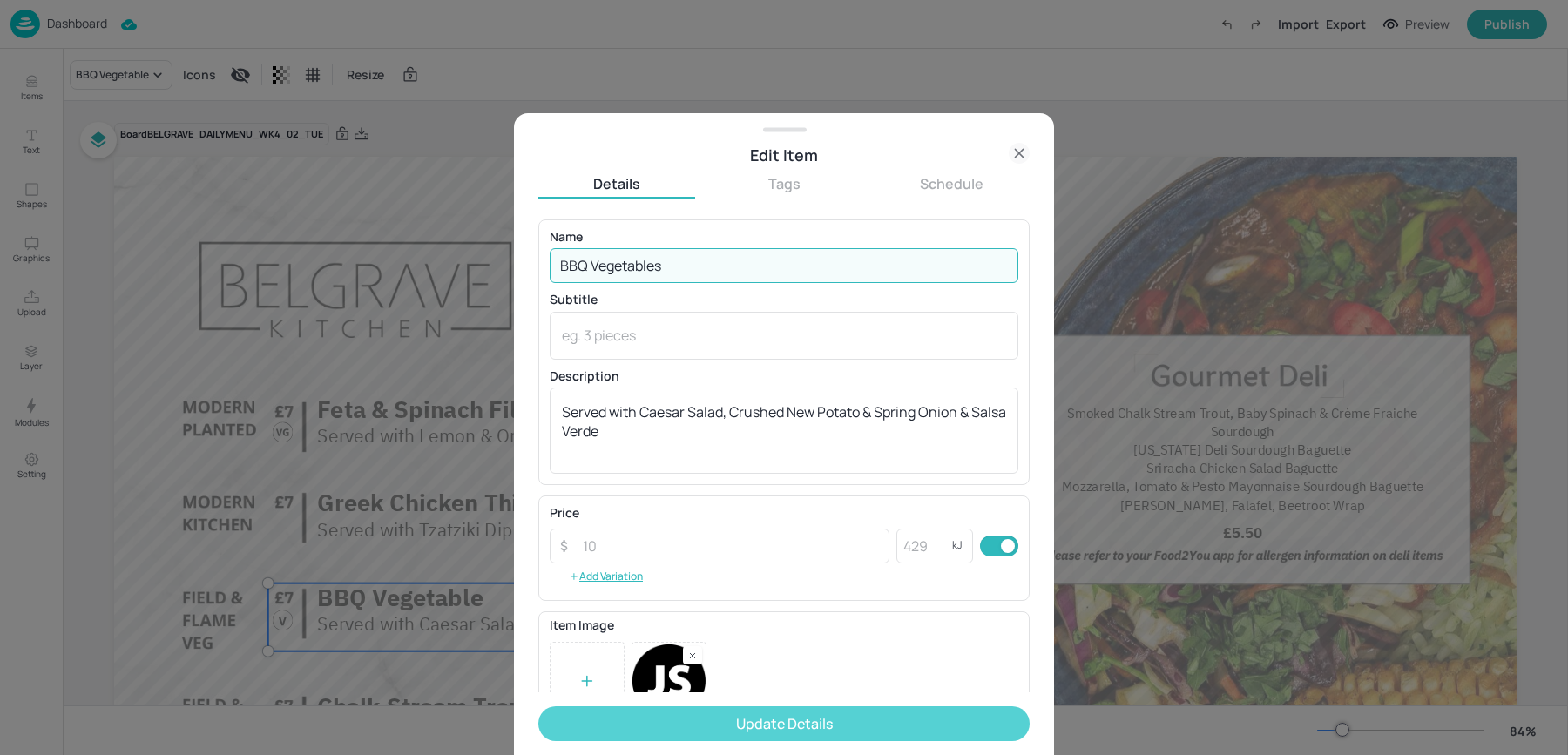 type on "BBQ Vegetables" 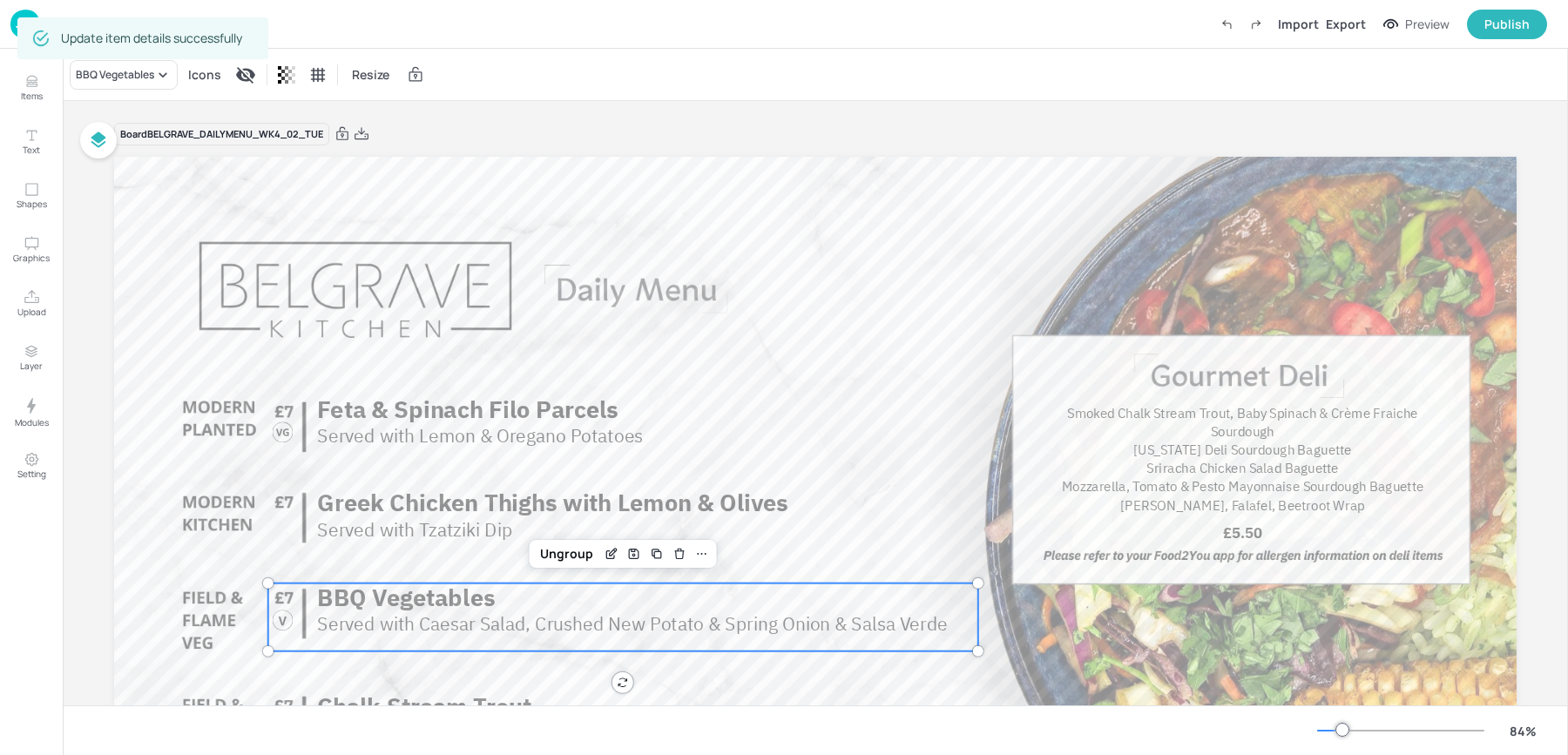 click on "Dashboard Import Export Preview Publish" at bounding box center (779, 24) 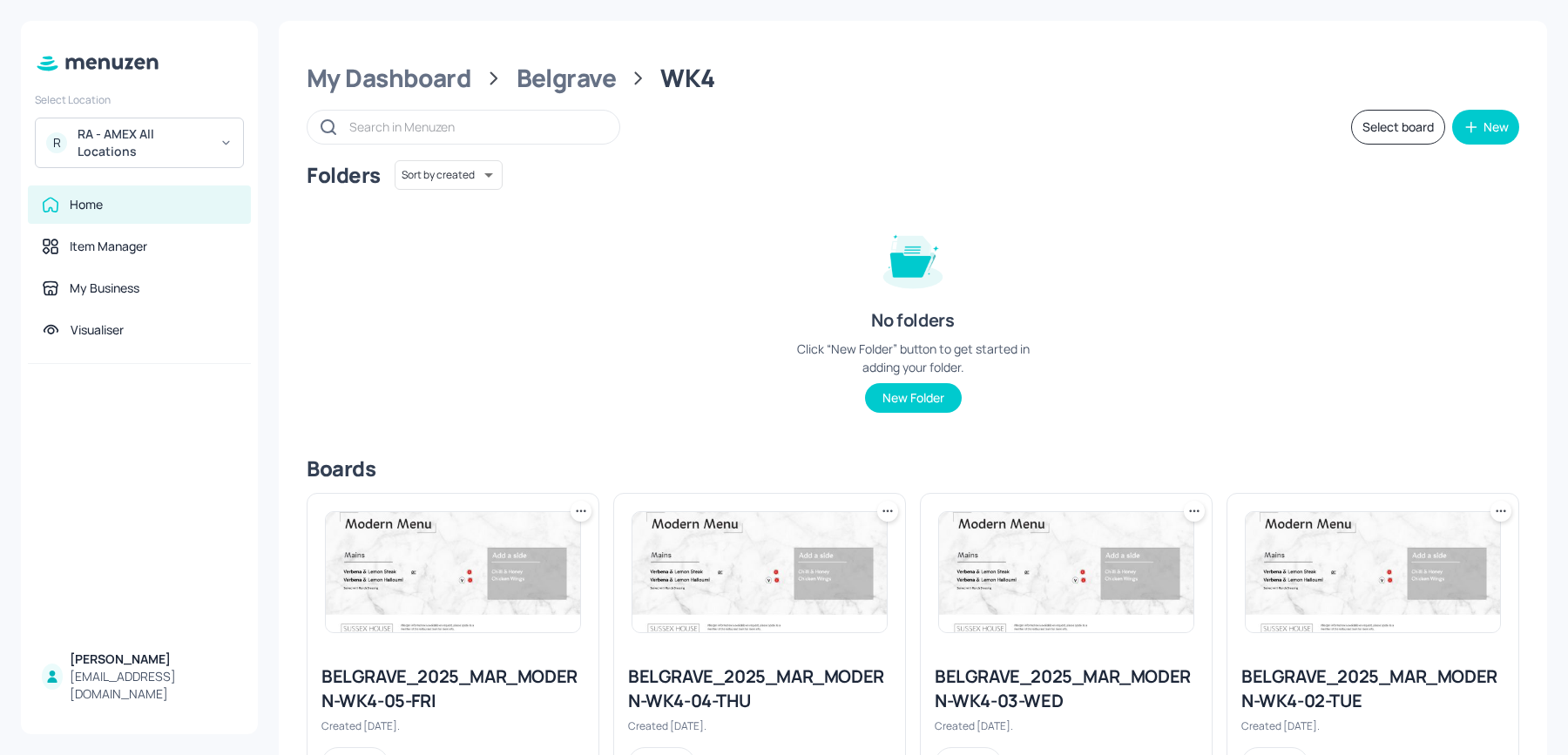 click on "RA - AMEX All Locations" at bounding box center [143, 143] 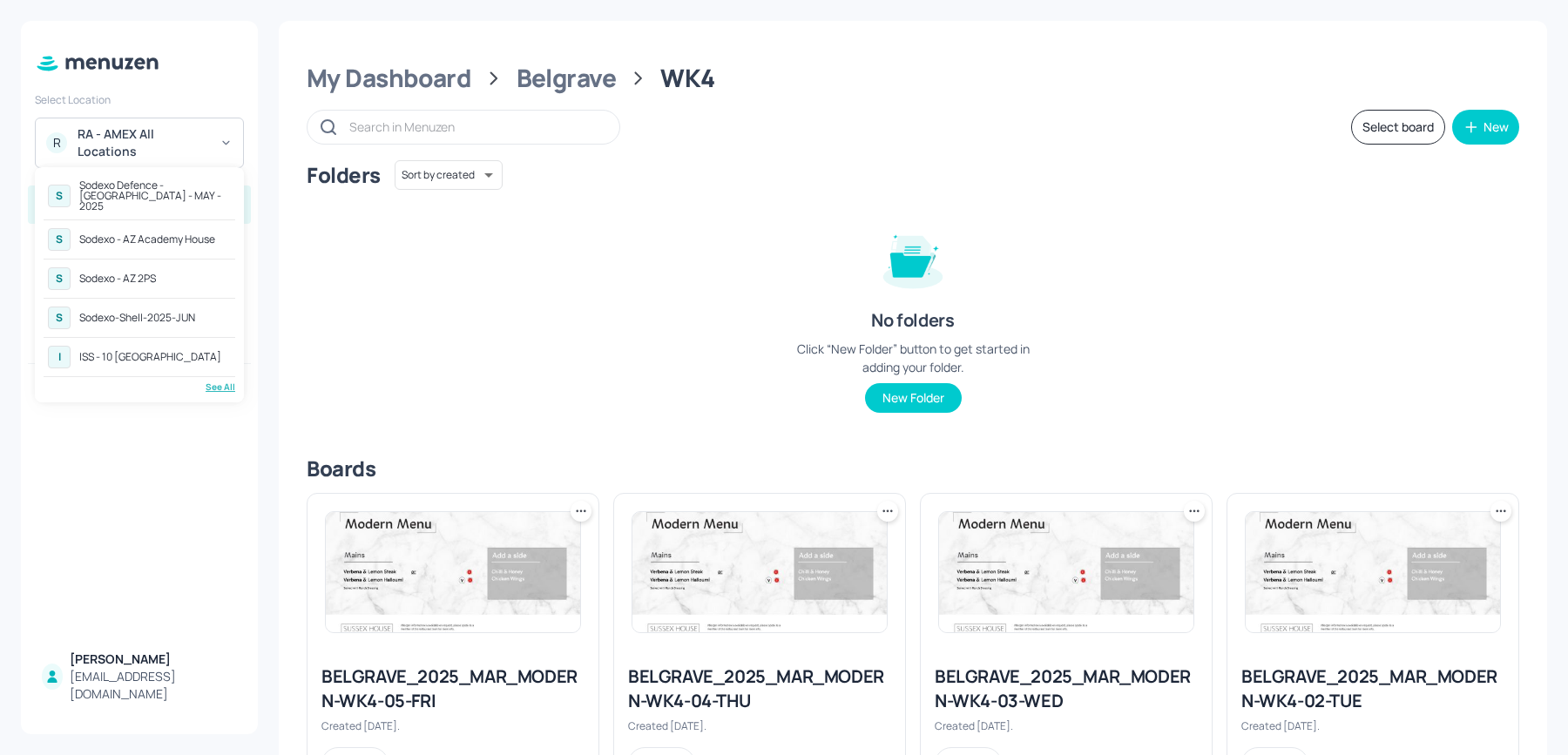click on "See All" at bounding box center (139, 387) 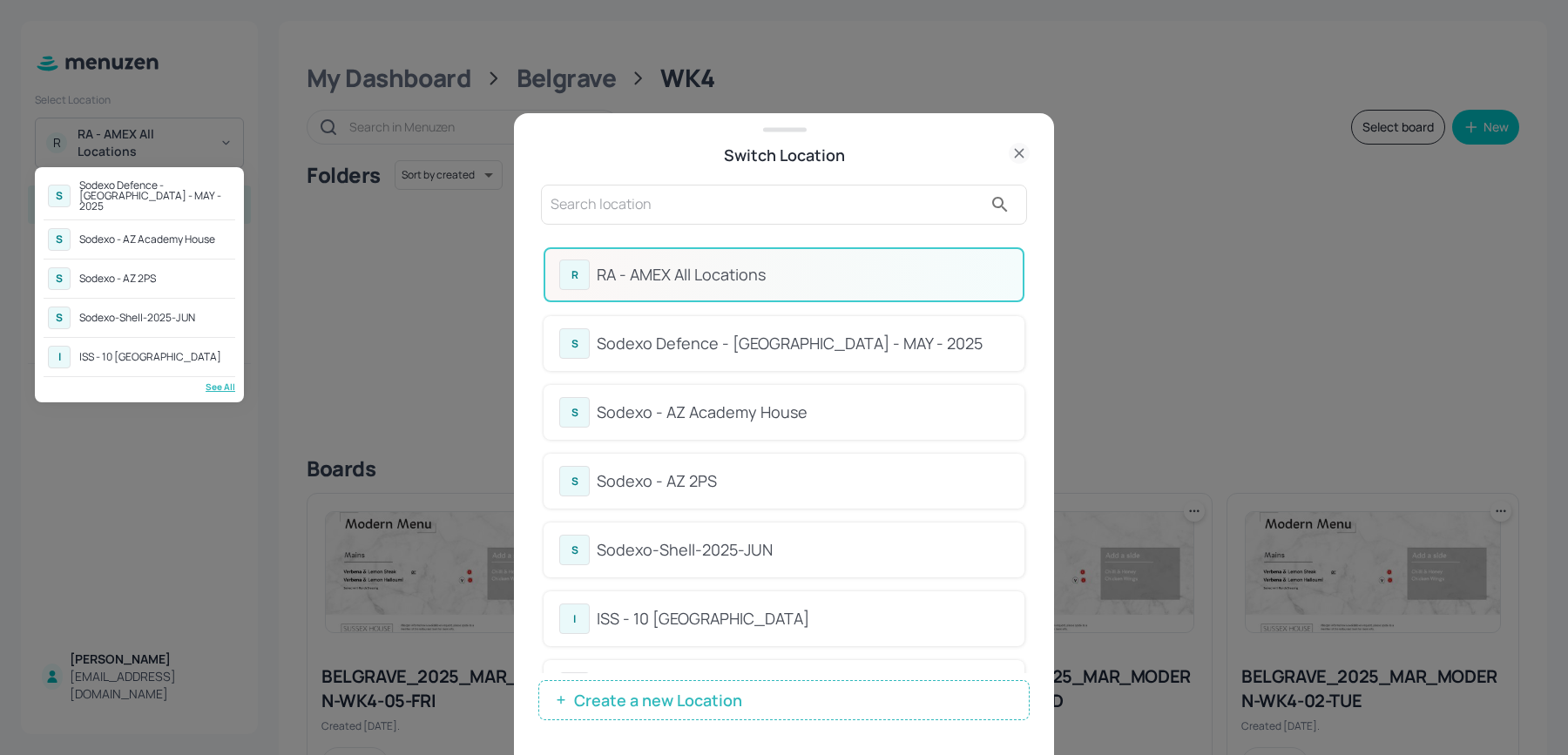 click at bounding box center [784, 377] 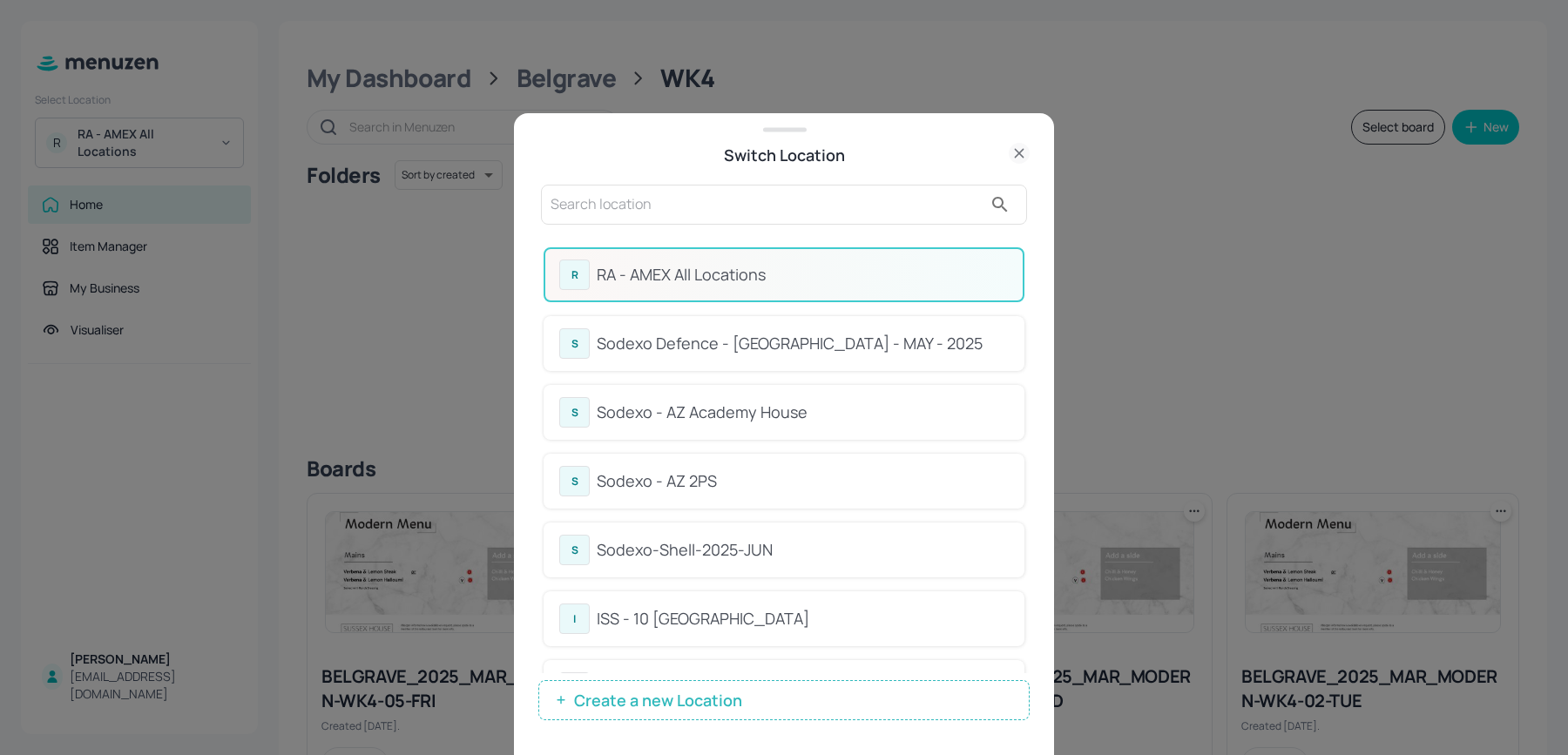 click at bounding box center (767, 205) 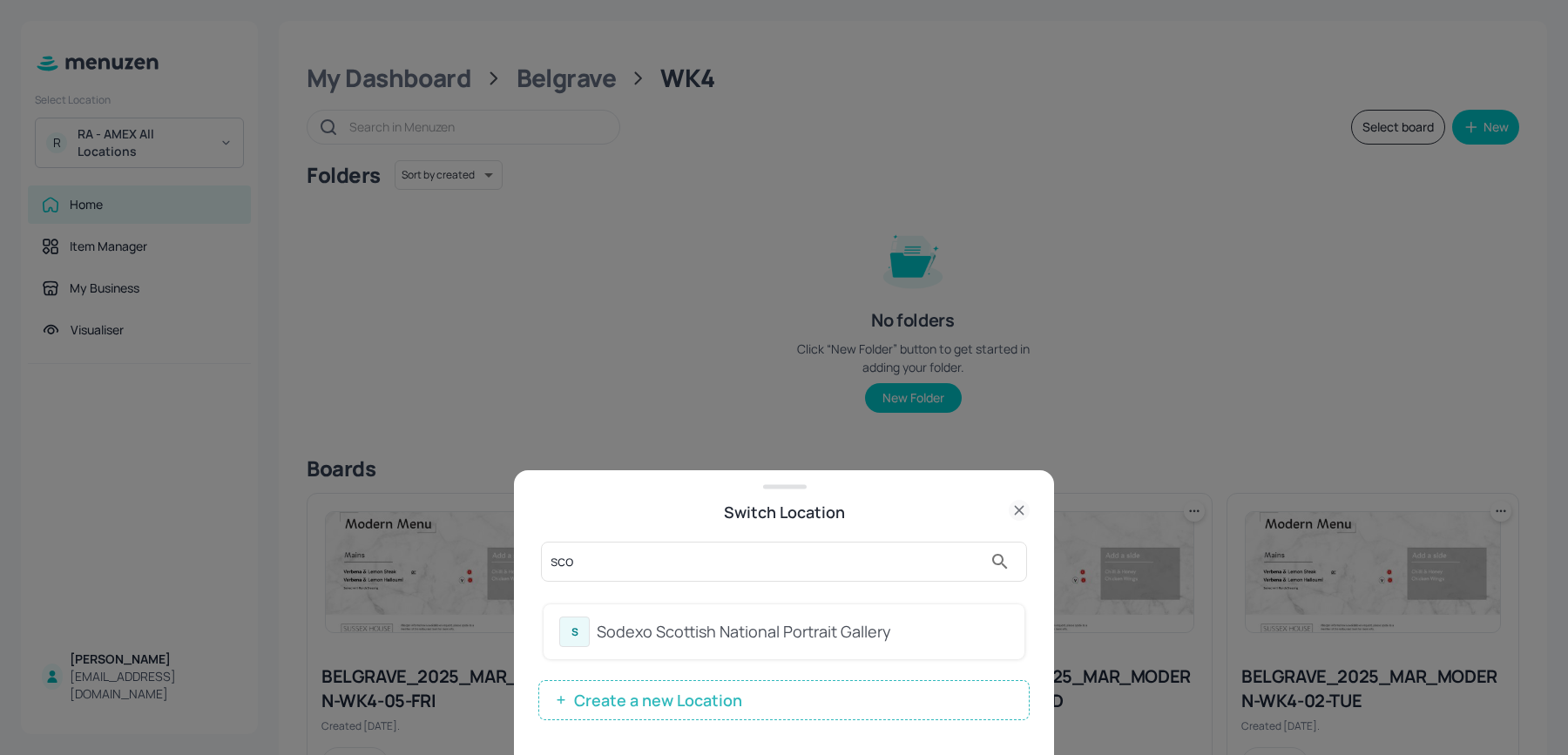 type on "sco" 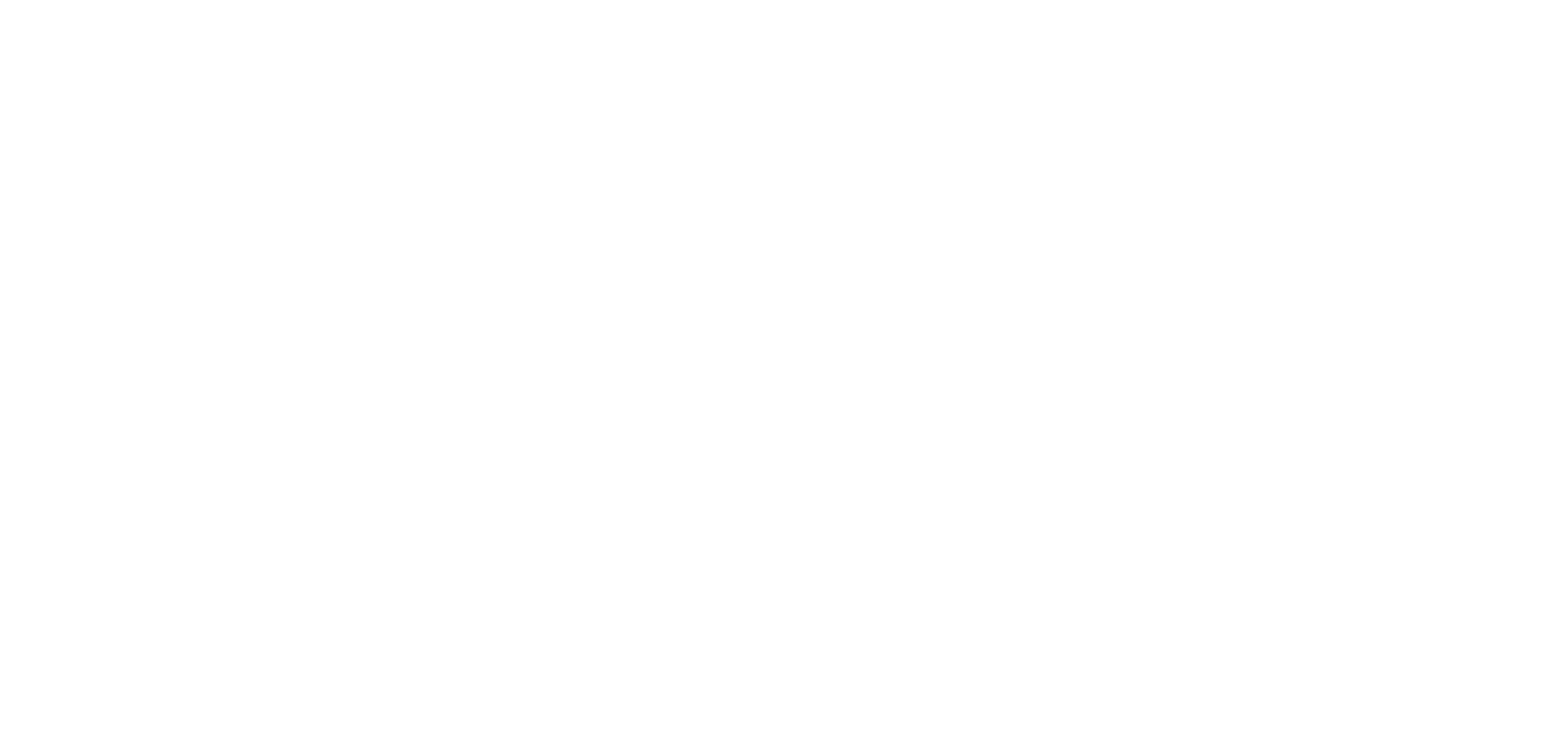 scroll, scrollTop: 0, scrollLeft: 0, axis: both 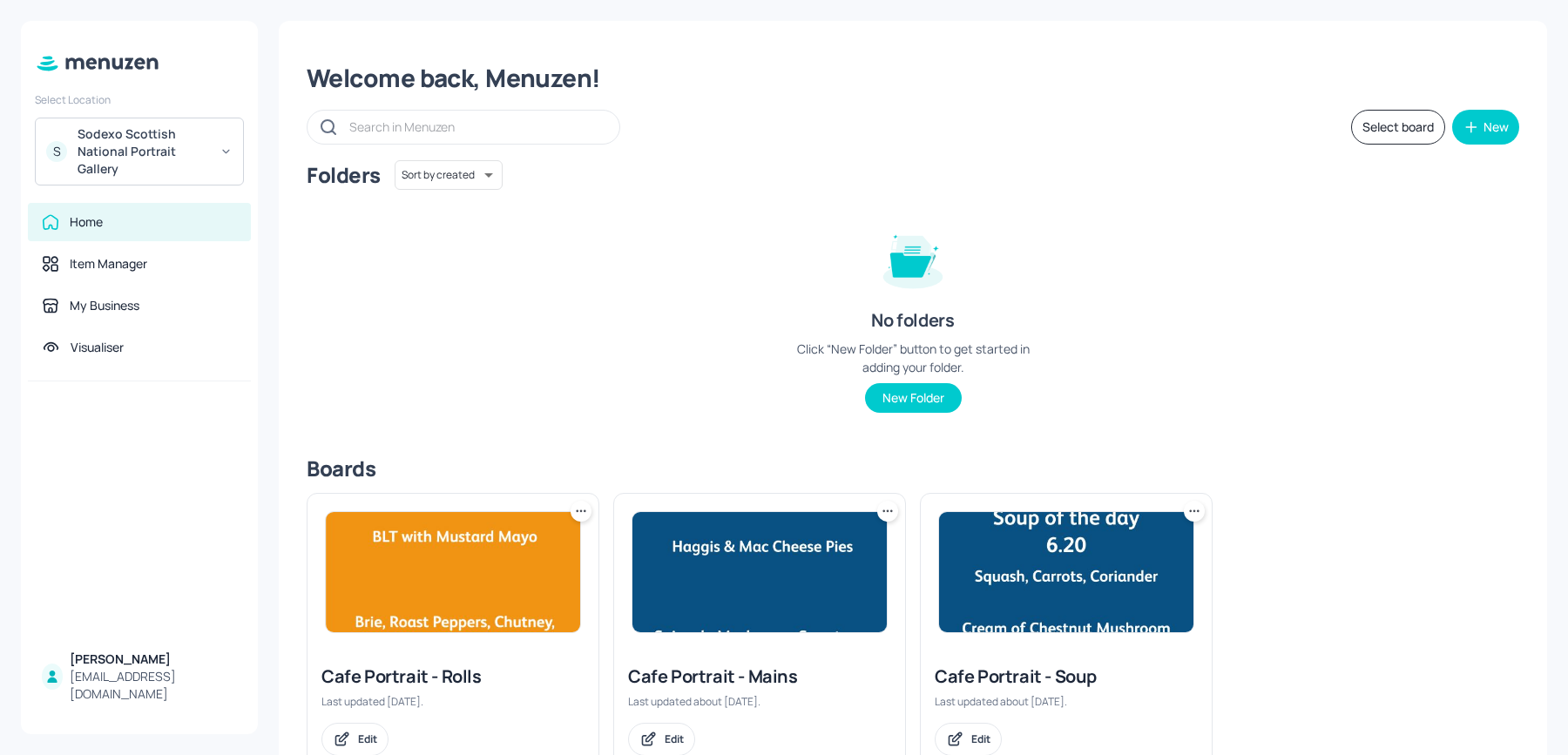 click at bounding box center [1066, 572] 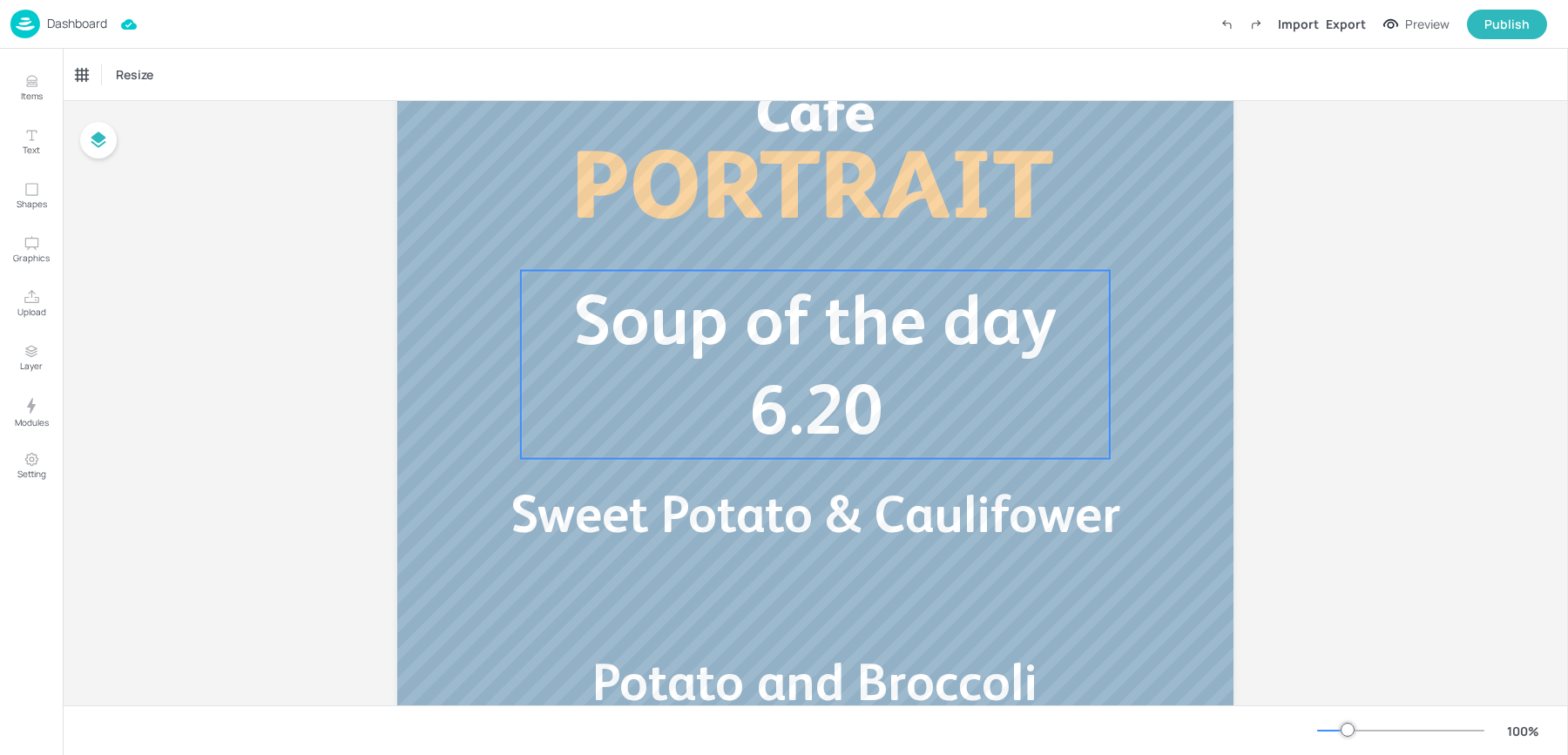 scroll, scrollTop: 135, scrollLeft: 0, axis: vertical 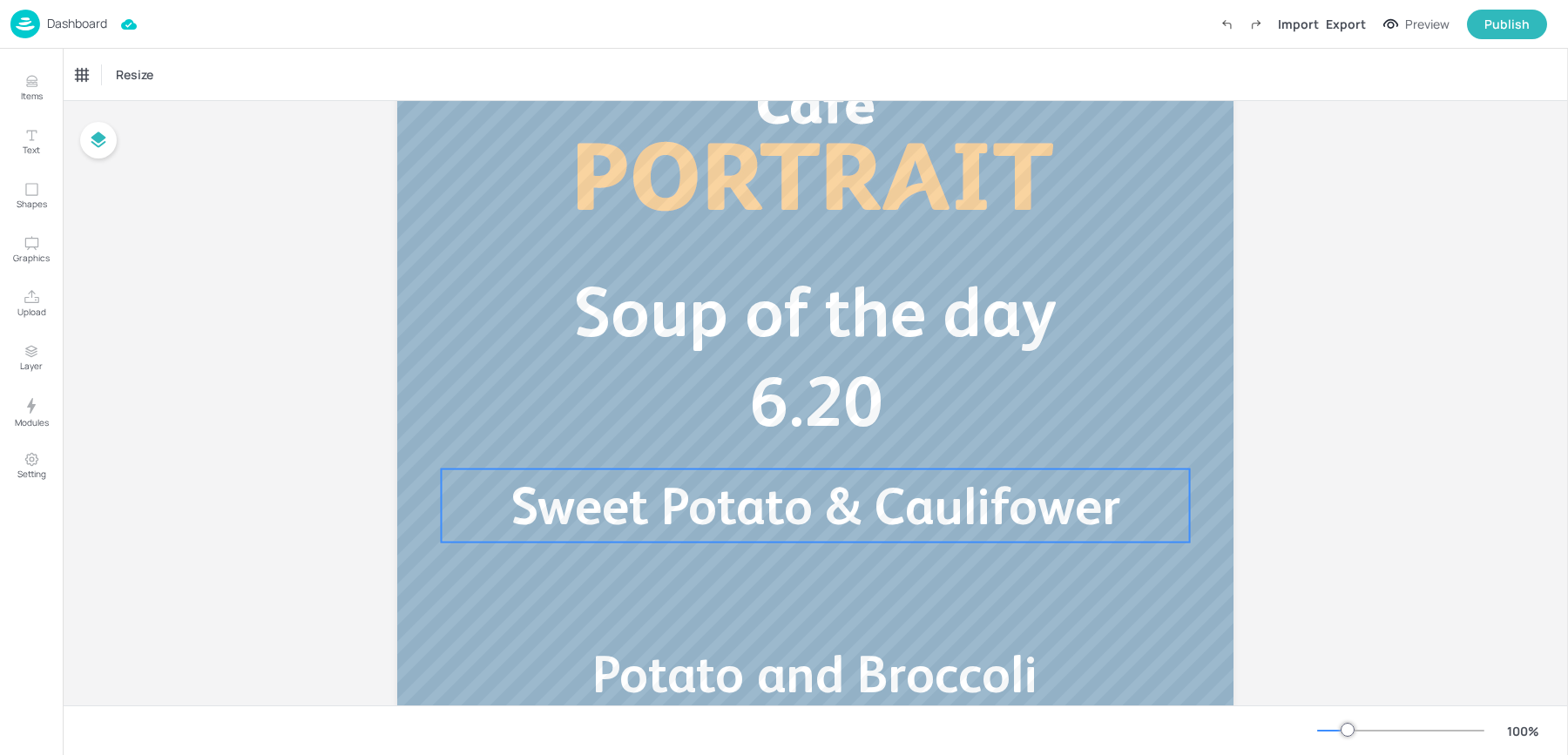click on "Sweet Potato & Caulifower" at bounding box center [815, 506] 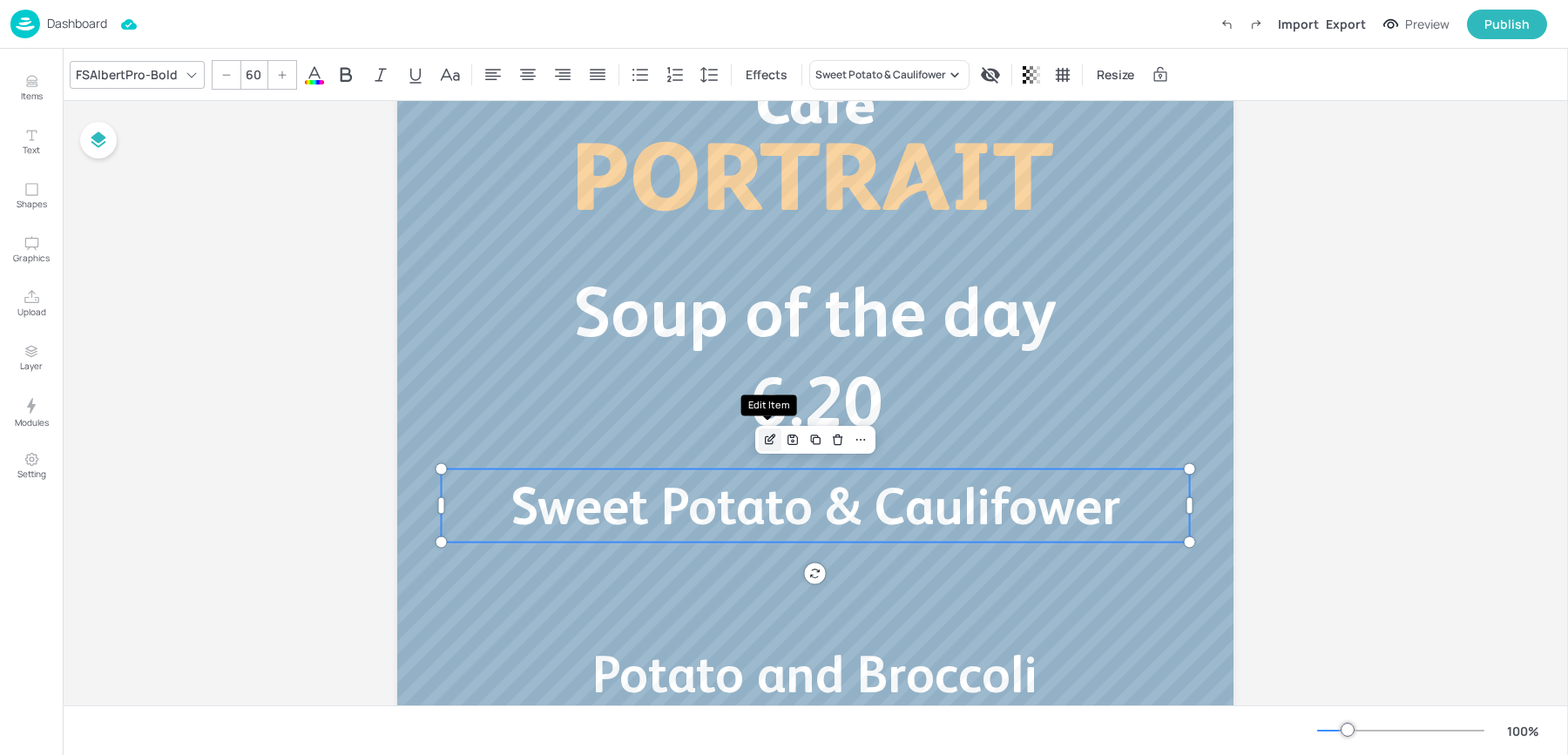 click 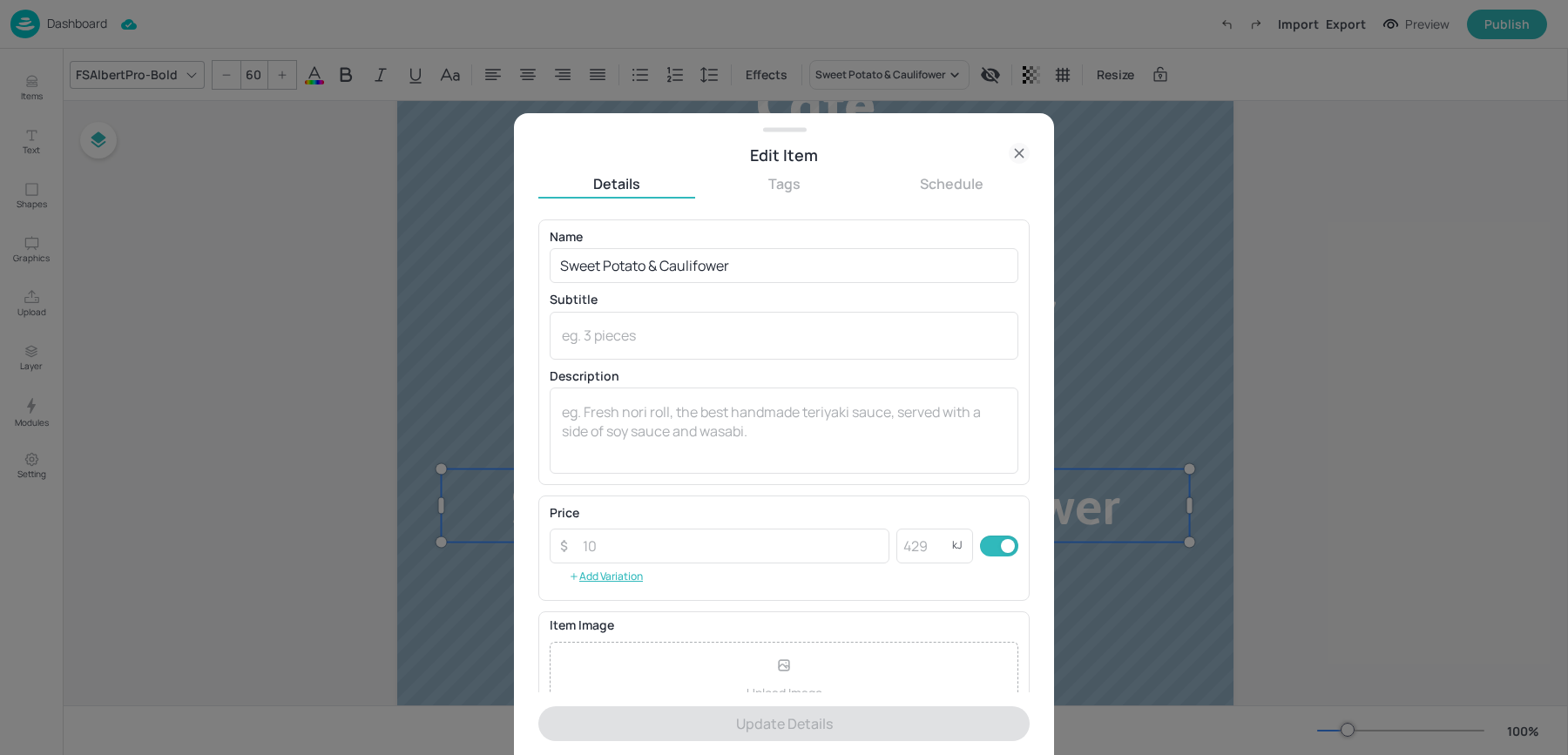 click 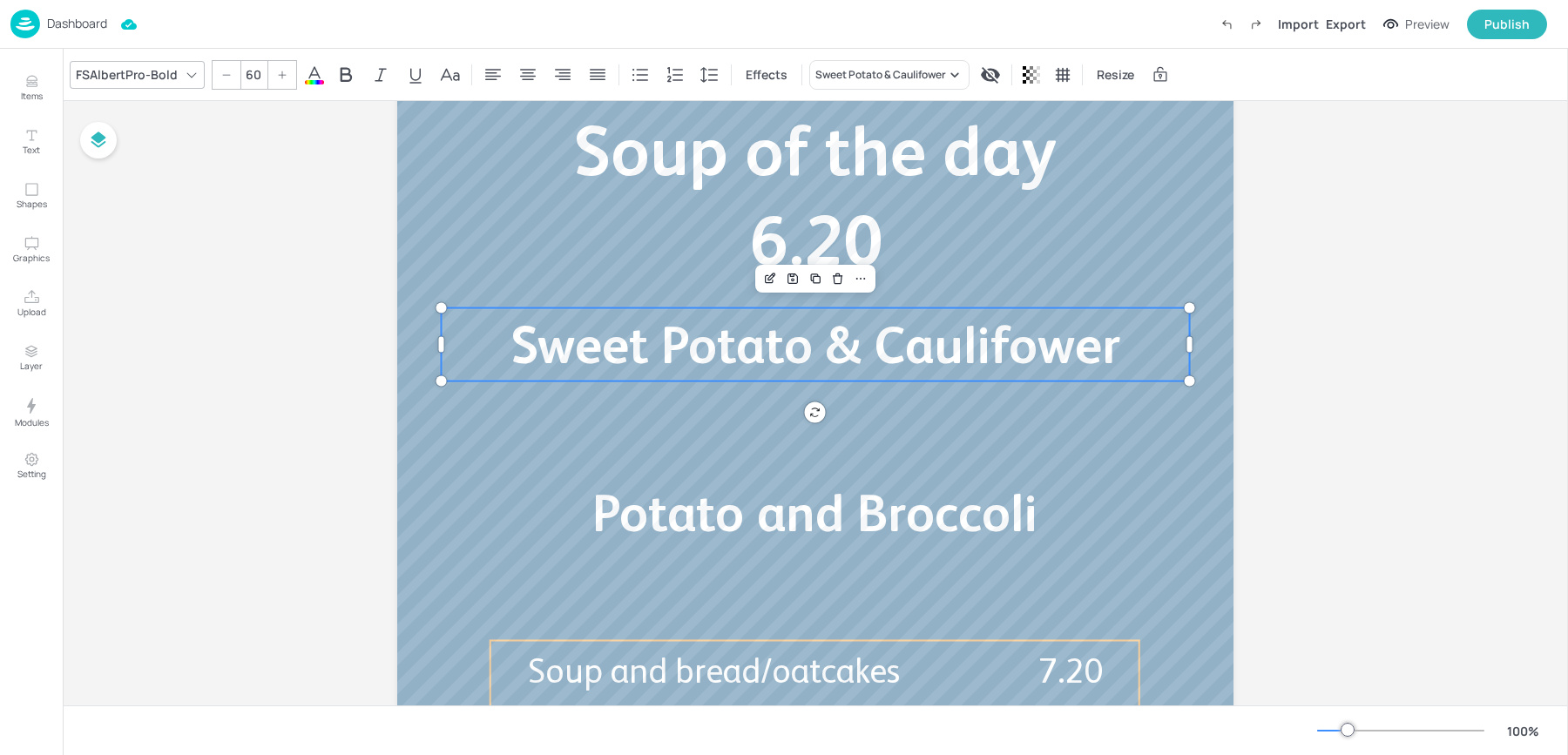 scroll, scrollTop: 313, scrollLeft: 0, axis: vertical 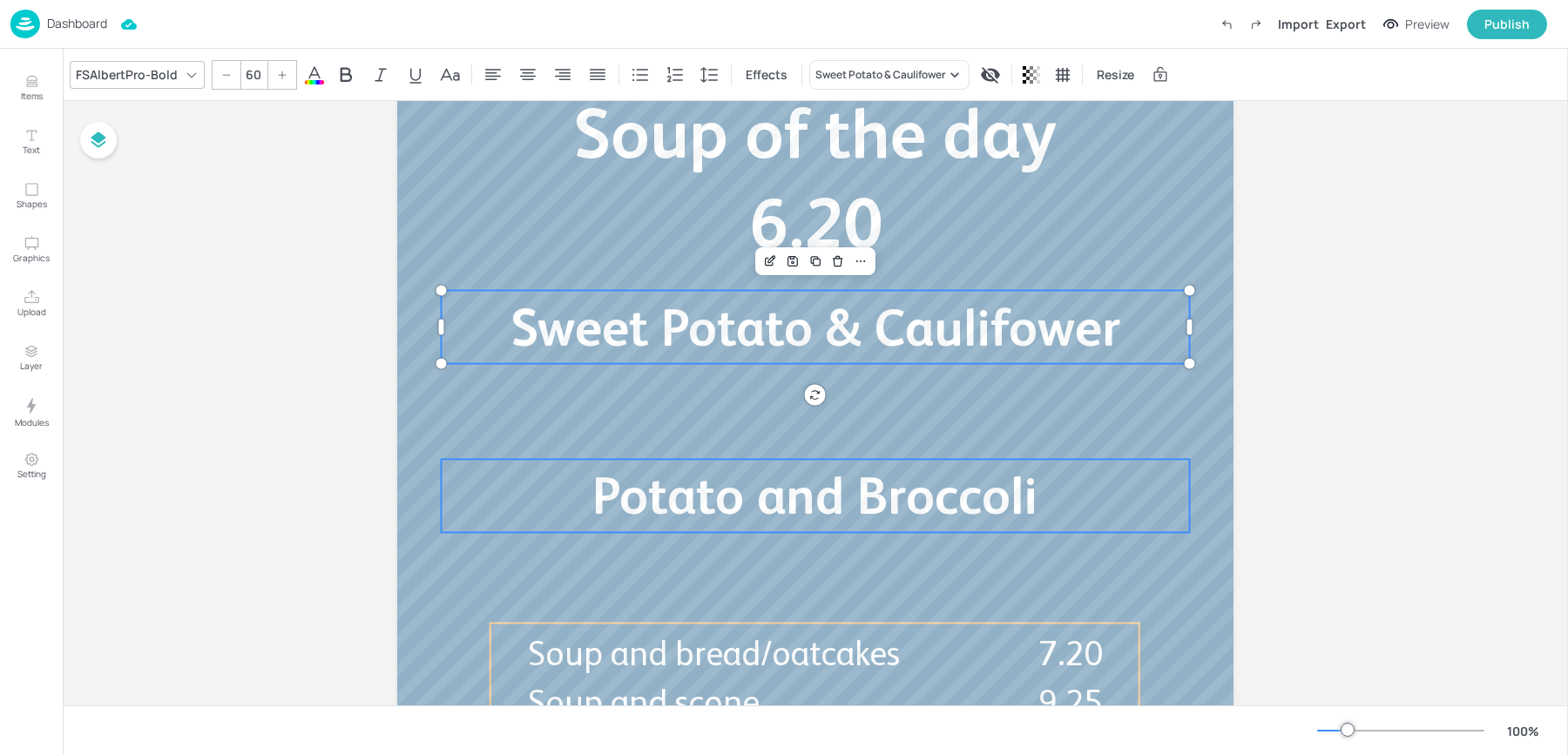 type on "60" 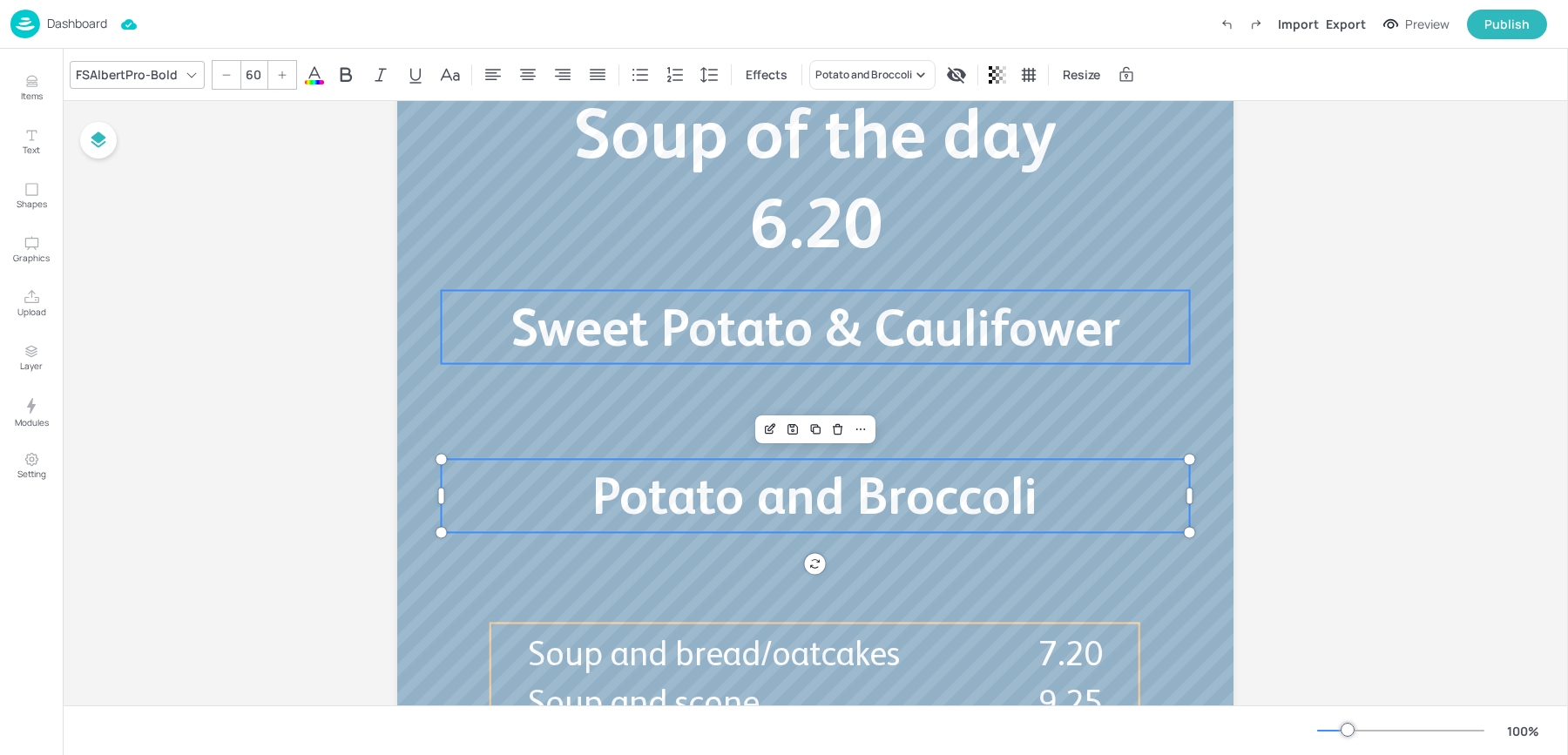 scroll, scrollTop: 0, scrollLeft: 0, axis: both 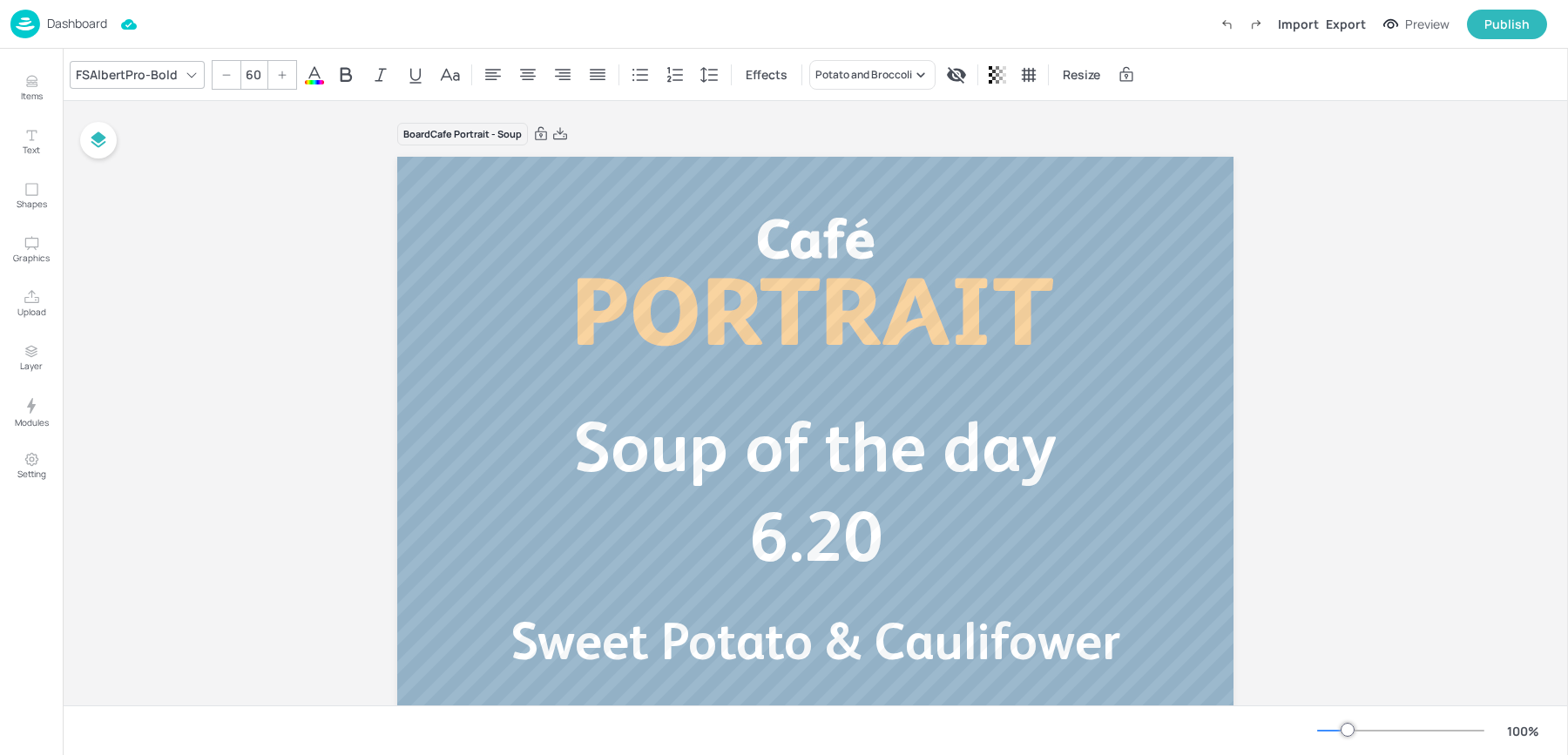 click on "Board  Cafe Portrait - Soup" at bounding box center [815, 134] 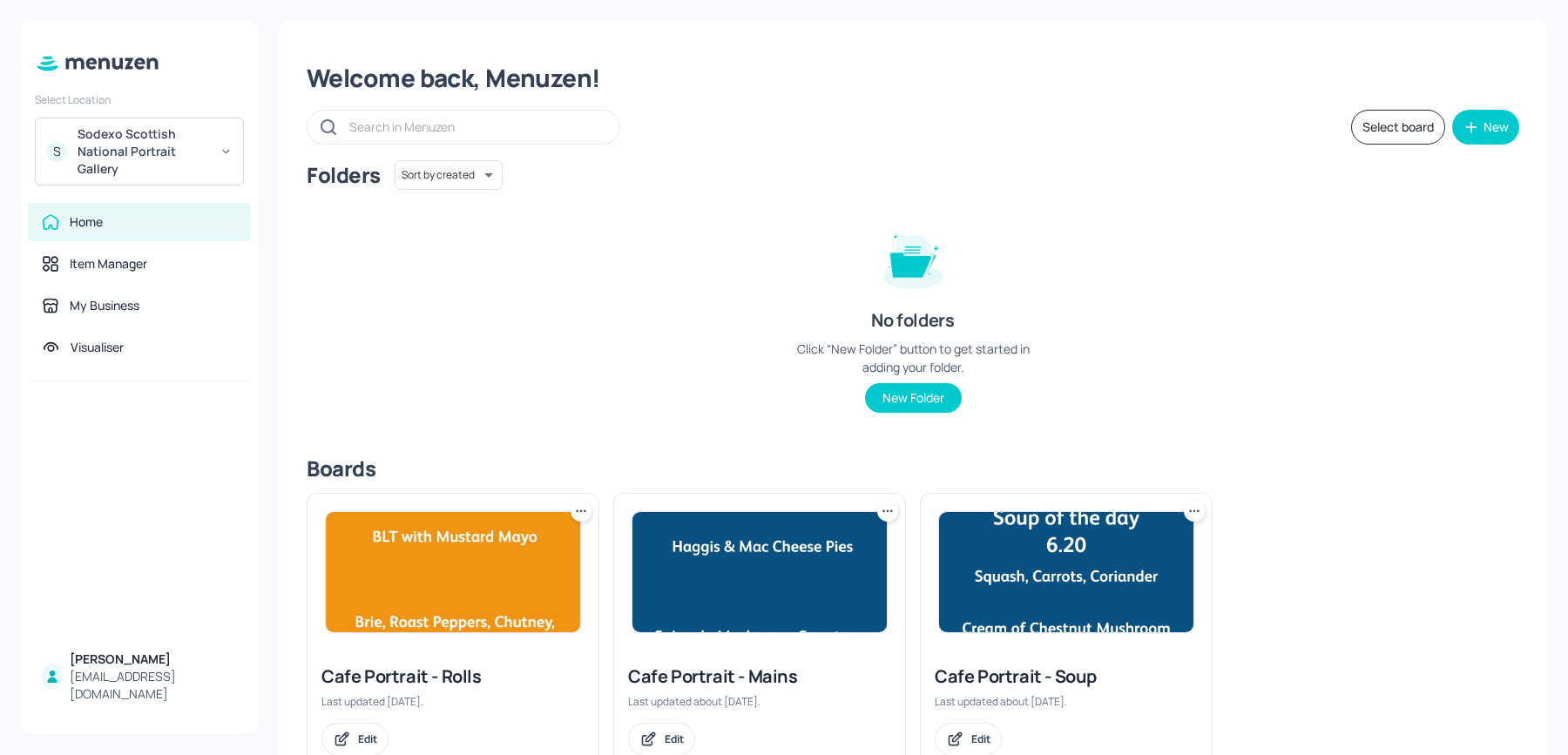 scroll, scrollTop: 50, scrollLeft: 0, axis: vertical 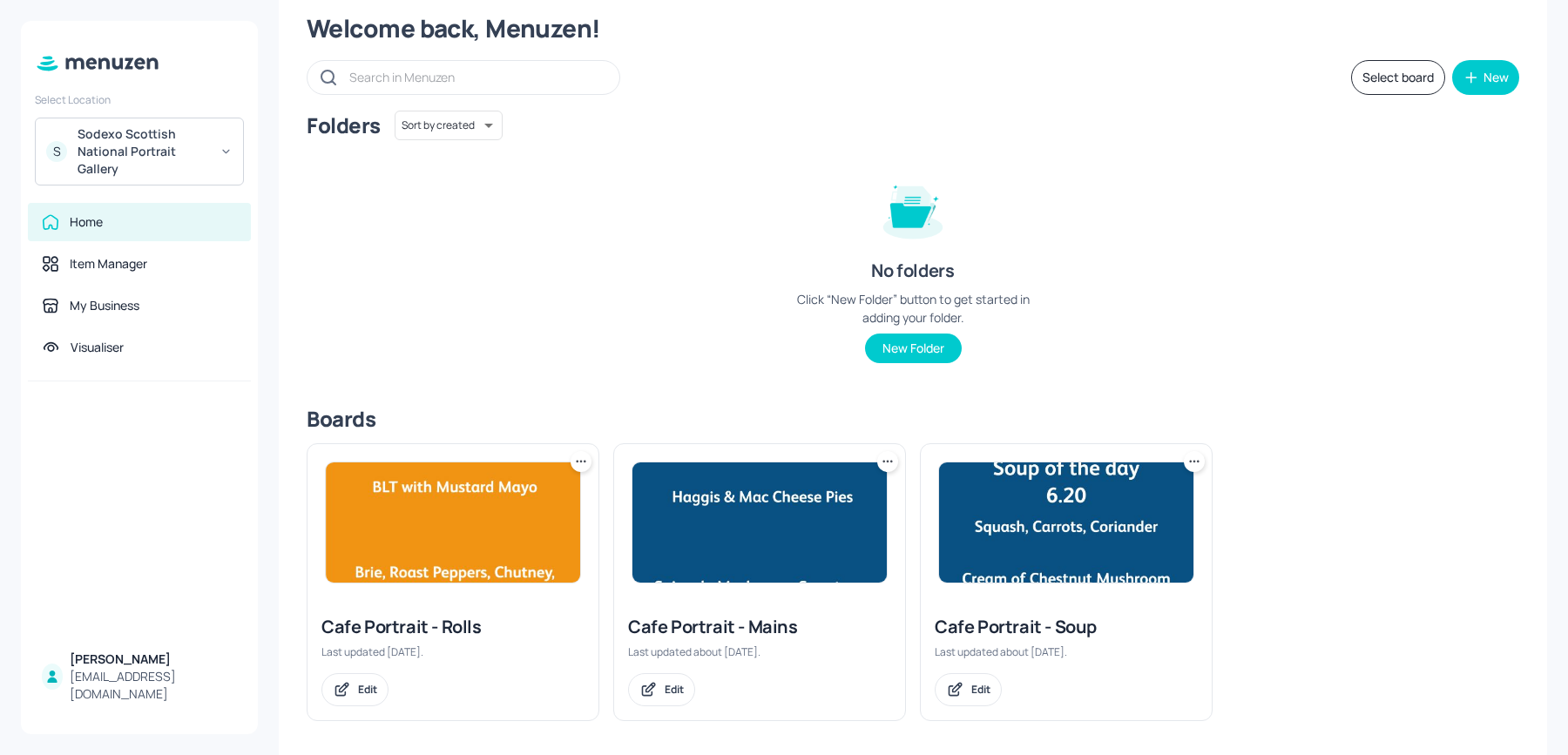 click at bounding box center [760, 522] 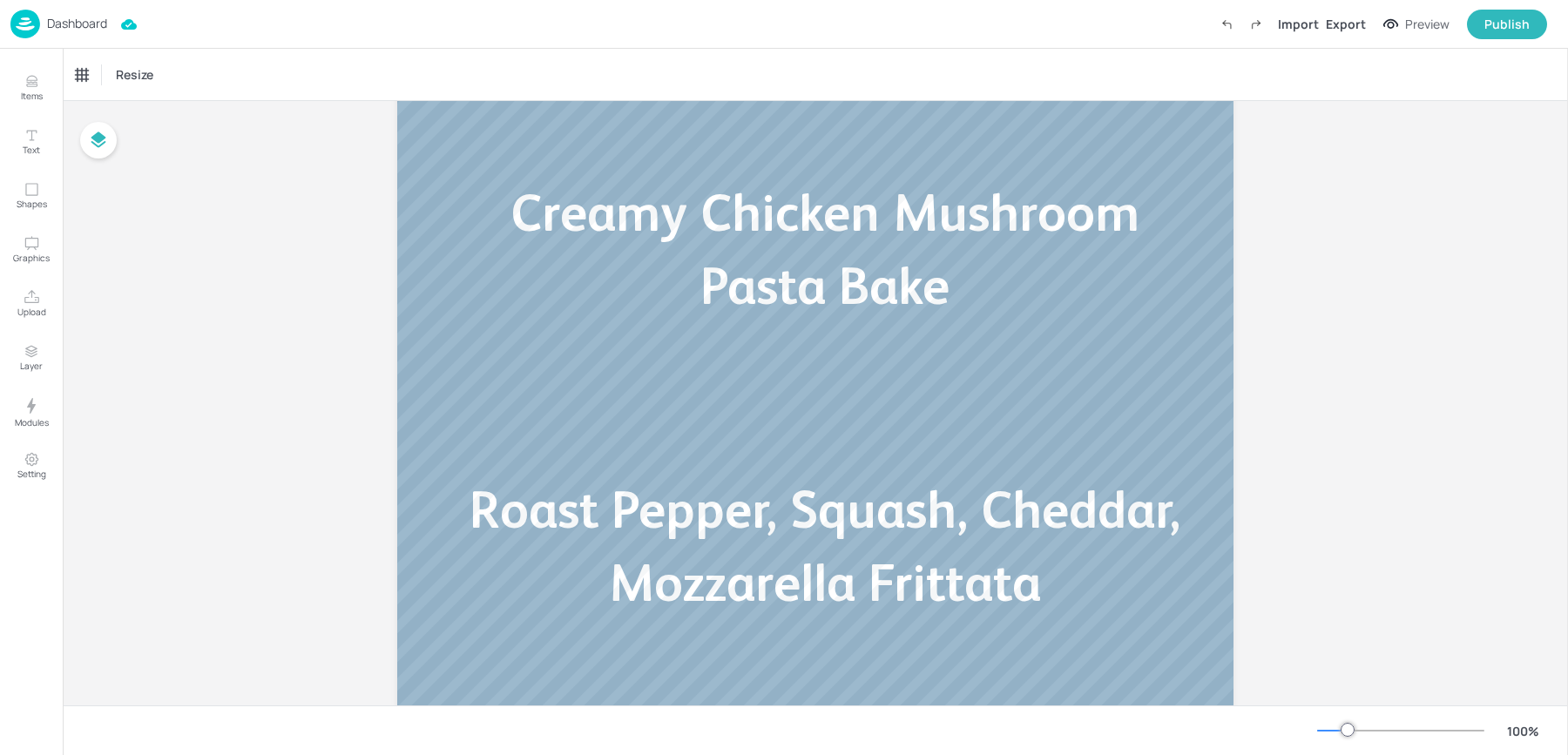 scroll, scrollTop: 349, scrollLeft: 0, axis: vertical 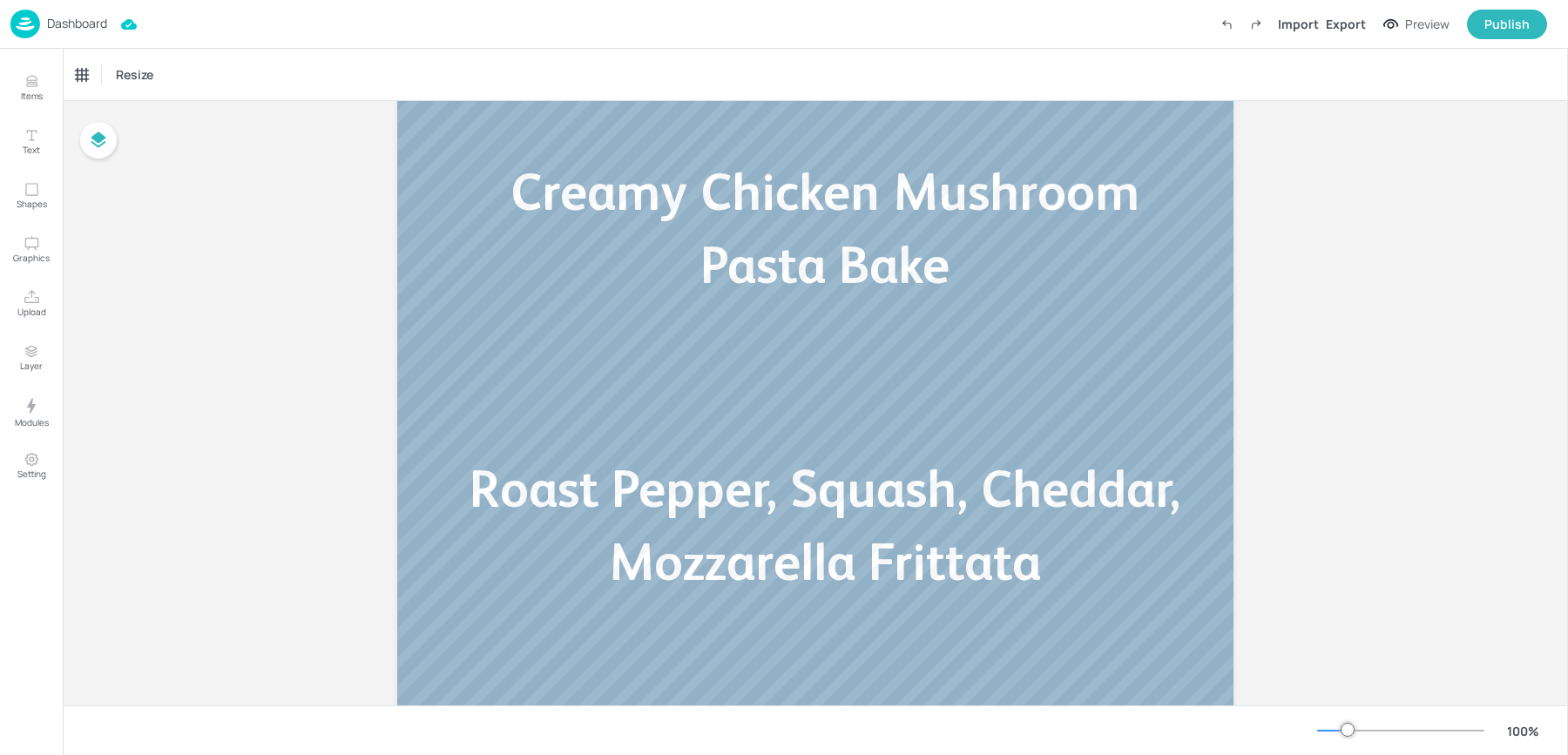 click on "Roast Pepper, Squash, Cheddar, Mozzarella Frittata" at bounding box center (825, 525) 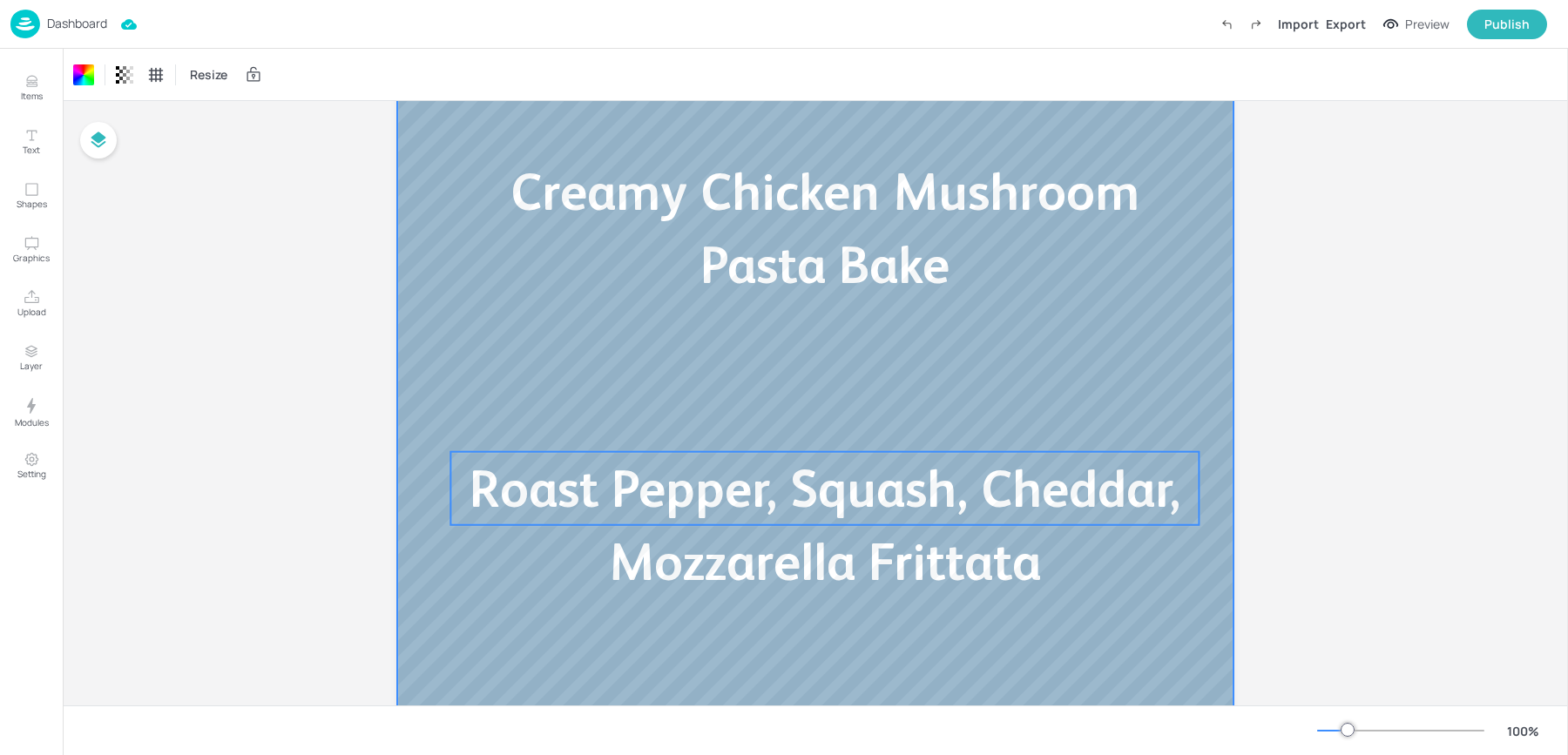 click on "Roast Pepper, Squash, Cheddar, Mozzarella Frittata" at bounding box center (825, 525) 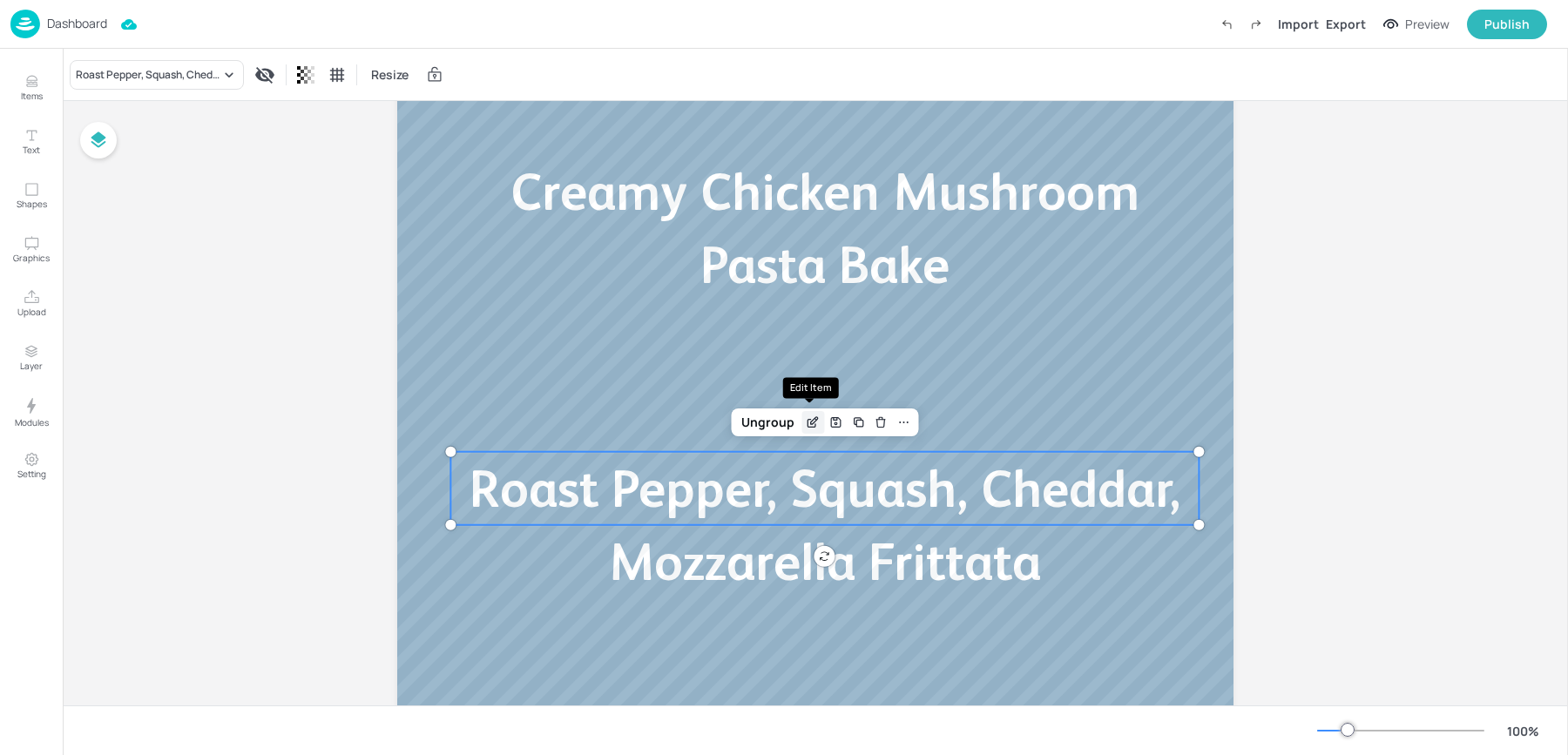 click 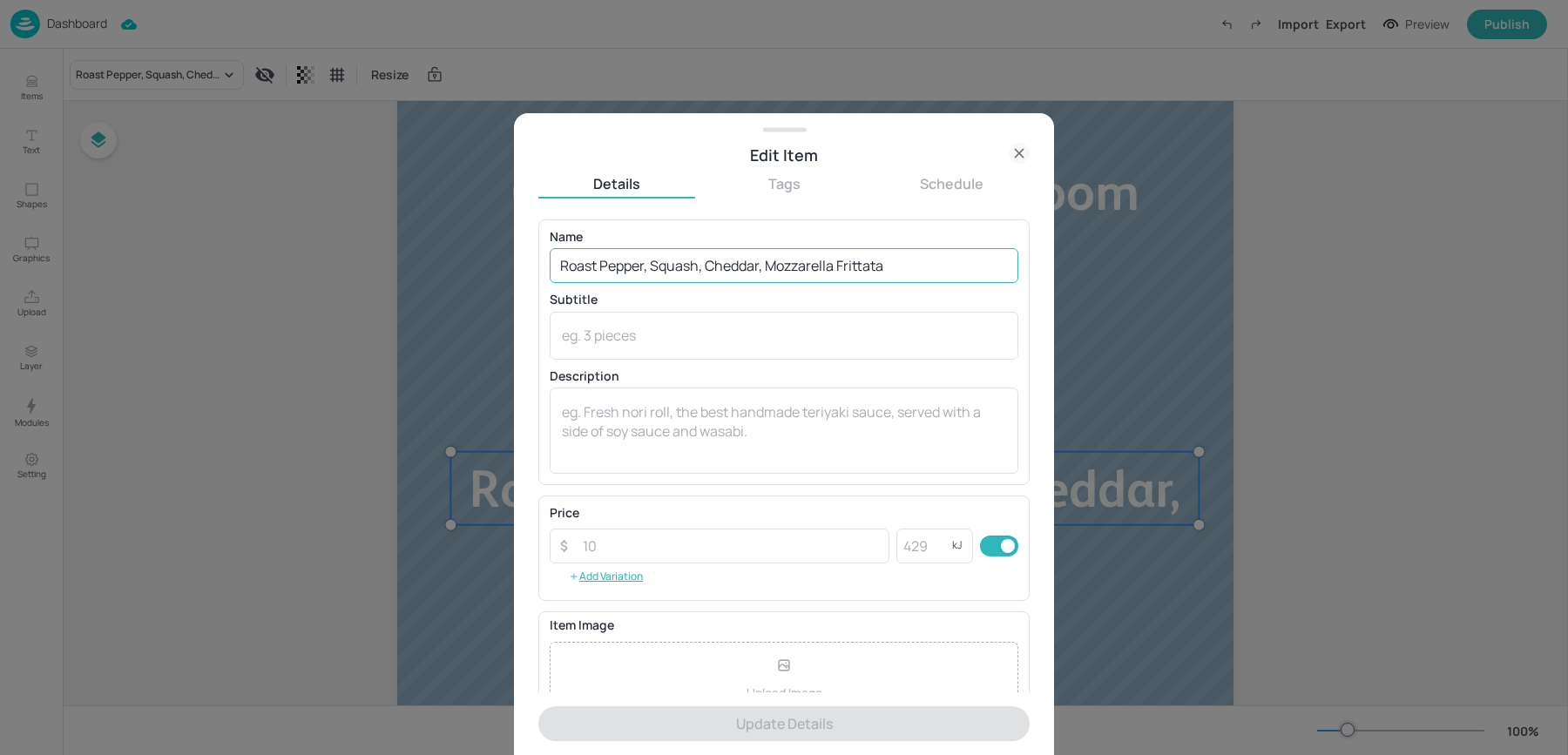 click on "Roast Pepper, Squash, Cheddar, Mozzarella Frittata" at bounding box center (784, 266) 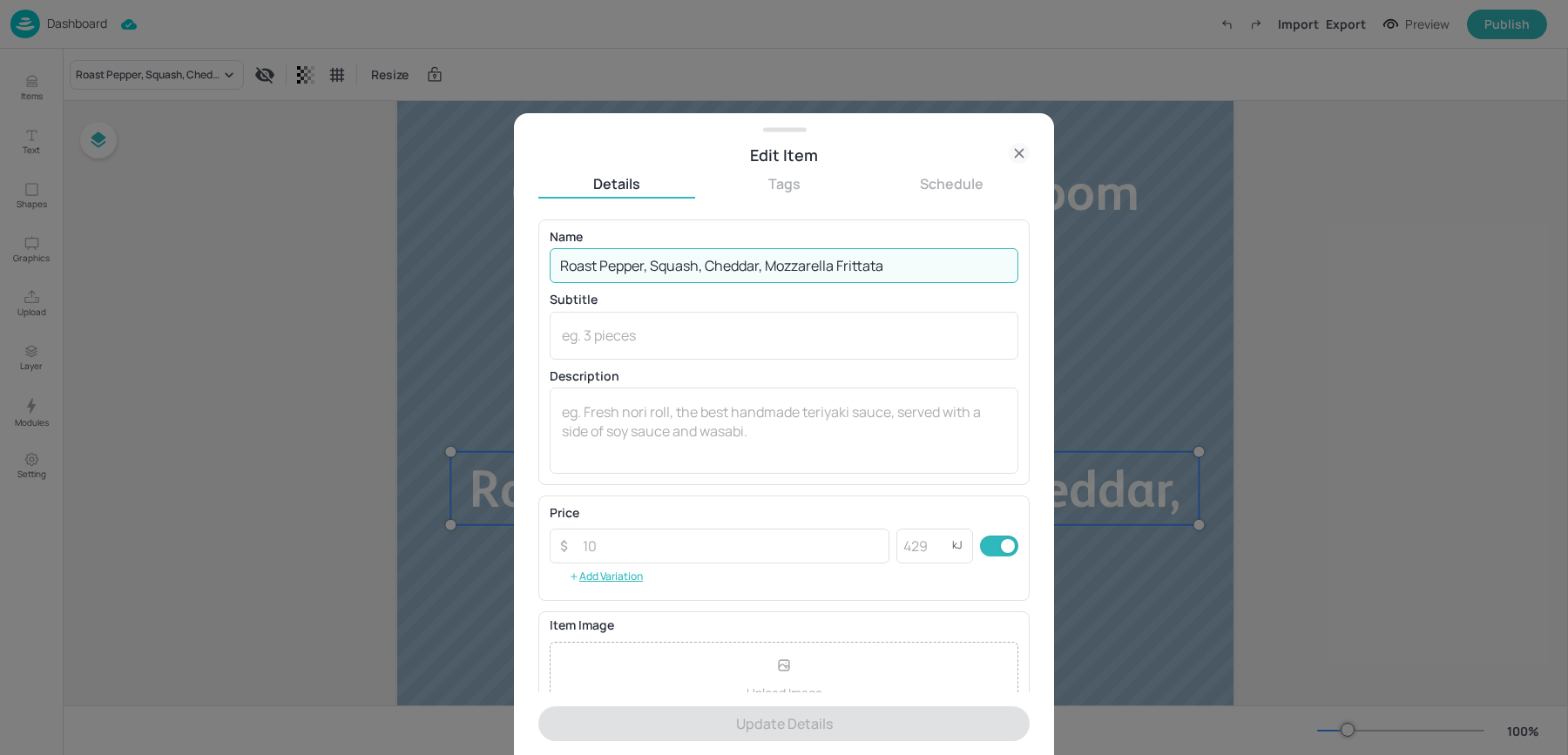 click on "Roast Pepper, Squash, Cheddar, Mozzarella Frittata" at bounding box center (784, 266) 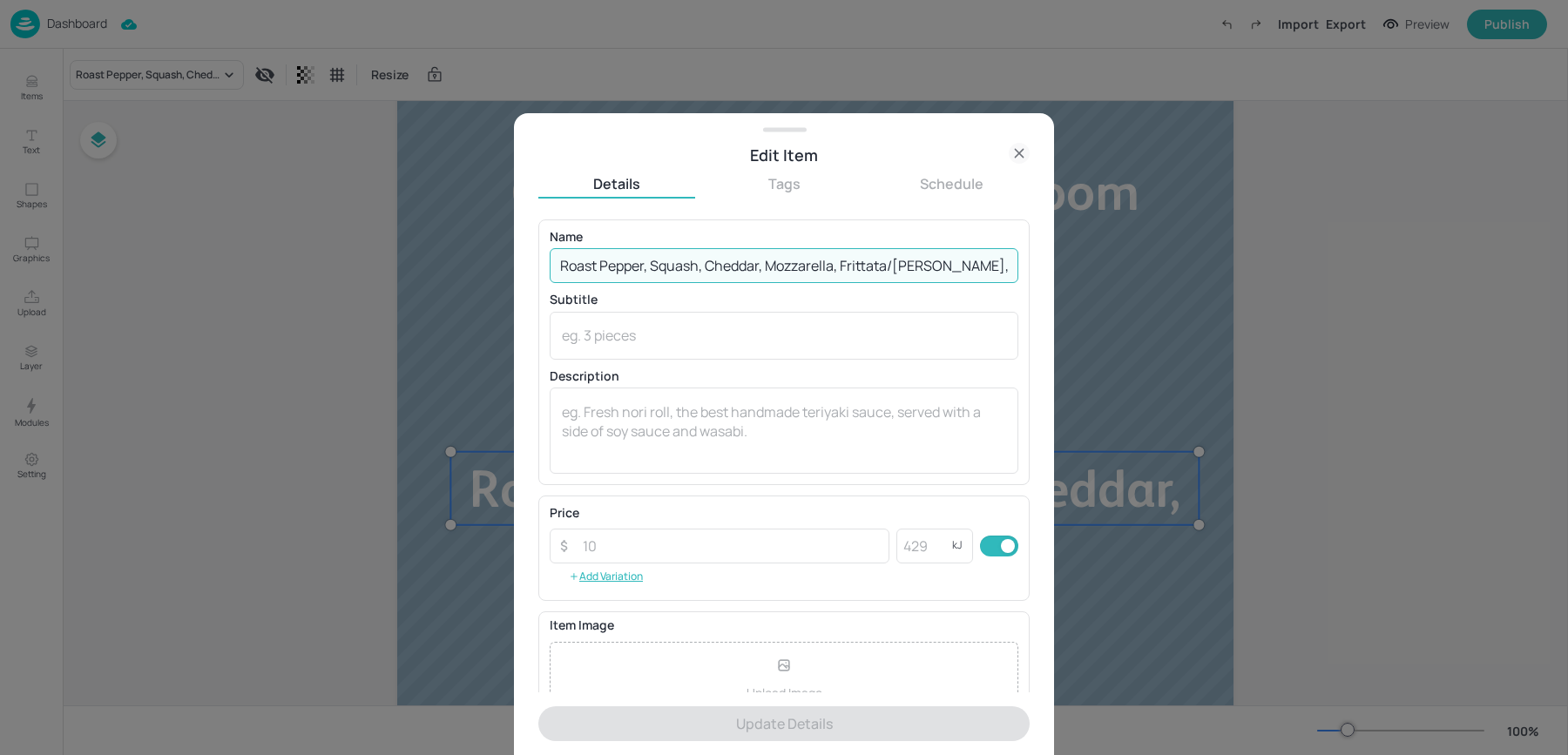 scroll, scrollTop: 0, scrollLeft: 26, axis: horizontal 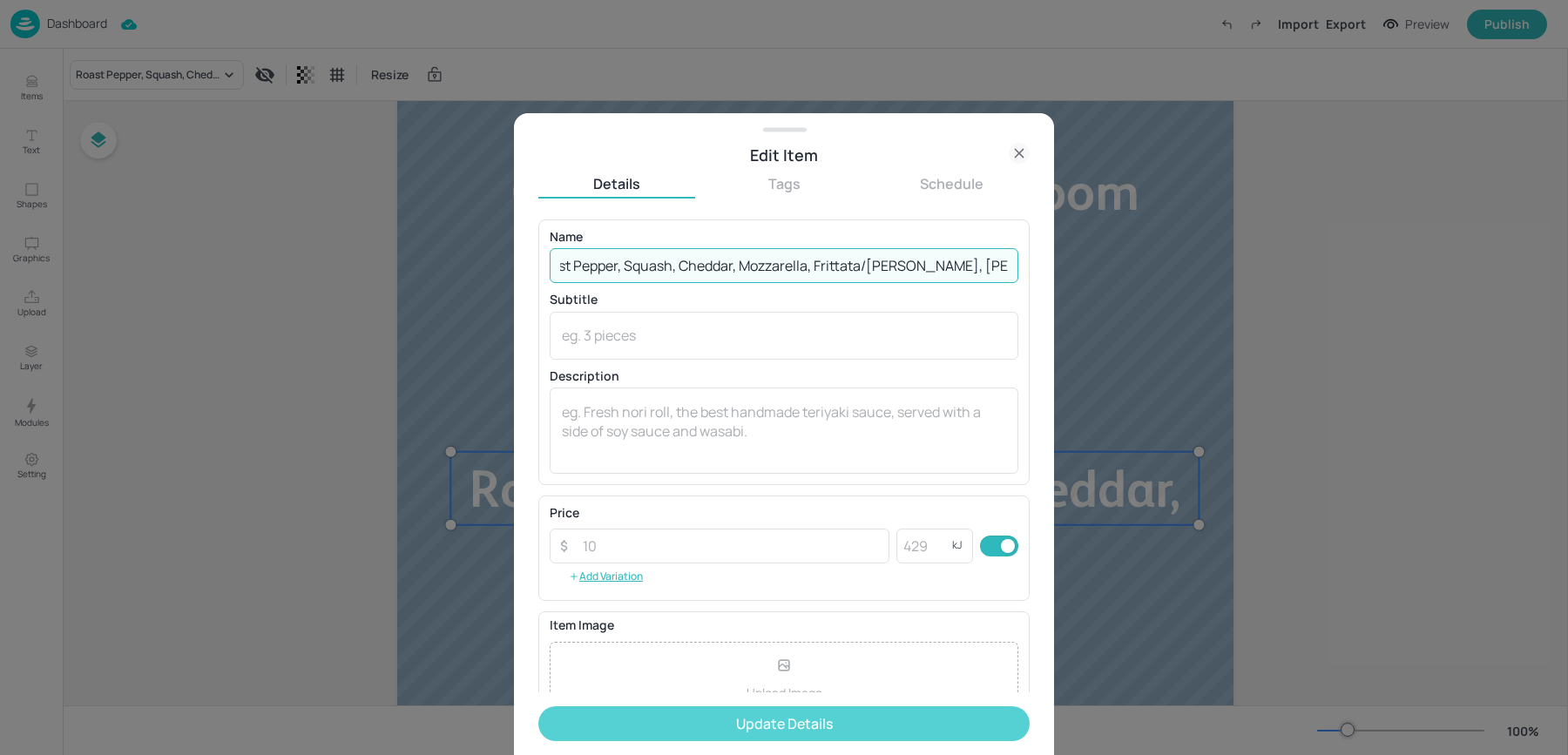 type on "Roast Pepper, Squash, Cheddar, Mozzarella, Frittata/Leek, Tomato Frittata" 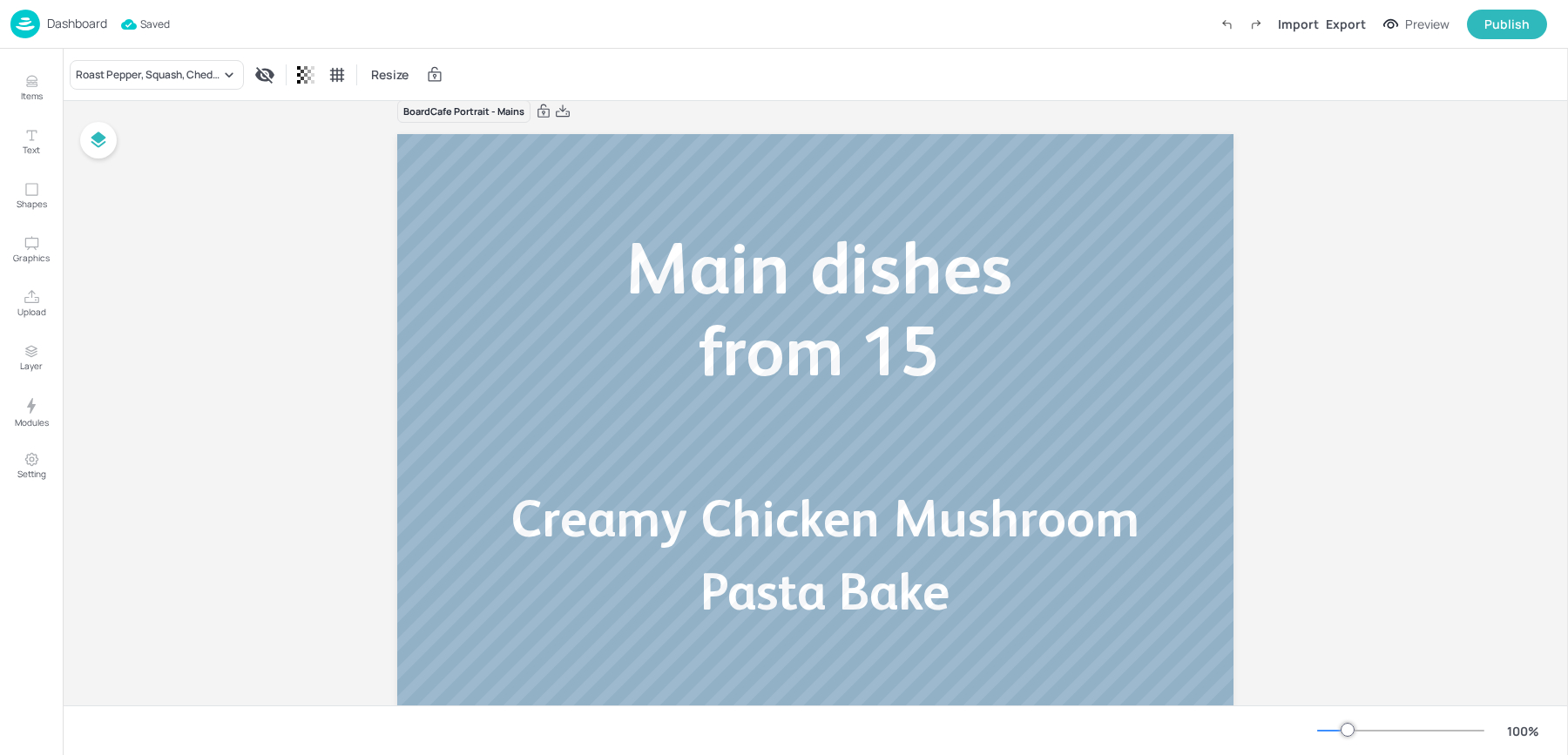 scroll, scrollTop: 0, scrollLeft: 0, axis: both 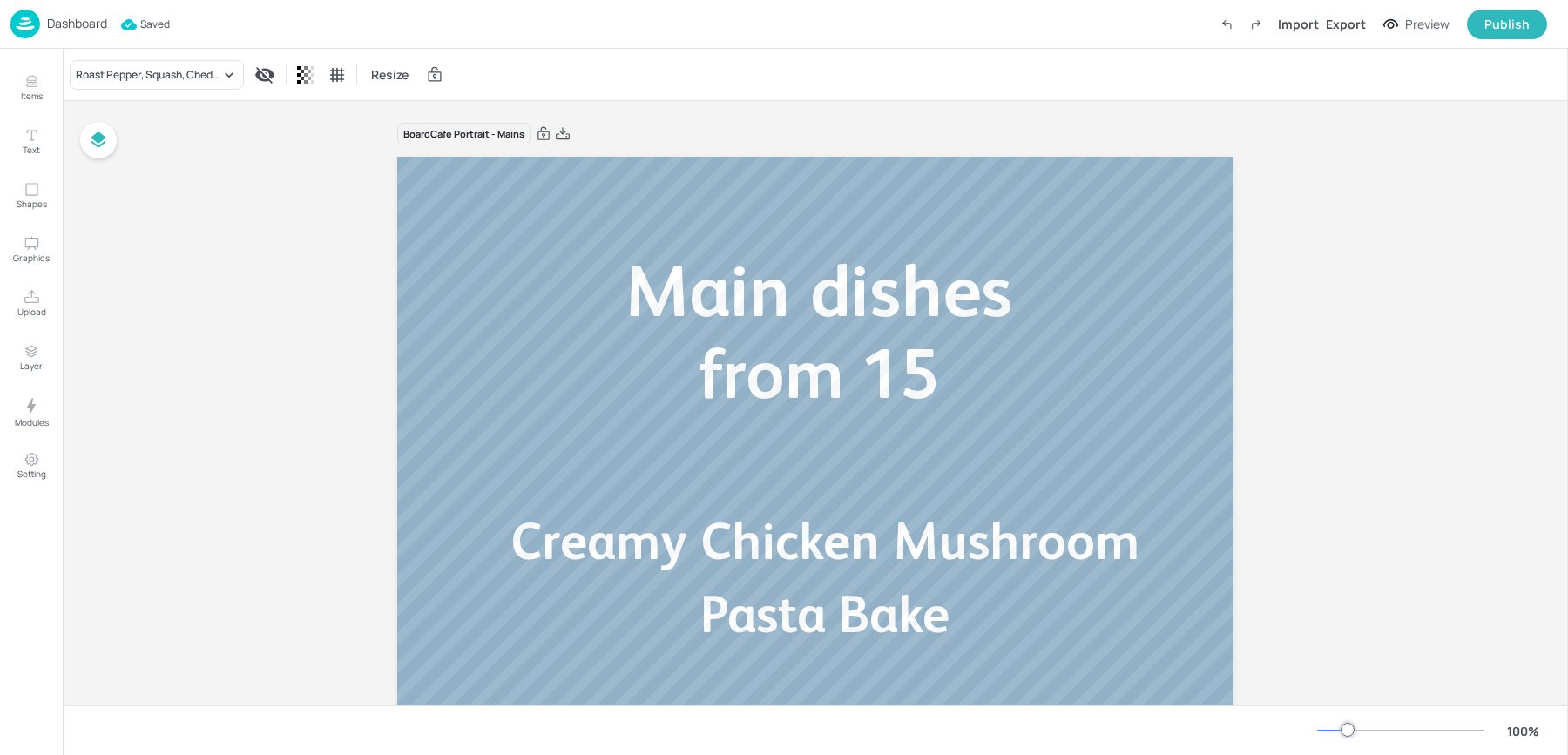 click on "Roast Pepper, Squash, Cheddar, Mozzarella, Frittata/Leek, Tomato Frittata Resize" at bounding box center [815, 74] 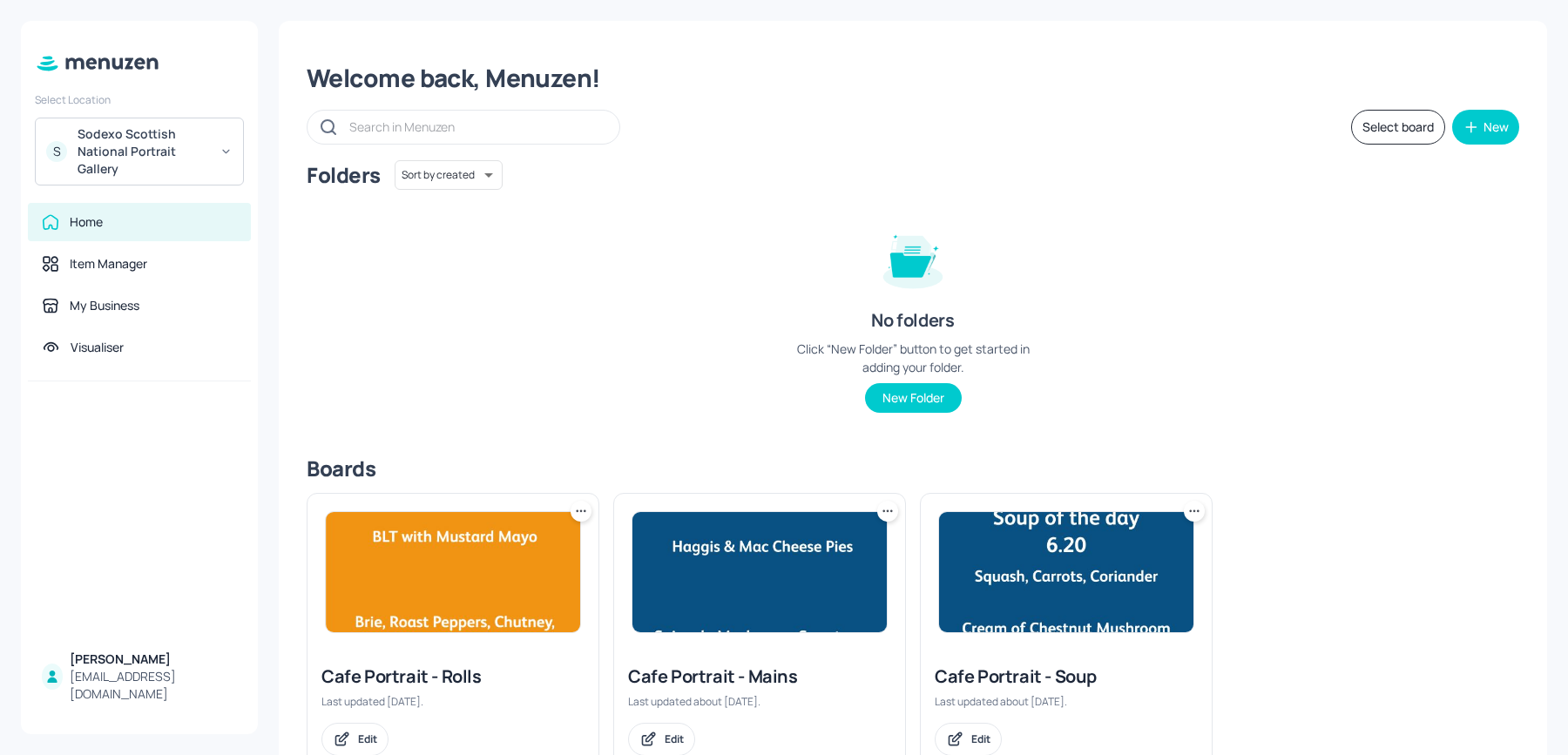 scroll, scrollTop: 57, scrollLeft: 0, axis: vertical 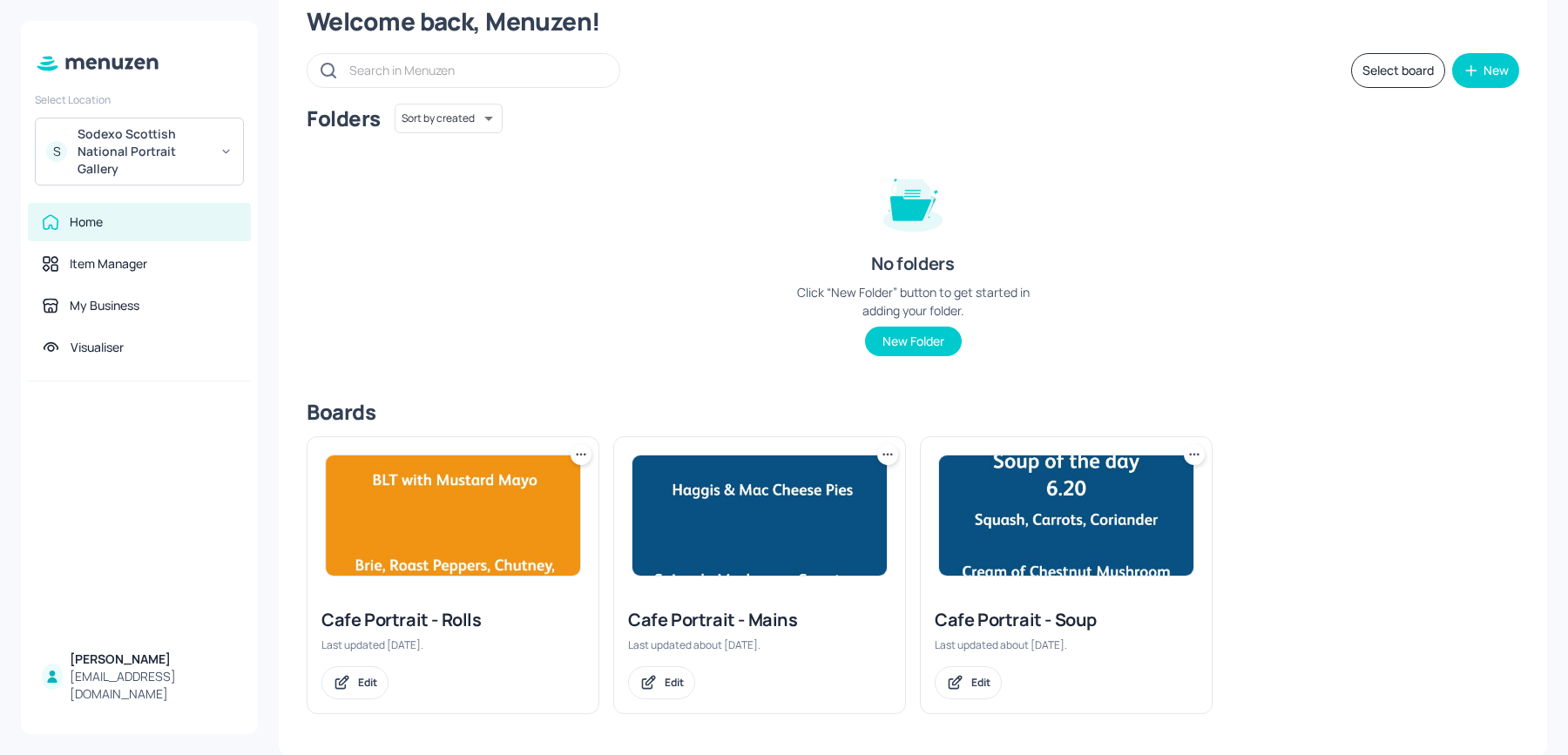 click at bounding box center (453, 516) 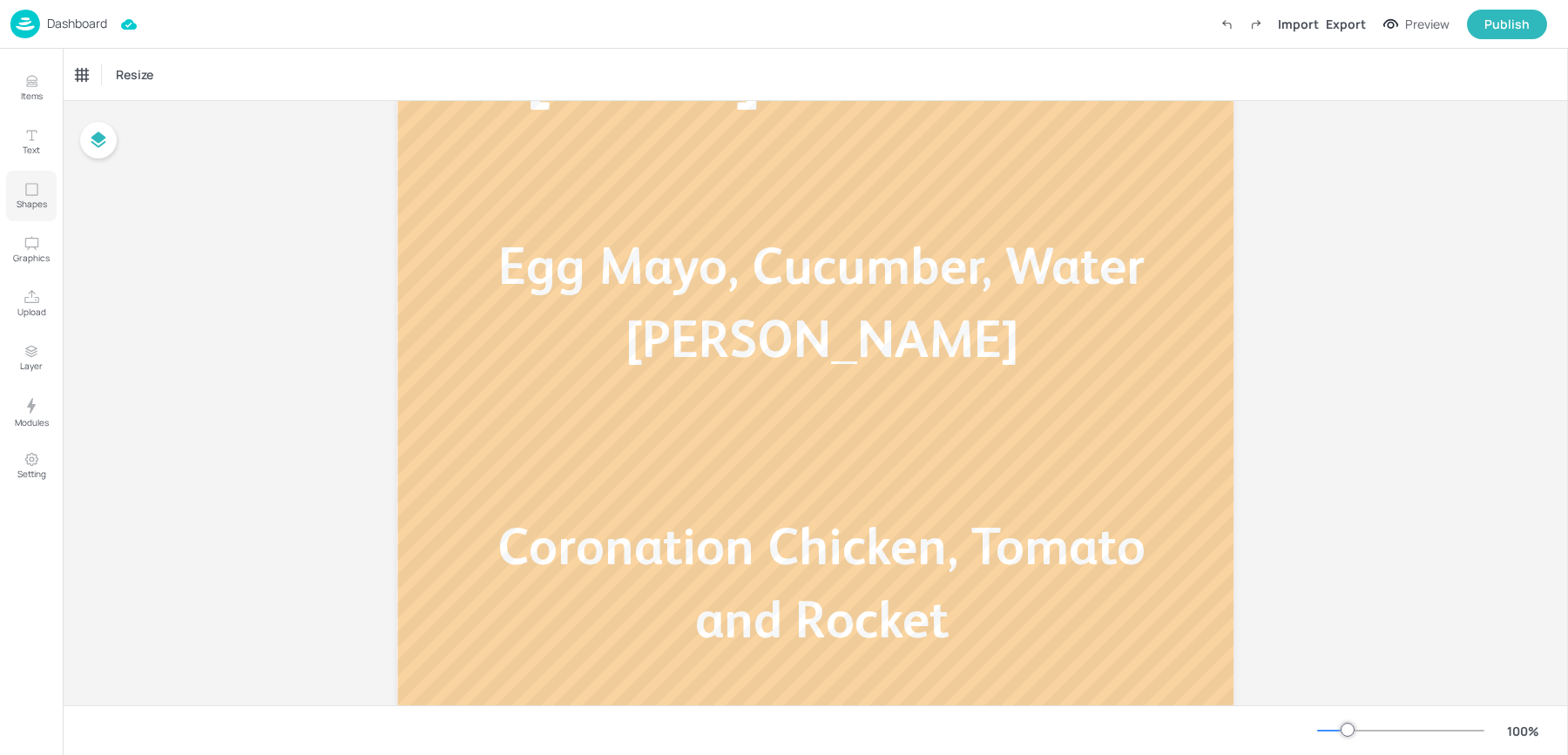 scroll, scrollTop: 245, scrollLeft: 0, axis: vertical 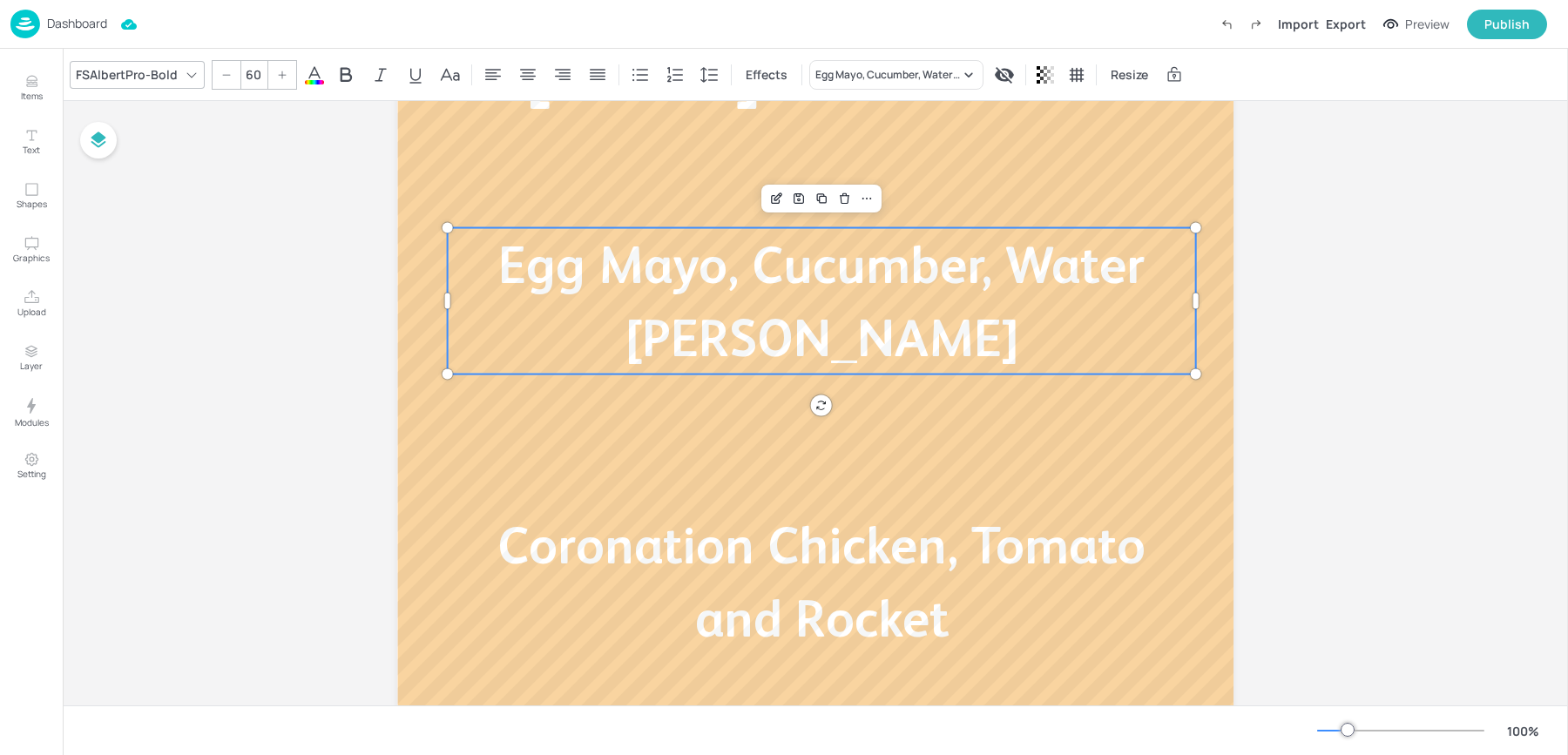 click on "Egg Mayo, Cucumber, Water Cress" at bounding box center (821, 301) 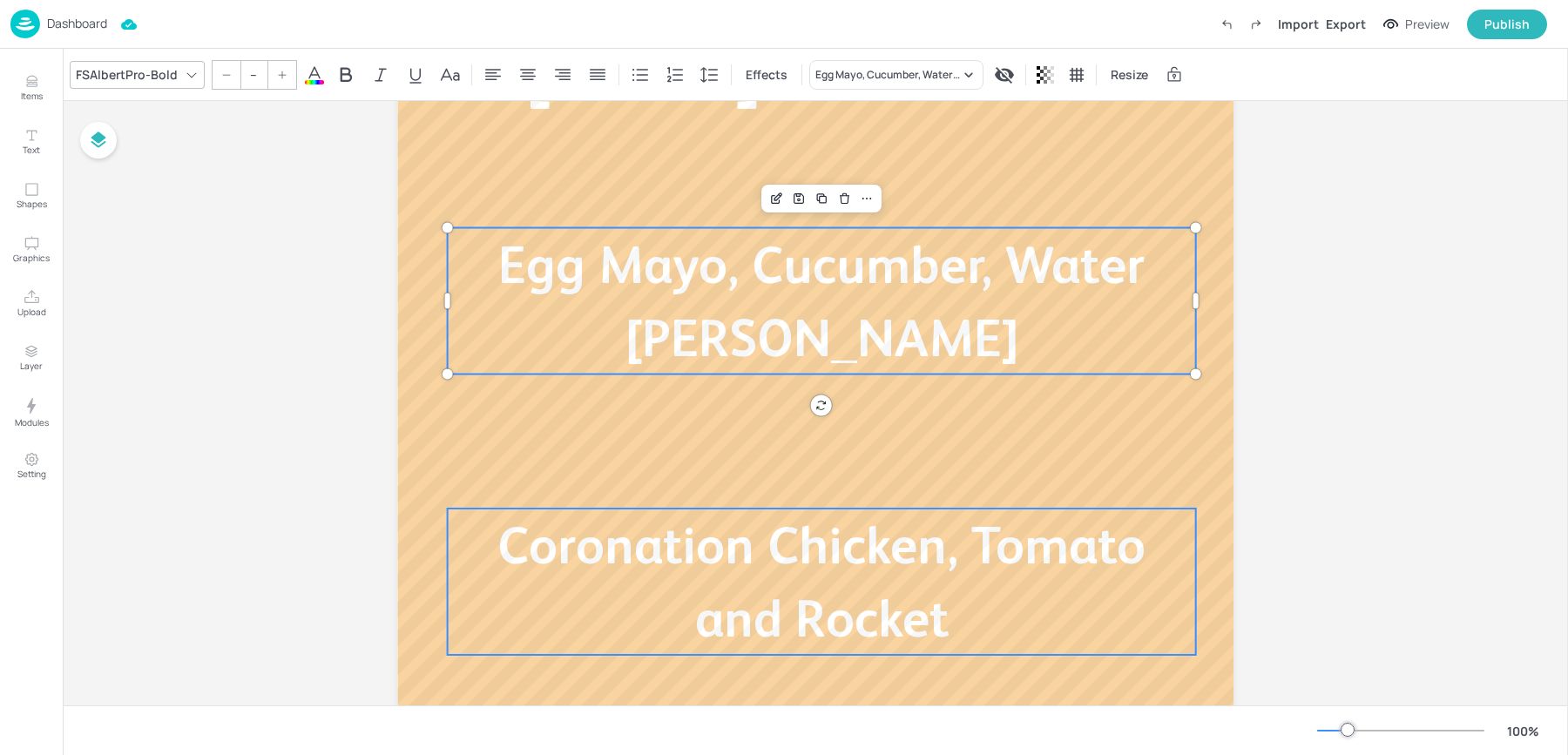type on "60" 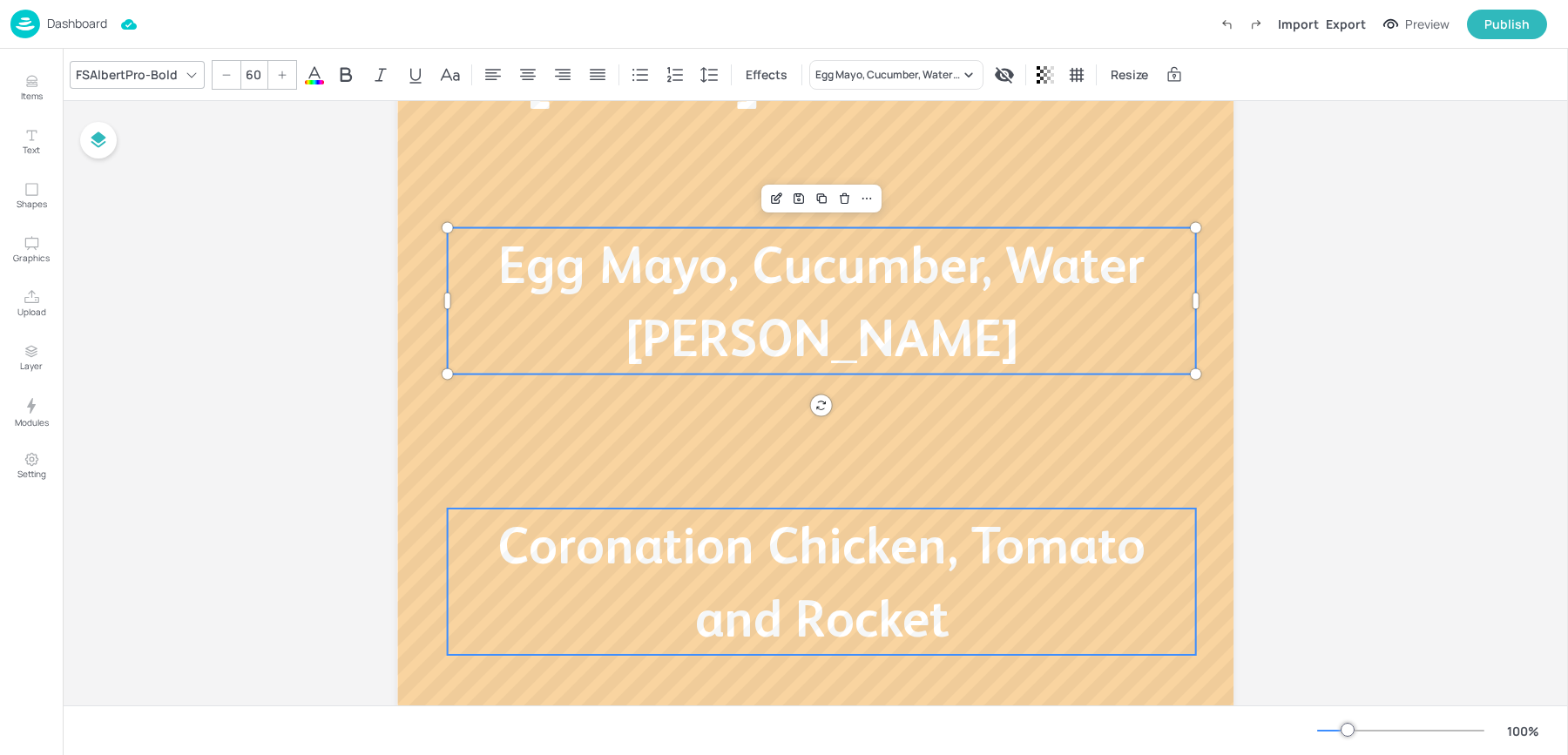click on "Coronation Chicken, Tomato and Rocket" at bounding box center (821, 582) 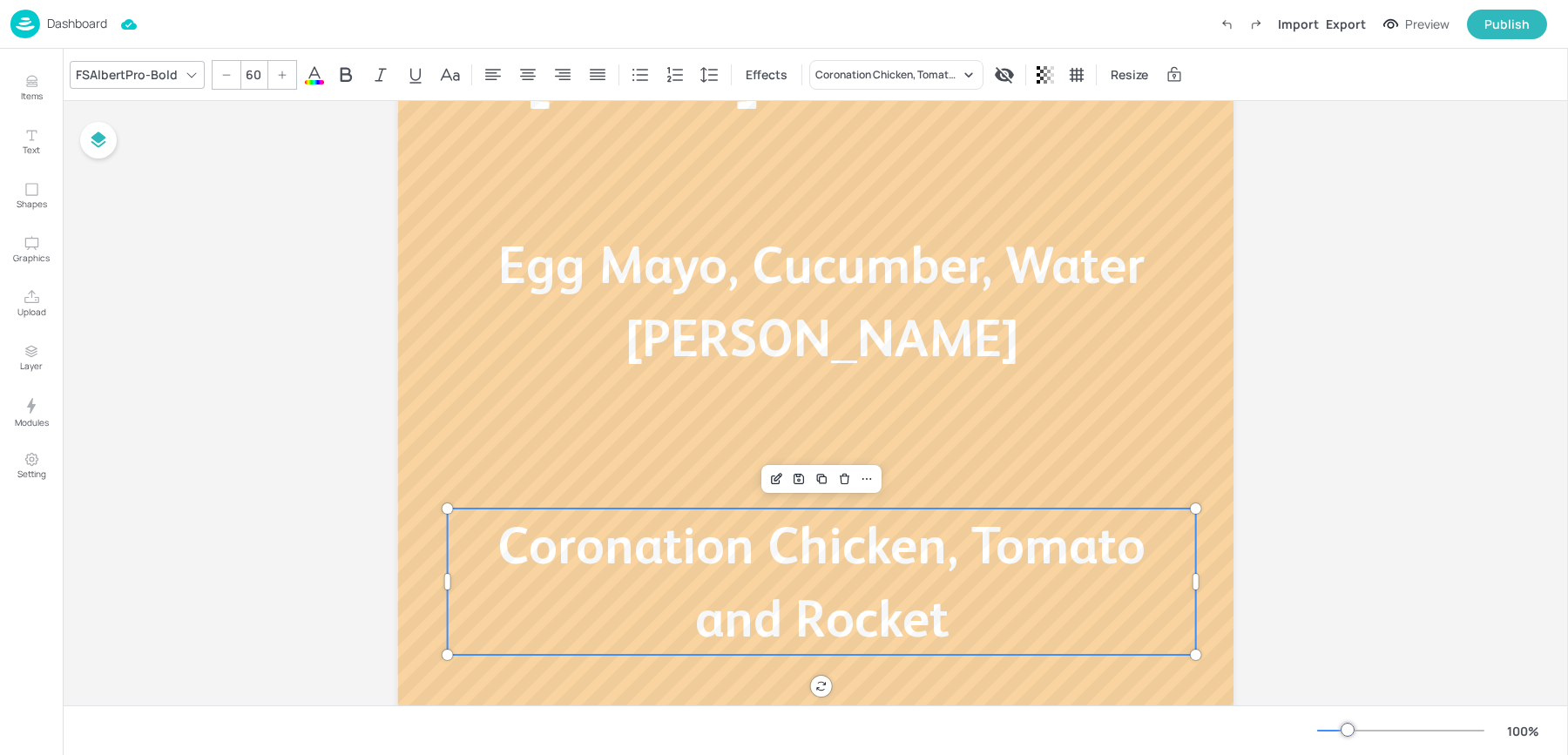 scroll, scrollTop: 0, scrollLeft: 0, axis: both 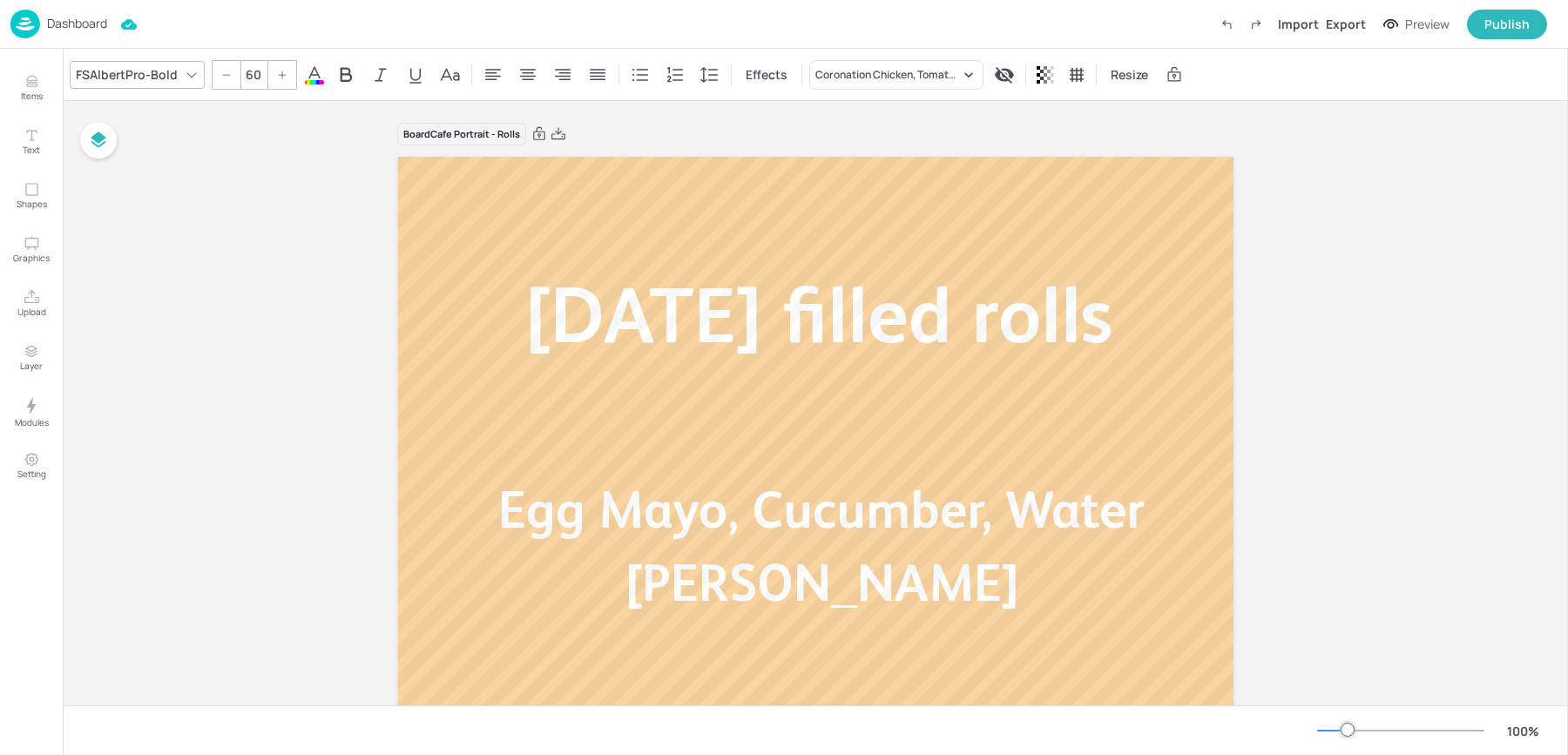 click on "Board  Cafe Portrait - Rolls" at bounding box center [815, 134] 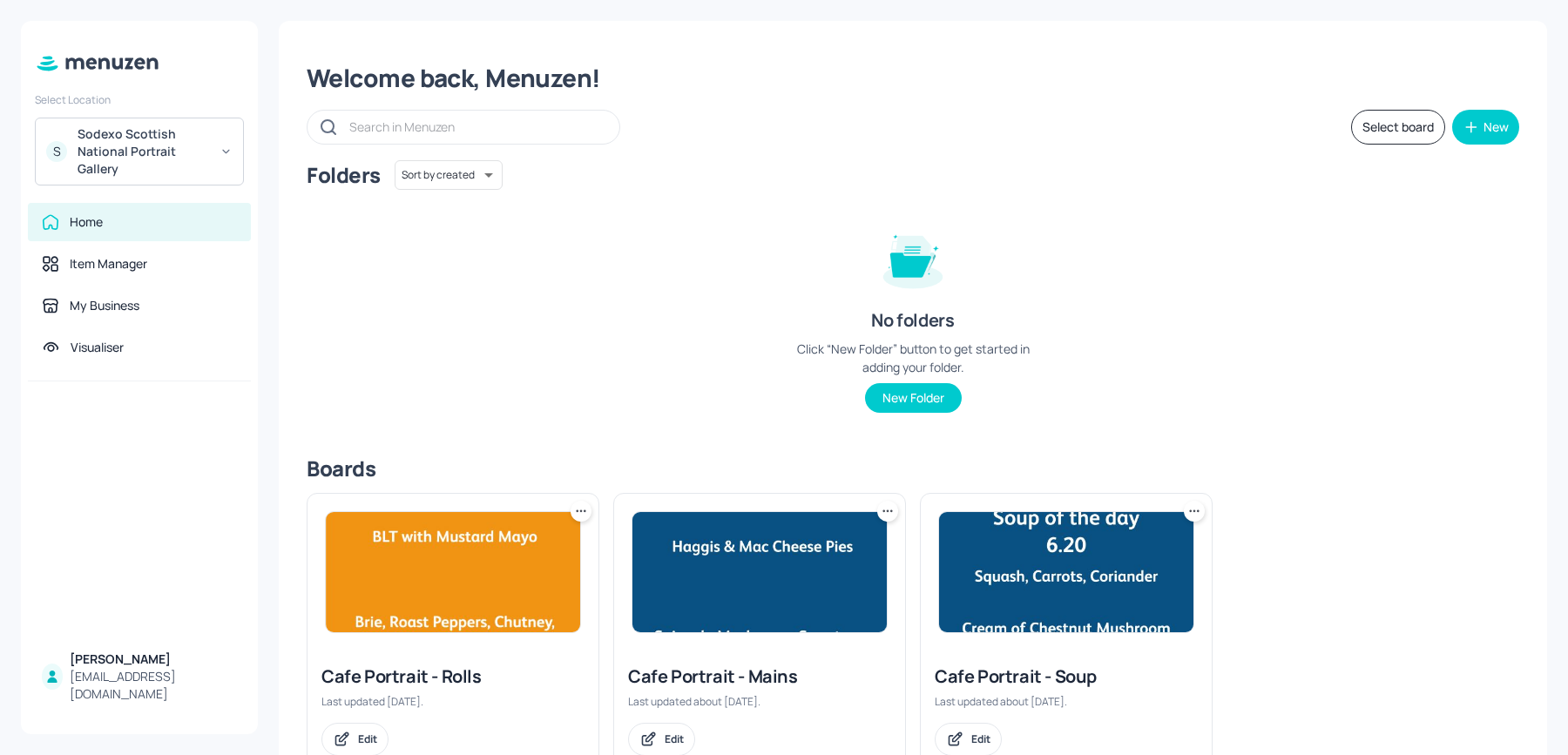 click on "Sodexo Scottish National Portrait Gallery" at bounding box center (143, 152) 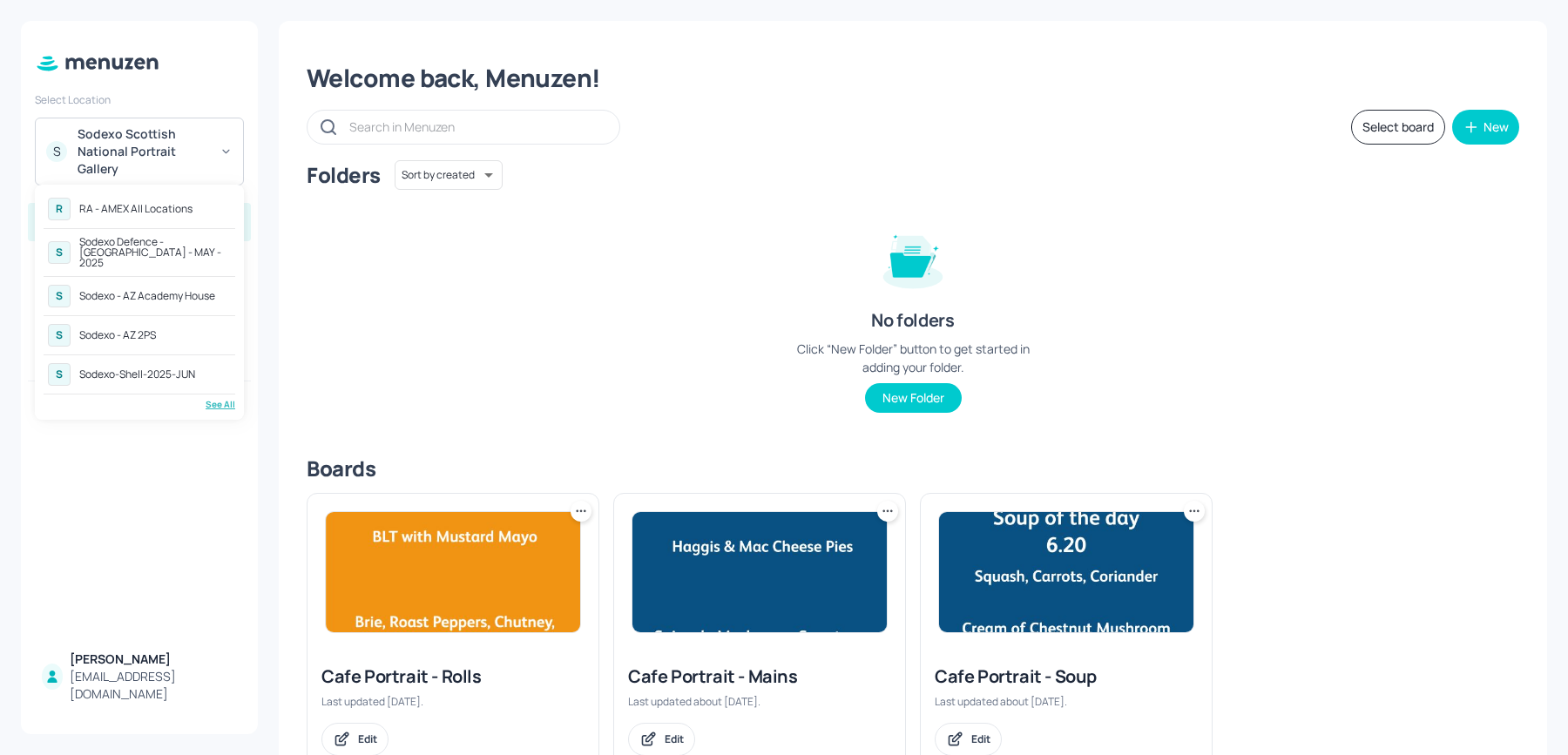 click on "Sodexo - AZ Academy House" at bounding box center (147, 296) 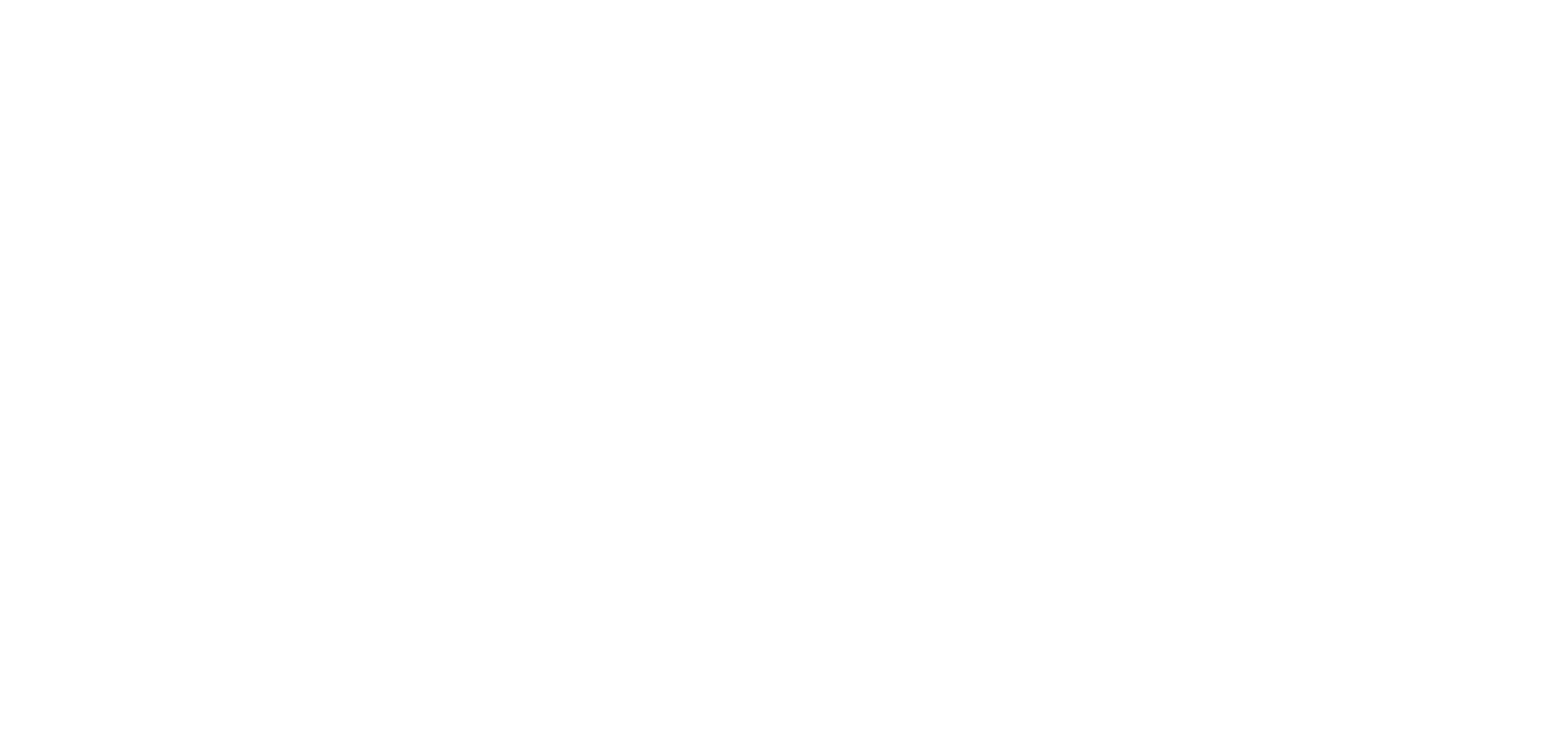 scroll, scrollTop: 0, scrollLeft: 0, axis: both 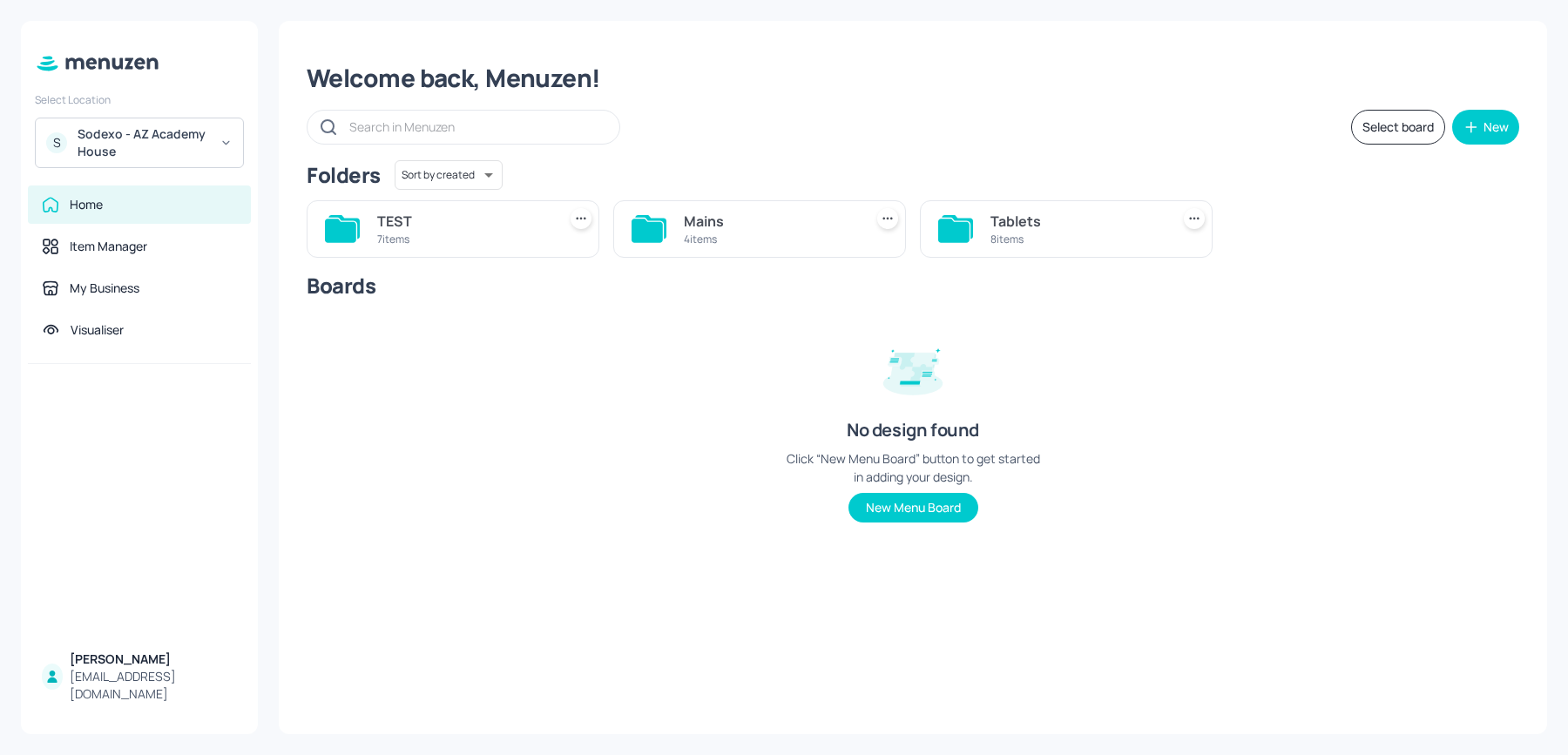 click on "Tablets" at bounding box center [1077, 221] 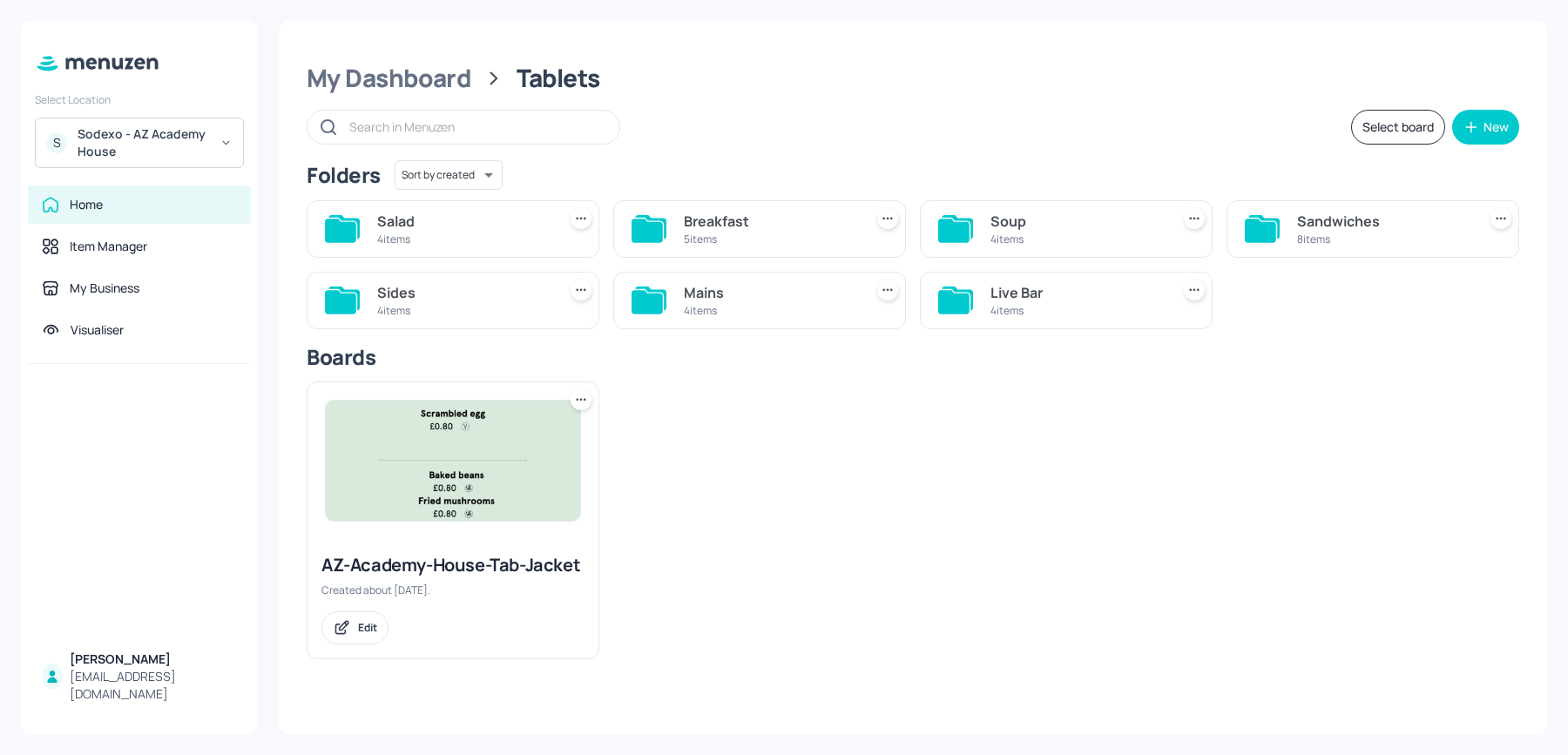 click on "4  items" at bounding box center (463, 239) 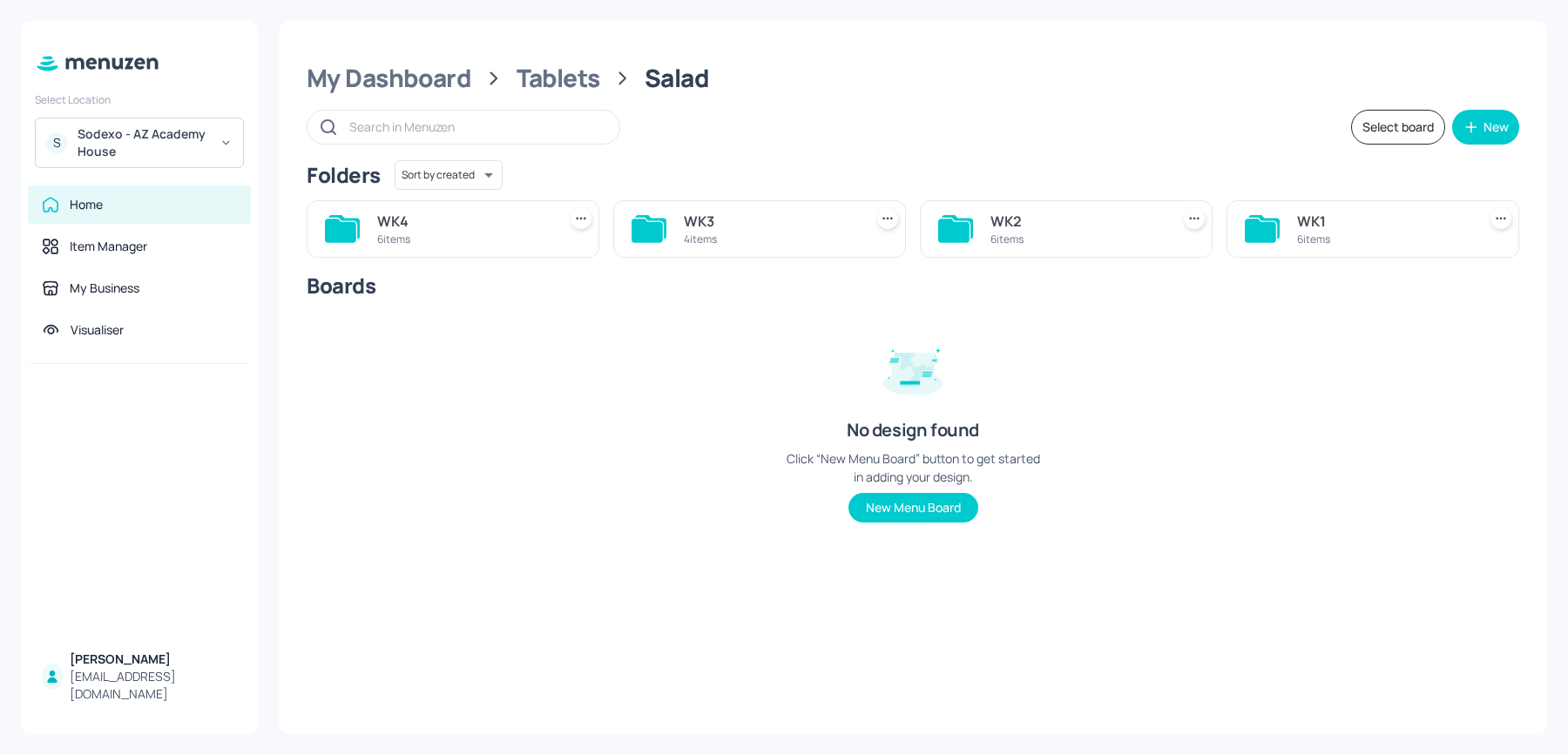 click on "6  items" at bounding box center (463, 239) 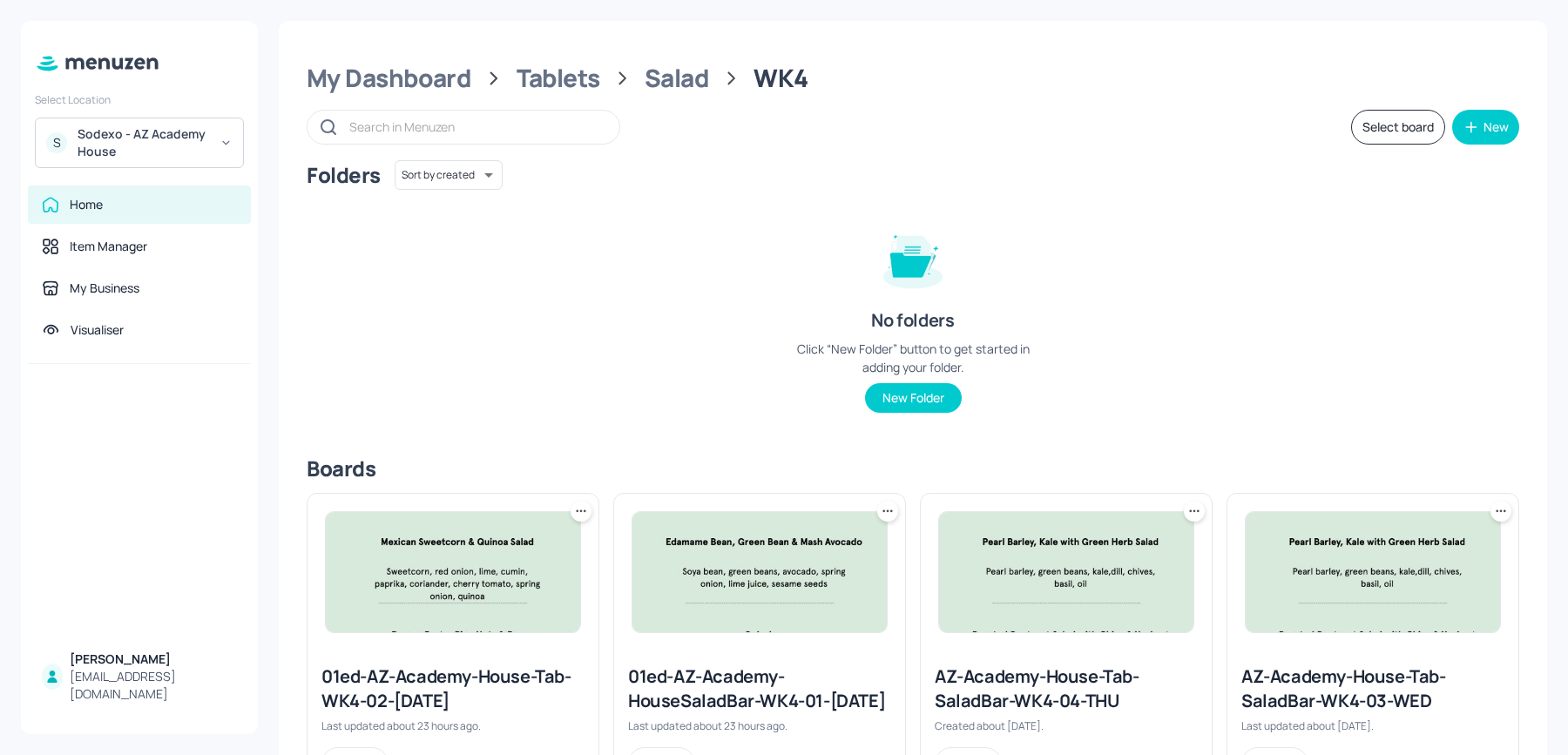 click on "01ed-AZ-Academy-House-Tab-WK4-02-[DATE]" at bounding box center [453, 689] 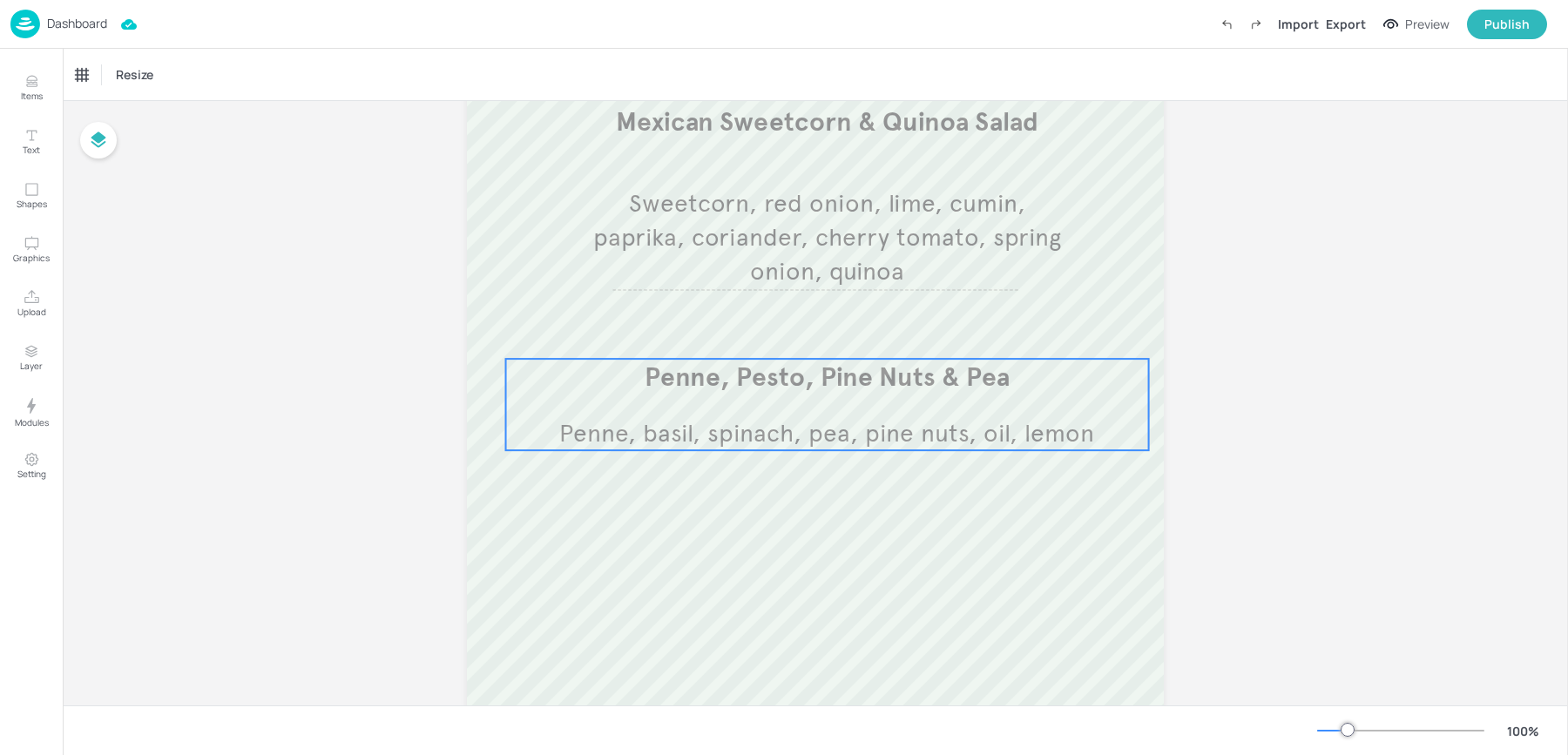 scroll, scrollTop: 0, scrollLeft: 0, axis: both 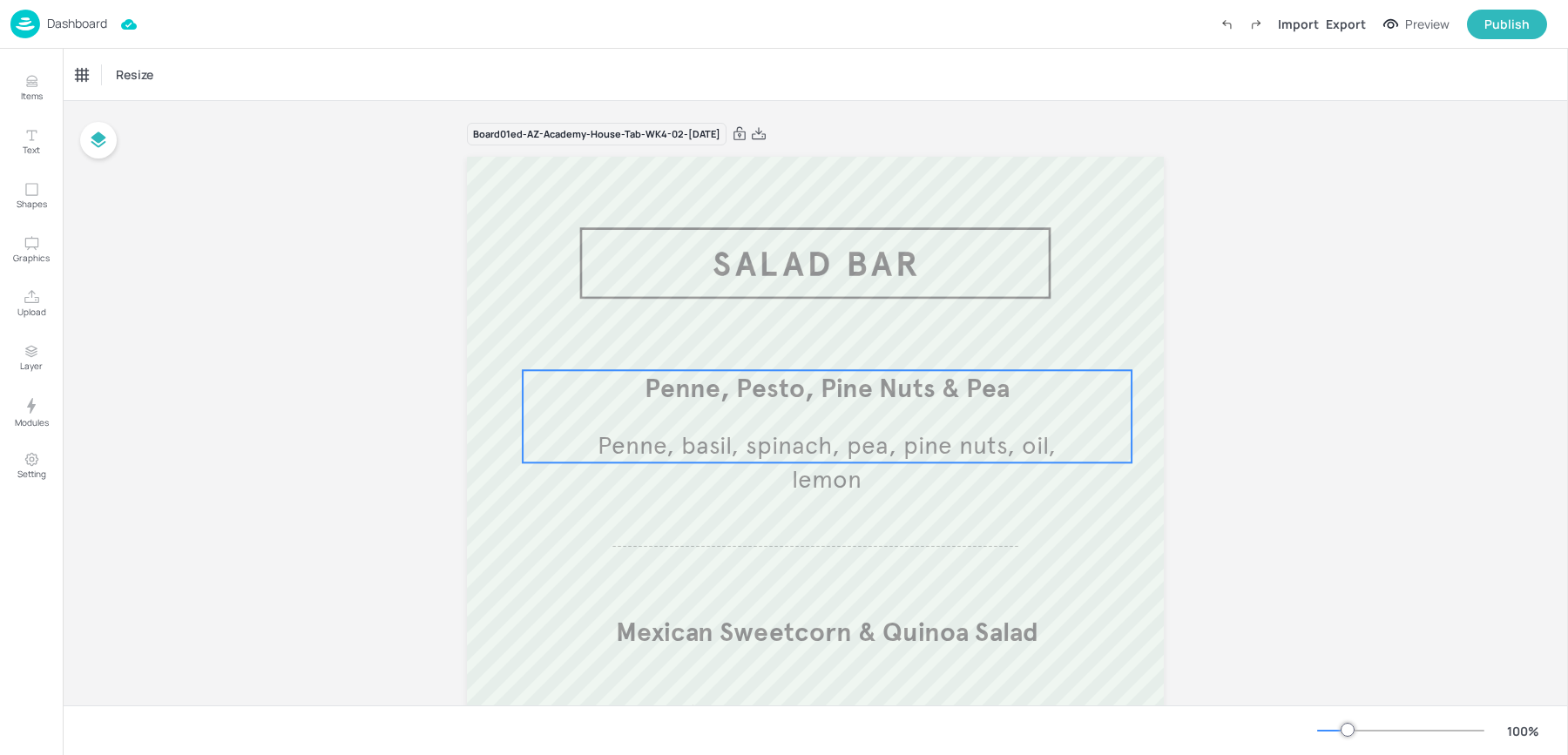 click on "Penne, basil, spinach, pea, pine nuts, oil, lemon" at bounding box center (827, 462) 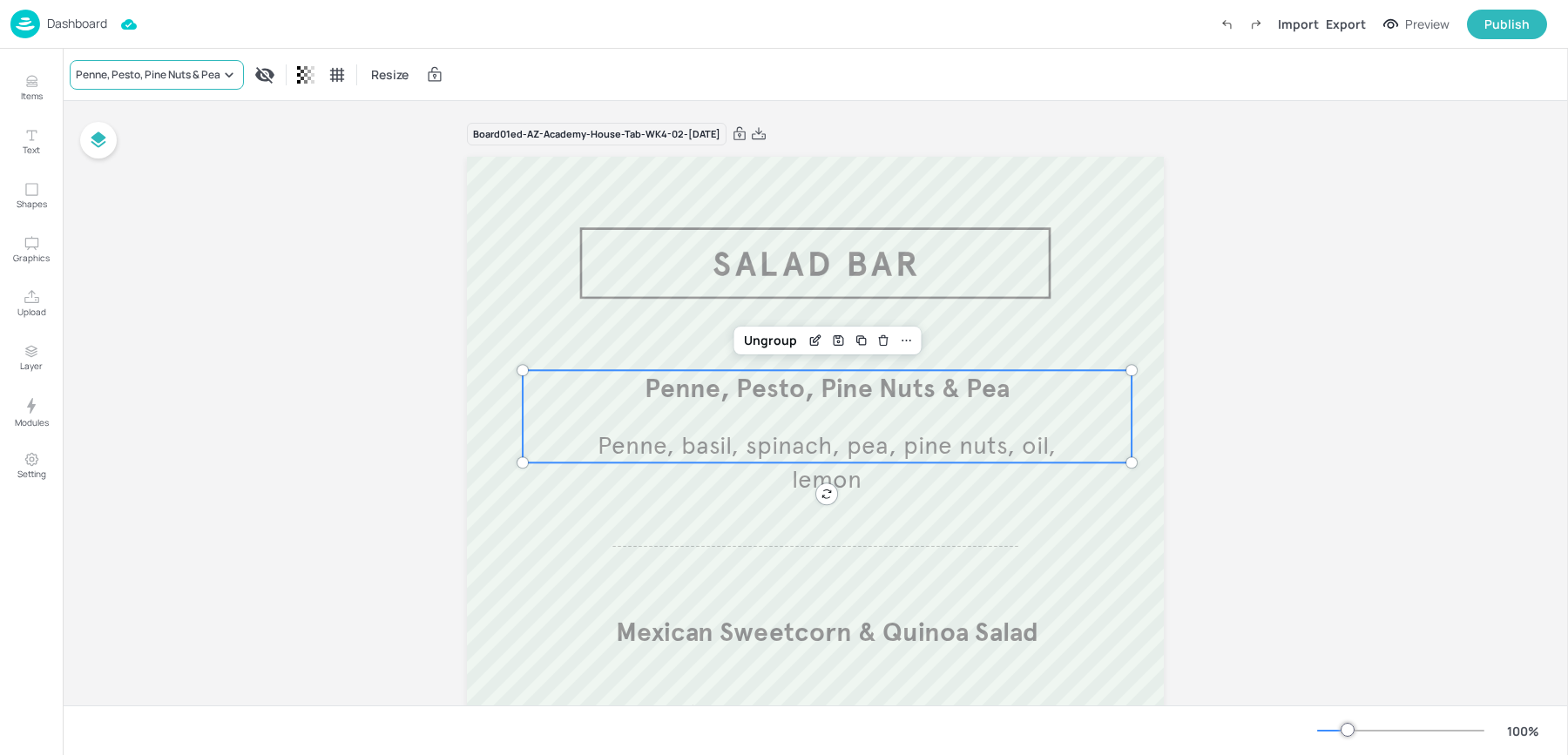 click on "Penne, Pesto, Pine Nuts & Pea" at bounding box center [157, 75] 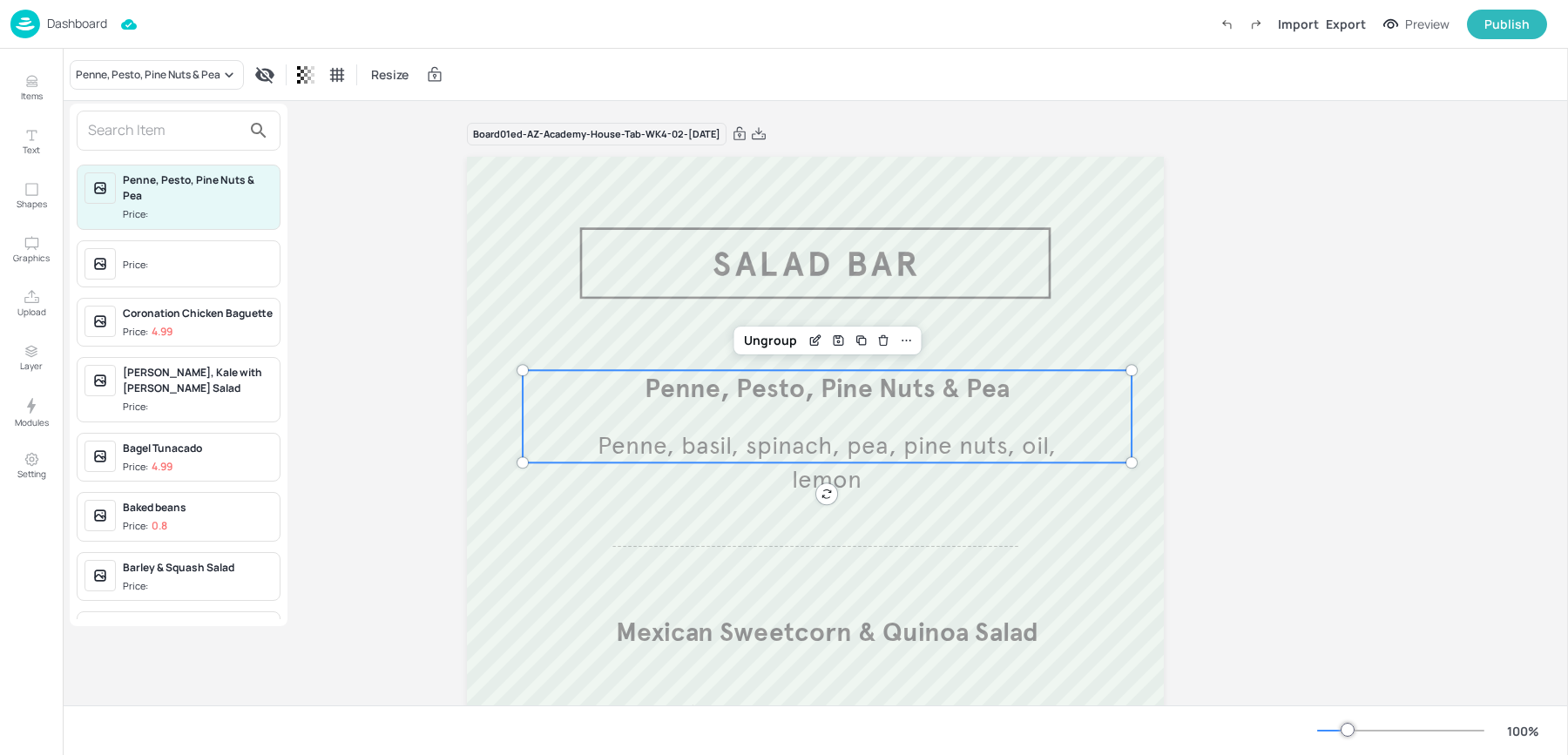 click at bounding box center [165, 131] 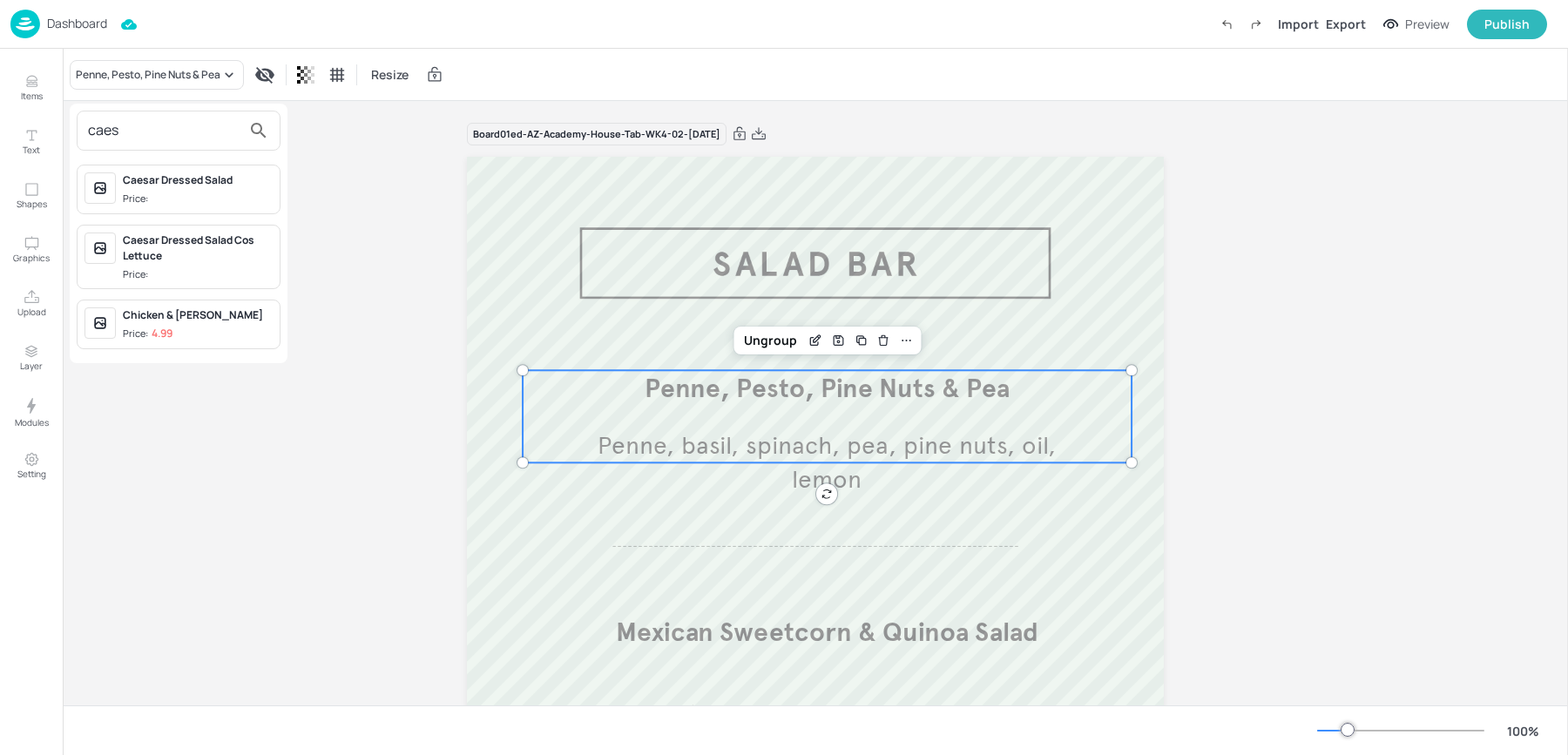 type on "caes" 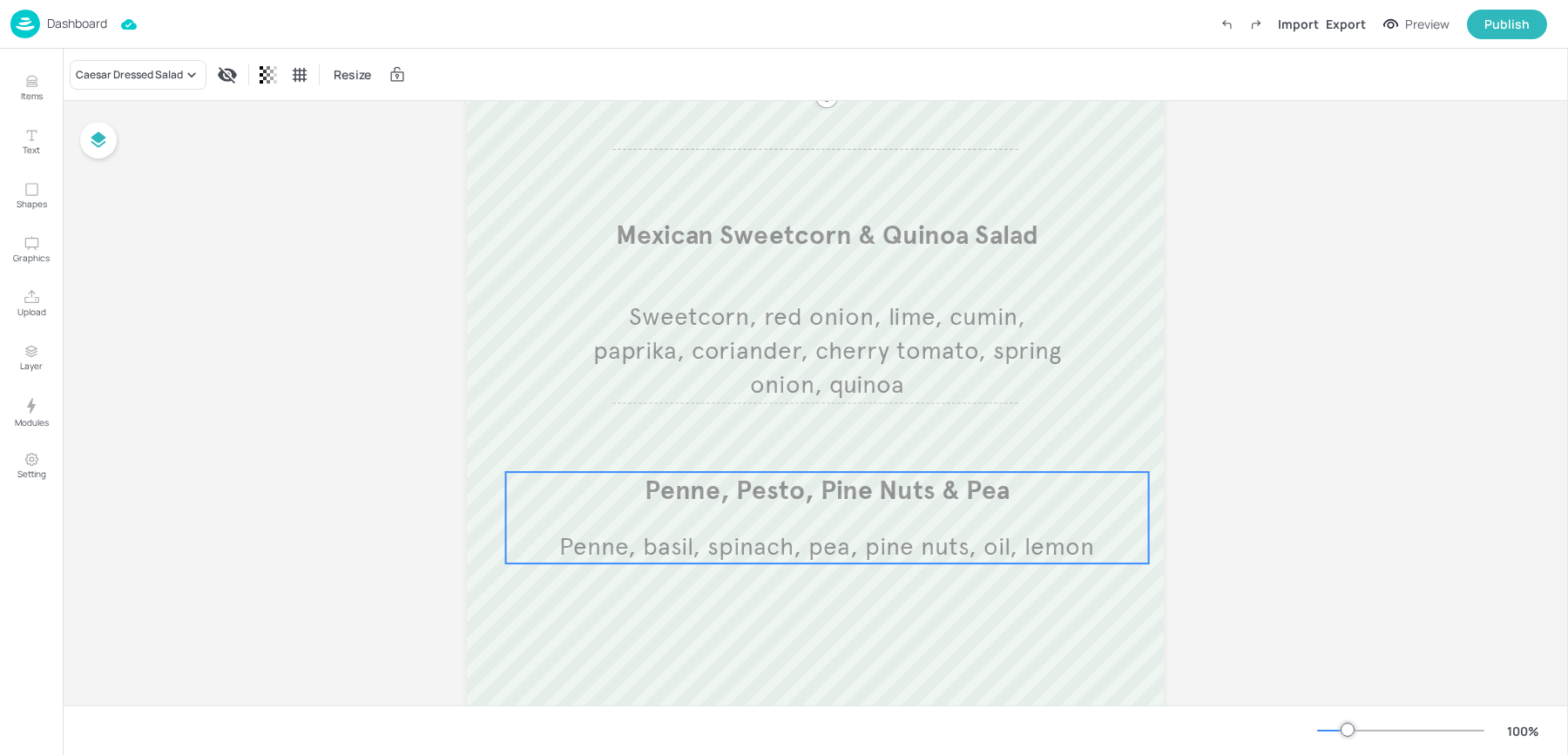scroll, scrollTop: 428, scrollLeft: 0, axis: vertical 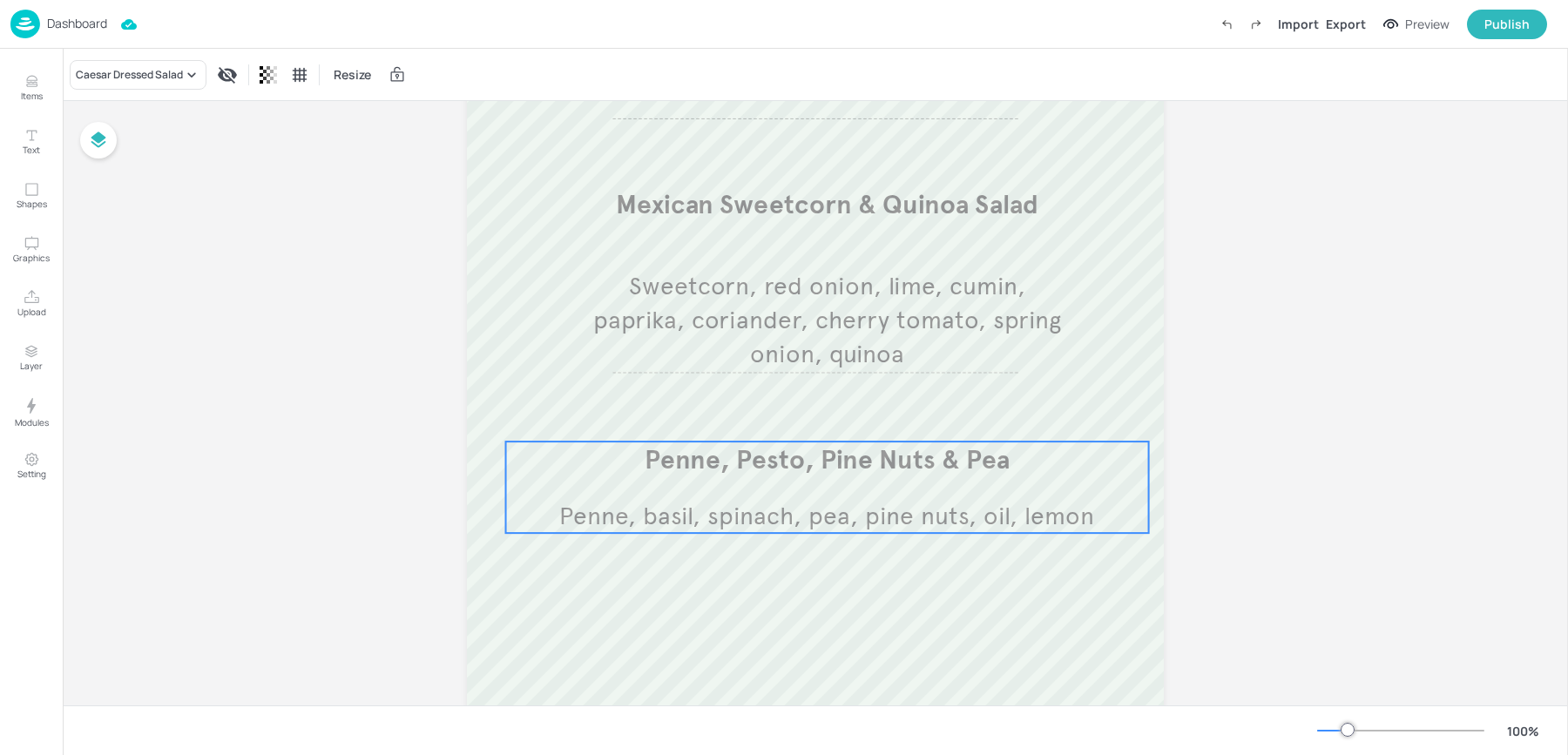 click on "Penne, Pesto, Pine Nuts & Pea Penne, basil, spinach, pea, pine nuts, oil, lemon" at bounding box center (828, 487) 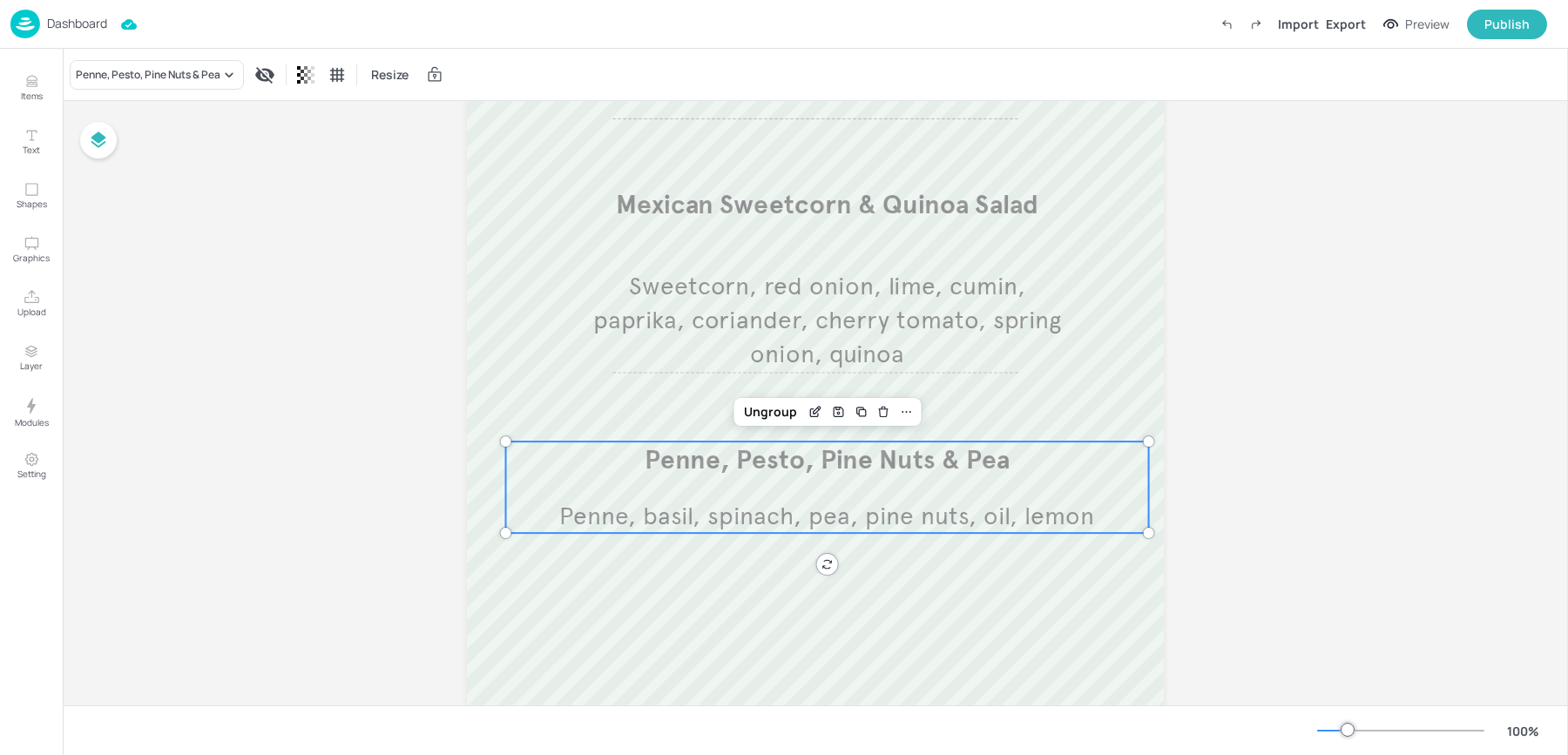 scroll, scrollTop: 44, scrollLeft: 0, axis: vertical 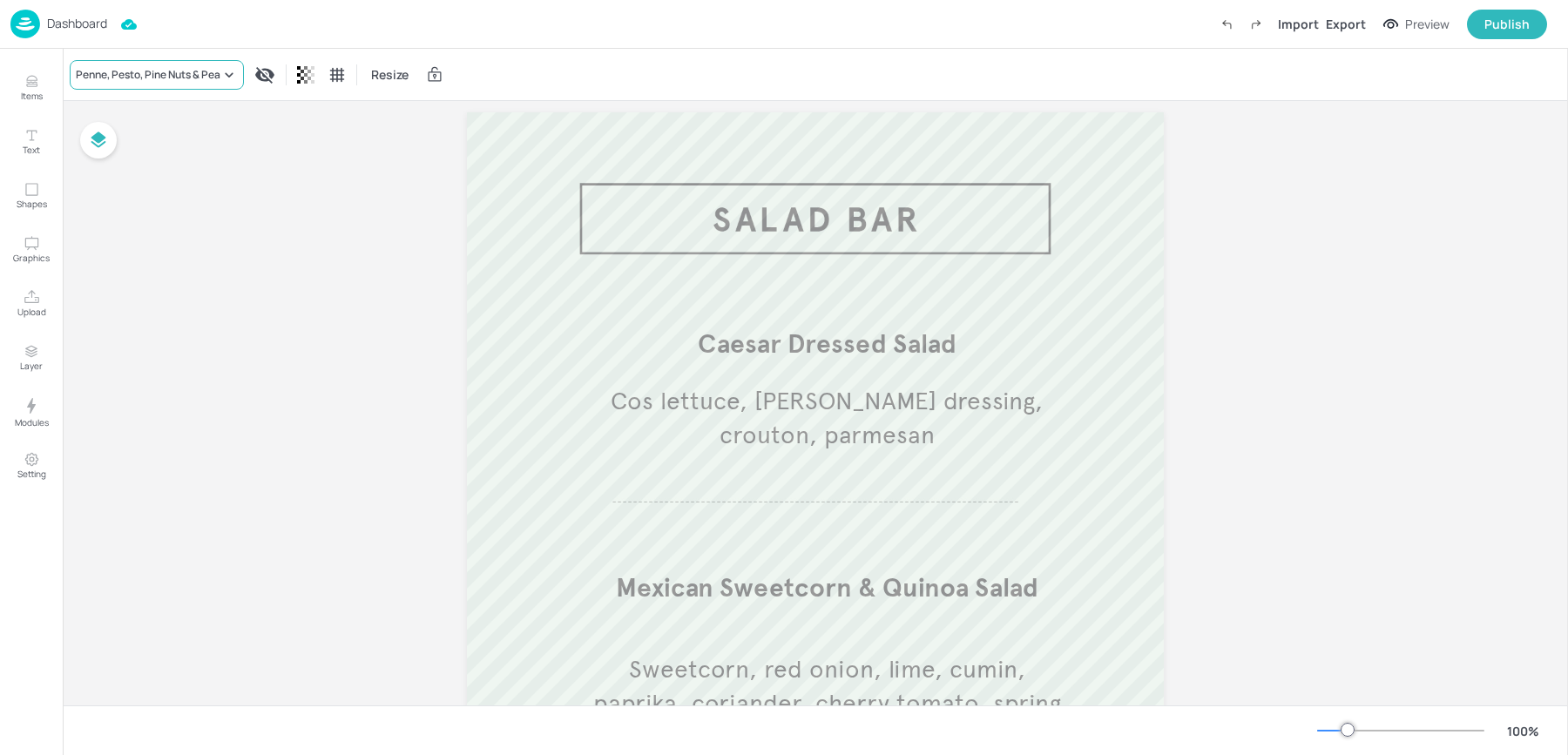 click on "Penne, Pesto, Pine Nuts & Pea" at bounding box center [157, 75] 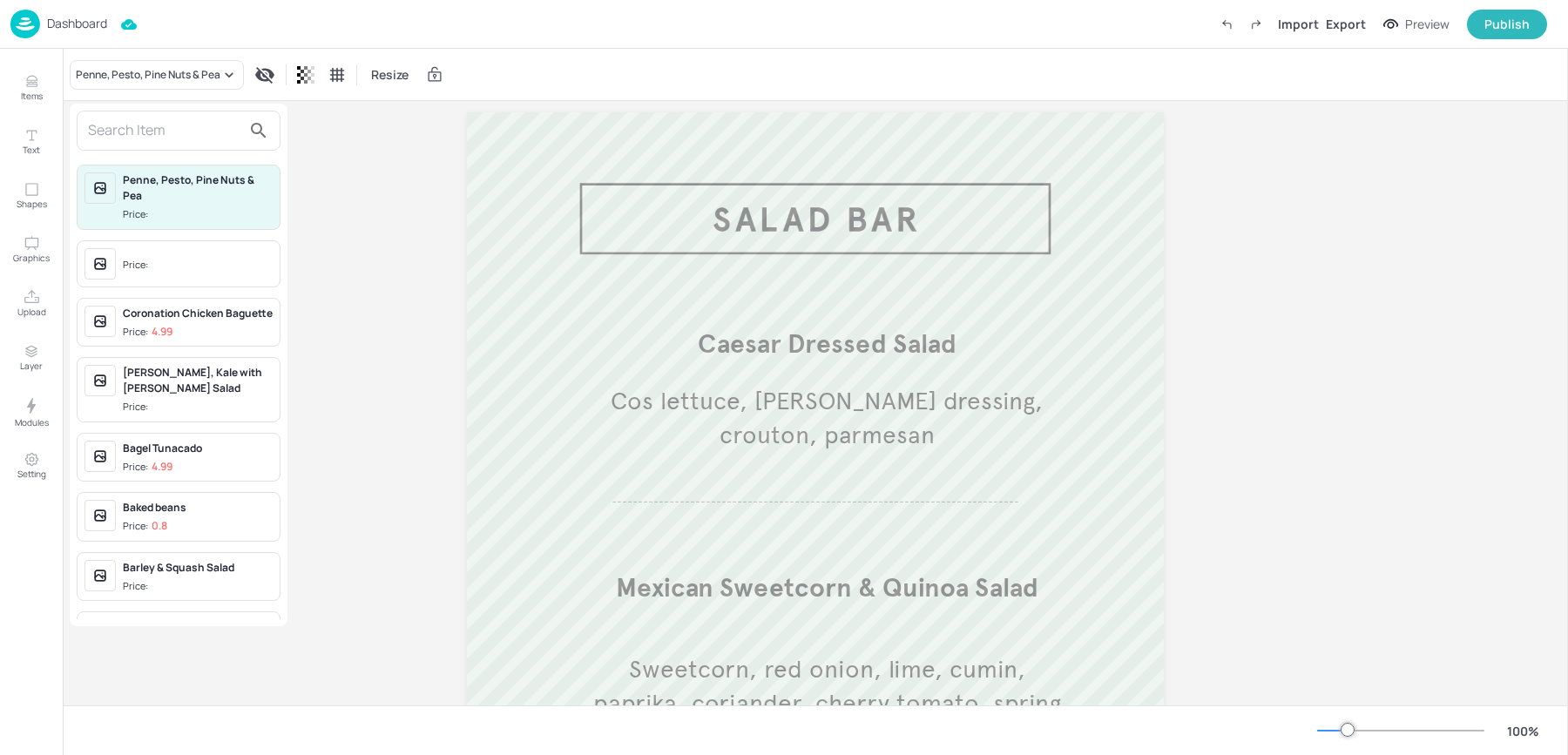 click at bounding box center [165, 131] 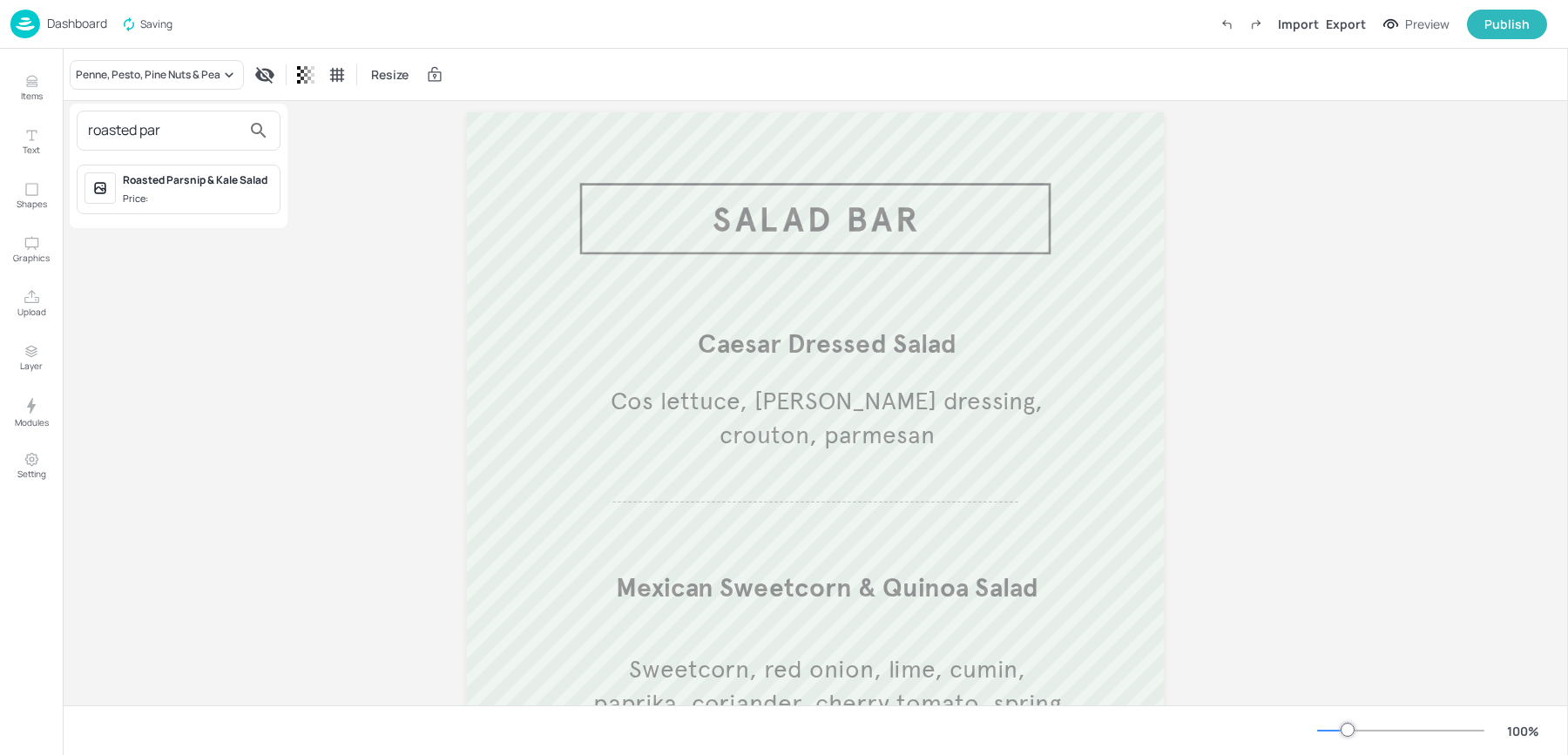 type on "roasted par" 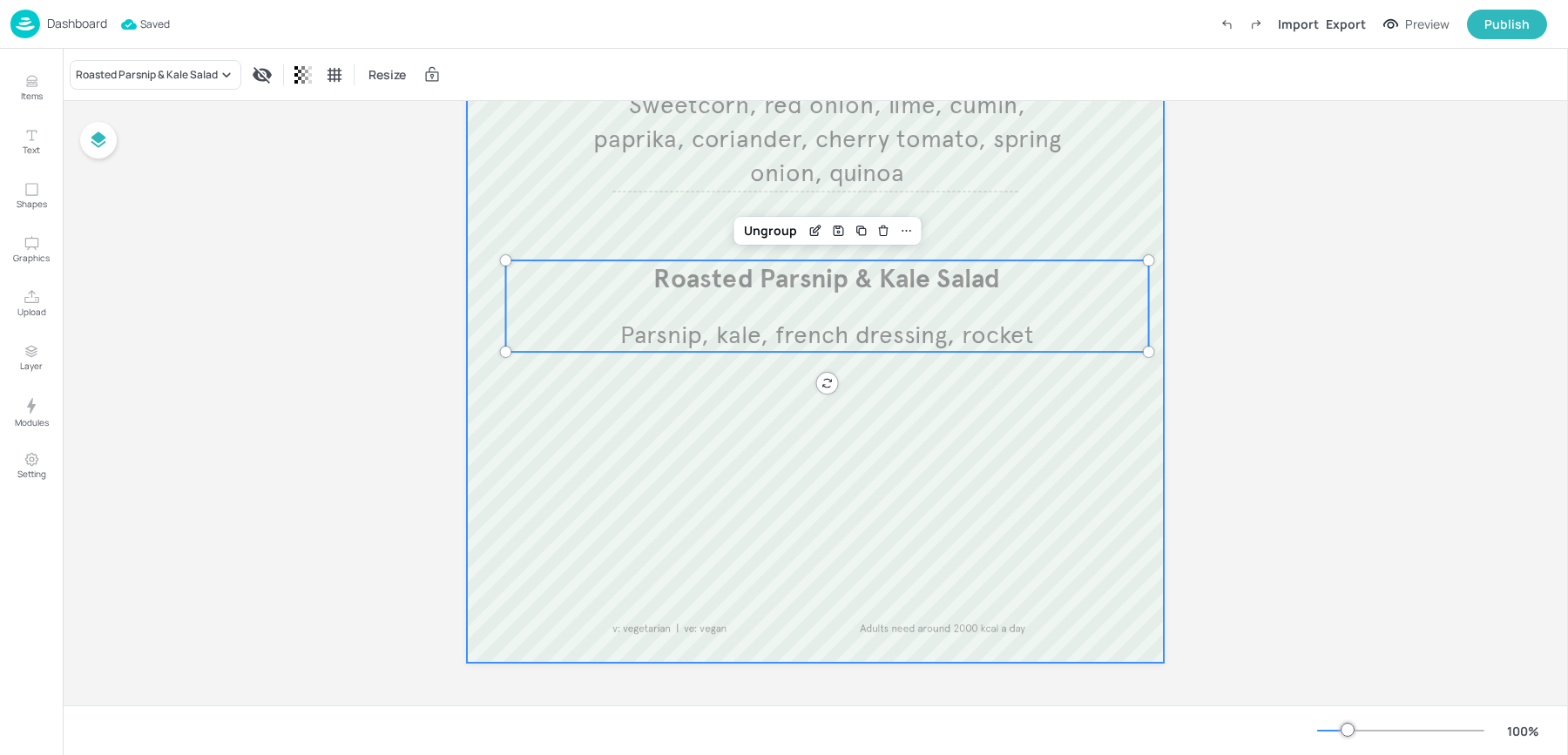 scroll, scrollTop: 0, scrollLeft: 0, axis: both 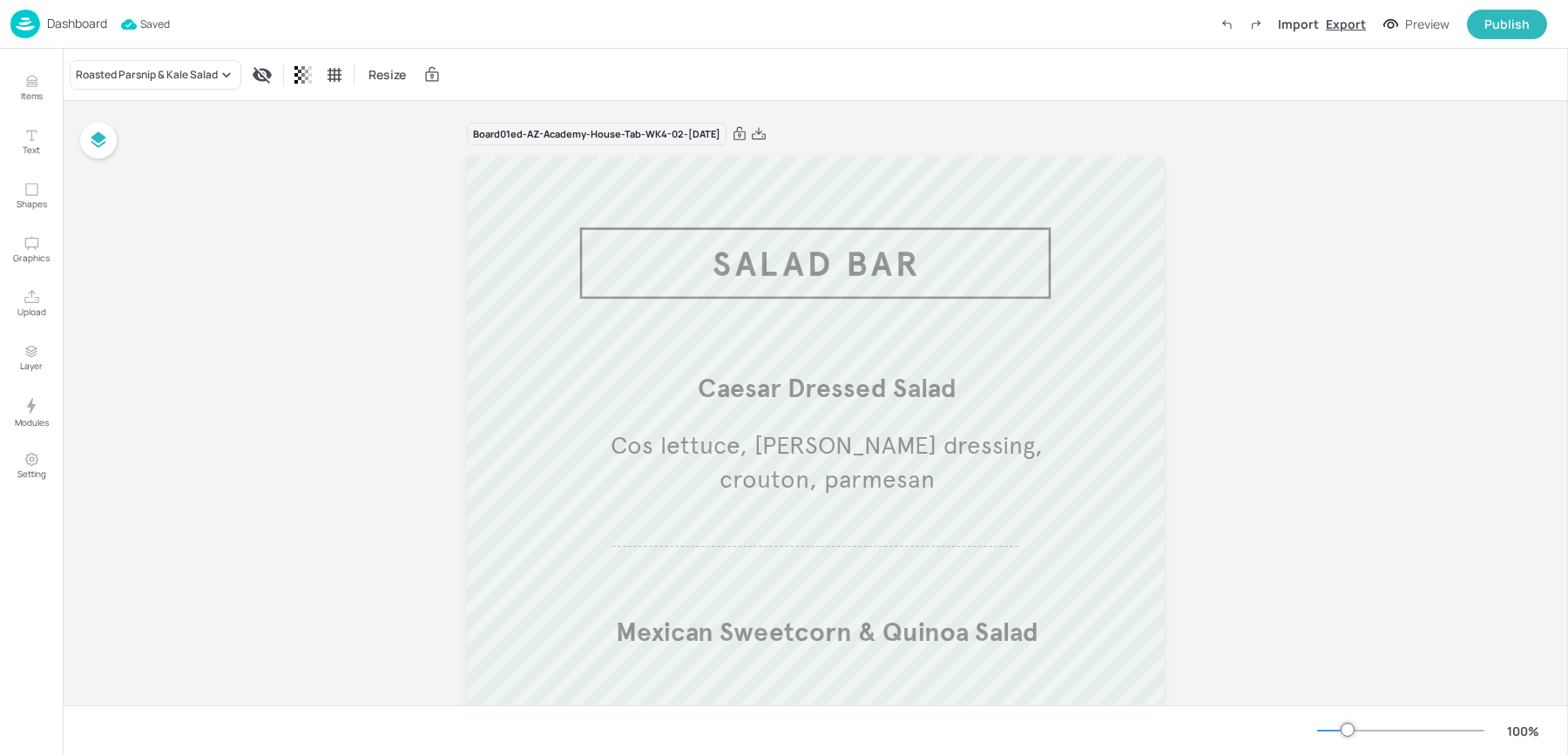 click on "Export" at bounding box center (1346, 24) 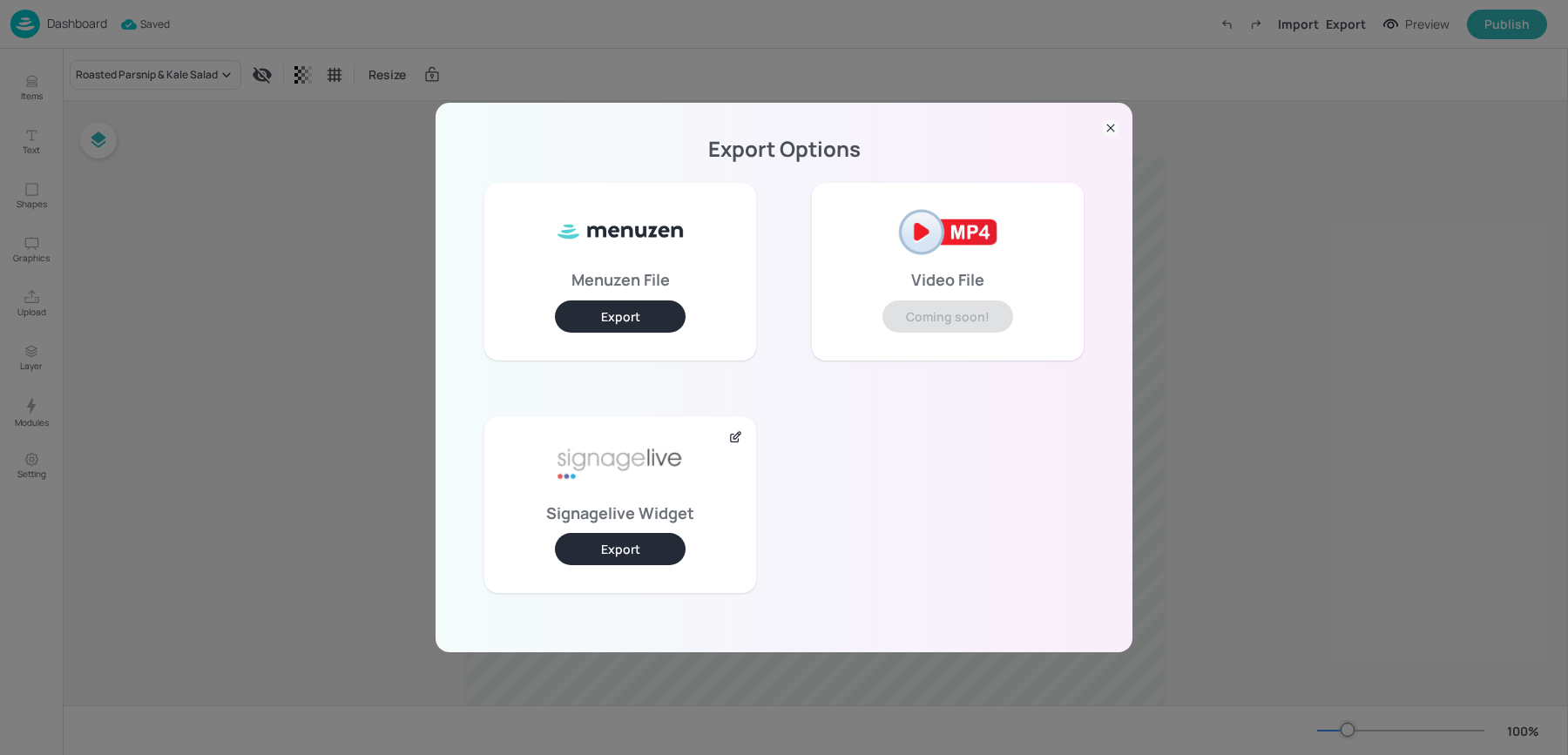 click on "Export" at bounding box center (620, 549) 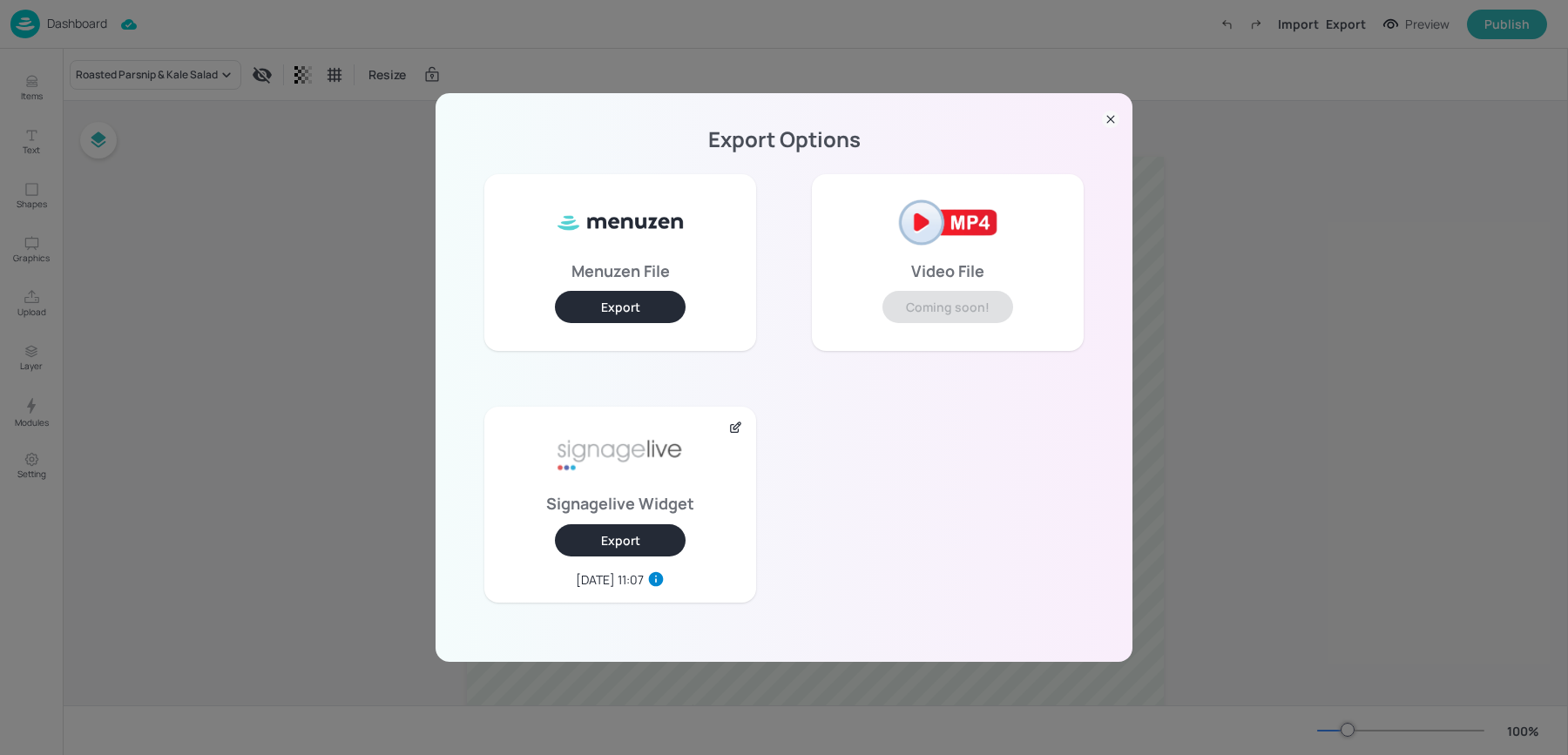 click on "Export Options Menuzen File Export Video File Coming soon! Signagelive Widget Export 2025-07-22, 11:07" at bounding box center [784, 377] 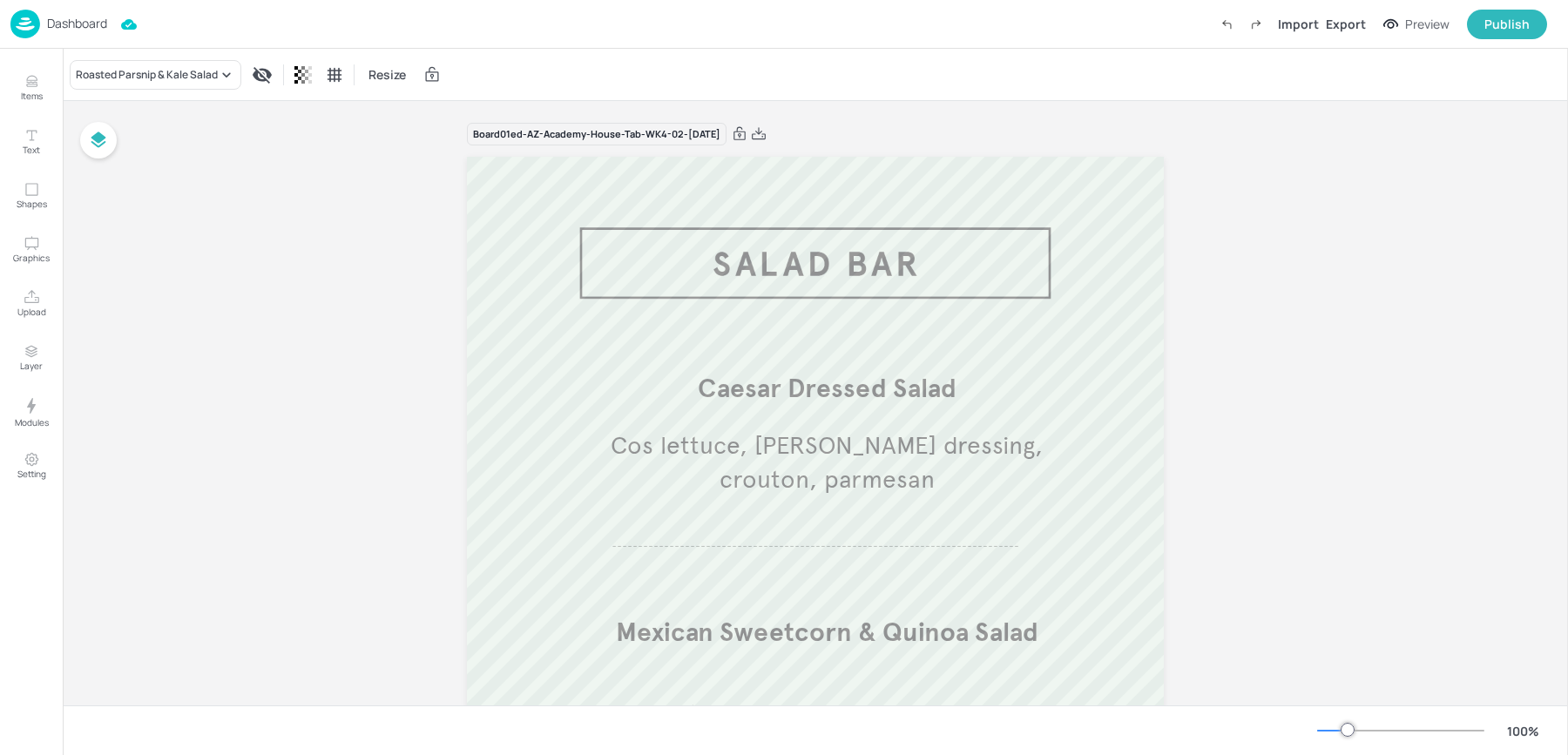 click on "Dashboard" at bounding box center (58, 24) 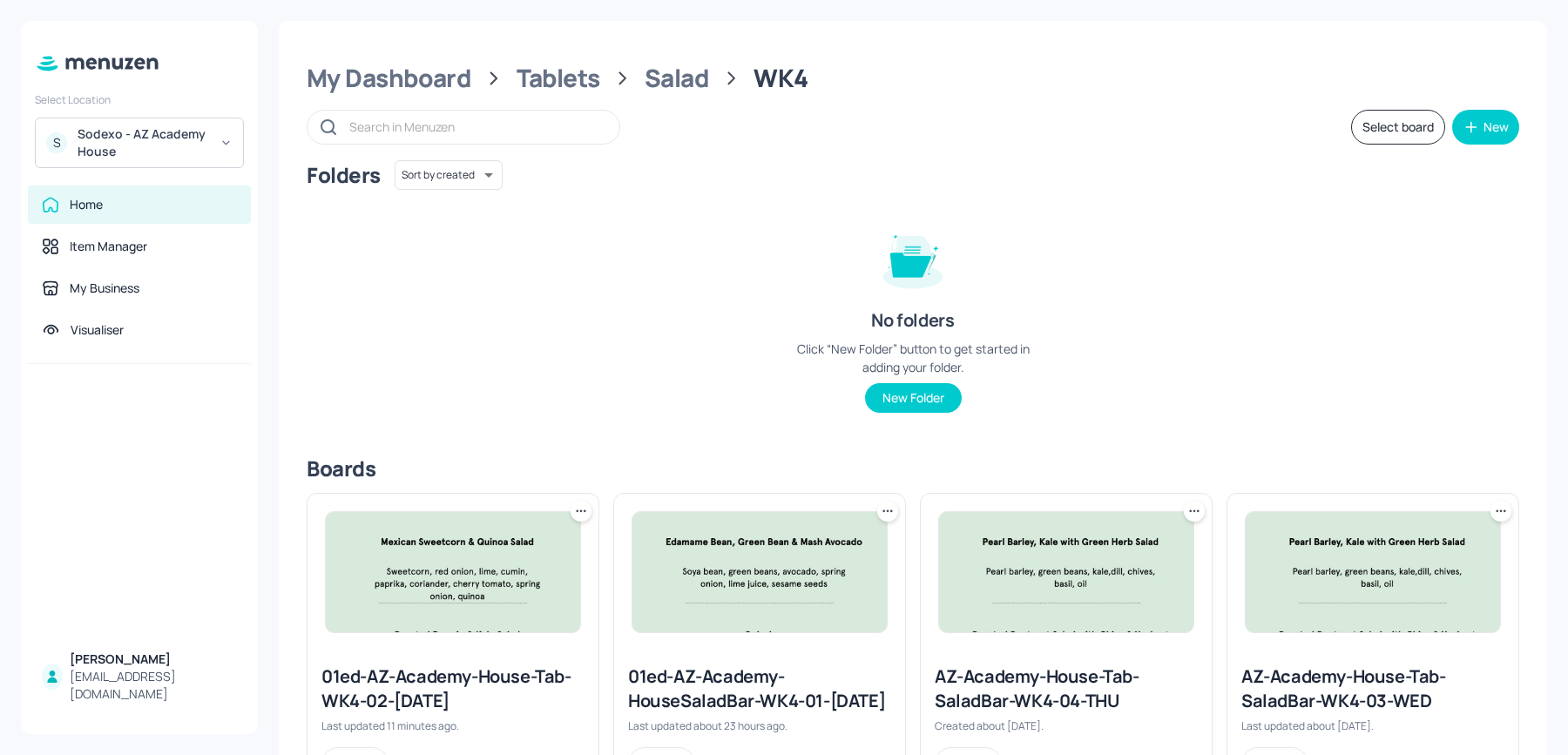 click on "Sodexo - AZ Academy House" at bounding box center [143, 143] 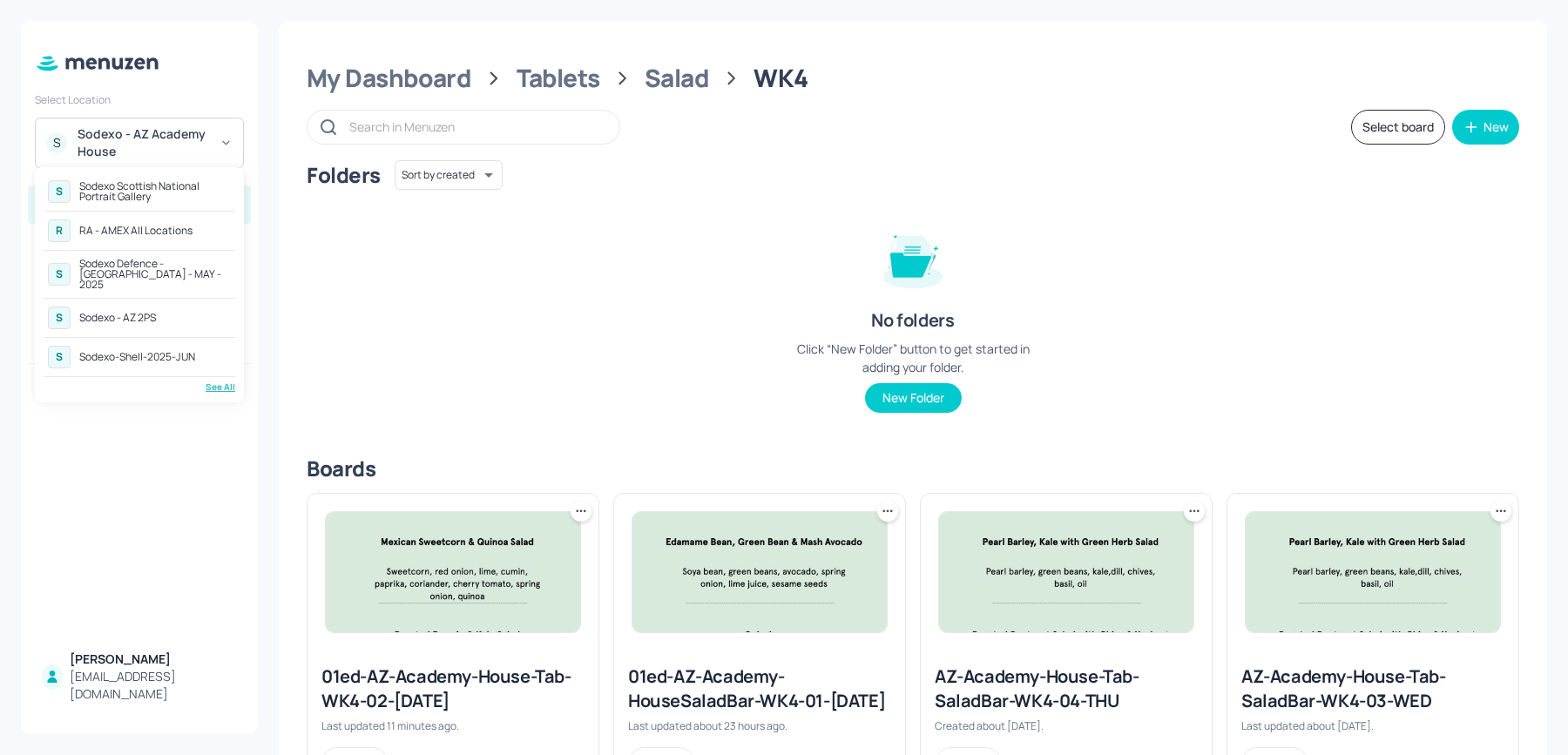 click on "See All" at bounding box center (139, 387) 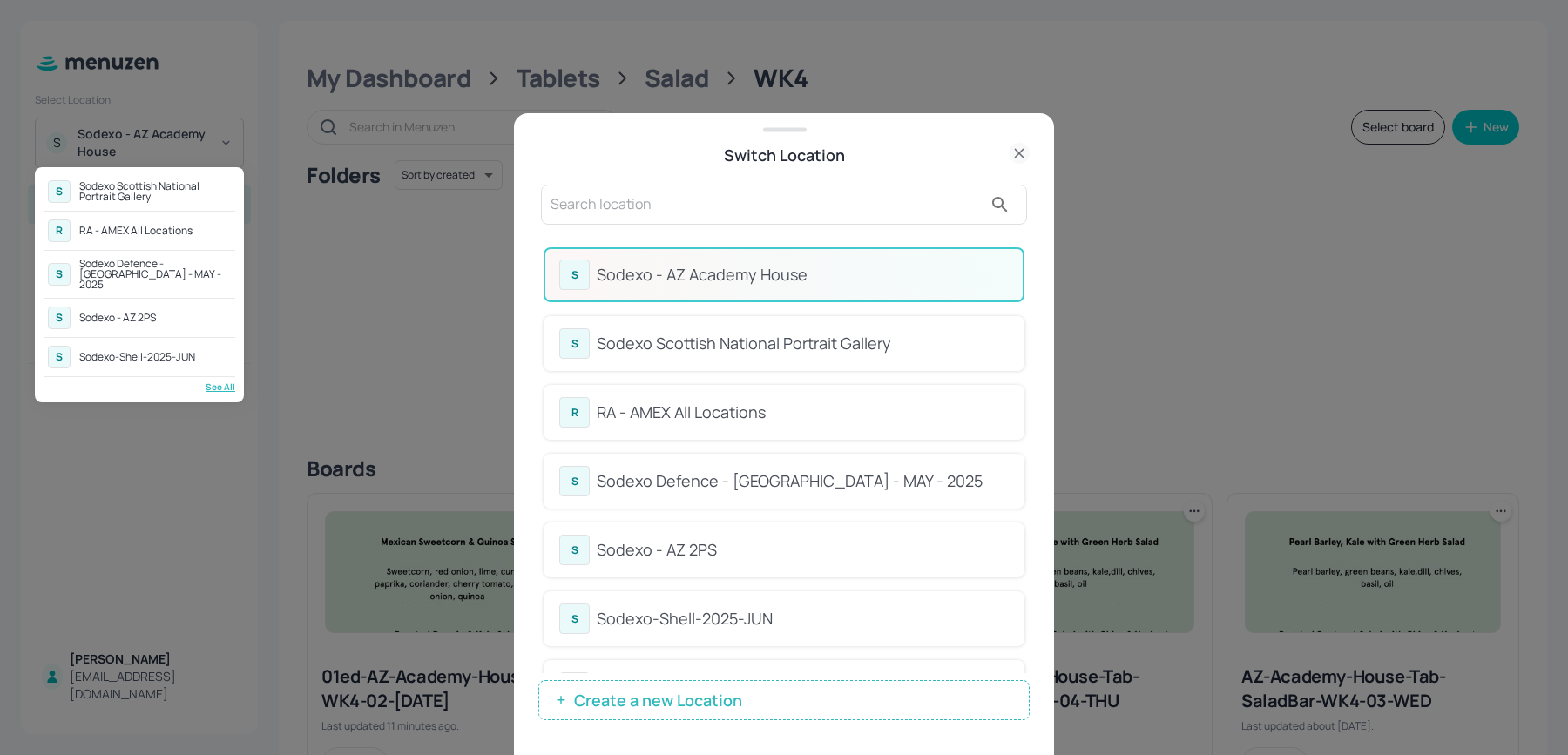click at bounding box center [784, 377] 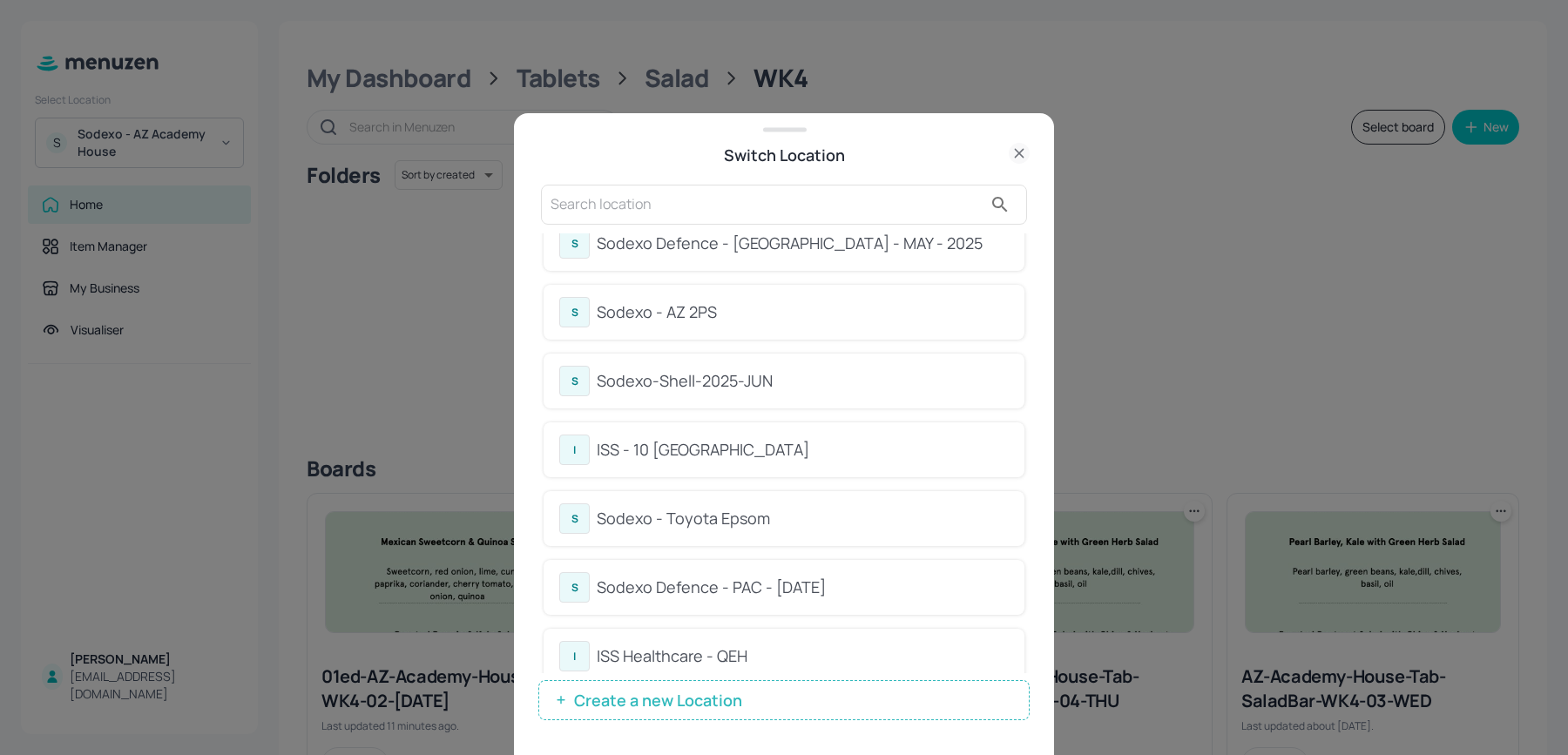 scroll, scrollTop: 306, scrollLeft: 0, axis: vertical 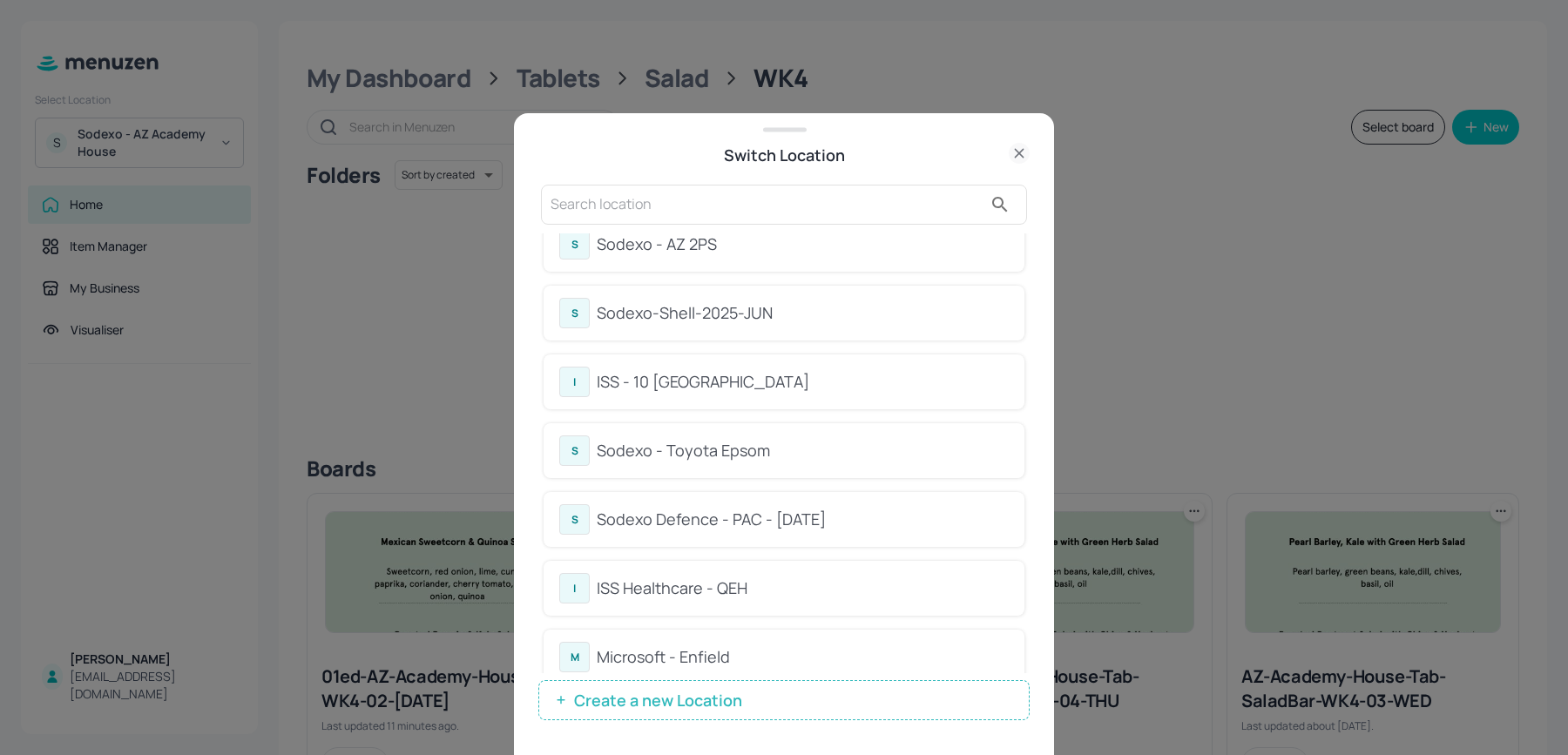 click on "S Sodexo - Toyota Epsom" at bounding box center [784, 450] 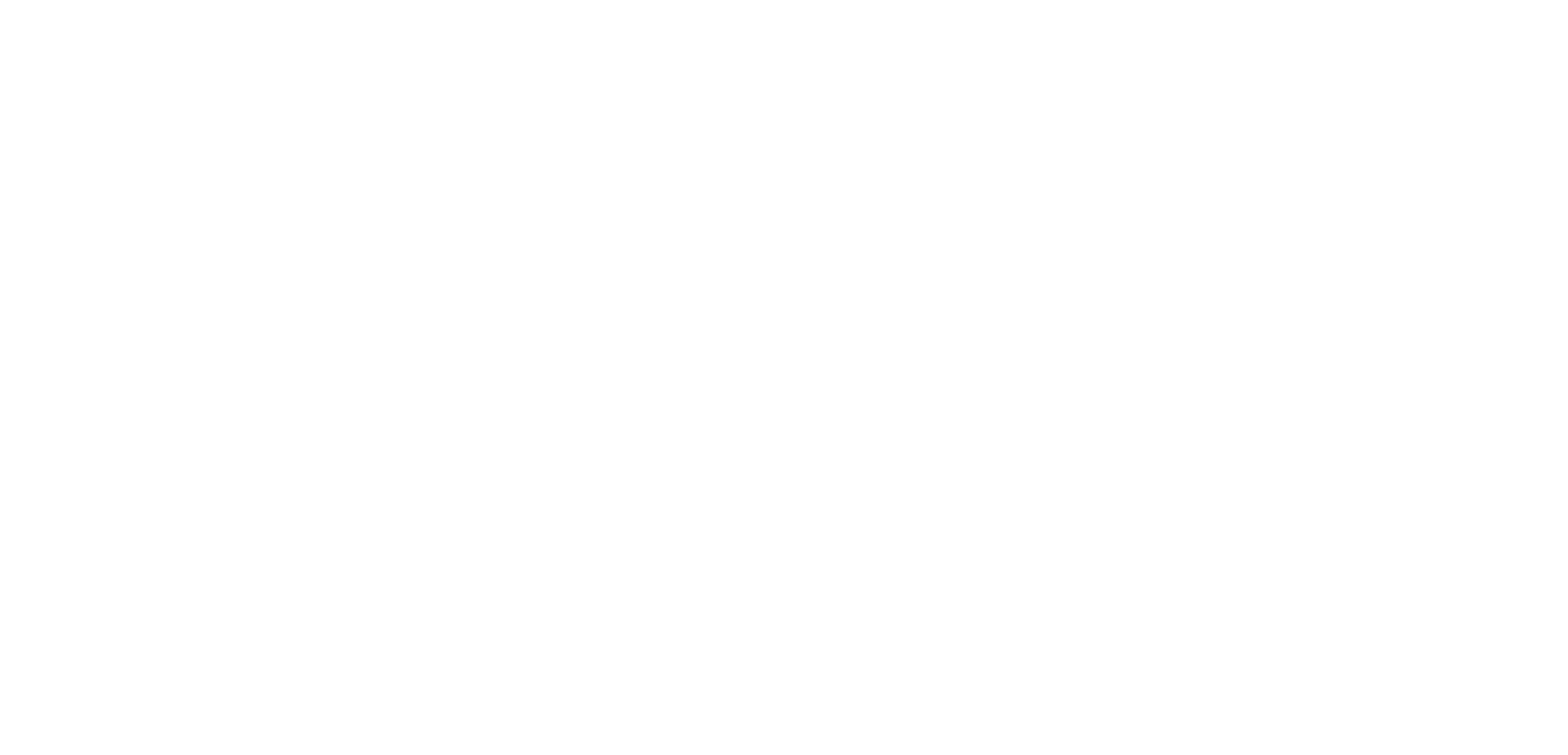 scroll, scrollTop: 0, scrollLeft: 0, axis: both 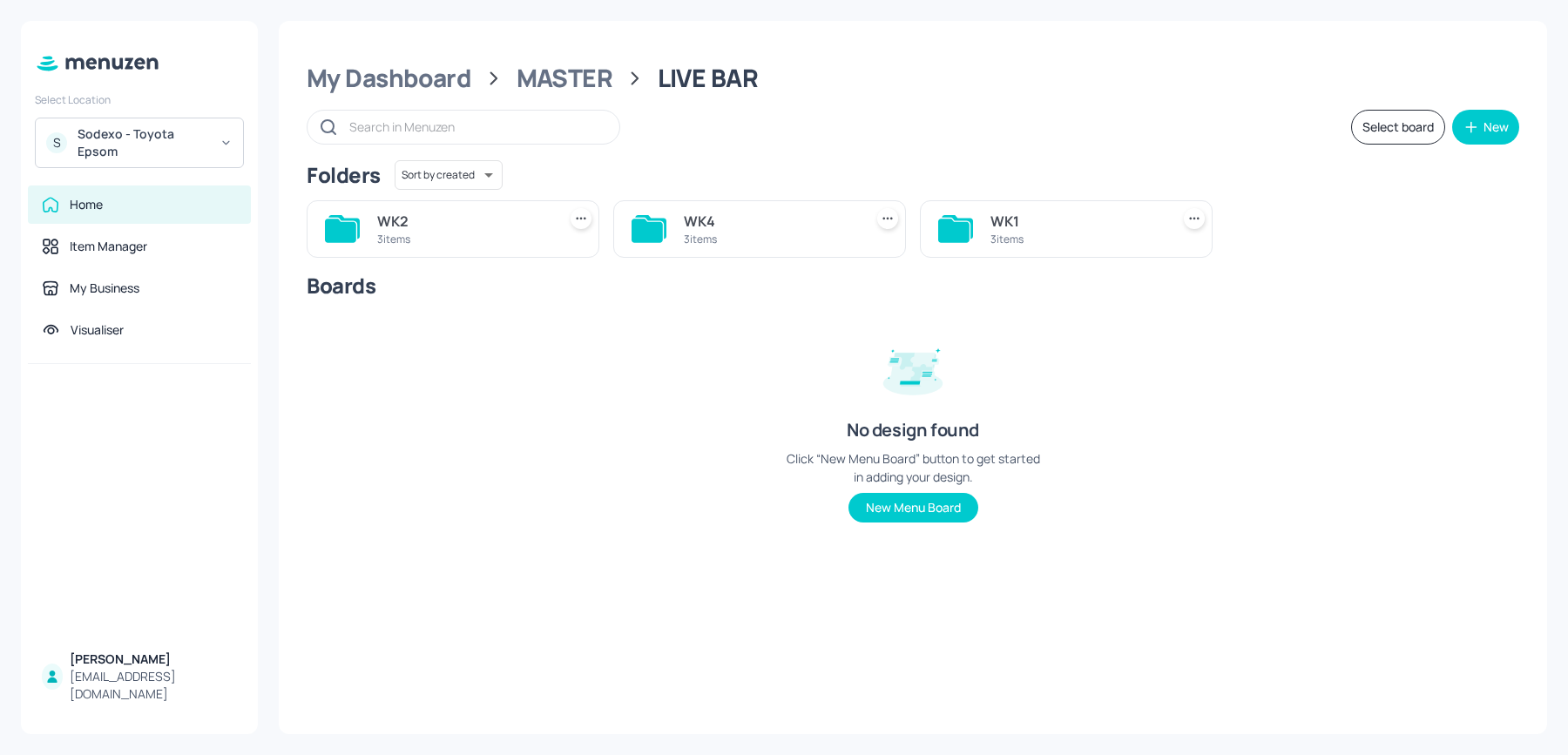 click on "WK2 3  items" at bounding box center [453, 229] 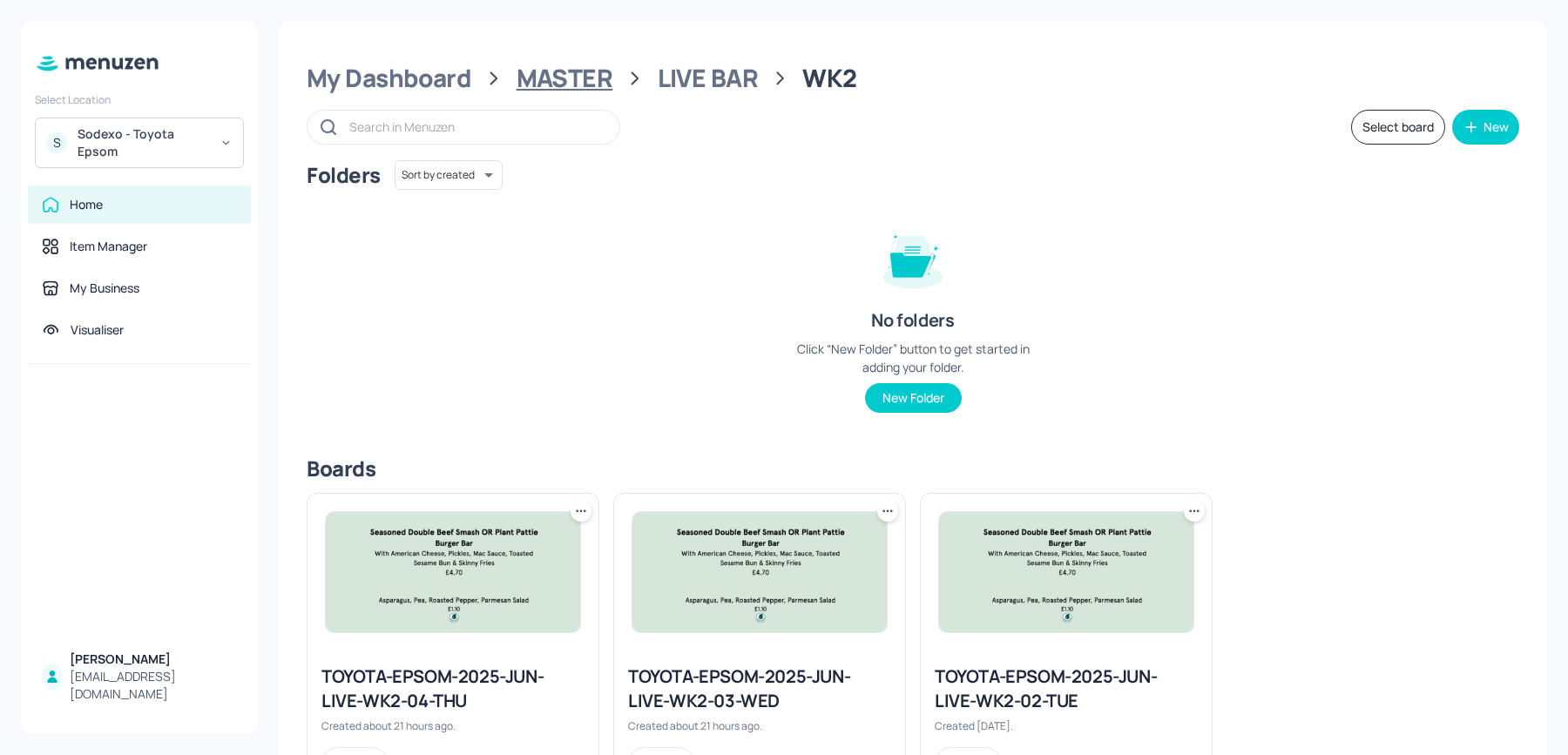 click on "MASTER" at bounding box center [564, 78] 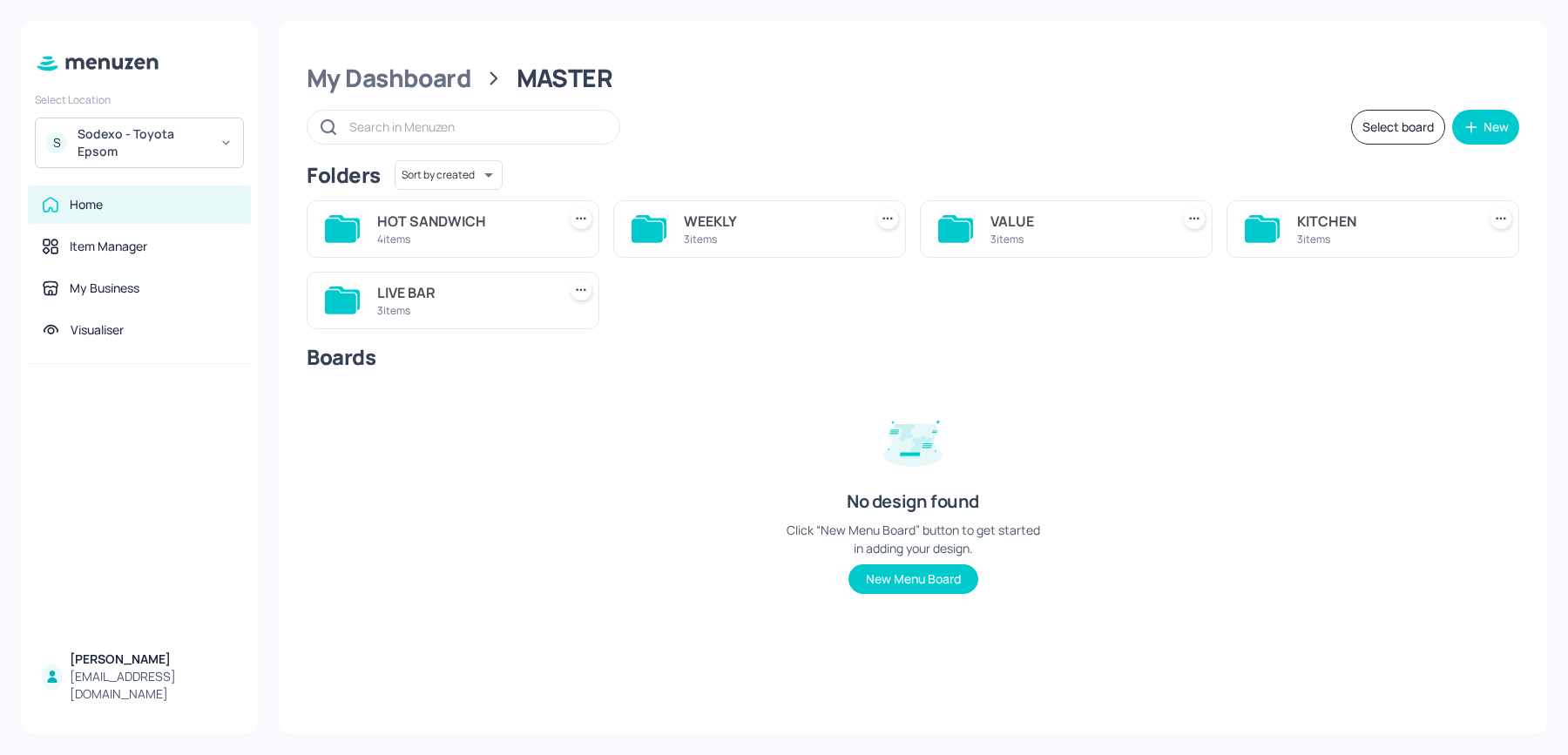 click on "3  items" at bounding box center [1383, 239] 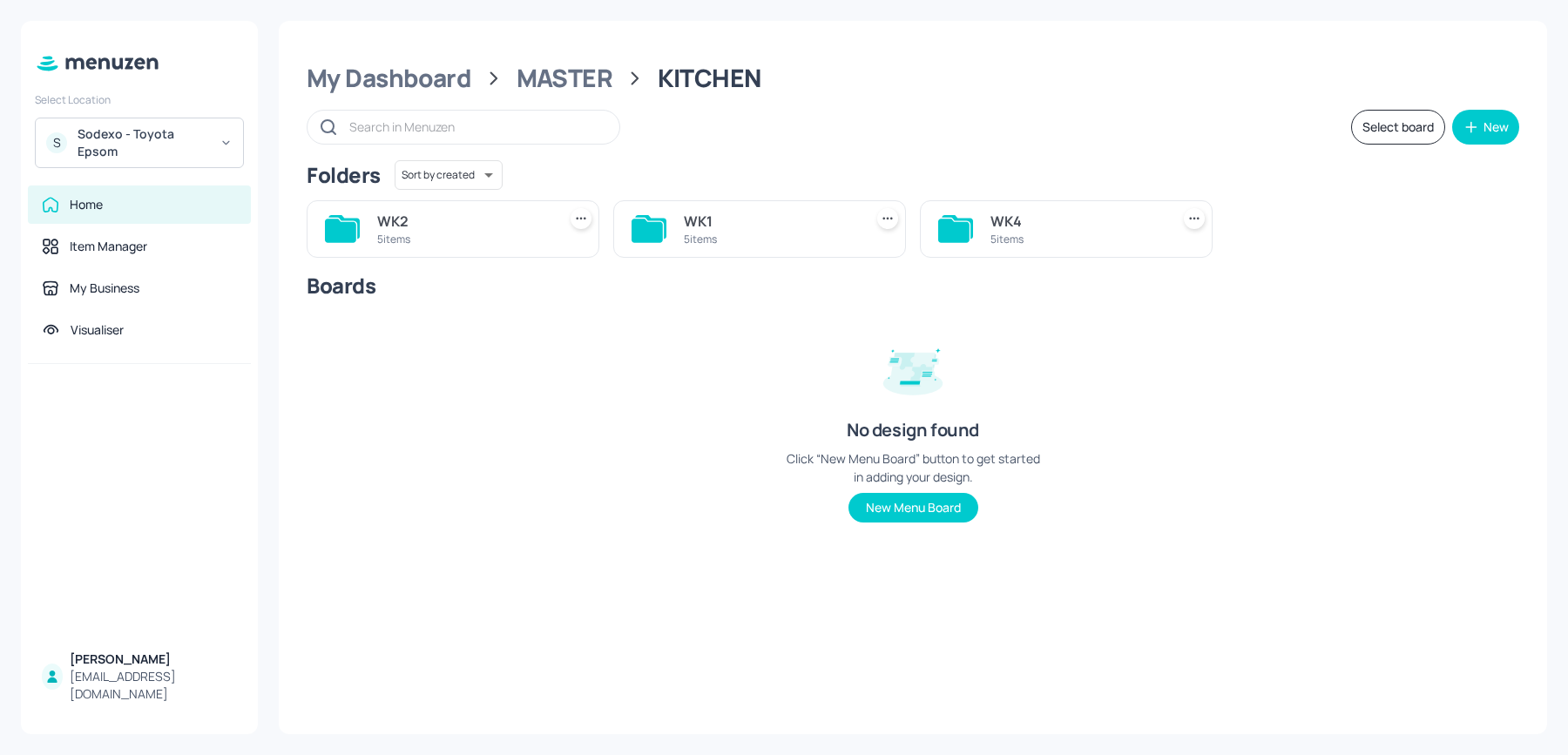 click on "WK2" at bounding box center [463, 221] 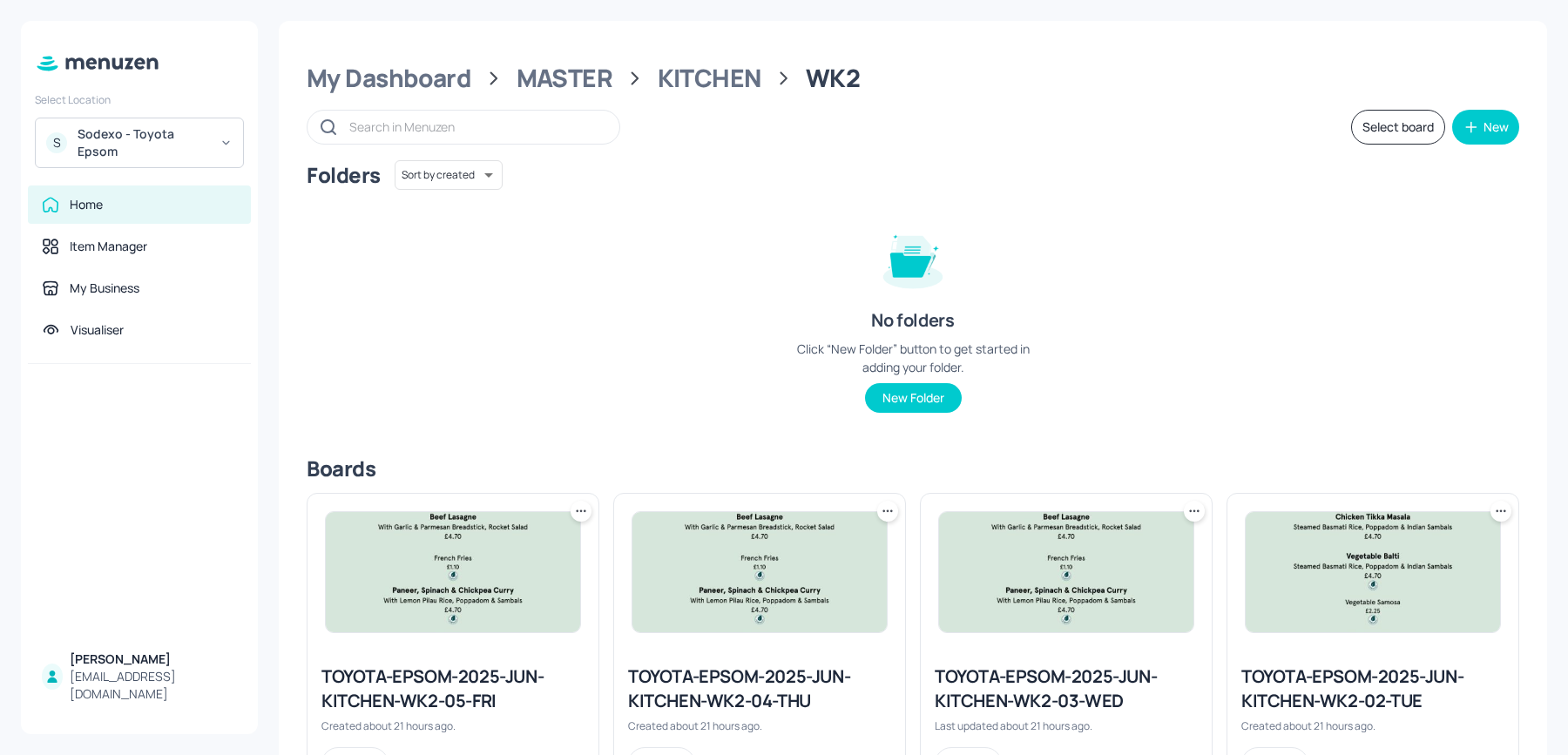 click on "TOYOTA-EPSOM-2025-JUN-KITCHEN-WK2-02-TUE" at bounding box center [1373, 689] 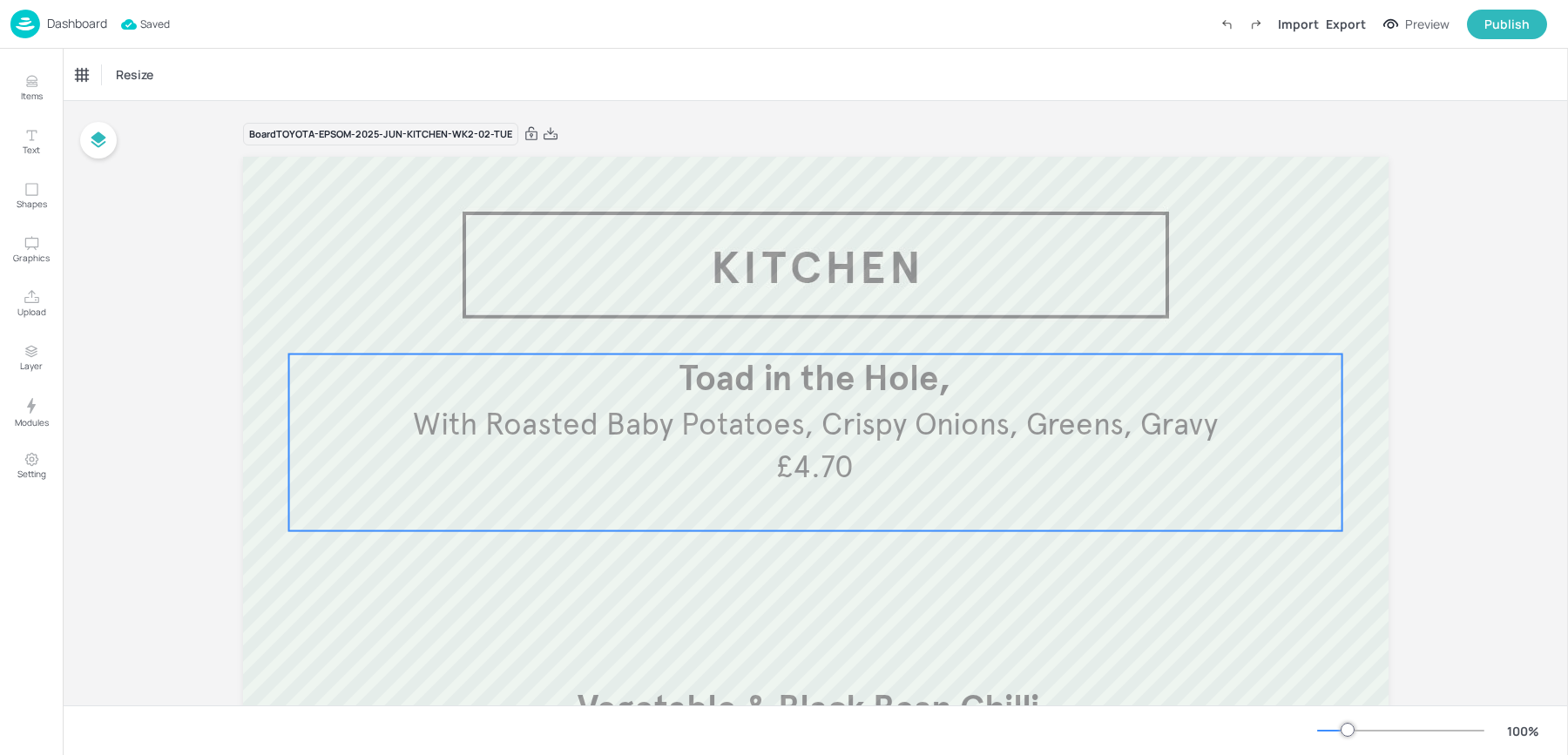 click on "With Roasted Baby Potatoes, Crispy Onions,  Greens, Gravy" at bounding box center (815, 424) 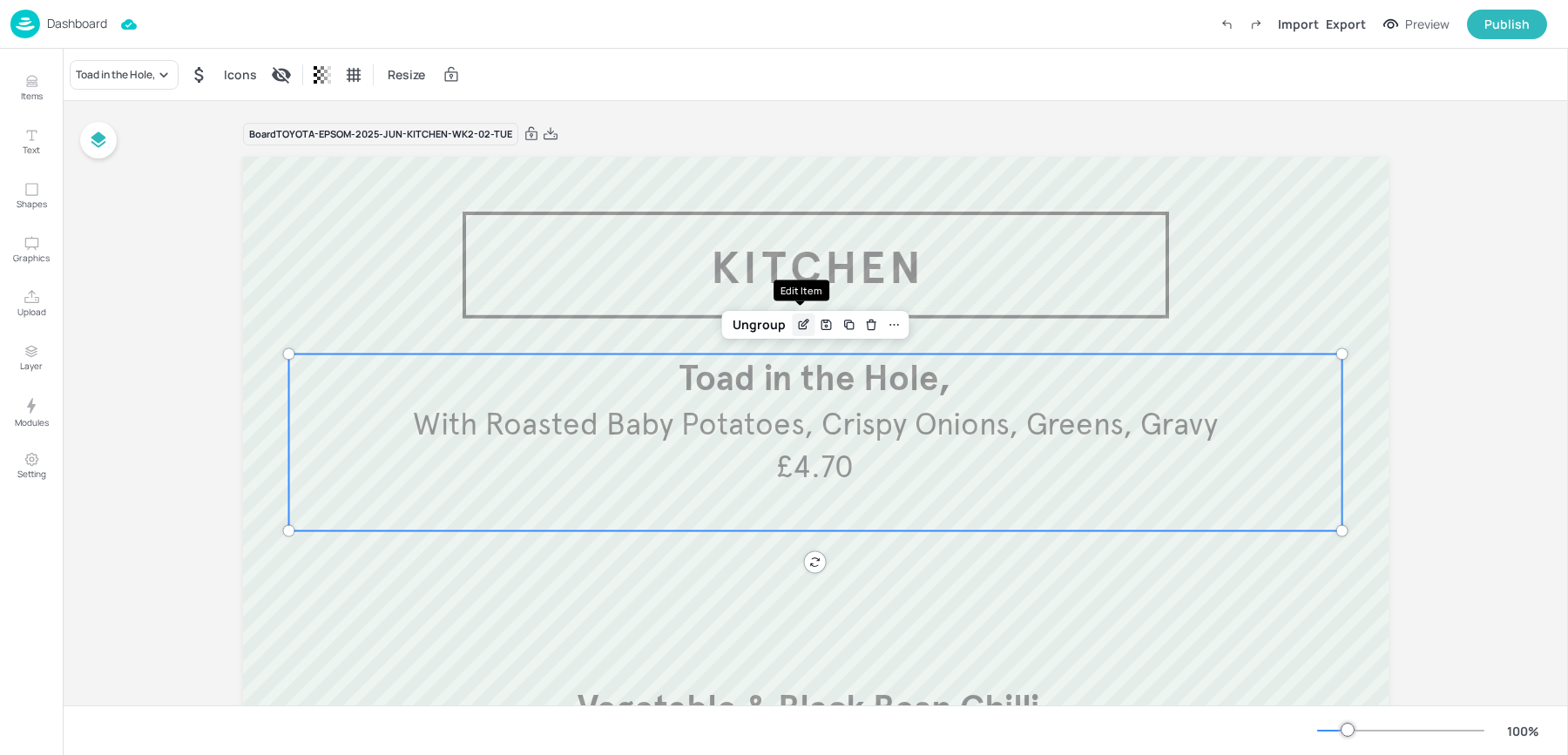 click 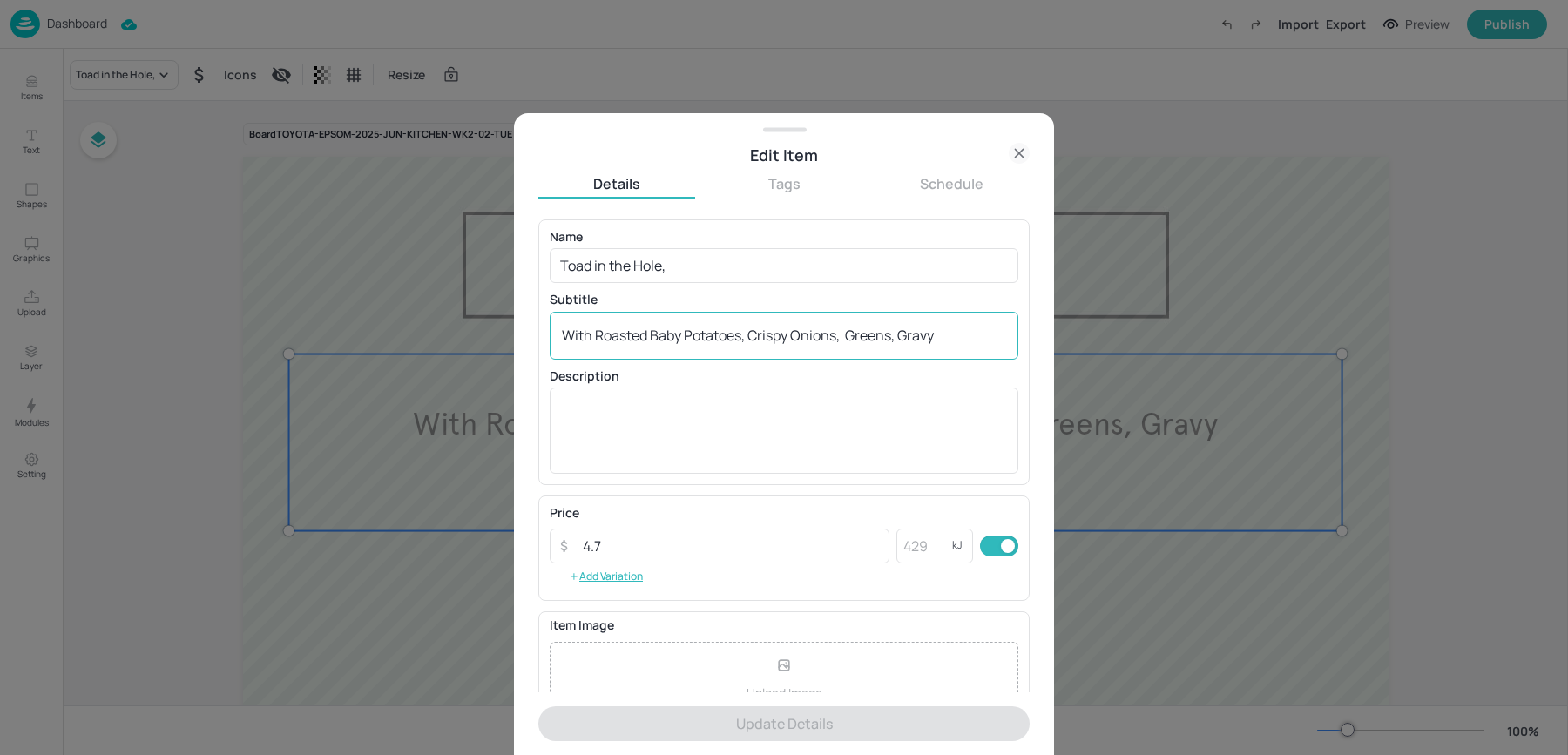 click on "With Roasted Baby Potatoes, Crispy Onions,  Greens, Gravy" at bounding box center [784, 335] 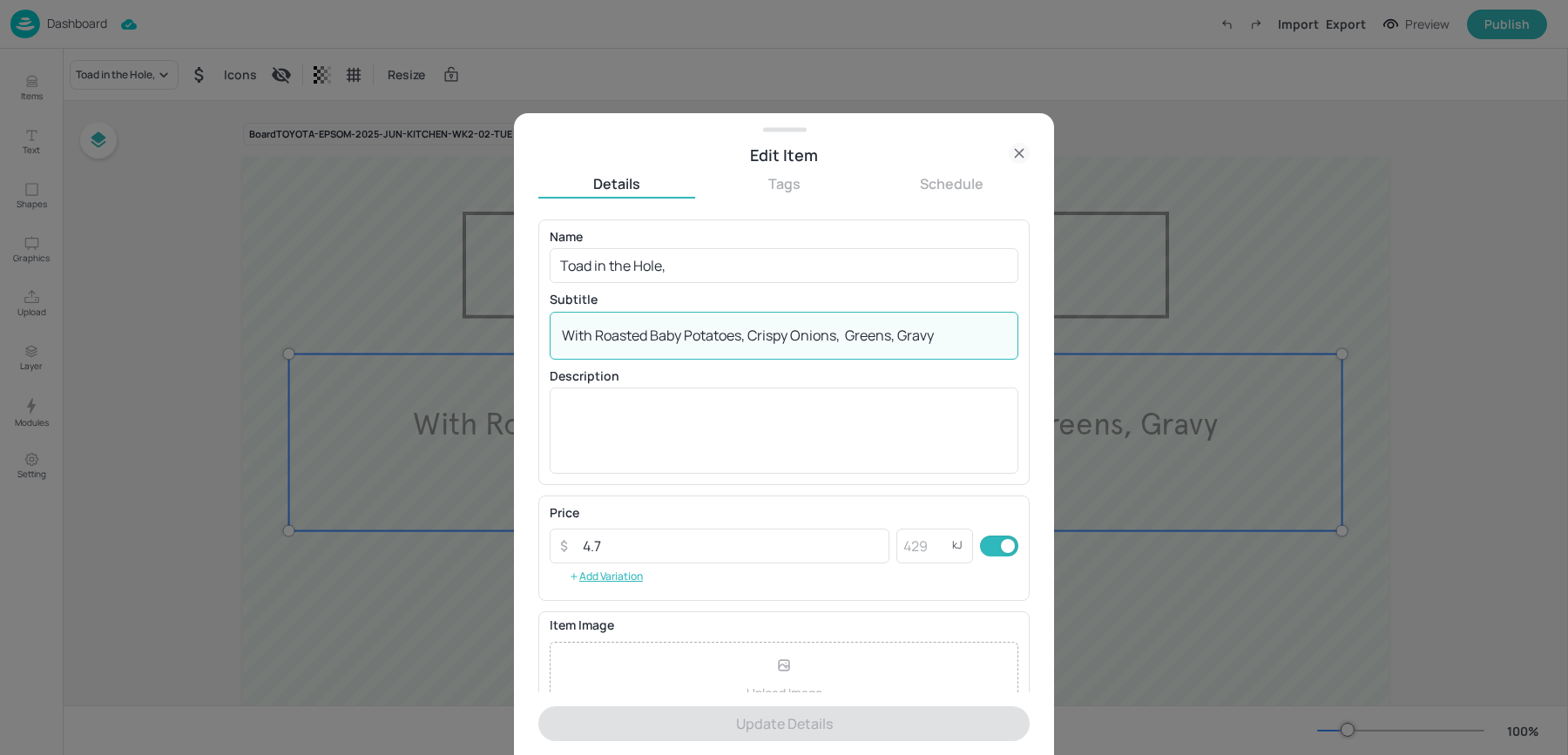 click on "With Roasted Baby Potatoes, Crispy Onions,  Greens, Gravy" at bounding box center (784, 335) 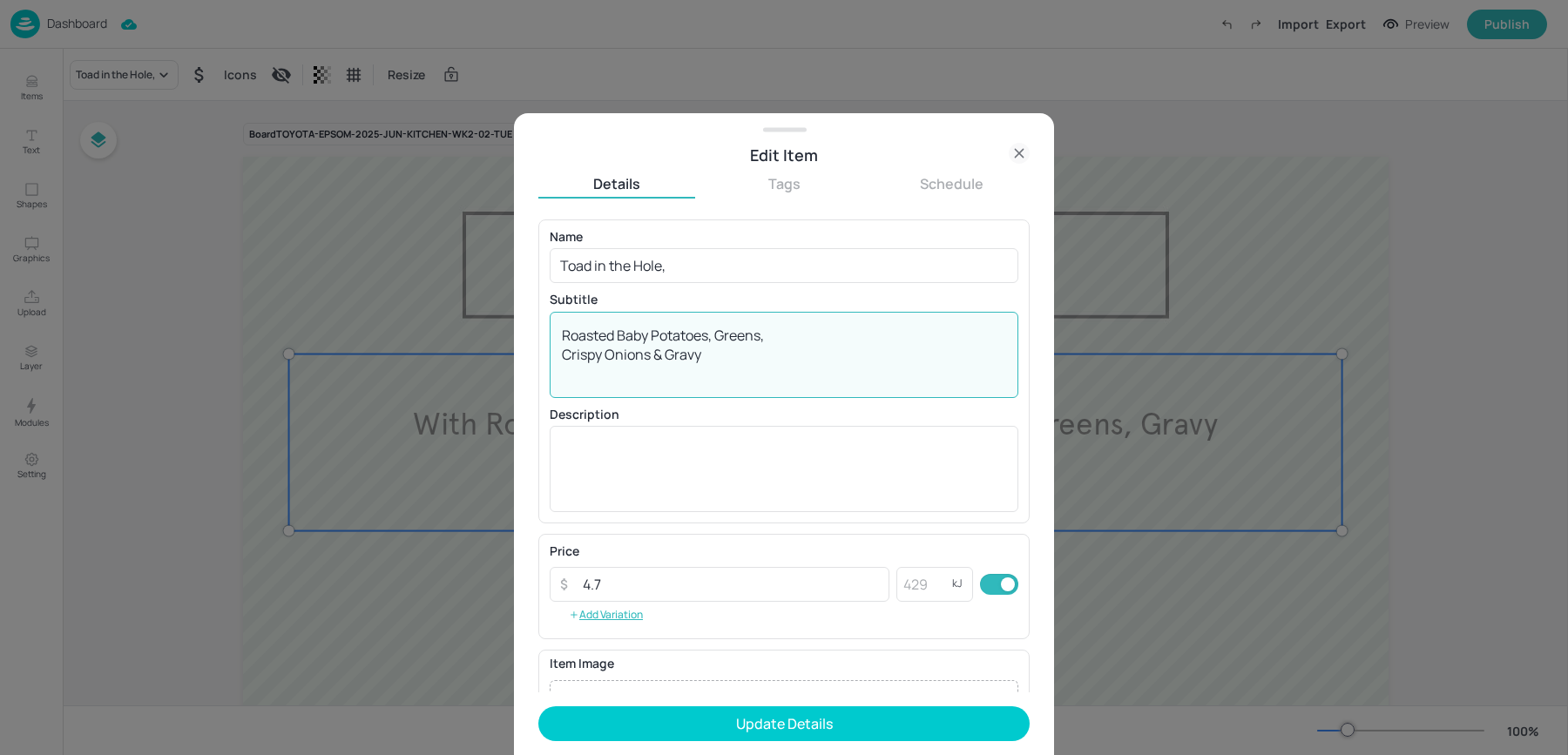 click on "Roasted Baby Potatoes, Greens,
Crispy Onions & Gravy" at bounding box center (784, 354) 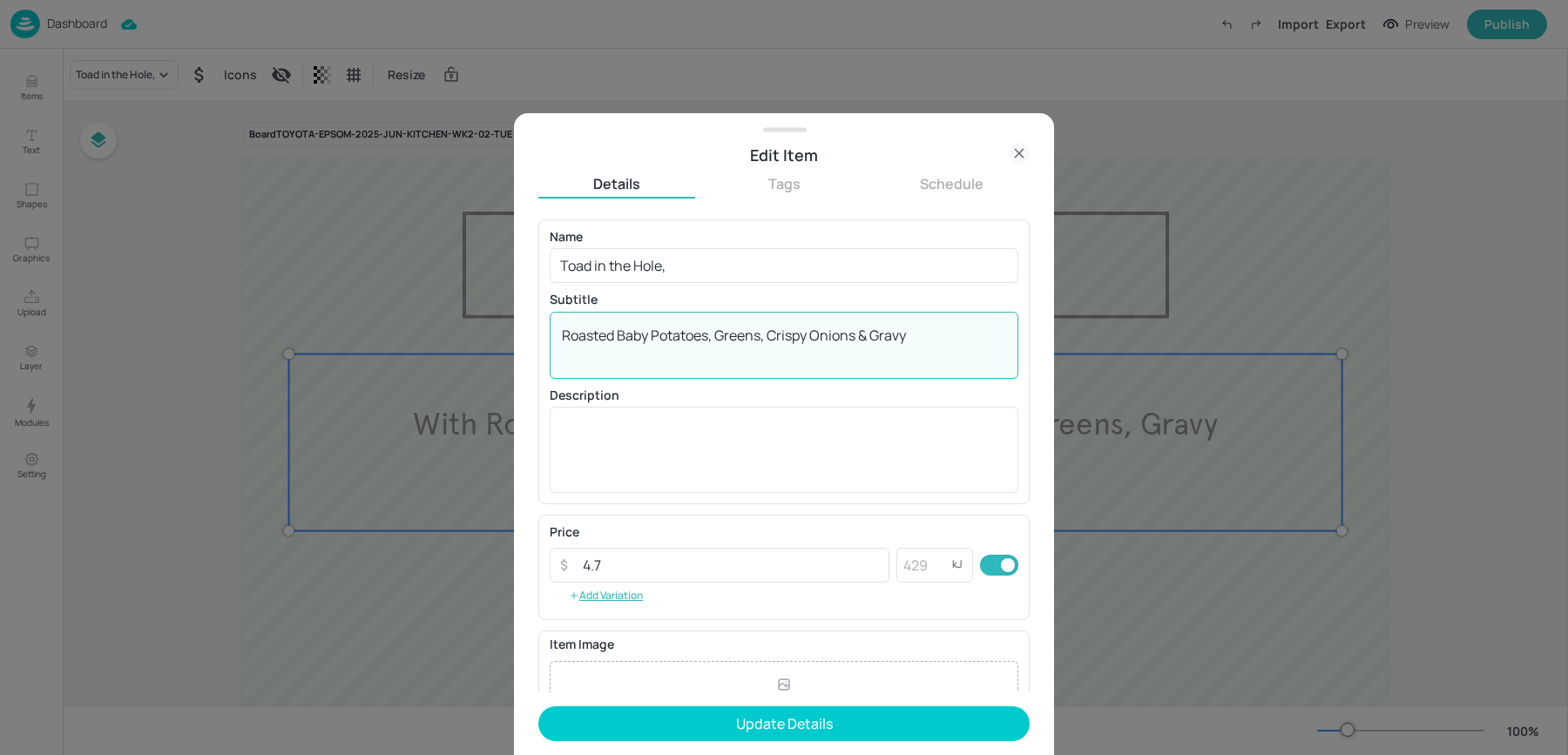 click on "Roasted Baby Potatoes, Greens, Crispy Onions & Gravy" at bounding box center (784, 345) 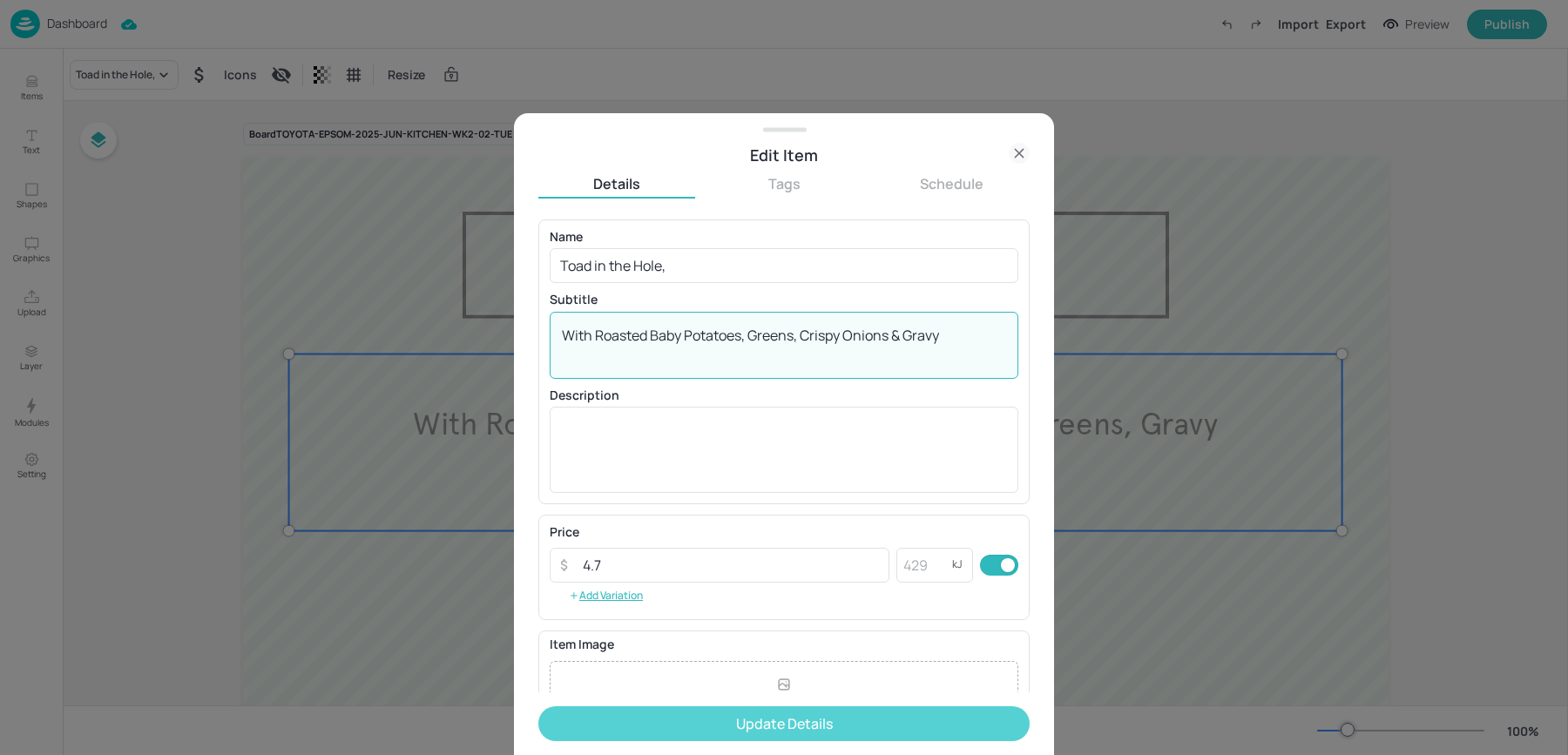 type on "With Roasted Baby Potatoes, Greens, Crispy Onions & Gravy" 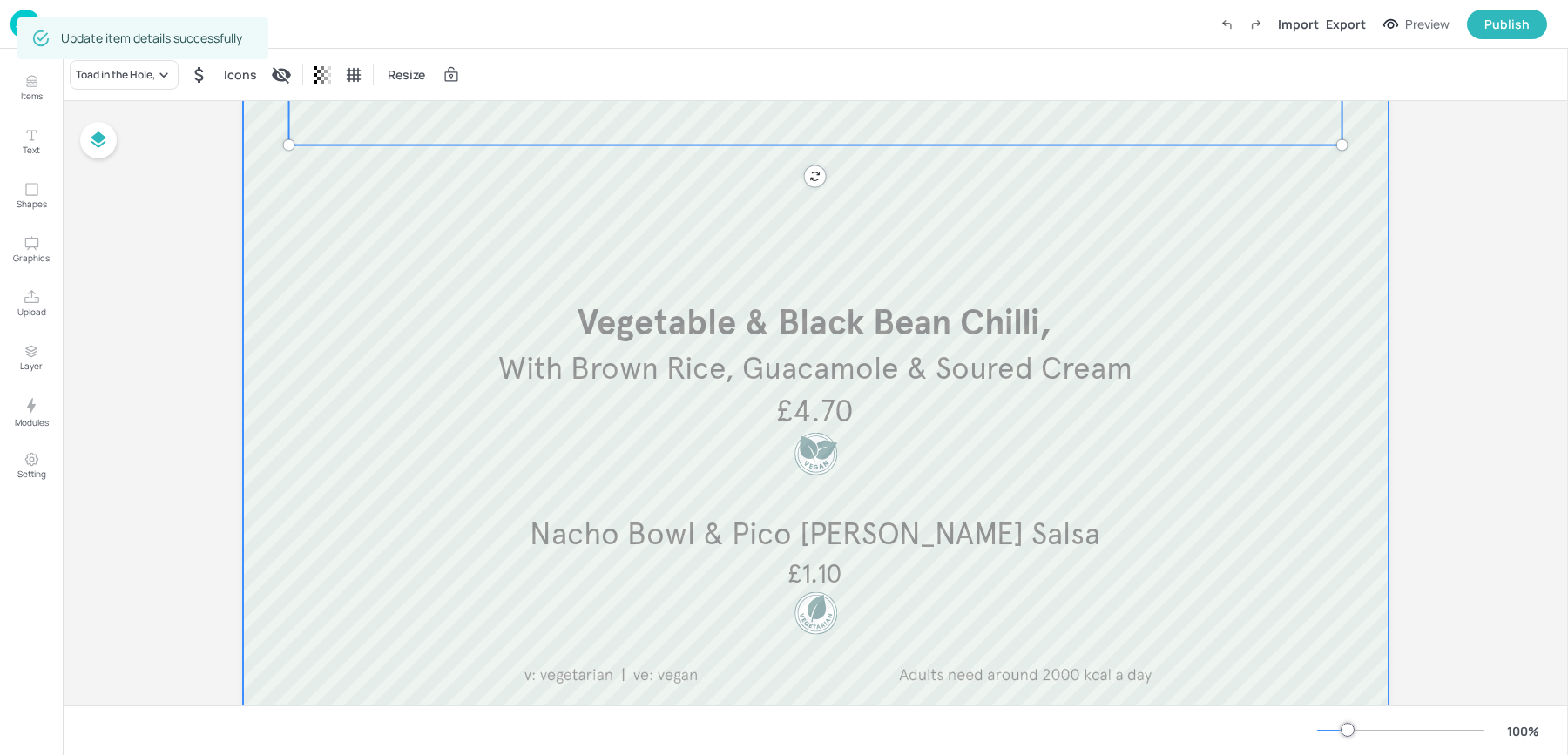 scroll, scrollTop: 390, scrollLeft: 0, axis: vertical 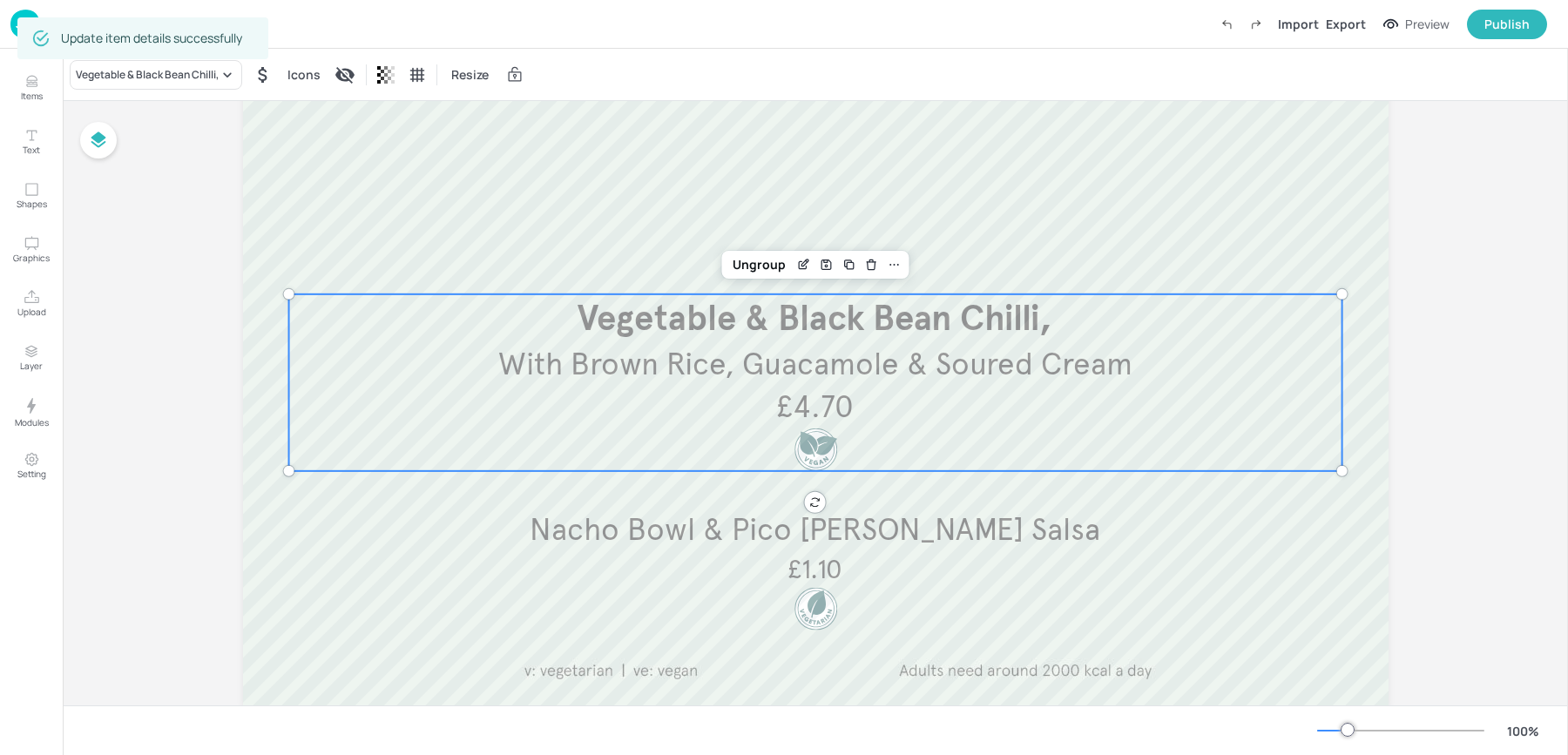 click on "With Brown Rice, Guacamole &  Soured Cream" at bounding box center [815, 364] 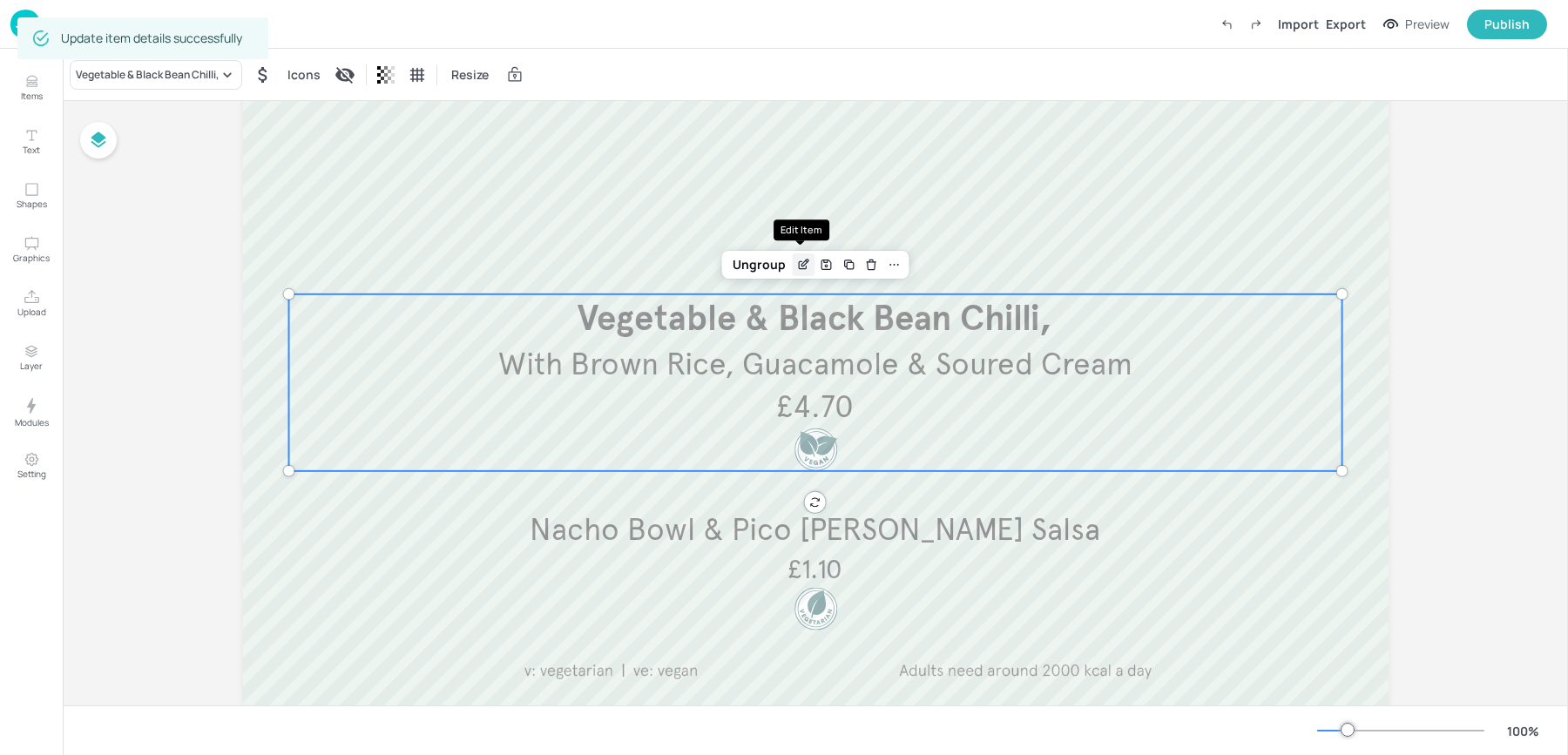 click 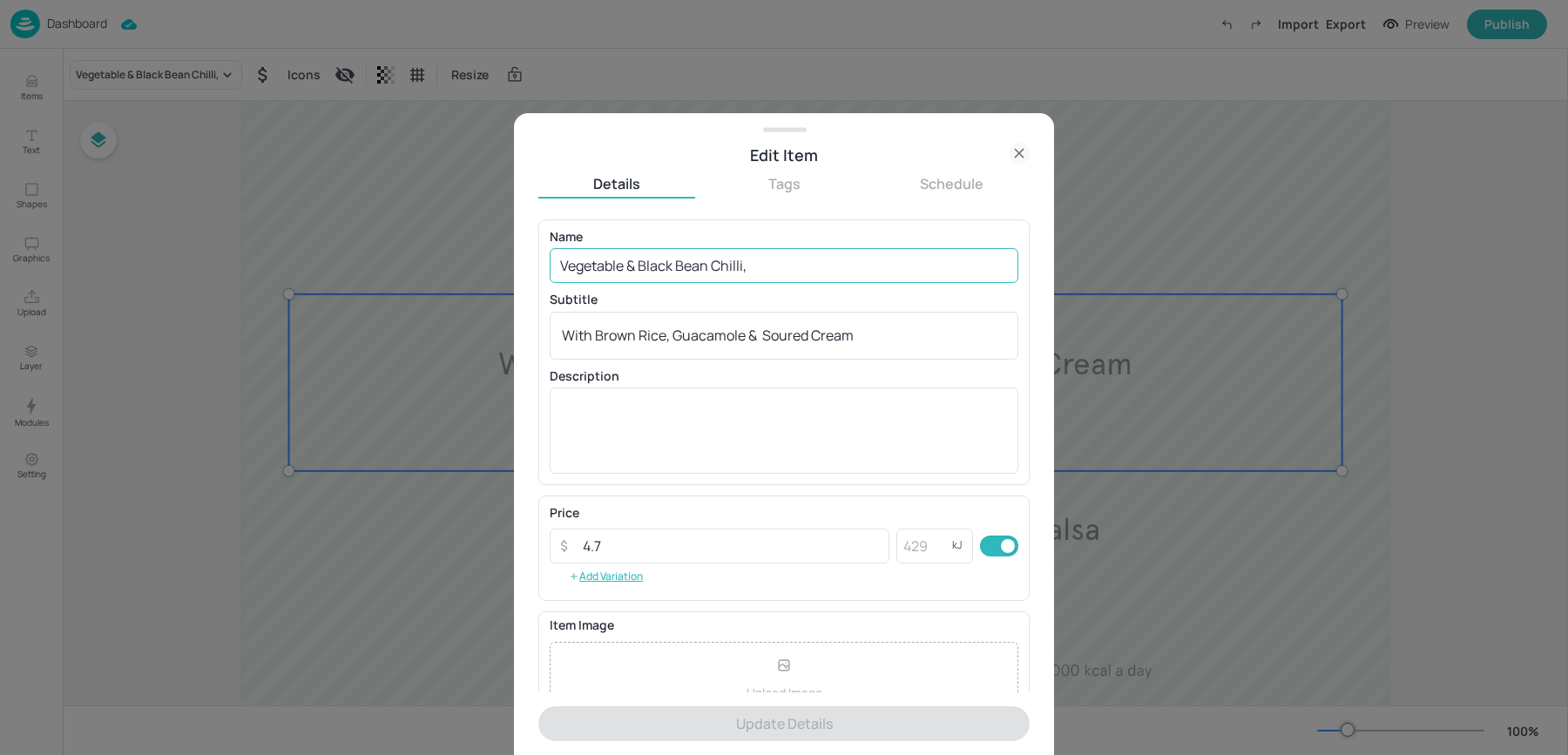 click on "Vegetable & Black Bean Chilli," at bounding box center [784, 266] 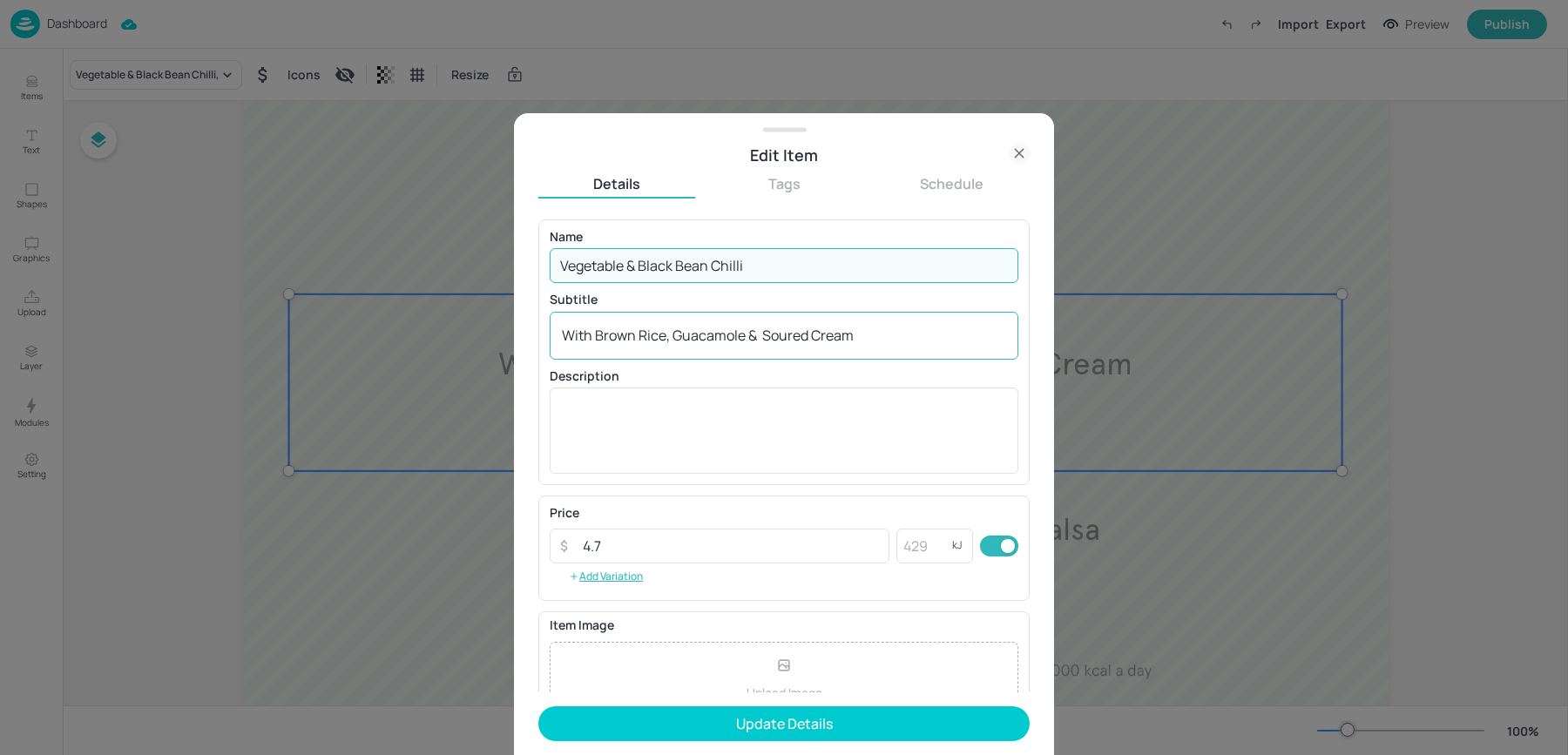 type on "Vegetable & Black Bean Chilli" 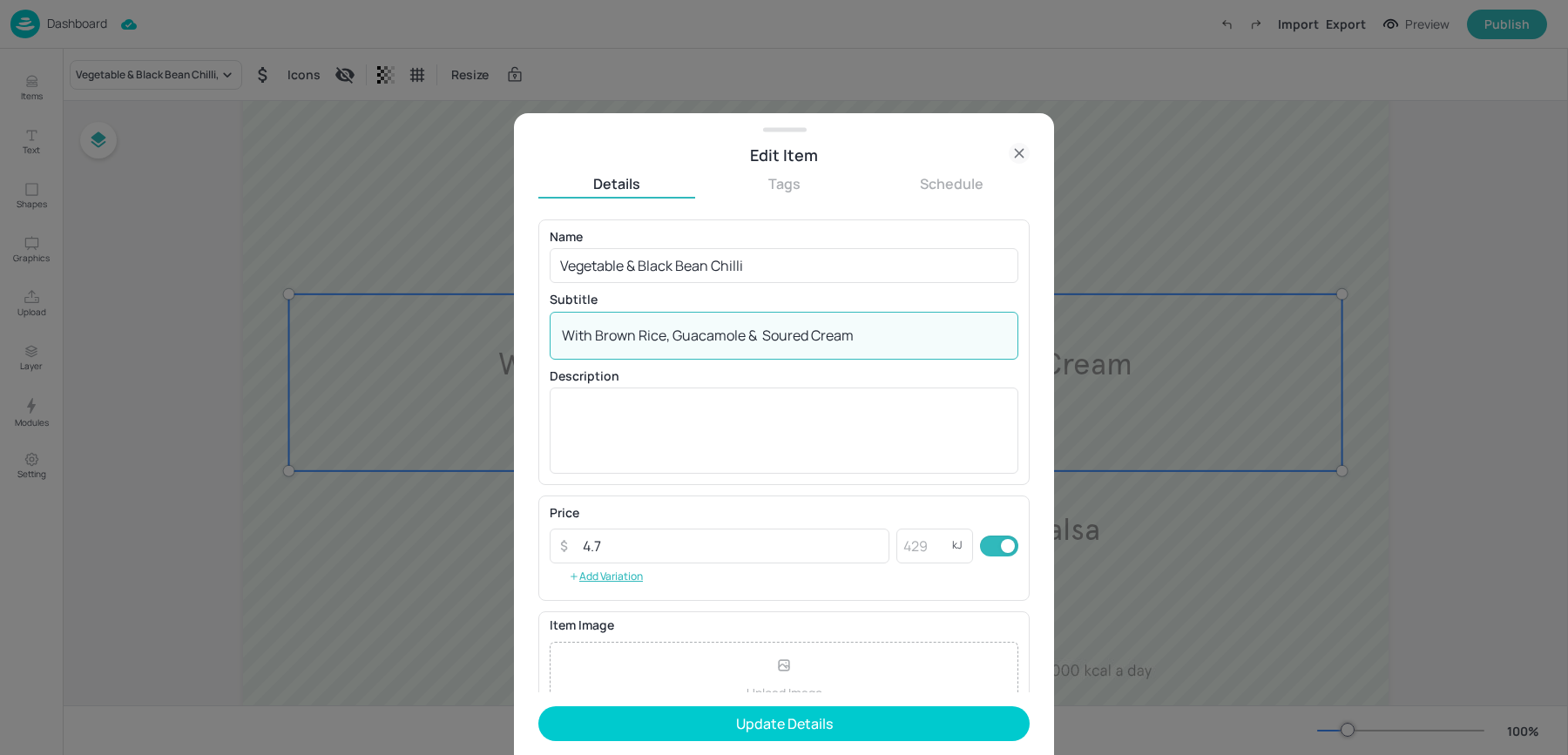 click on "With Brown Rice, Guacamole &  Soured Cream" at bounding box center (784, 335) 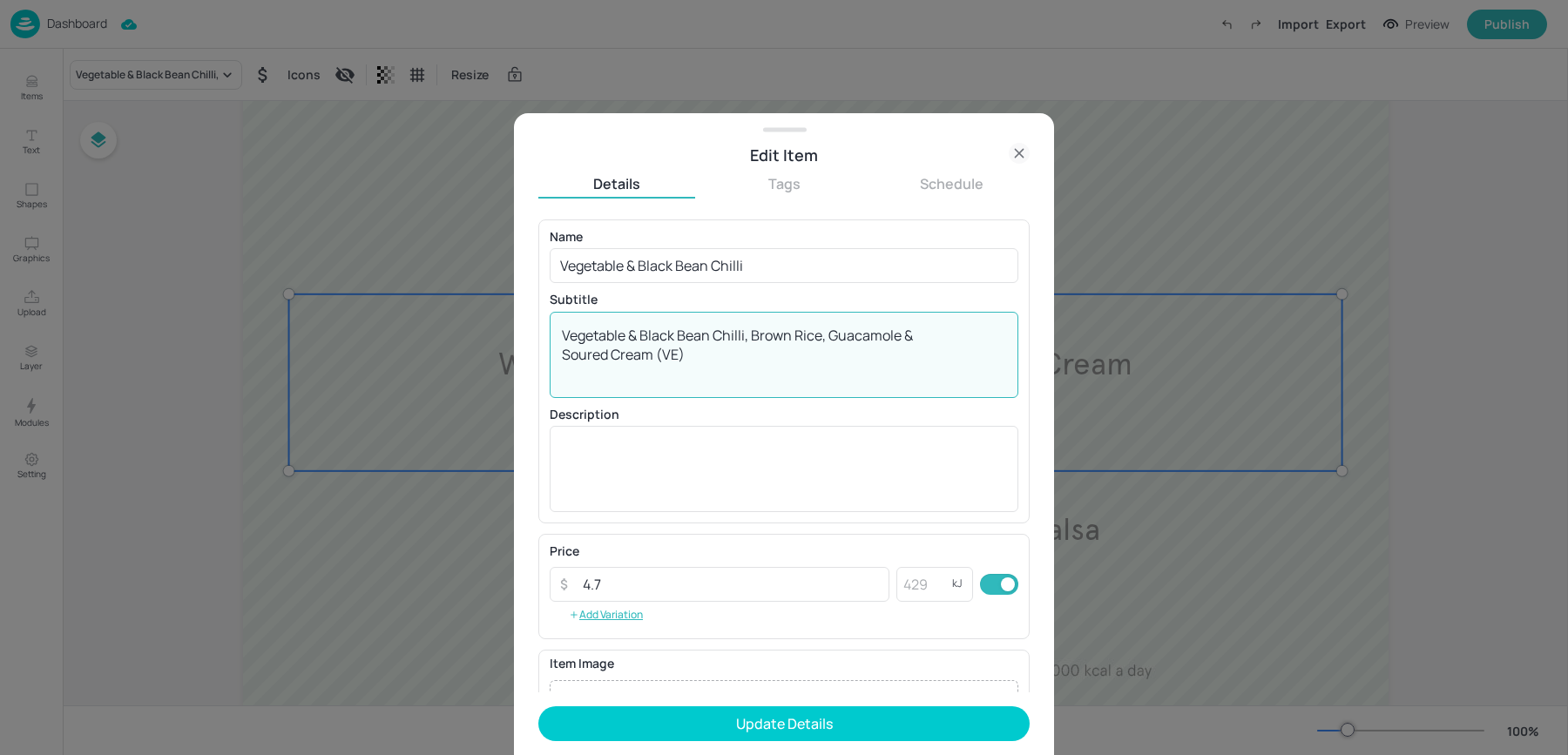 drag, startPoint x: 752, startPoint y: 337, endPoint x: 470, endPoint y: 337, distance: 282 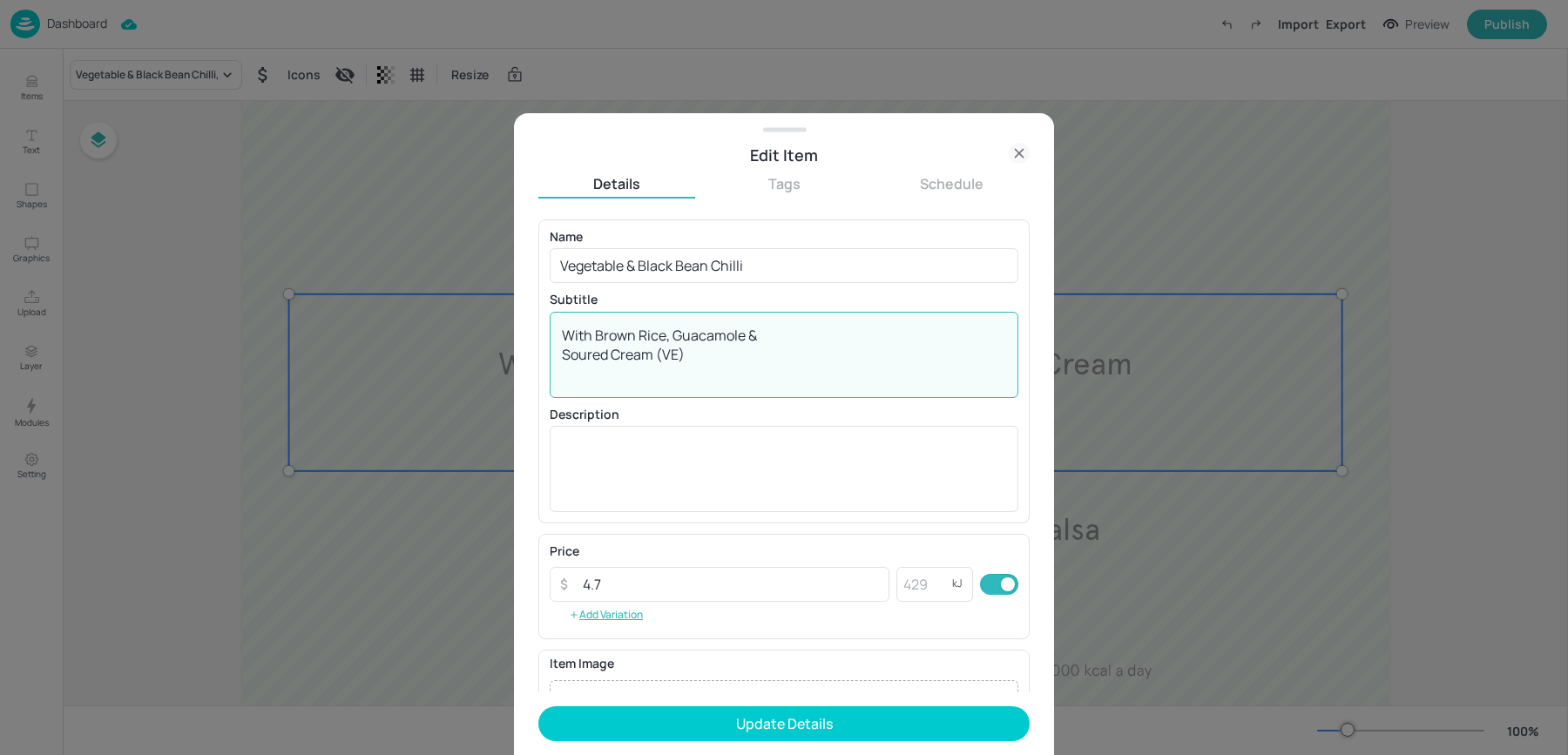 drag, startPoint x: 652, startPoint y: 355, endPoint x: 767, endPoint y: 357, distance: 115.01739 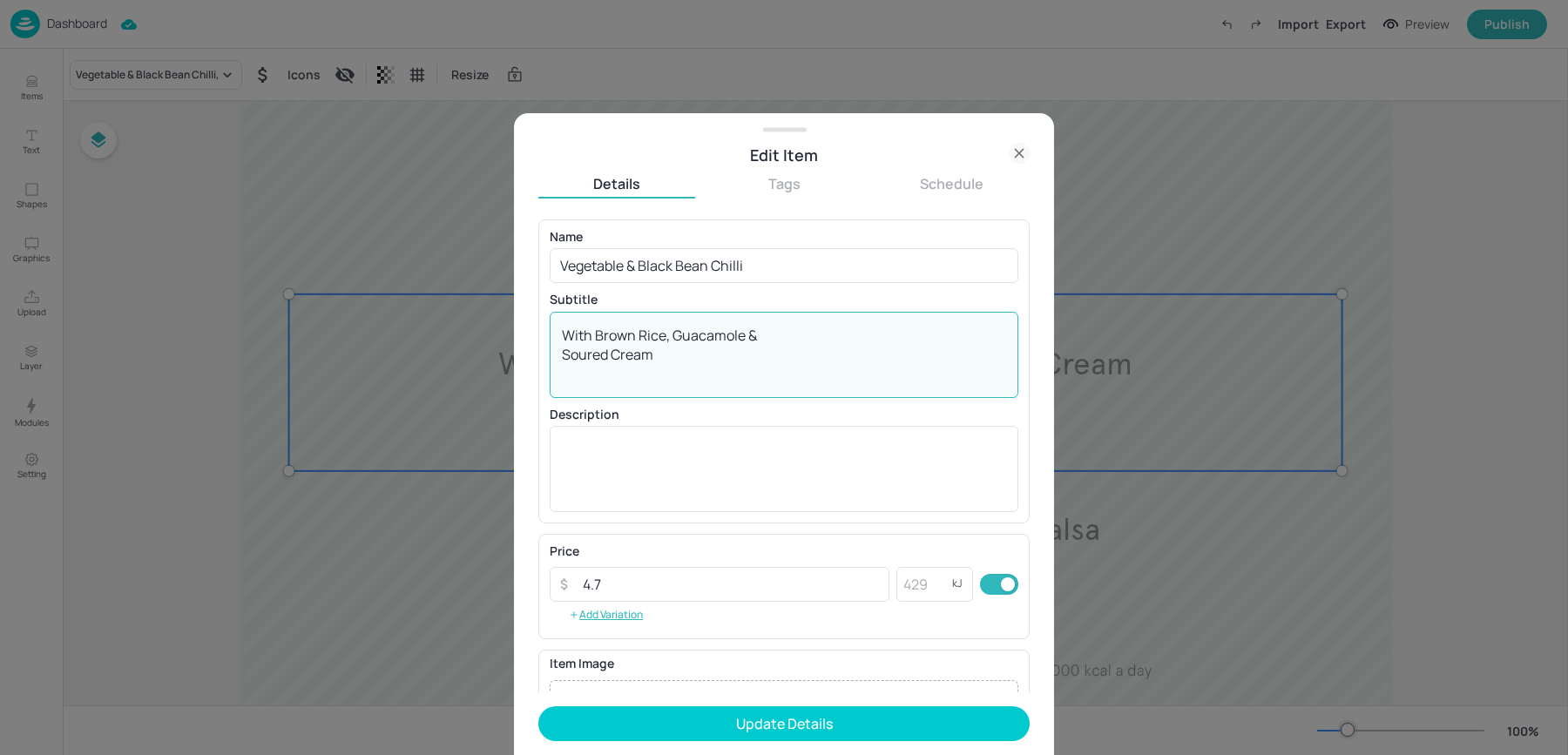 scroll, scrollTop: 207, scrollLeft: 0, axis: vertical 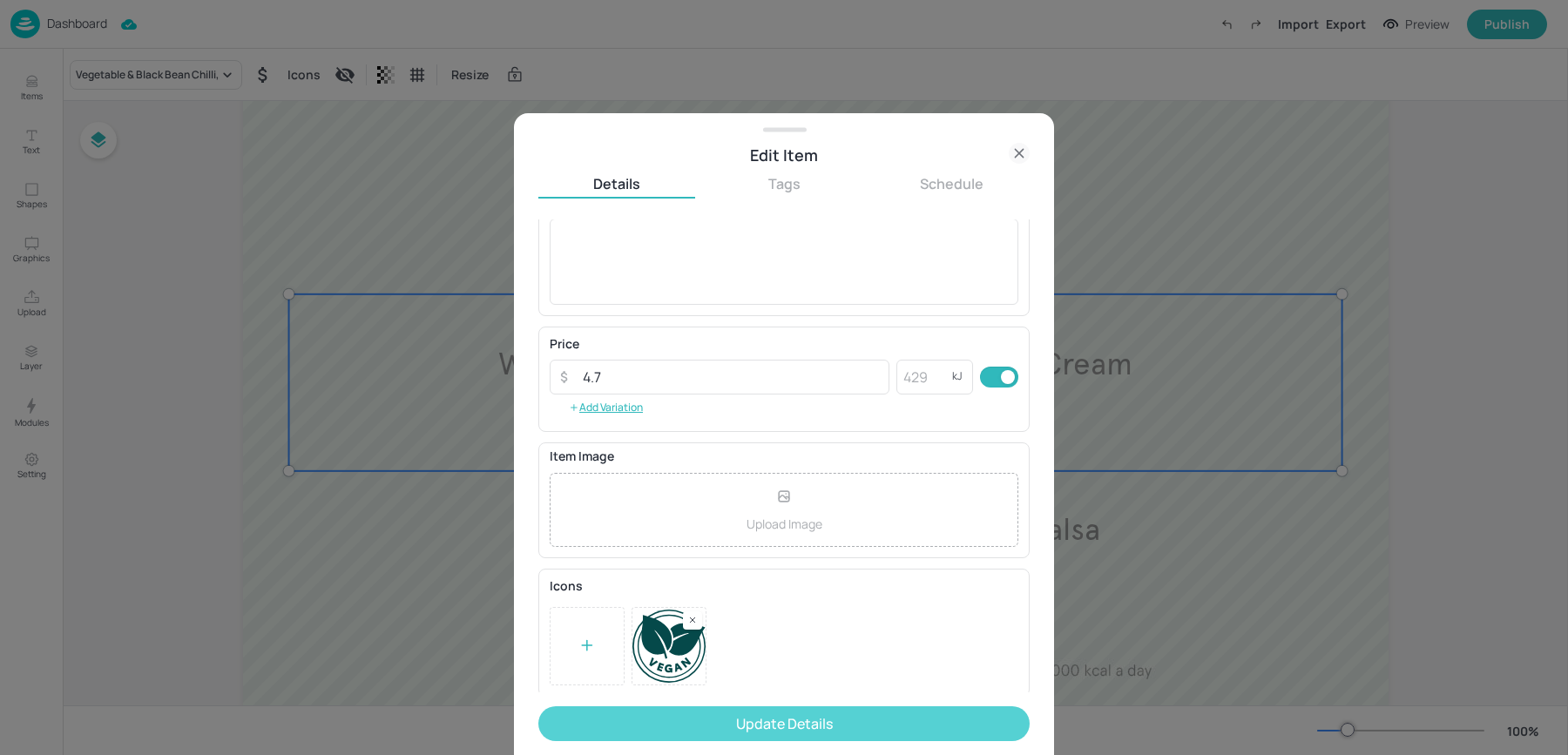 type on "With Brown Rice, Guacamole &
Soured Cream" 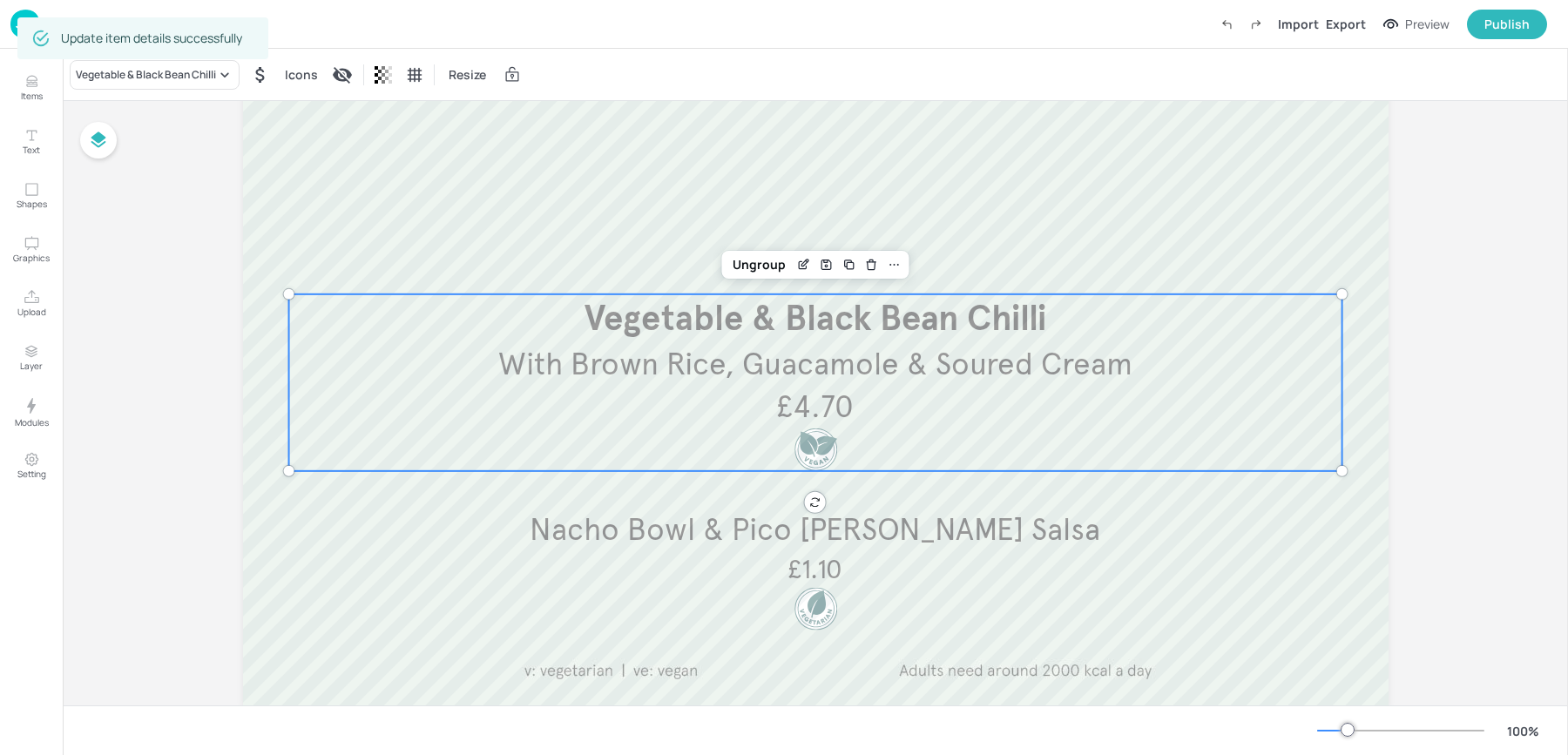 scroll, scrollTop: 0, scrollLeft: 0, axis: both 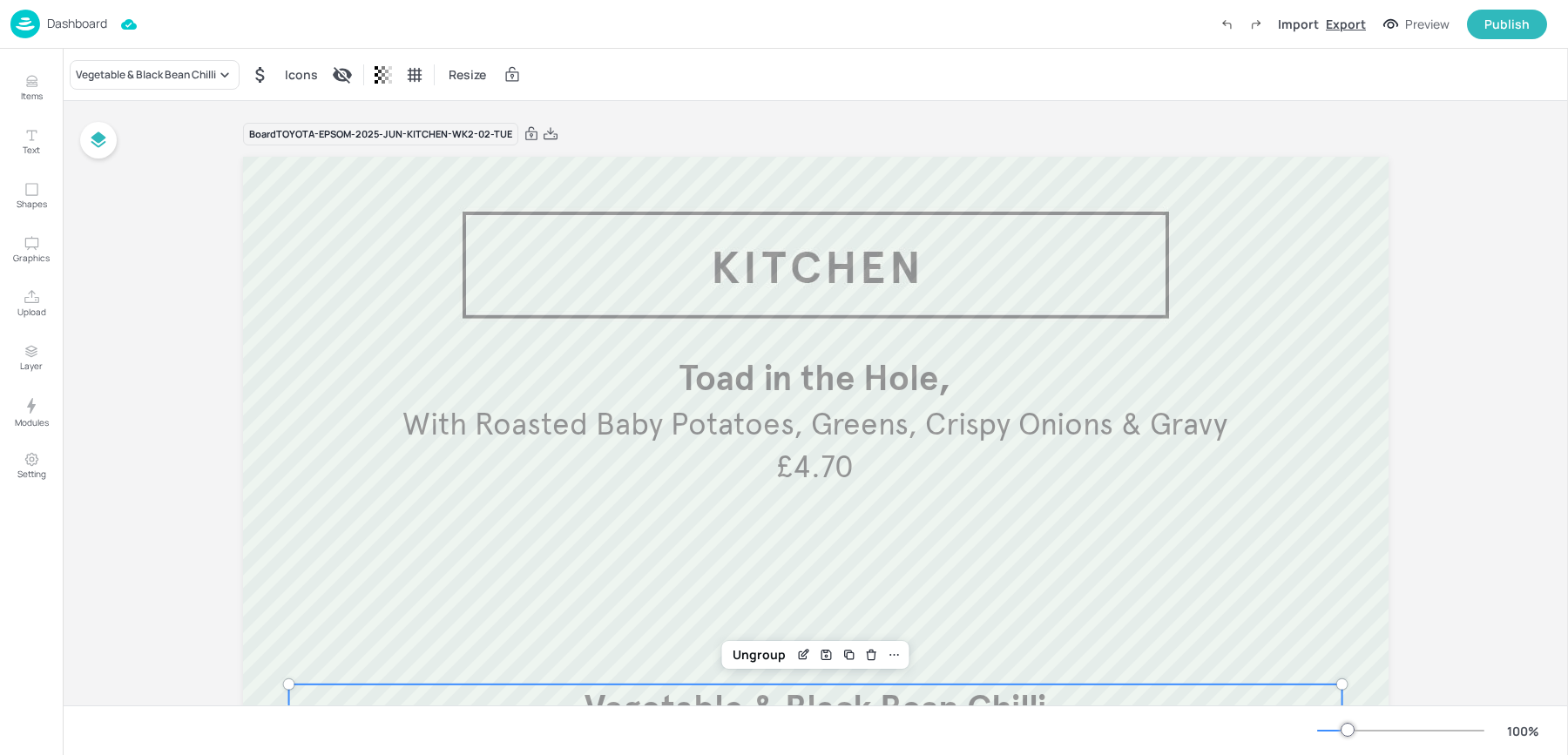 click on "Export" at bounding box center (1346, 24) 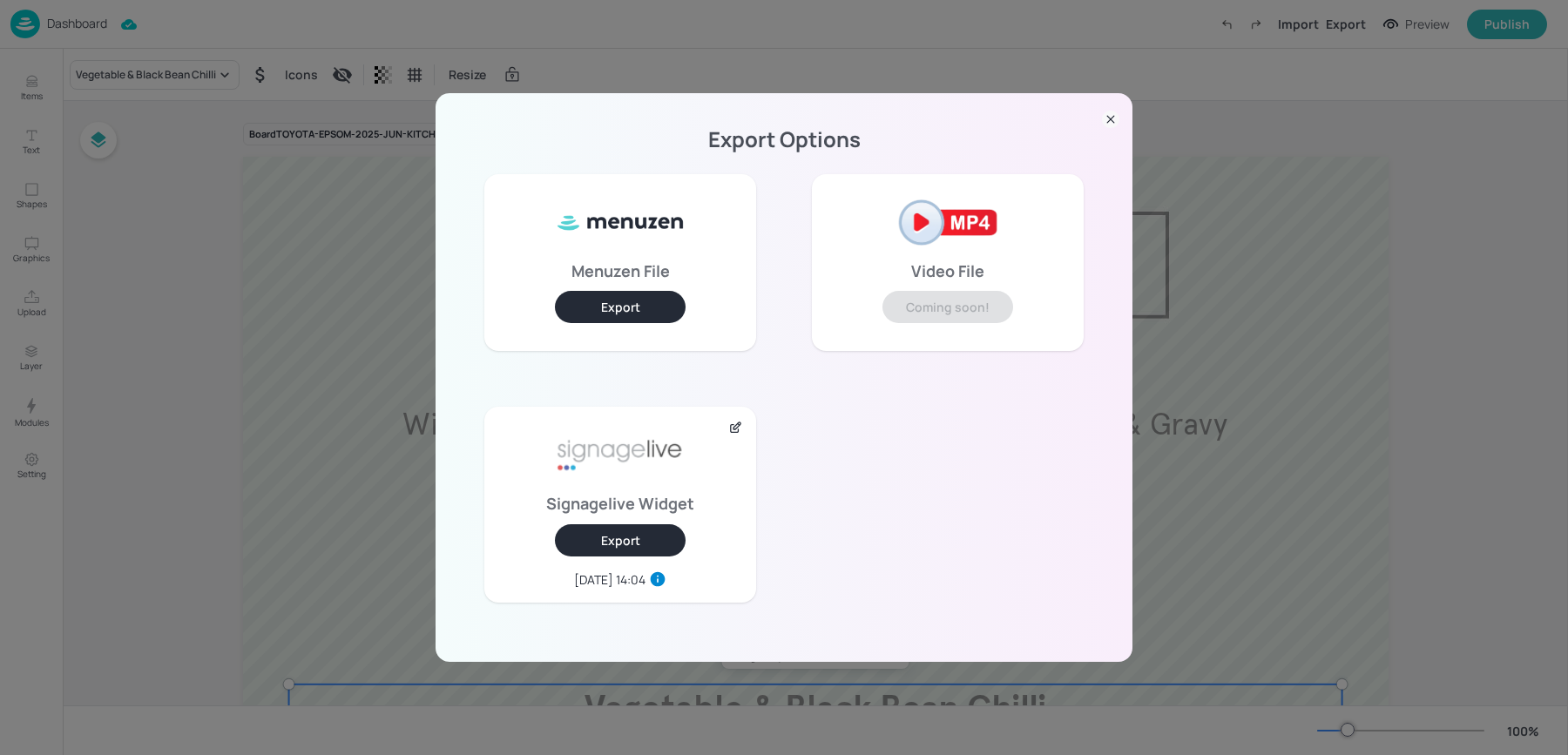 click on "Export" at bounding box center [620, 540] 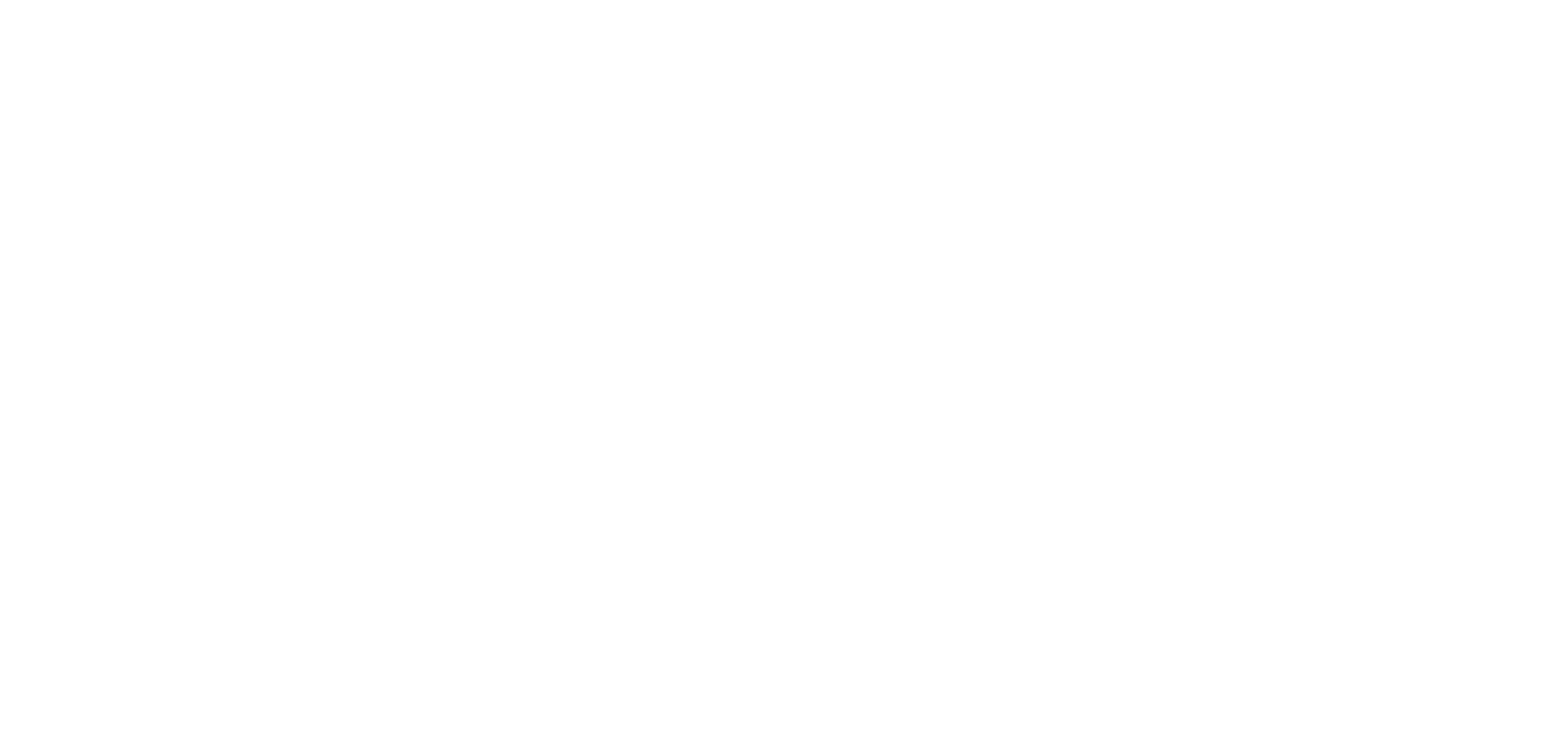 scroll, scrollTop: 0, scrollLeft: 0, axis: both 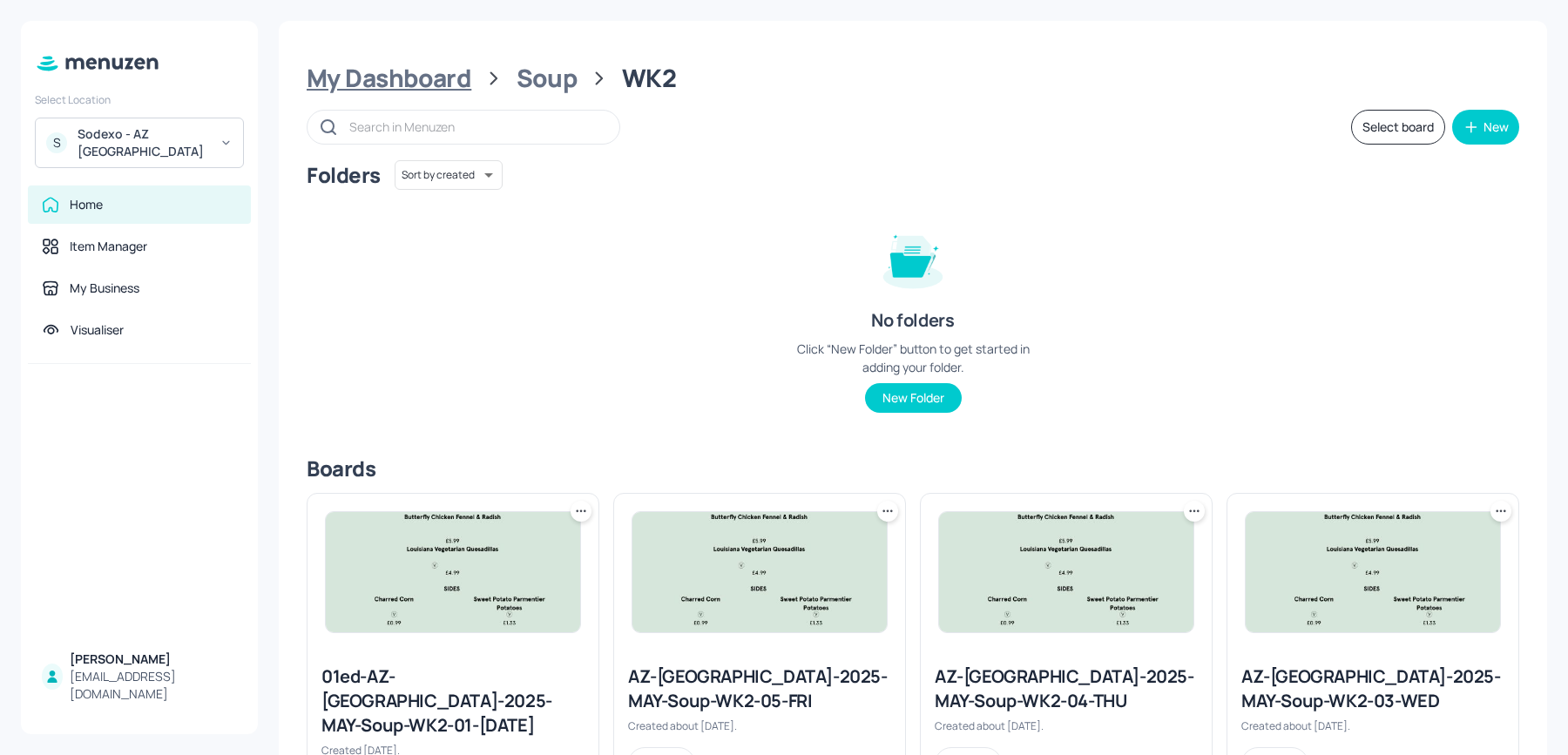 click on "My Dashboard" at bounding box center [389, 78] 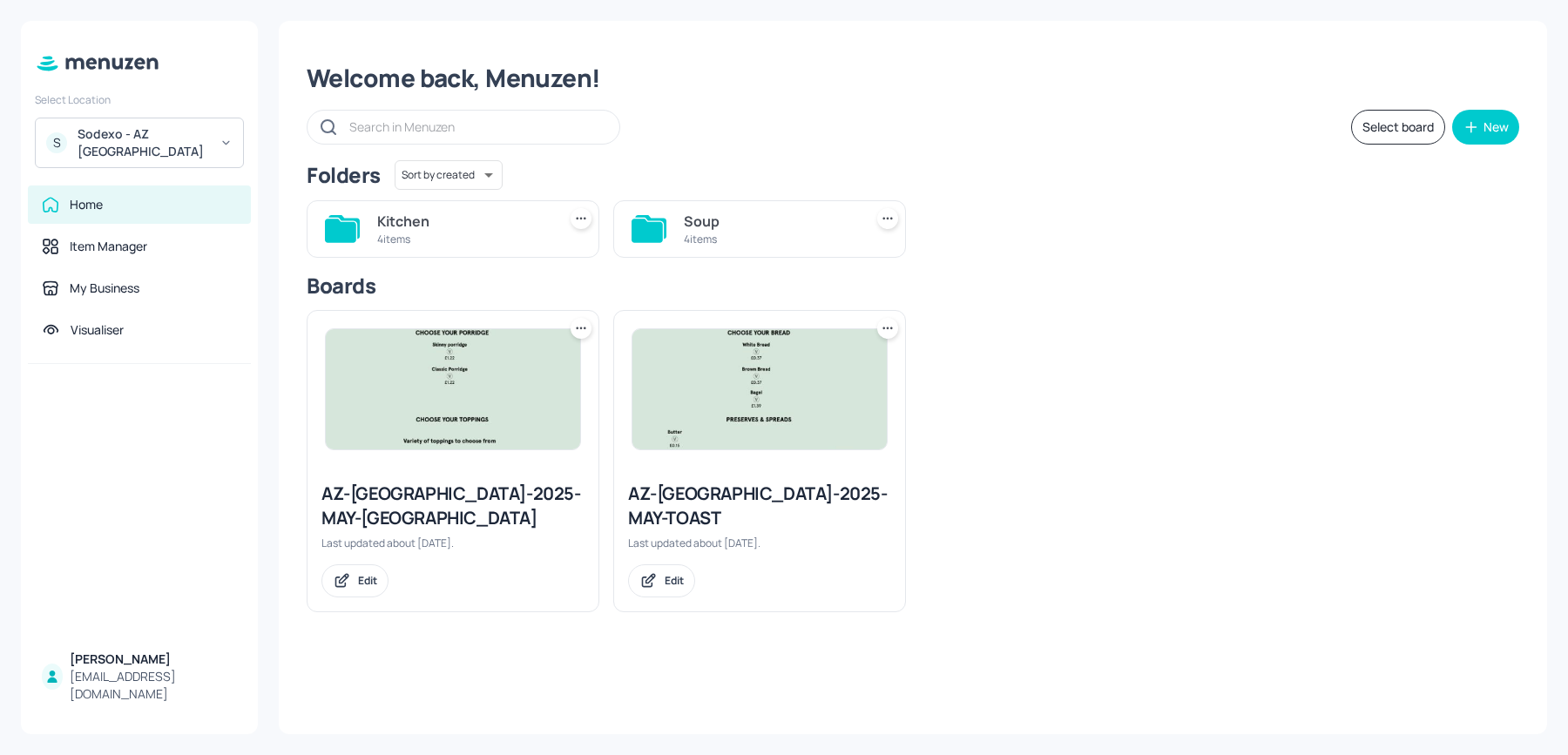 click on "Kitchen" at bounding box center (463, 221) 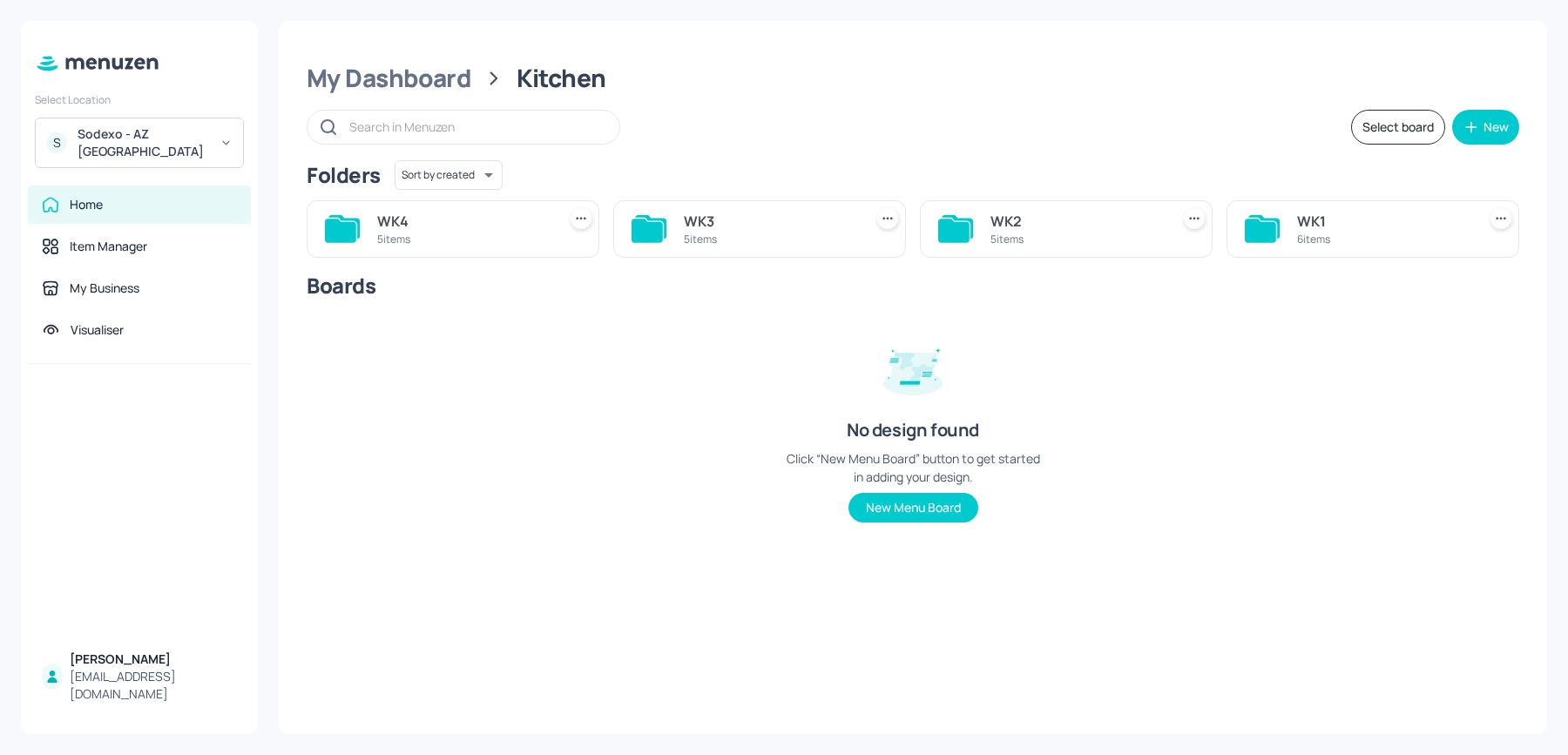 click on "Folders Sort by created id ​ WK4 5  items WK3 5  items WK2 5  items WK1 6  items Boards No design found Click “New Menu Board” button to get started in adding your design. New Menu Board" at bounding box center (913, 355) 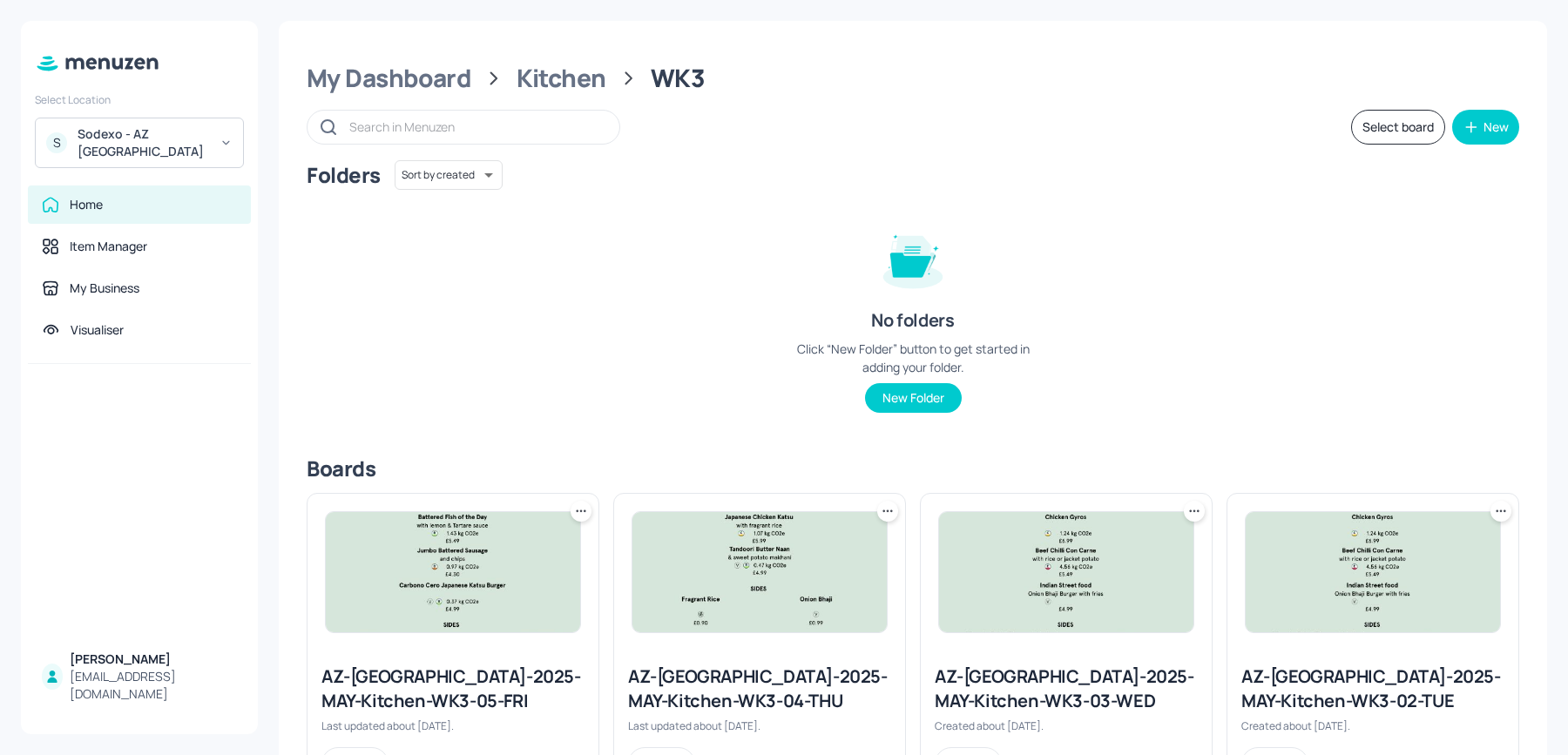 click on "AZ-[GEOGRAPHIC_DATA]-2025-MAY-Kitchen-WK3-02-TUE" at bounding box center (1373, 689) 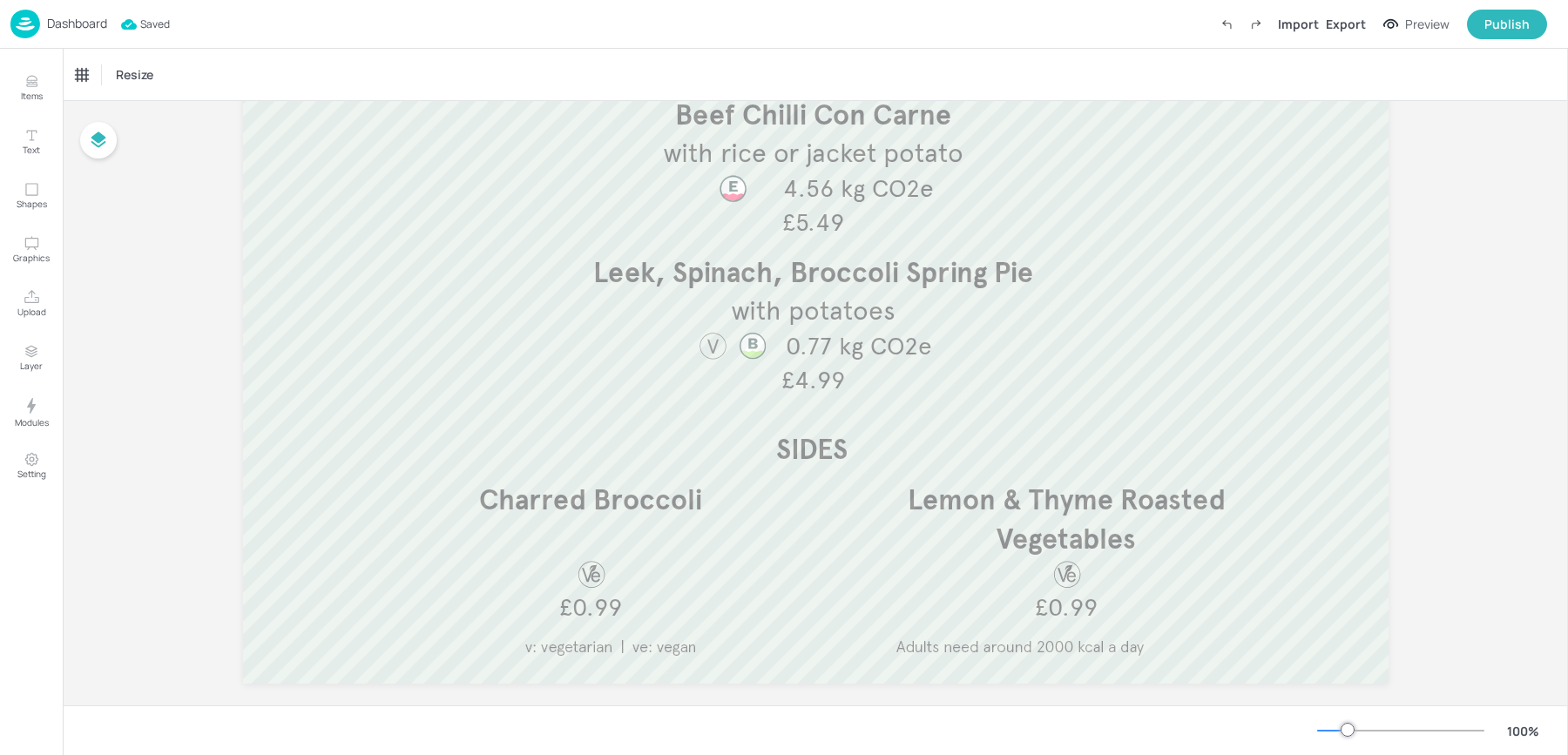 scroll, scrollTop: 66, scrollLeft: 0, axis: vertical 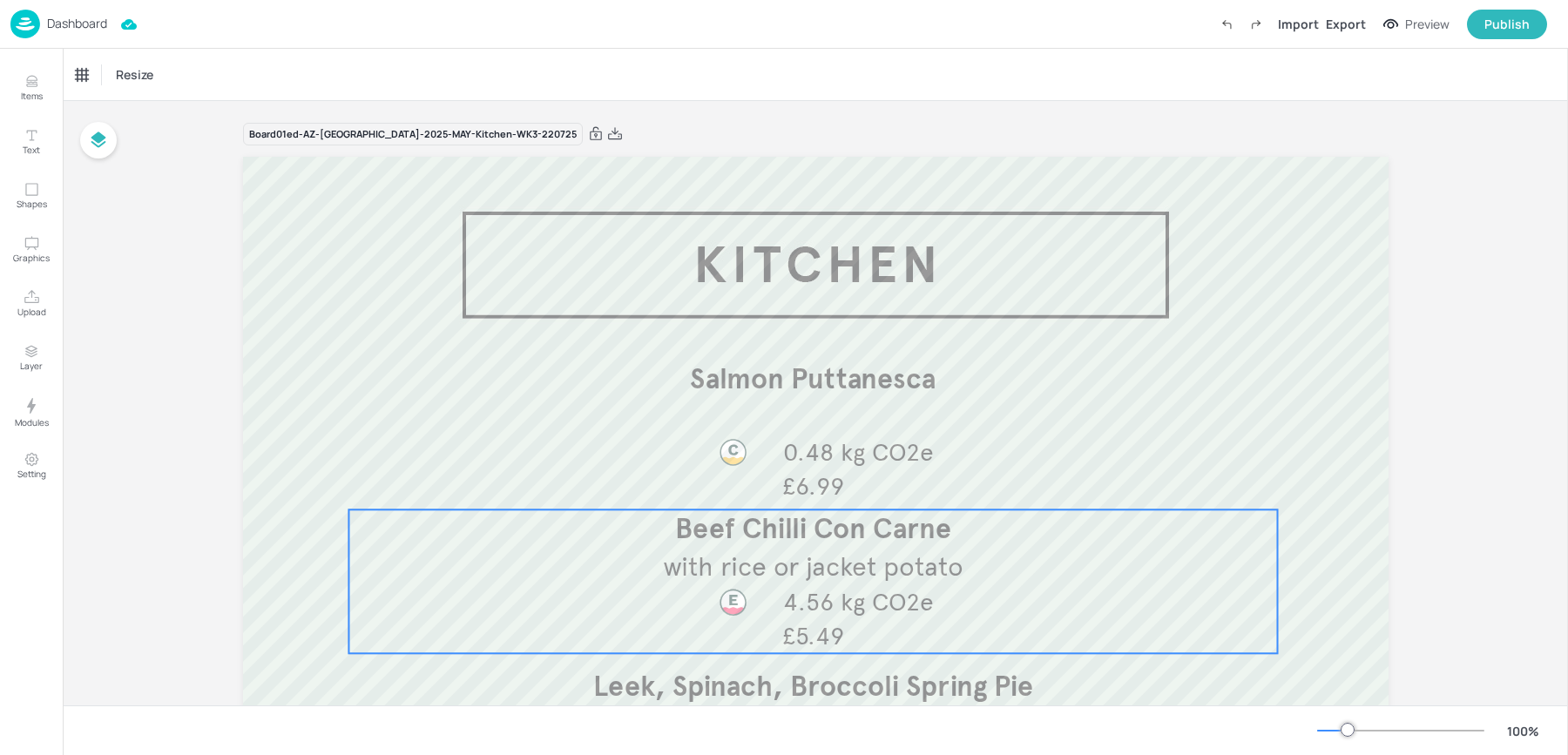 click on "with rice or jacket potato" at bounding box center (813, 566) 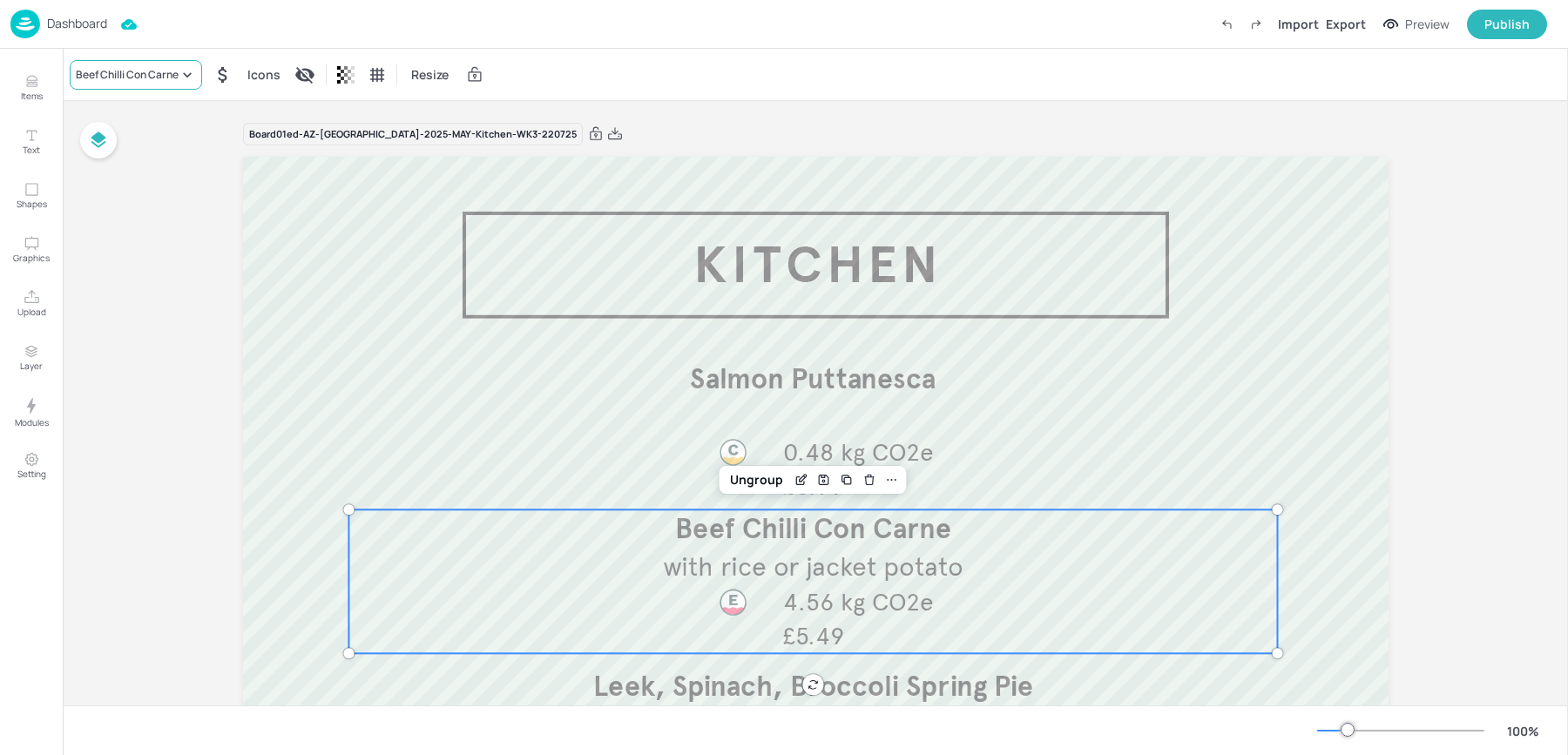 click on "Beef Chilli Con Carne" at bounding box center (127, 75) 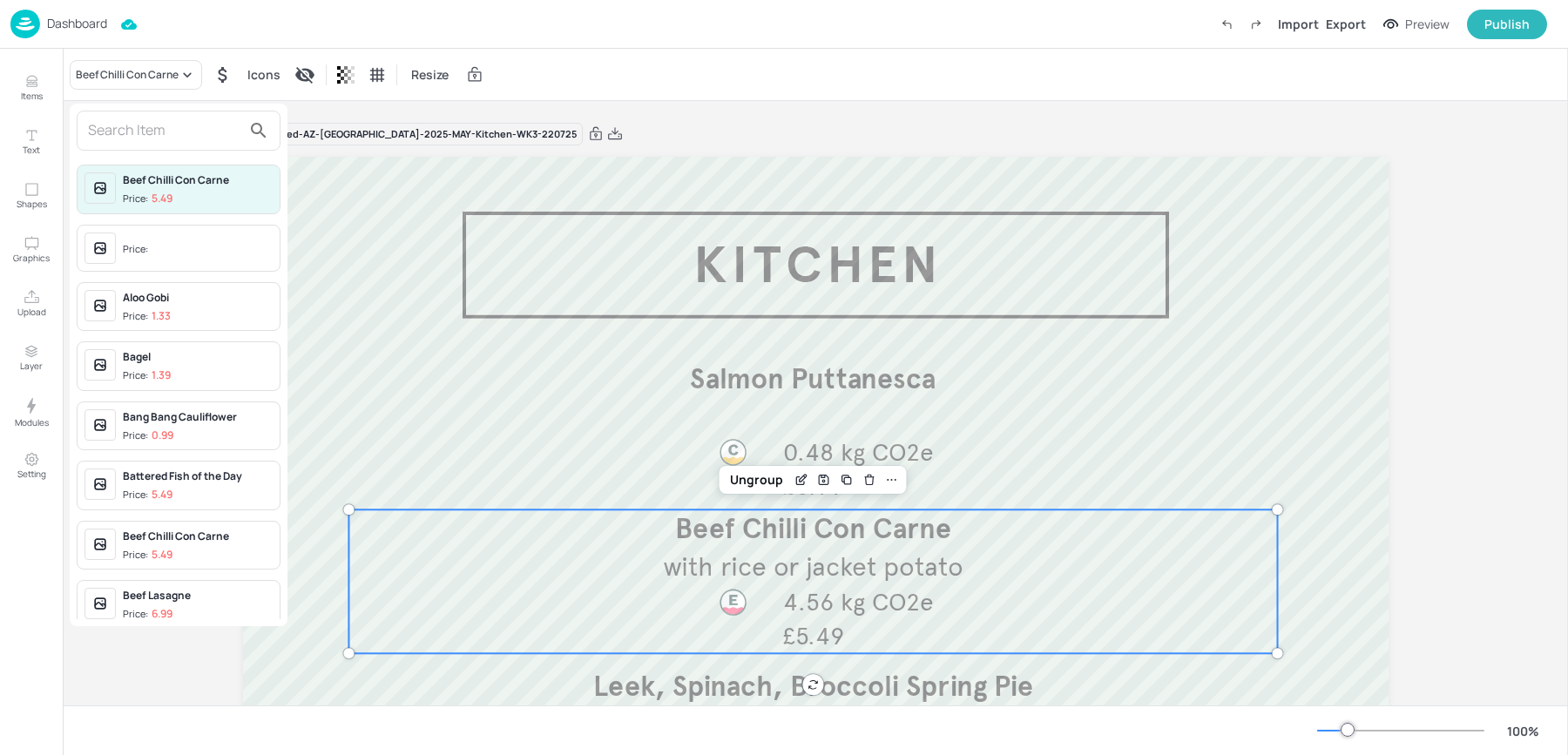 click at bounding box center [165, 131] 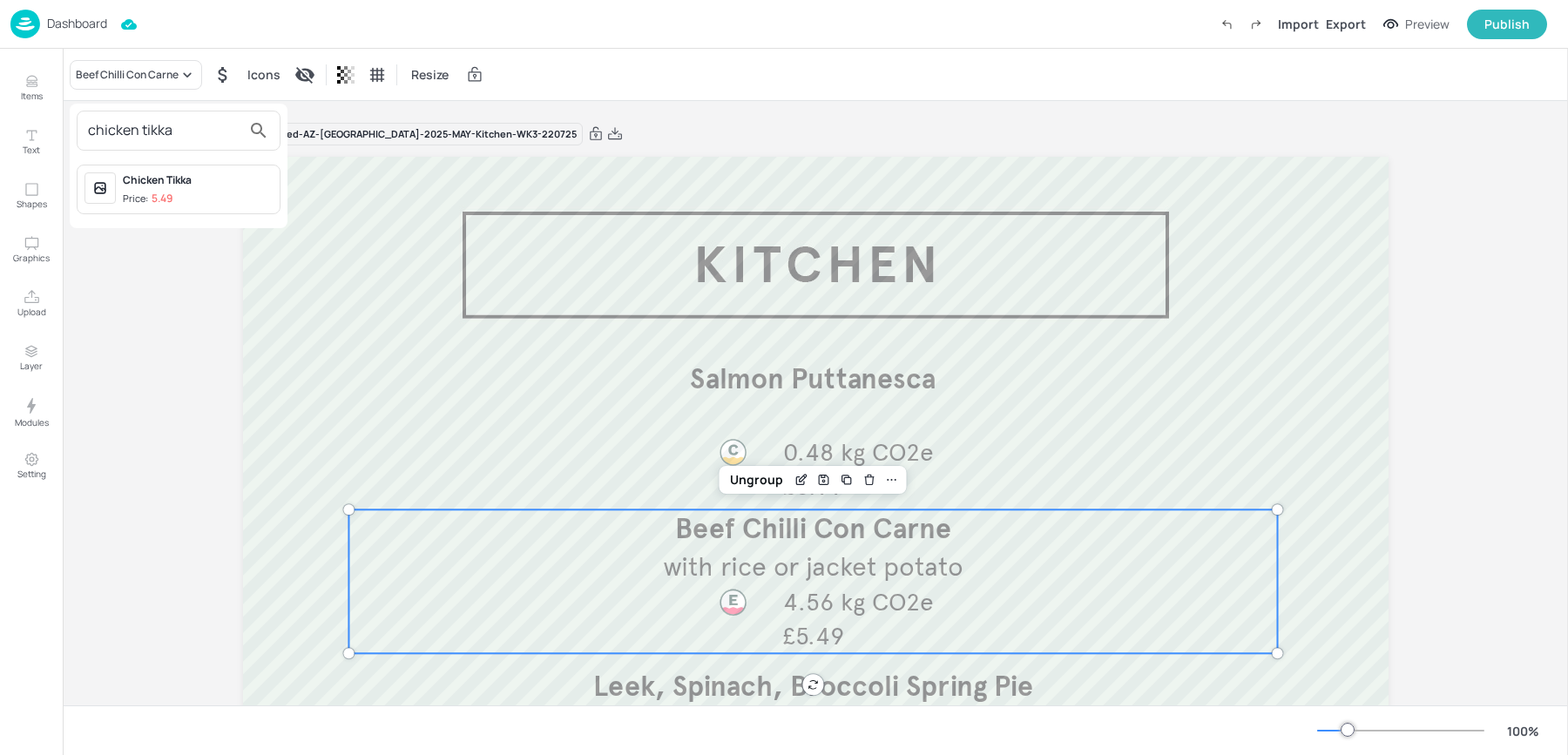 type on "chicken tikka" 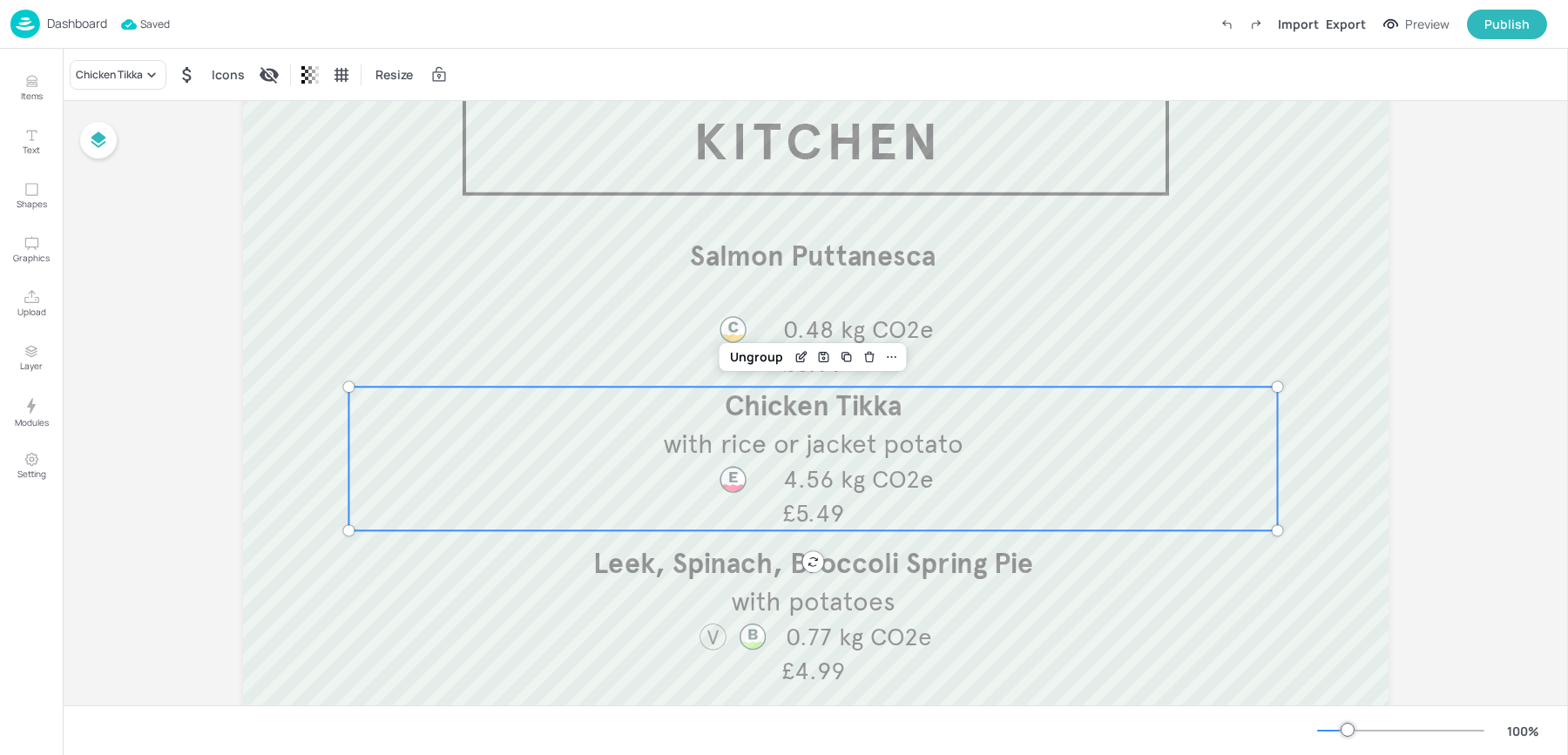 scroll, scrollTop: 0, scrollLeft: 0, axis: both 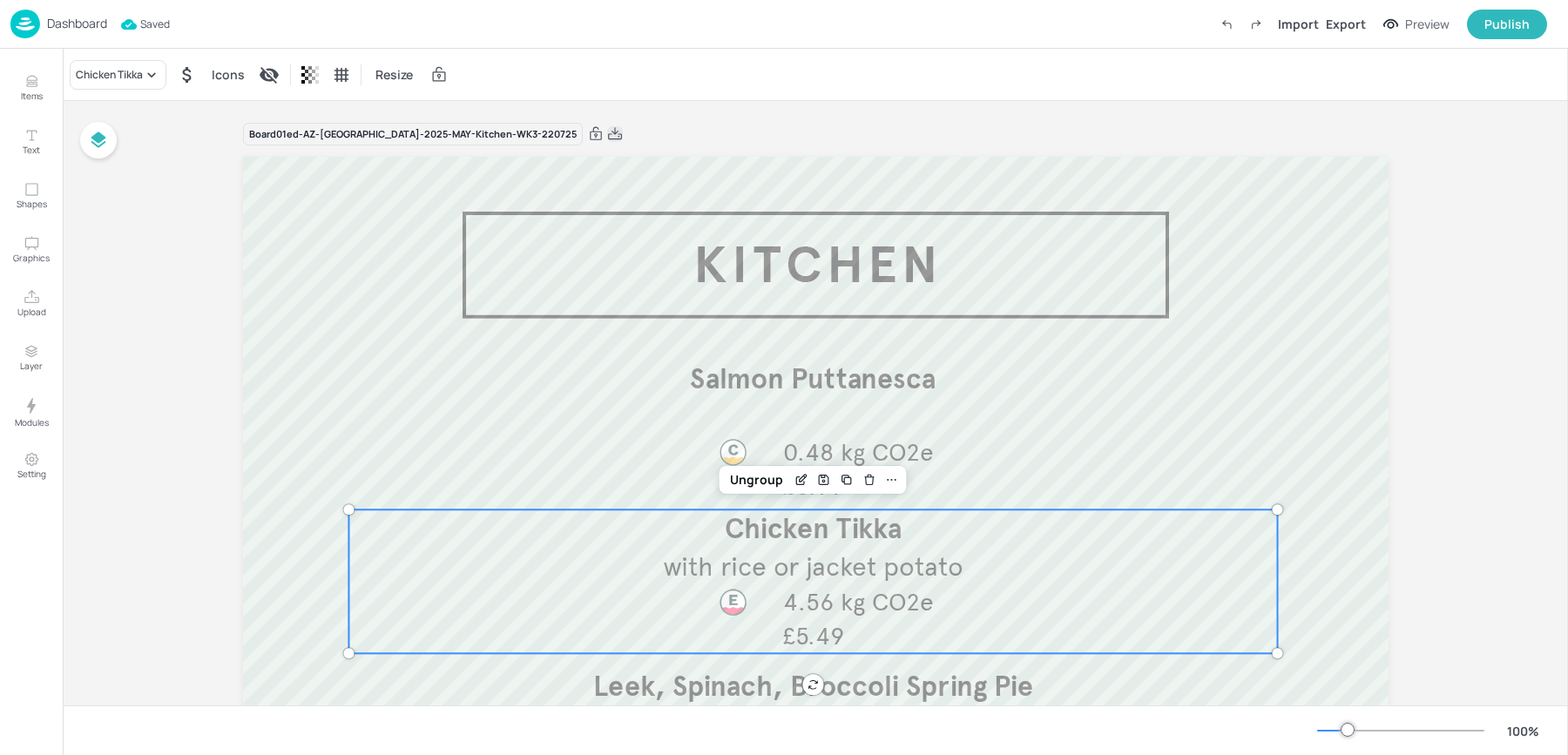 click 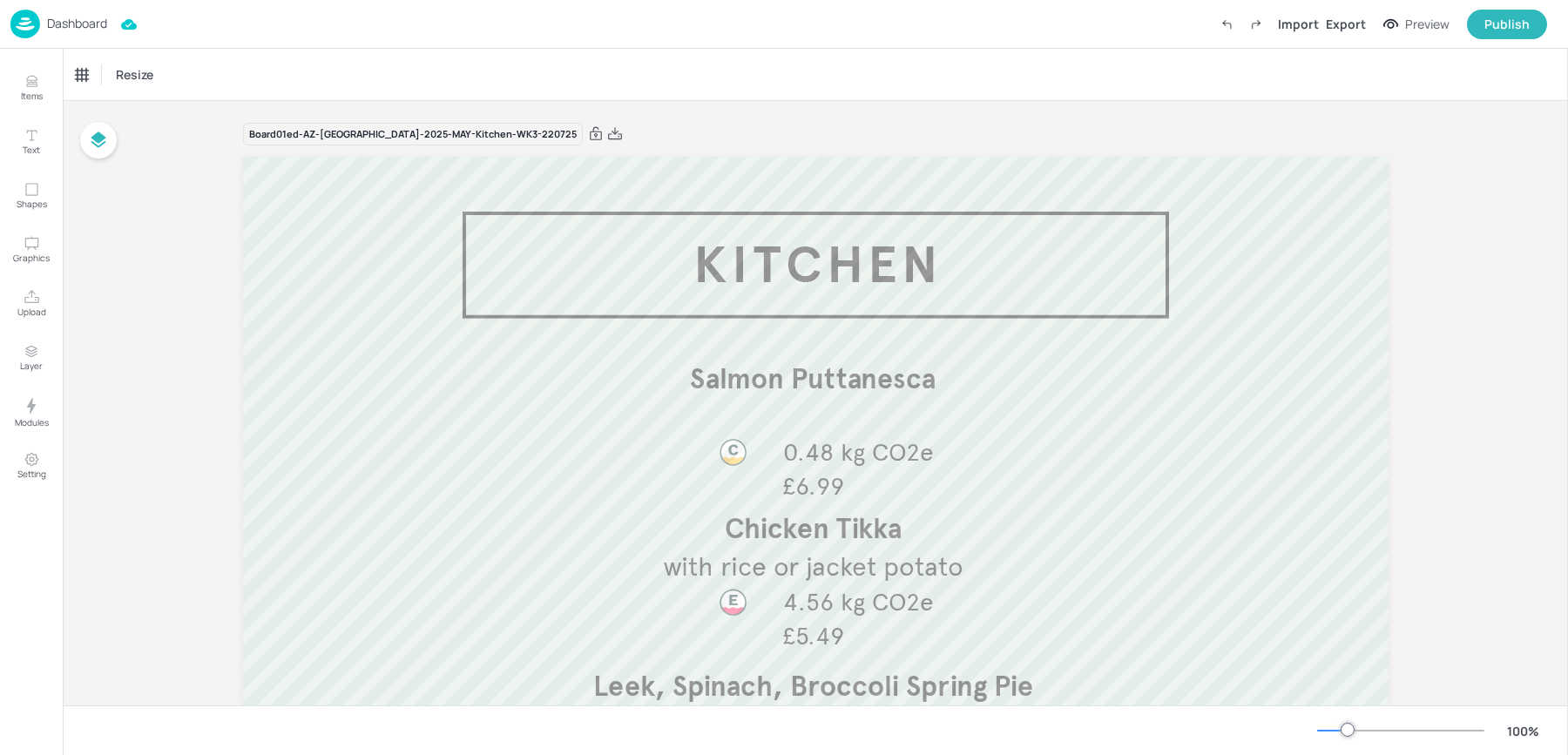 click on "Dashboard Import Export Preview Publish" at bounding box center (779, 24) 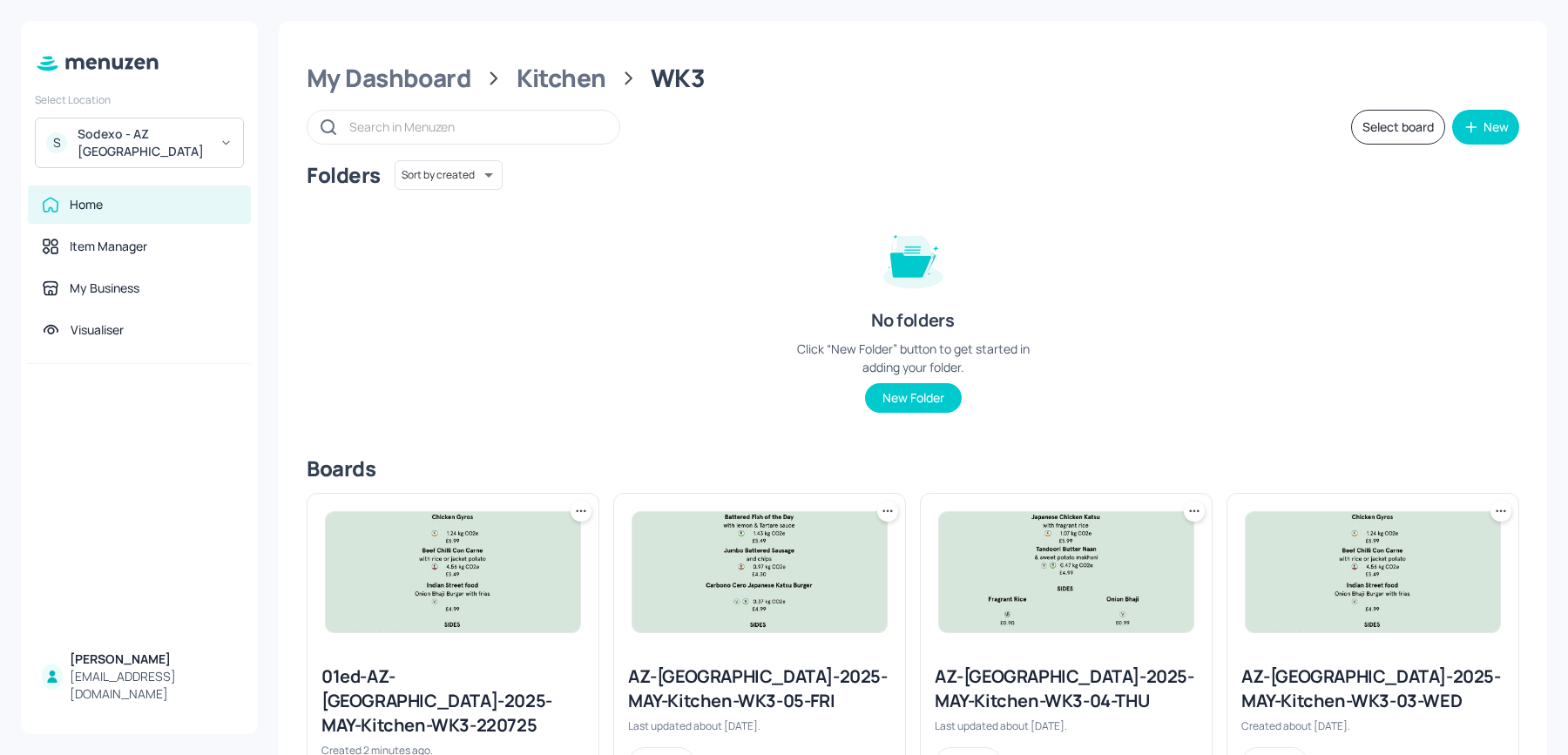 click on "Sodexo - AZ Eastbrook House" at bounding box center (143, 143) 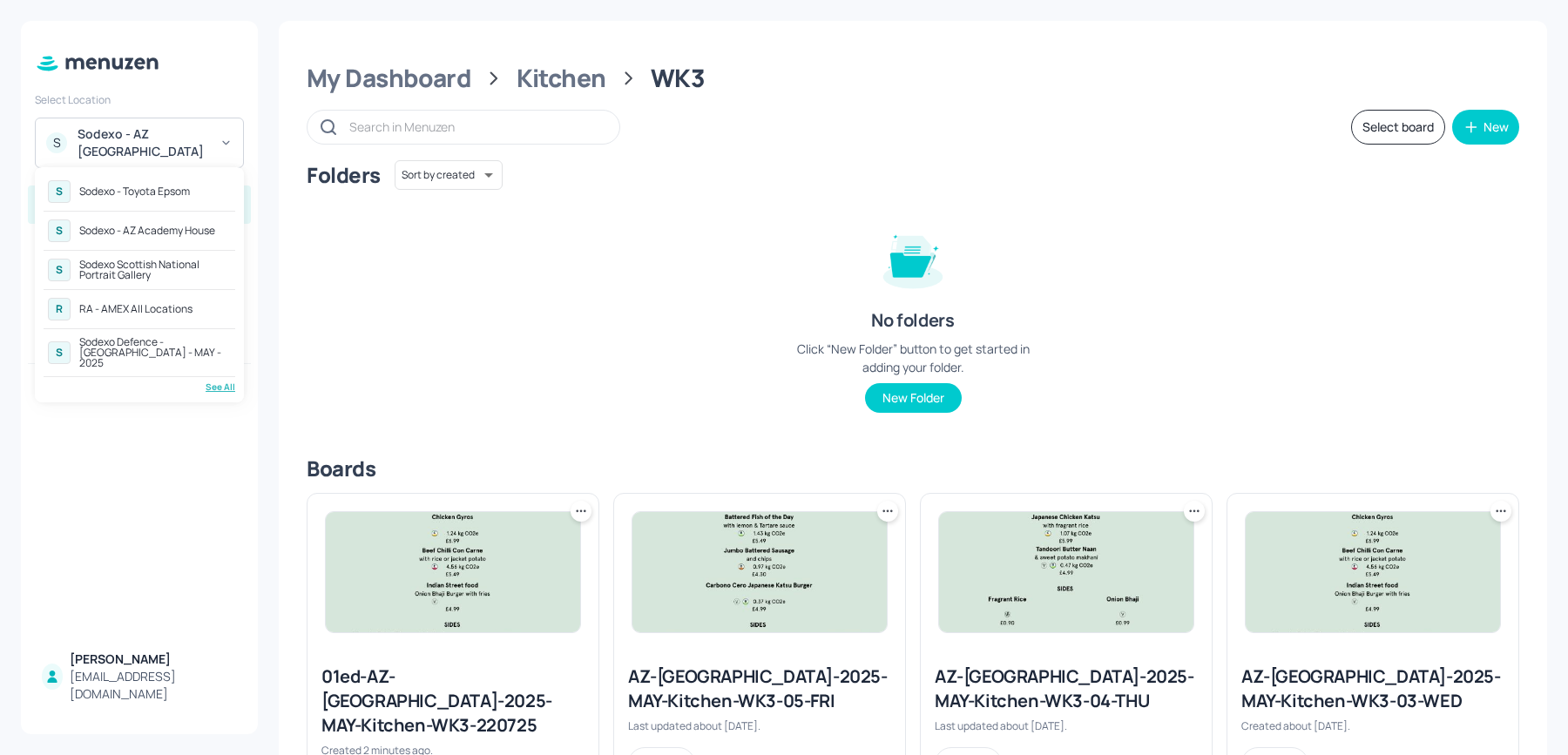 click on "S Sodexo - Toyota Epsom S Sodexo - AZ Academy House S Sodexo Scottish National Portrait Gallery R RA - AMEX All Locations S Sodexo Defence - Colchester - MAY - 2025 See All" at bounding box center [139, 285] 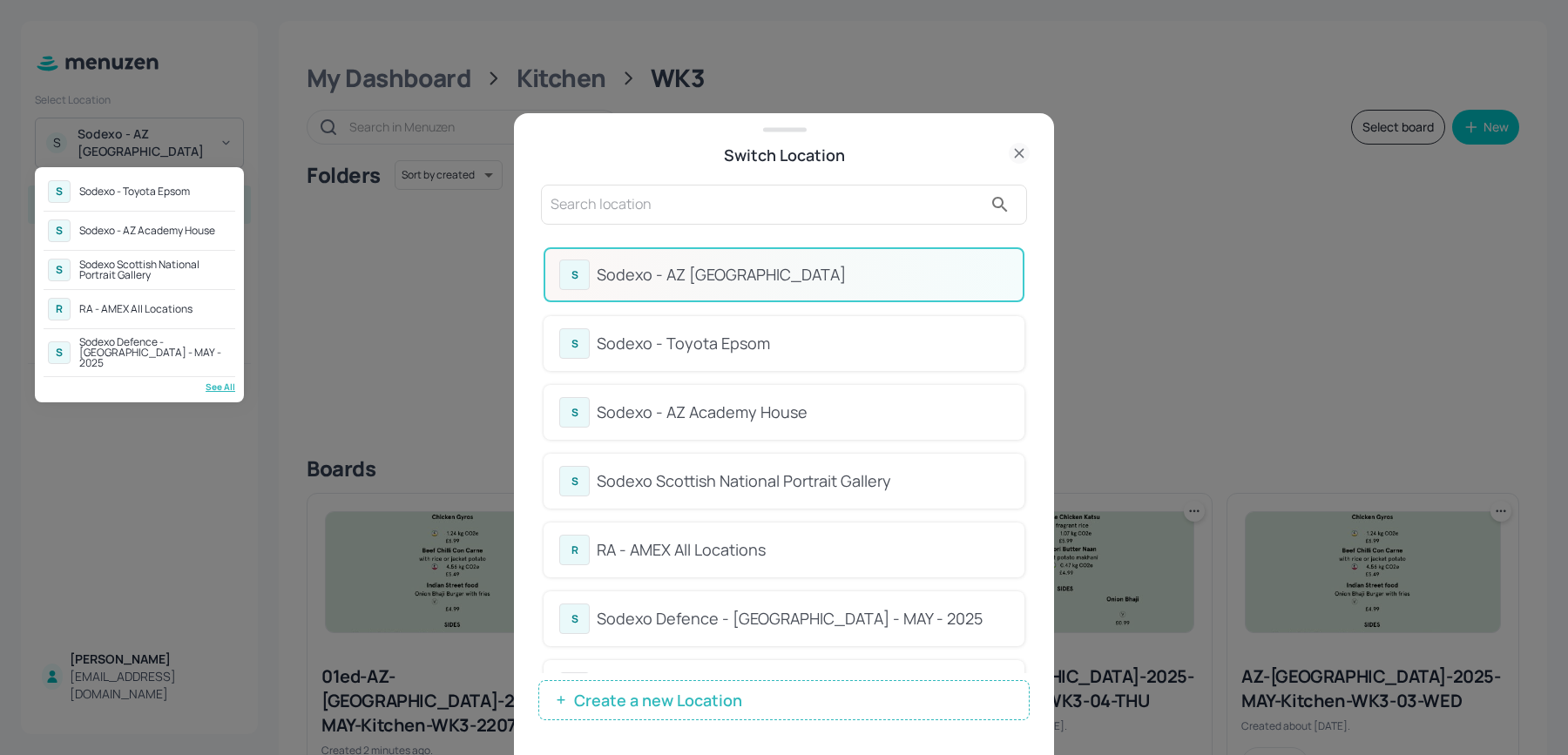 click at bounding box center [784, 377] 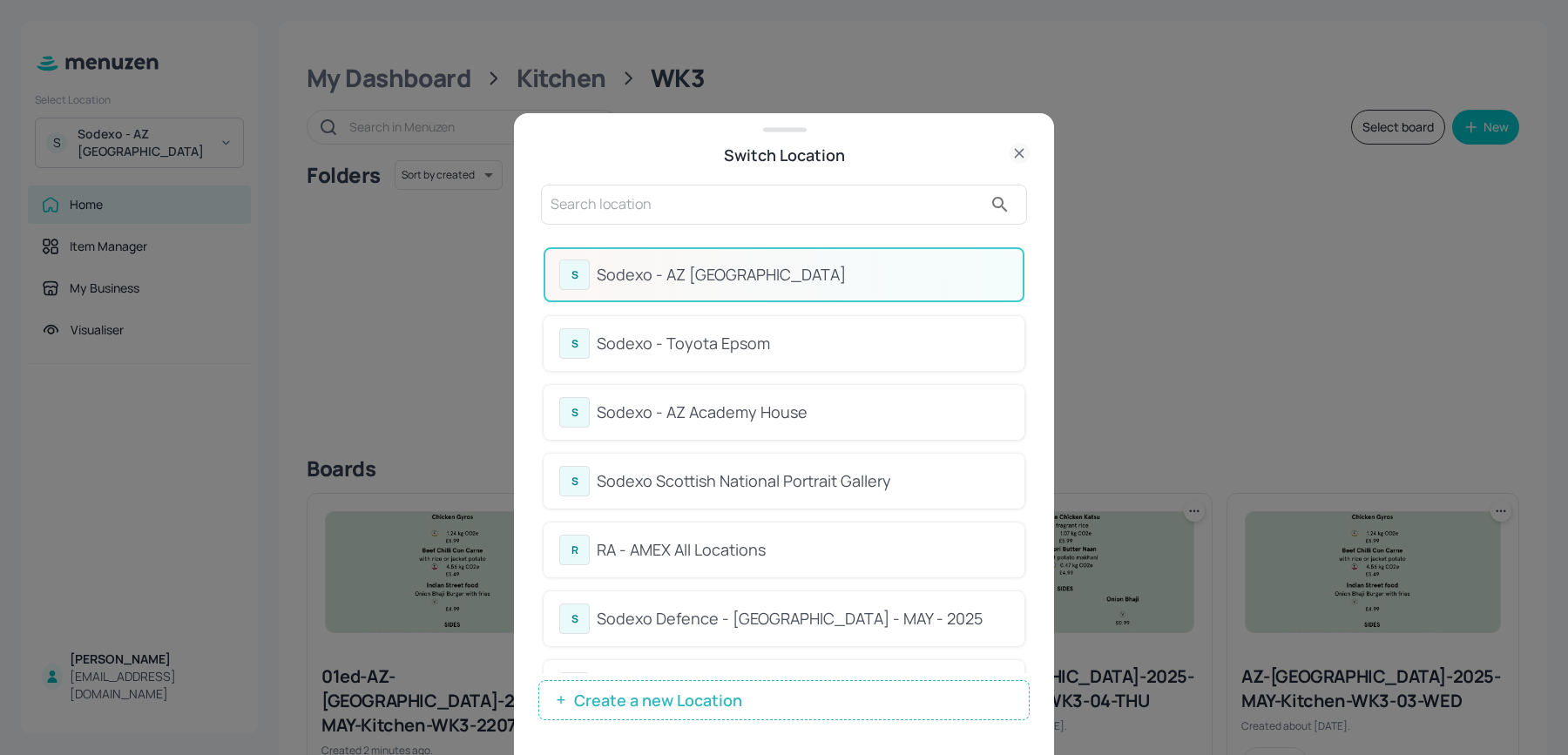 click on "S Sodexo - AZ Eastbrook House S Sodexo - Toyota Epsom S Sodexo - AZ Academy House S Sodexo Scottish National Portrait Gallery R RA - AMEX All Locations S Sodexo Defence - Colchester - MAY - 2025 S Sodexo - AZ 2PS S Sodexo-Shell-2025-JUN I ISS - 10 South Collonade S Sodexo Defence - PAC - MAY 2025 I ISS Healthcare - QEH M Microsoft - Enfield I ISS SQB - The Whole Grain I ISS Barclays Snow Hill    Sodexo - Leonardo Yeovil  I ISS Barclays 1 Churchill Place S Sodexo - Microsoft - Cambridge S Sodexo - Microsoft - 2KS S Sodexo - Microsoft TVP B BM - FCA  S Sodexo - Lilly Limerick I ISS Velocity - The Place P P&G Reading - Kitchen Works A Aramark - Aegon S Sodexo - Microsoft - Enfield S Sodexo - Shell - Modern Recipe S Sodexo Modern Recipe - Kerry Foods S Sodexo Defence - Winchester - MAY 2025 S Sodexo Defence - Swinton- MAY 2025 S Sodexo - BAE Systems Guildford  D DMC Testing Zone Digital Messaging (UK HQ) I ISS Stoke - The Place I ISS Stoke - The Whole Grain S Sodexo - Microsoft - Reading S Create a new Location" at bounding box center [784, 452] 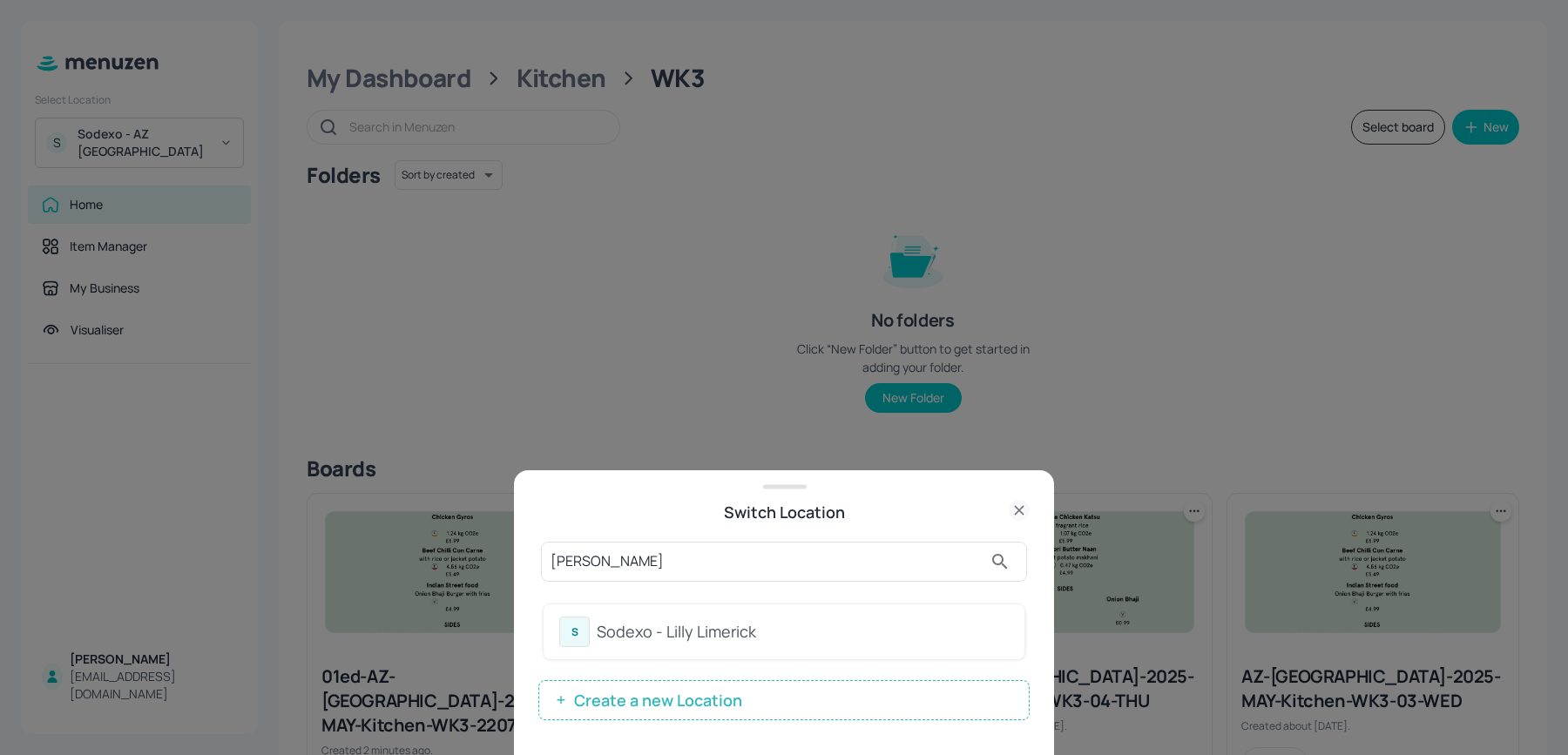 type on "limer" 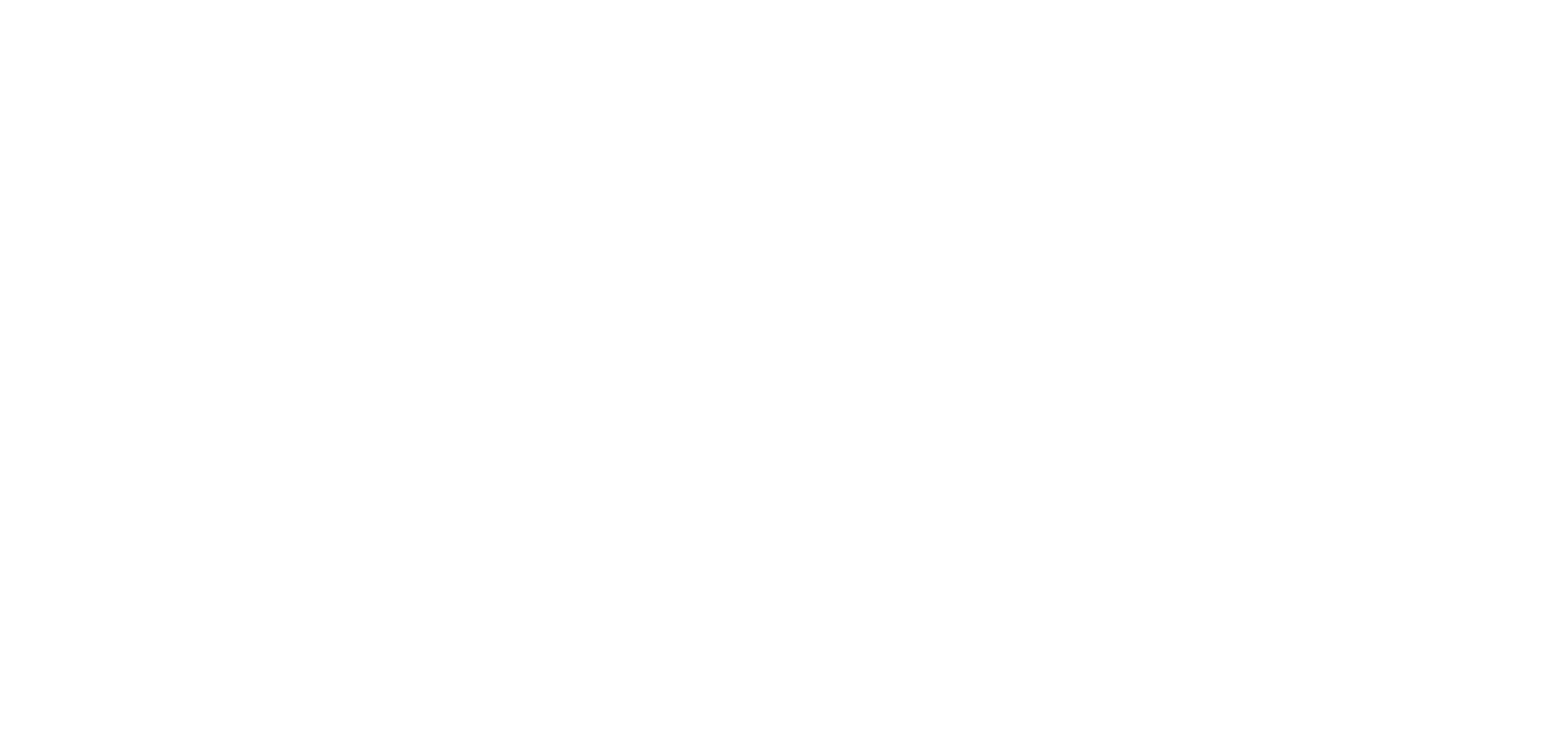scroll, scrollTop: 0, scrollLeft: 0, axis: both 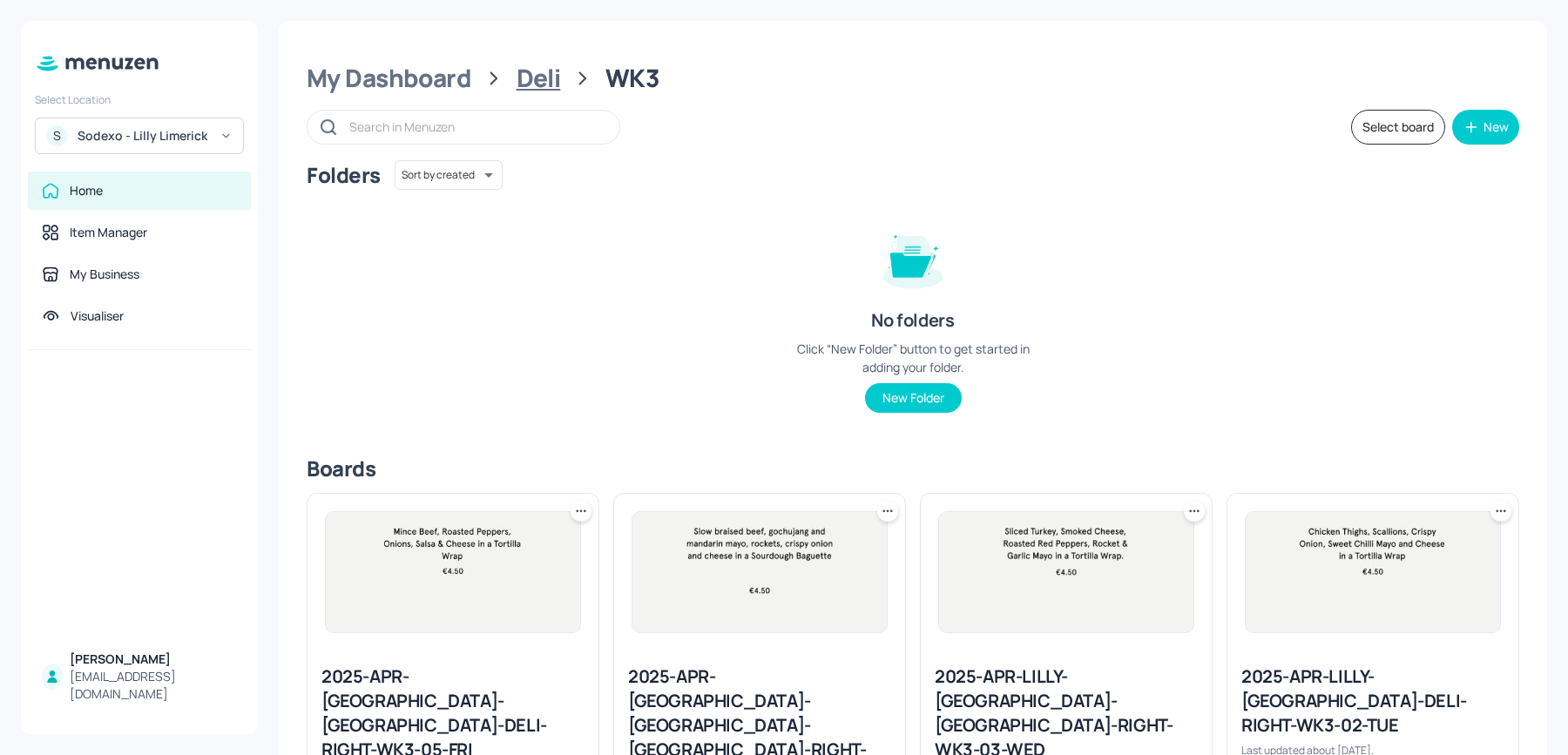 click on "Deli" at bounding box center (538, 78) 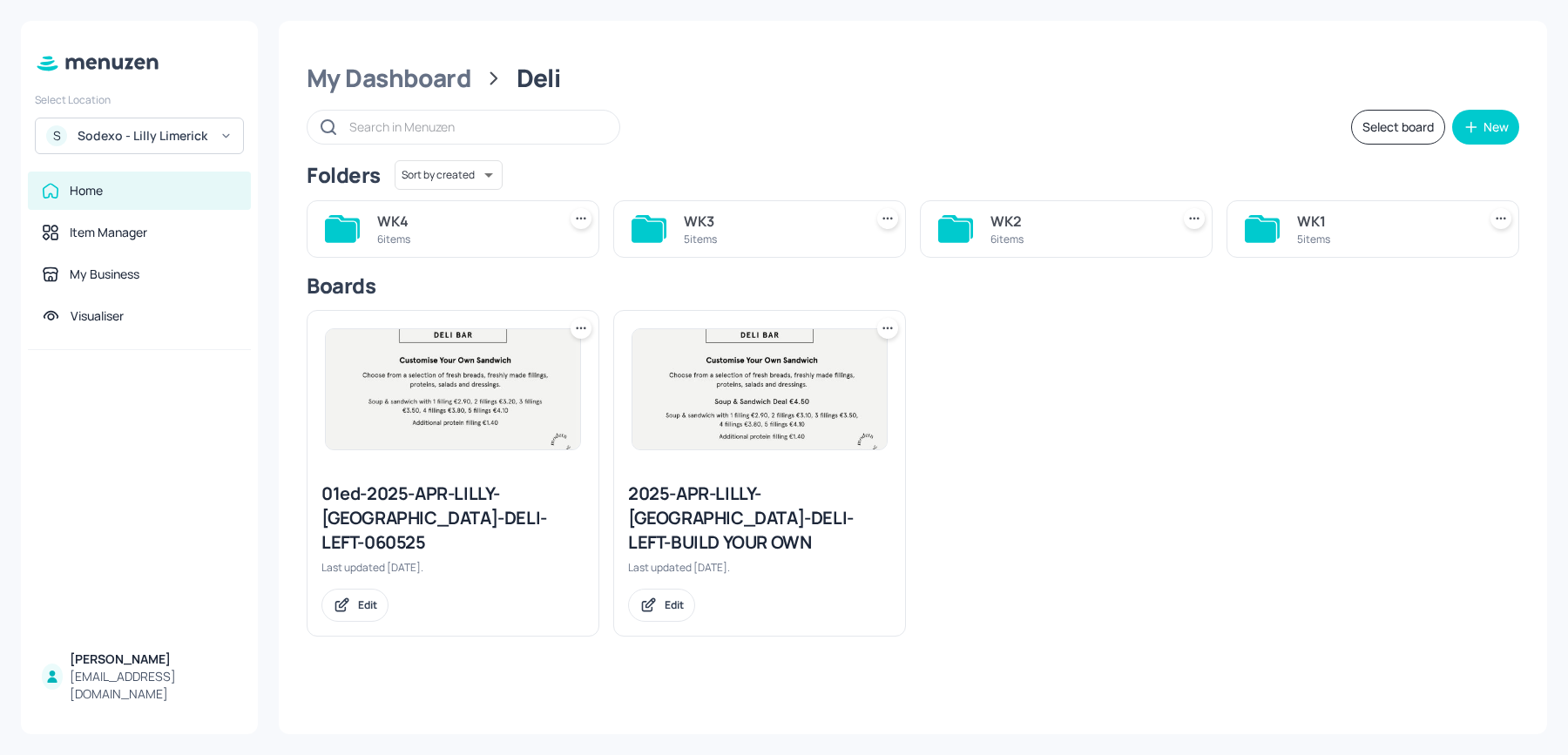 click on "5  items" at bounding box center [1383, 239] 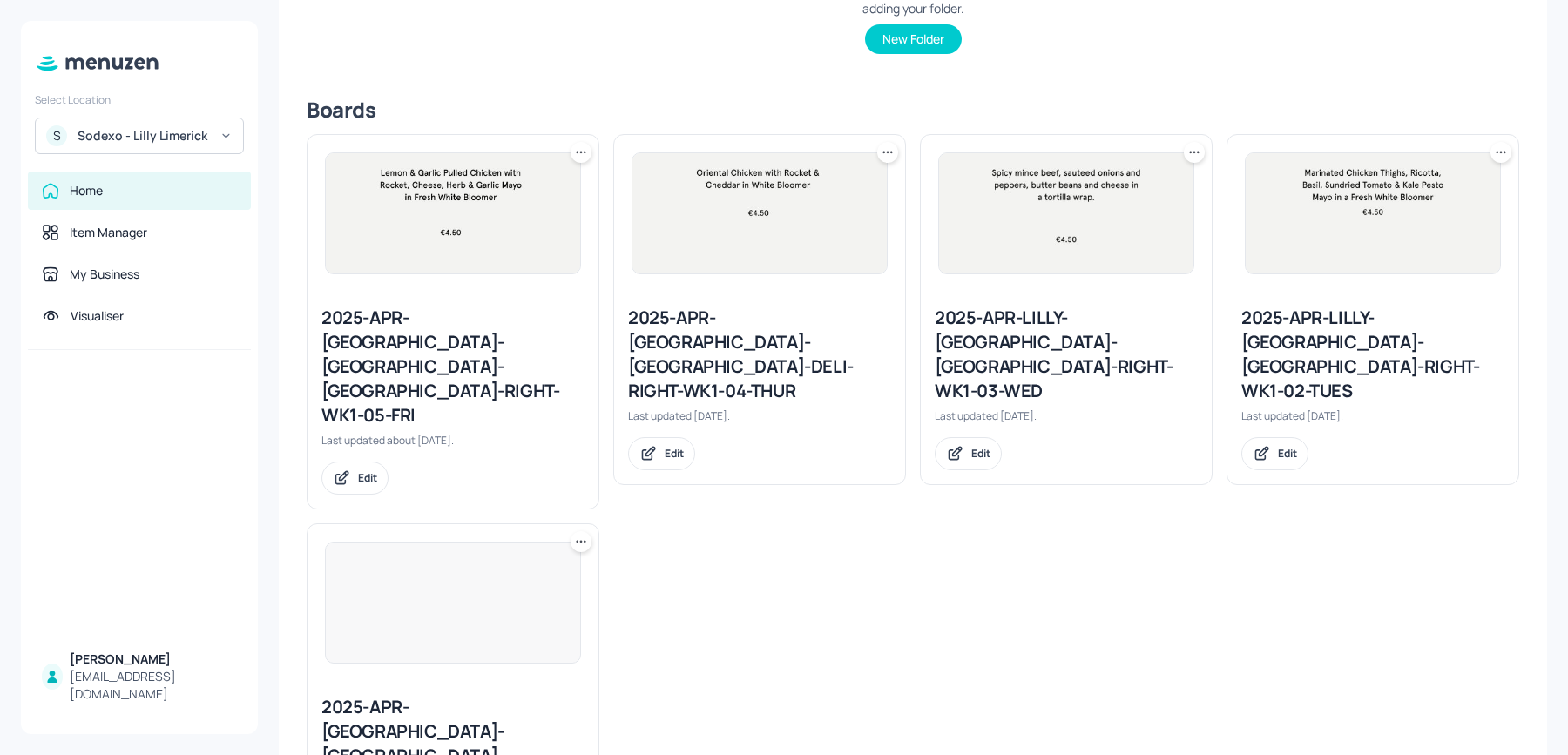 scroll, scrollTop: 395, scrollLeft: 0, axis: vertical 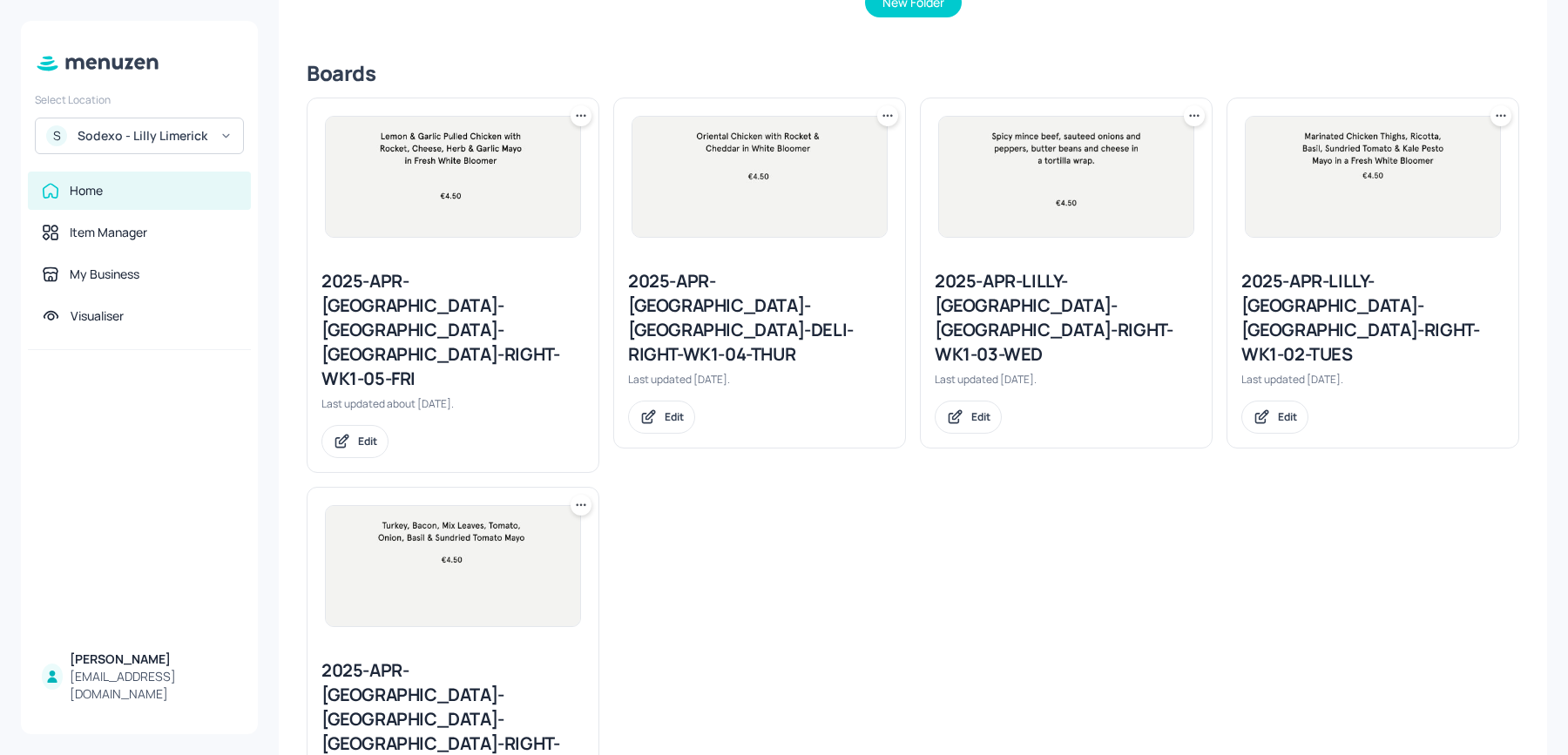 click on "2025-APR-LILLY-LIMERICK-DELI-RIGHT-WK1-02-TUES Last updated 28 days ago. Edit" at bounding box center (1373, 351) 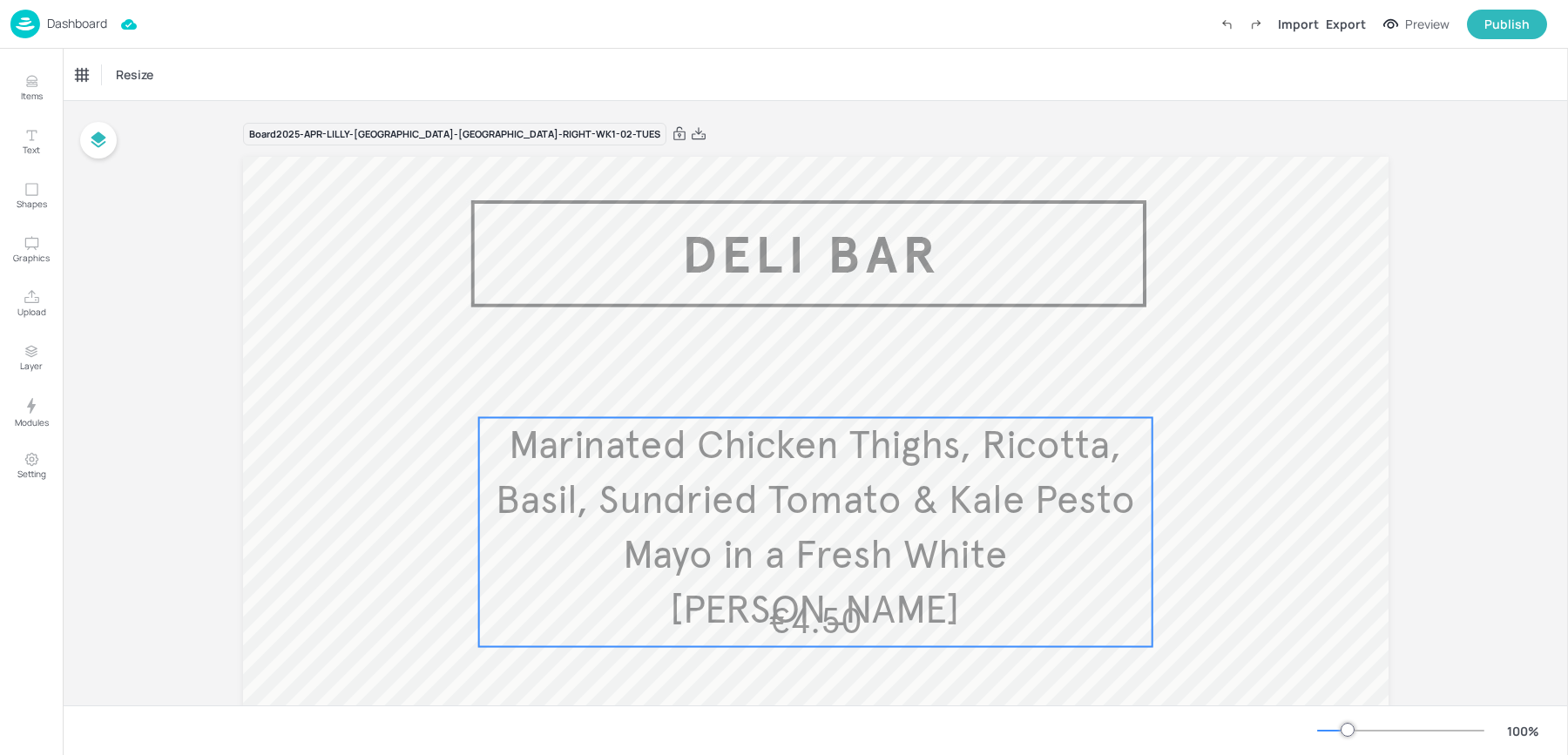 click on "Marinated Chicken Thighs, Ricotta, Basil, Sundried Tomato & Kale Pesto Mayo in a Fresh White Bloomer" at bounding box center [815, 527] 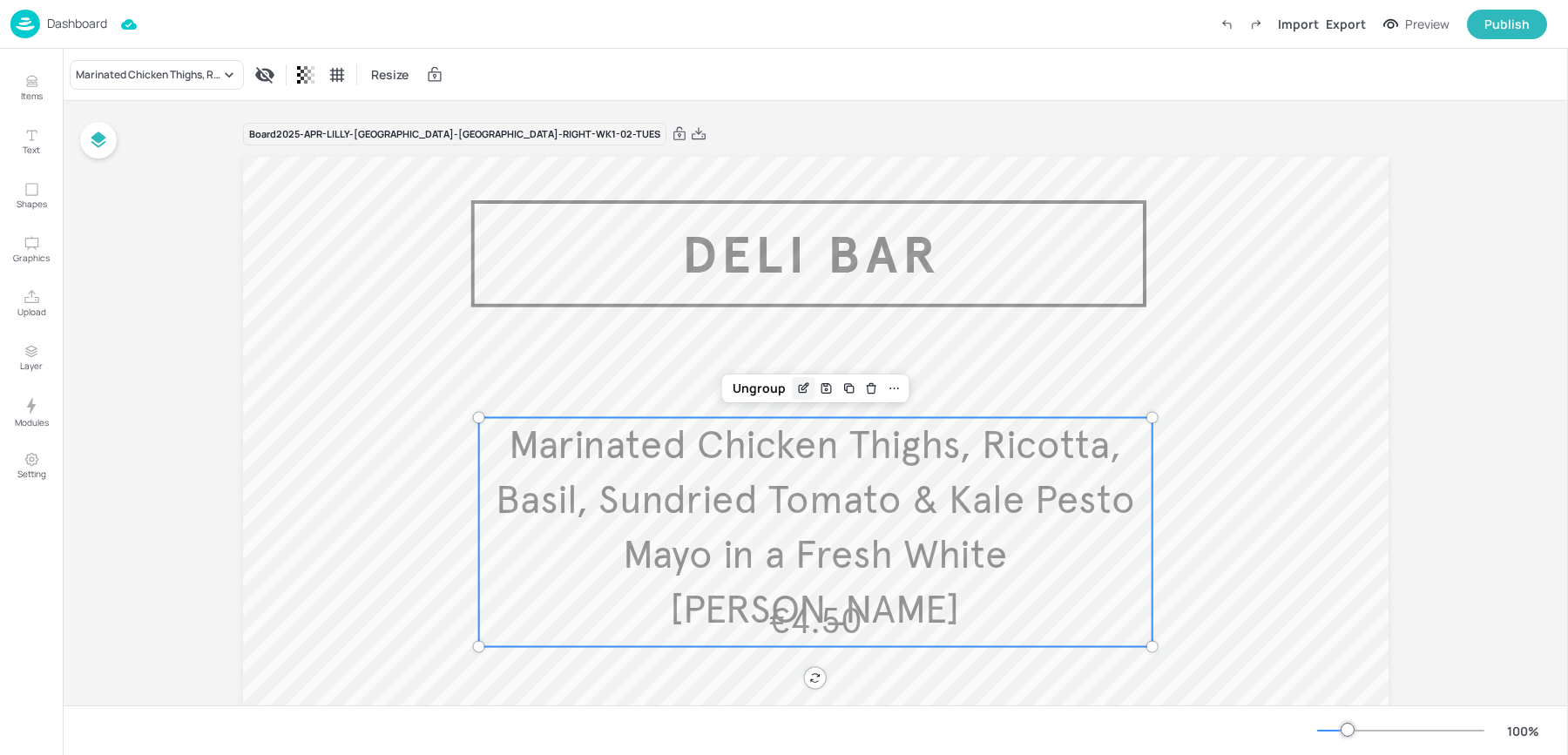click 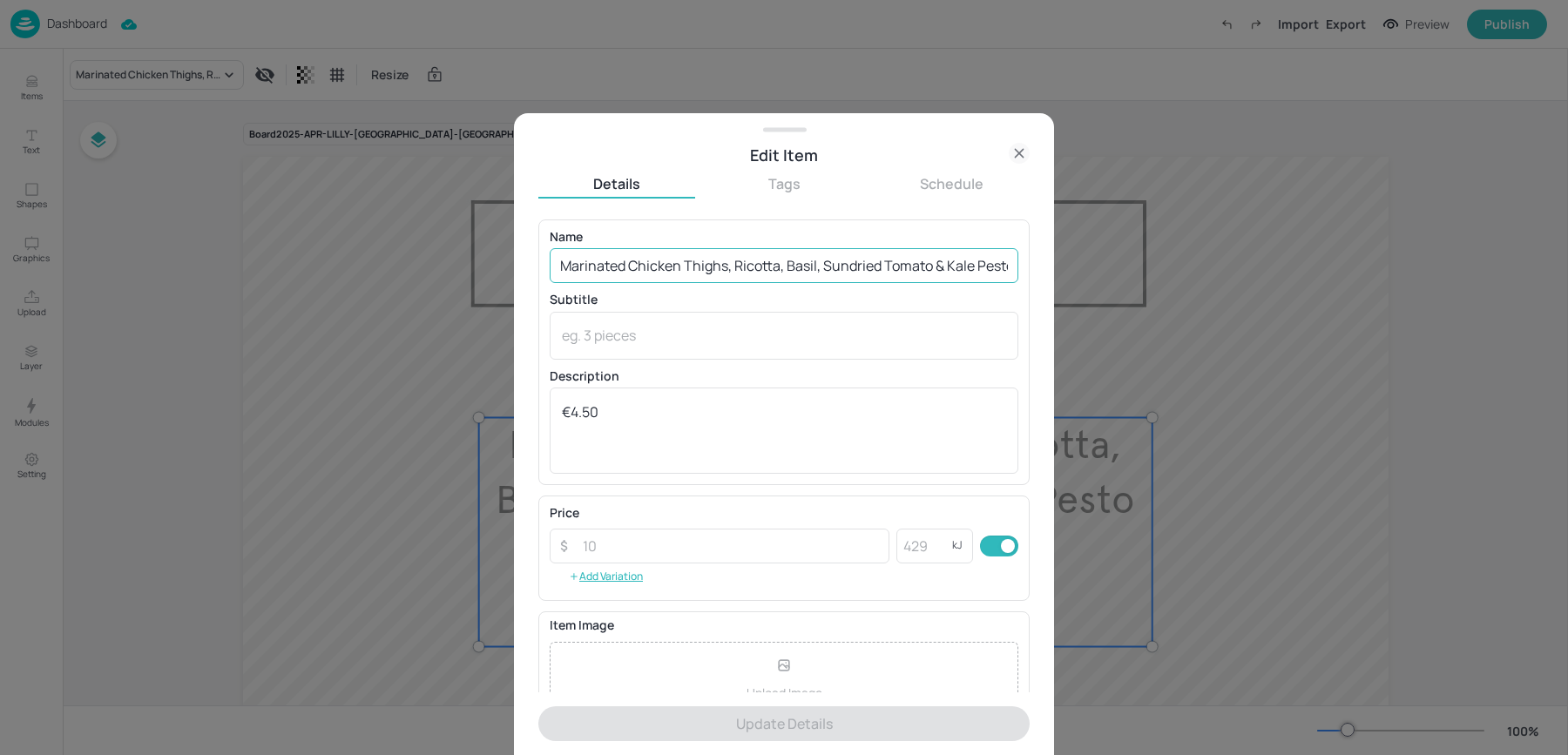 click on "Marinated Chicken Thighs, Ricotta, Basil, Sundried Tomato & Kale Pesto Mayo in a Fresh White Bloomer" at bounding box center [784, 266] 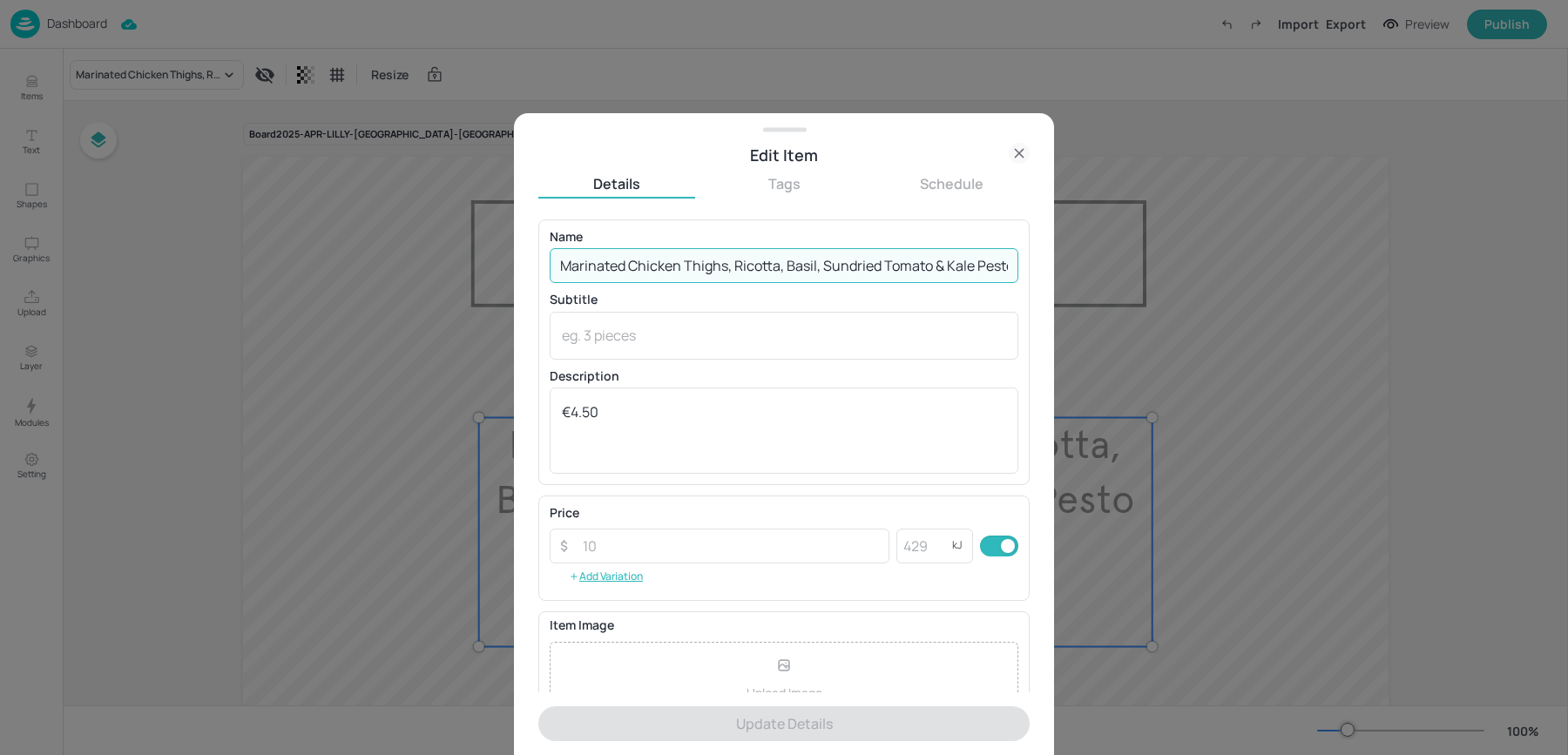 click on "Marinated Chicken Thighs, Ricotta, Basil, Sundried Tomato & Kale Pesto Mayo in a Fresh White Bloomer" at bounding box center [784, 266] 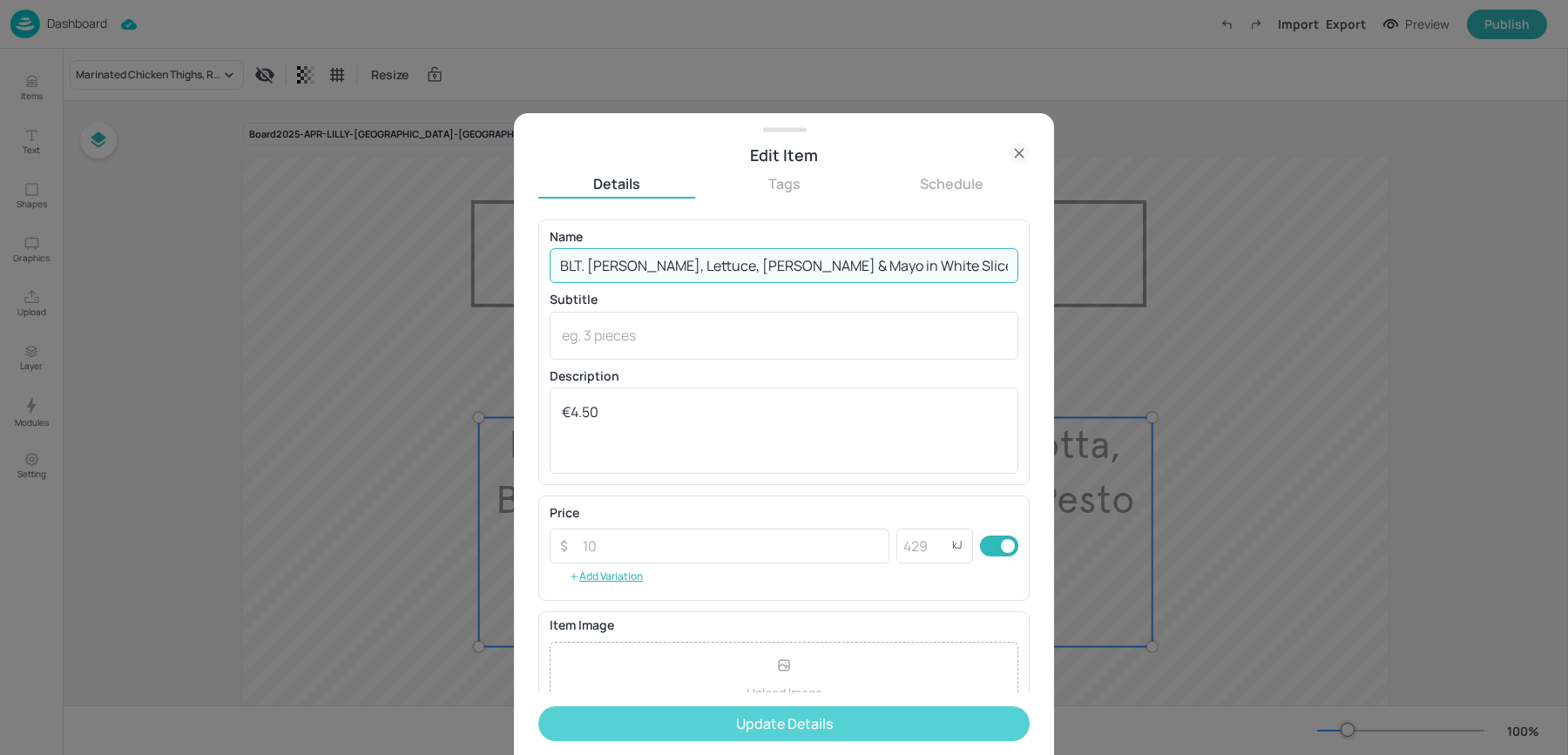 type on "BLT. Bacon, Lettuce, Tomato & Mayo in White Sliced Bloomer Bread" 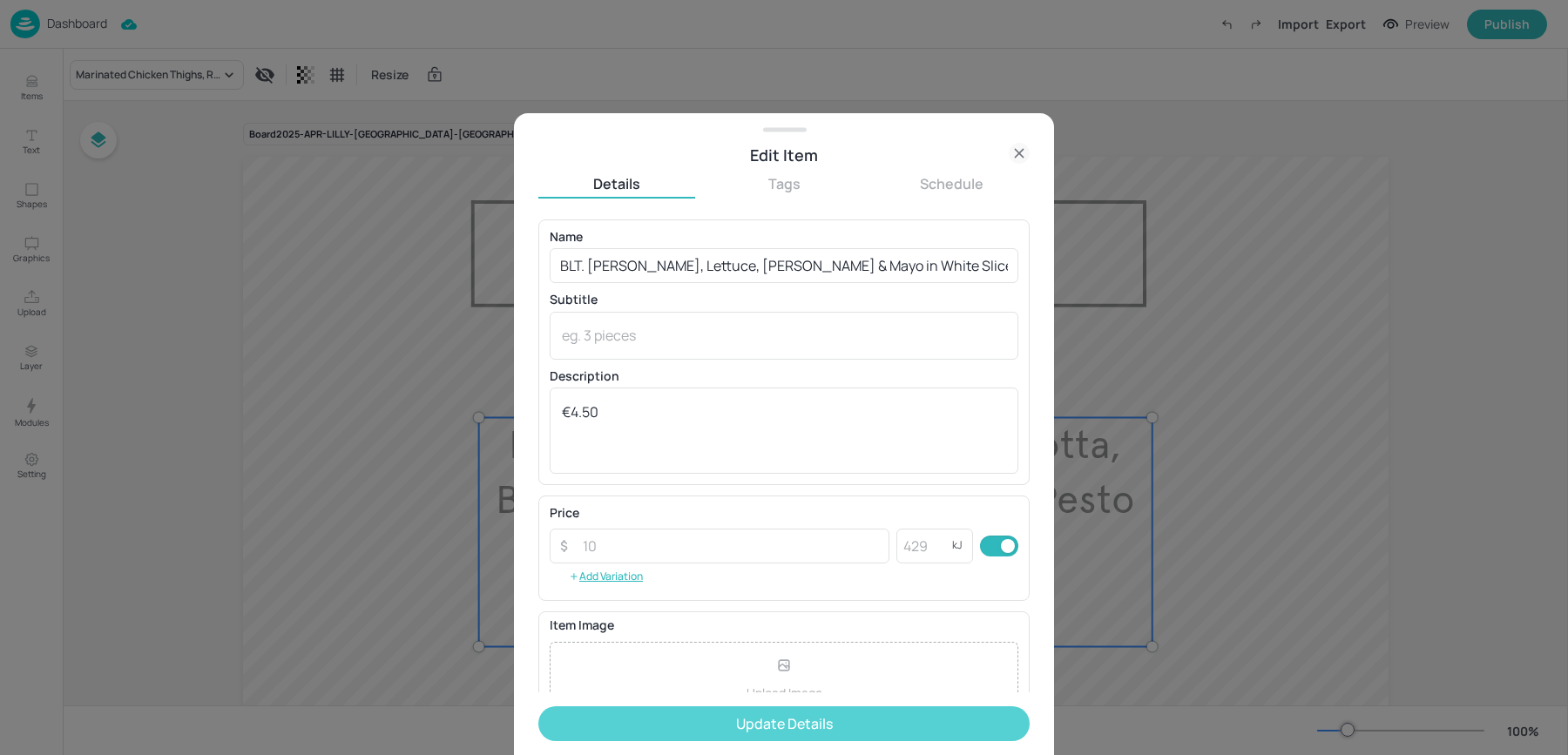 click on "Update Details" at bounding box center (784, 724) 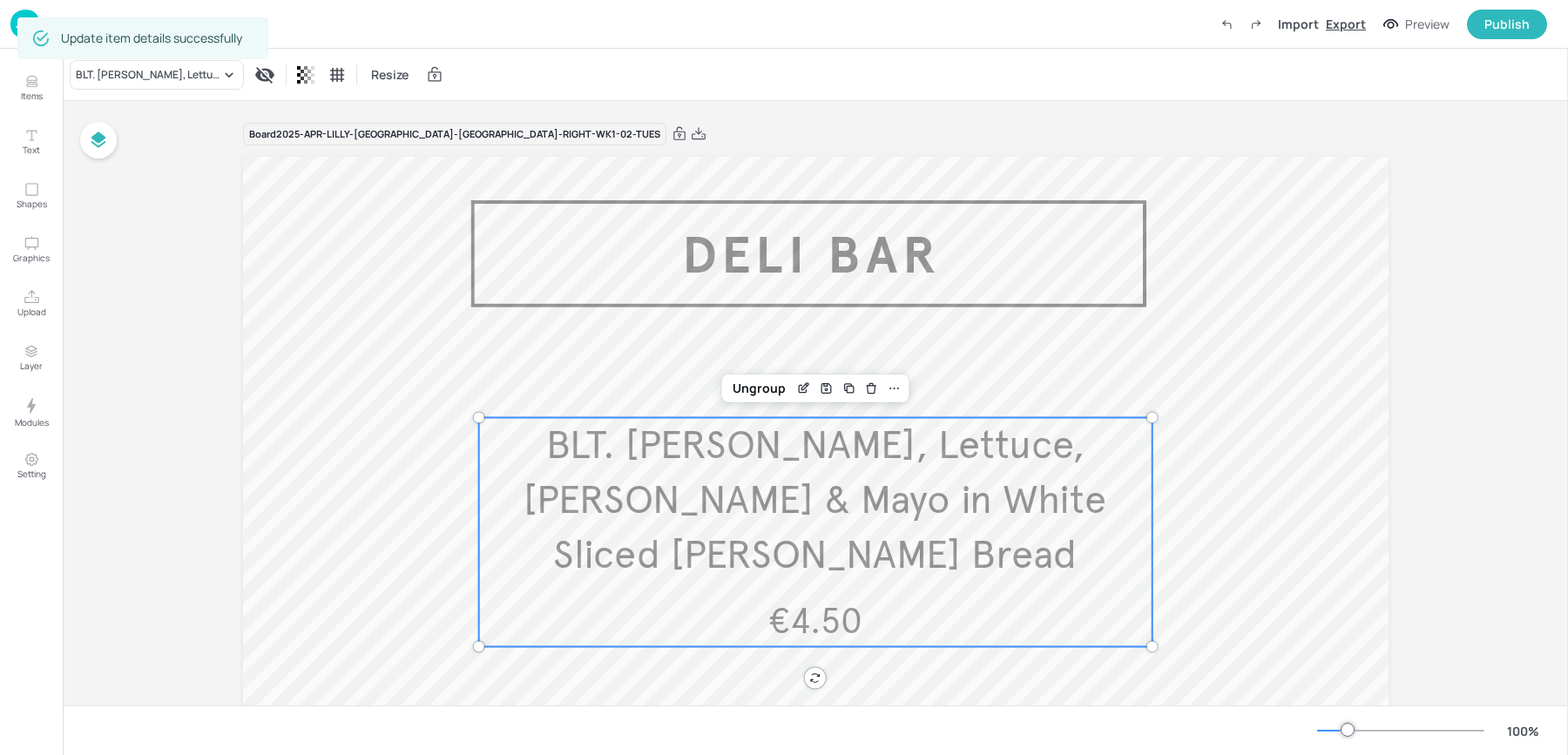 click on "Export" at bounding box center (1346, 24) 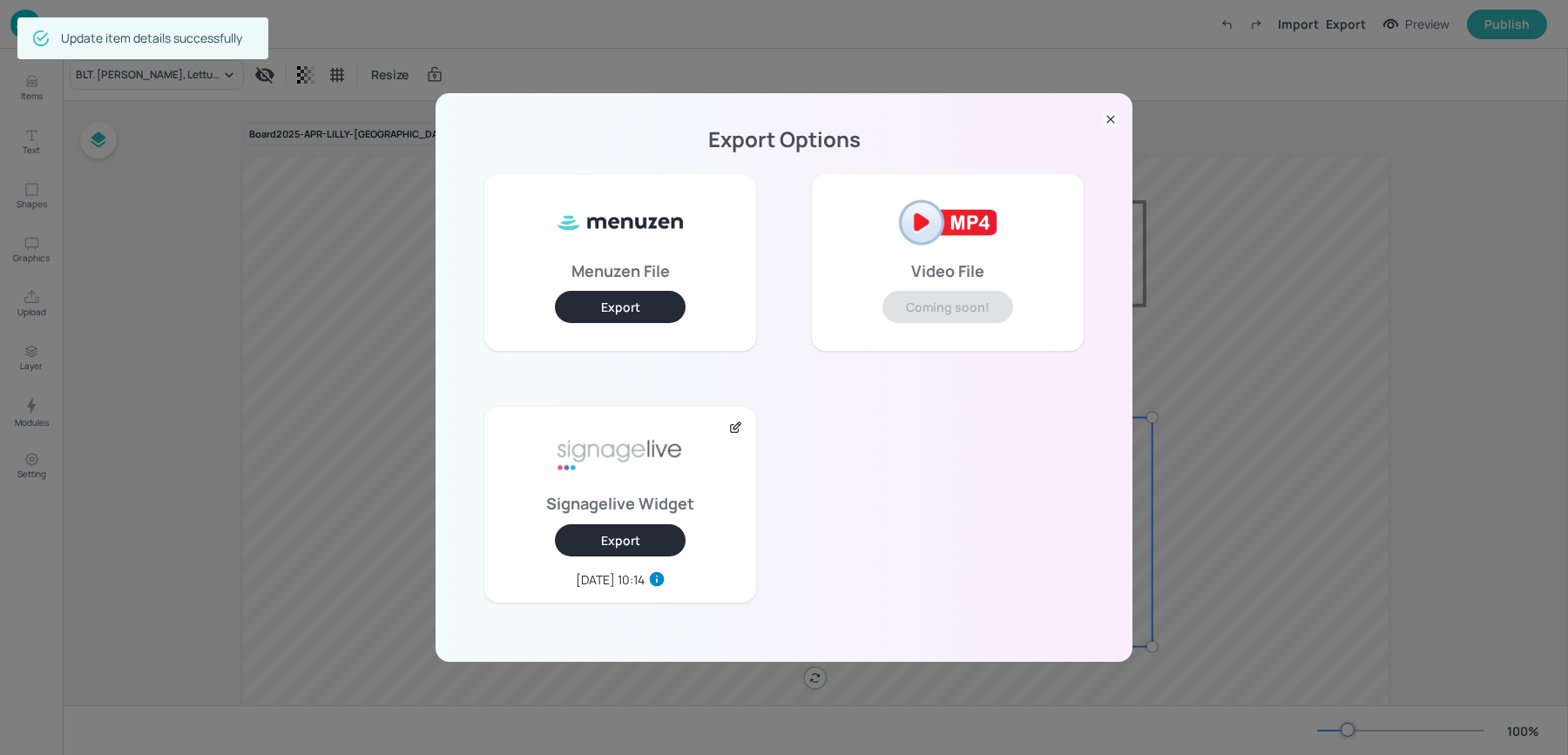 click on "Export" at bounding box center (620, 540) 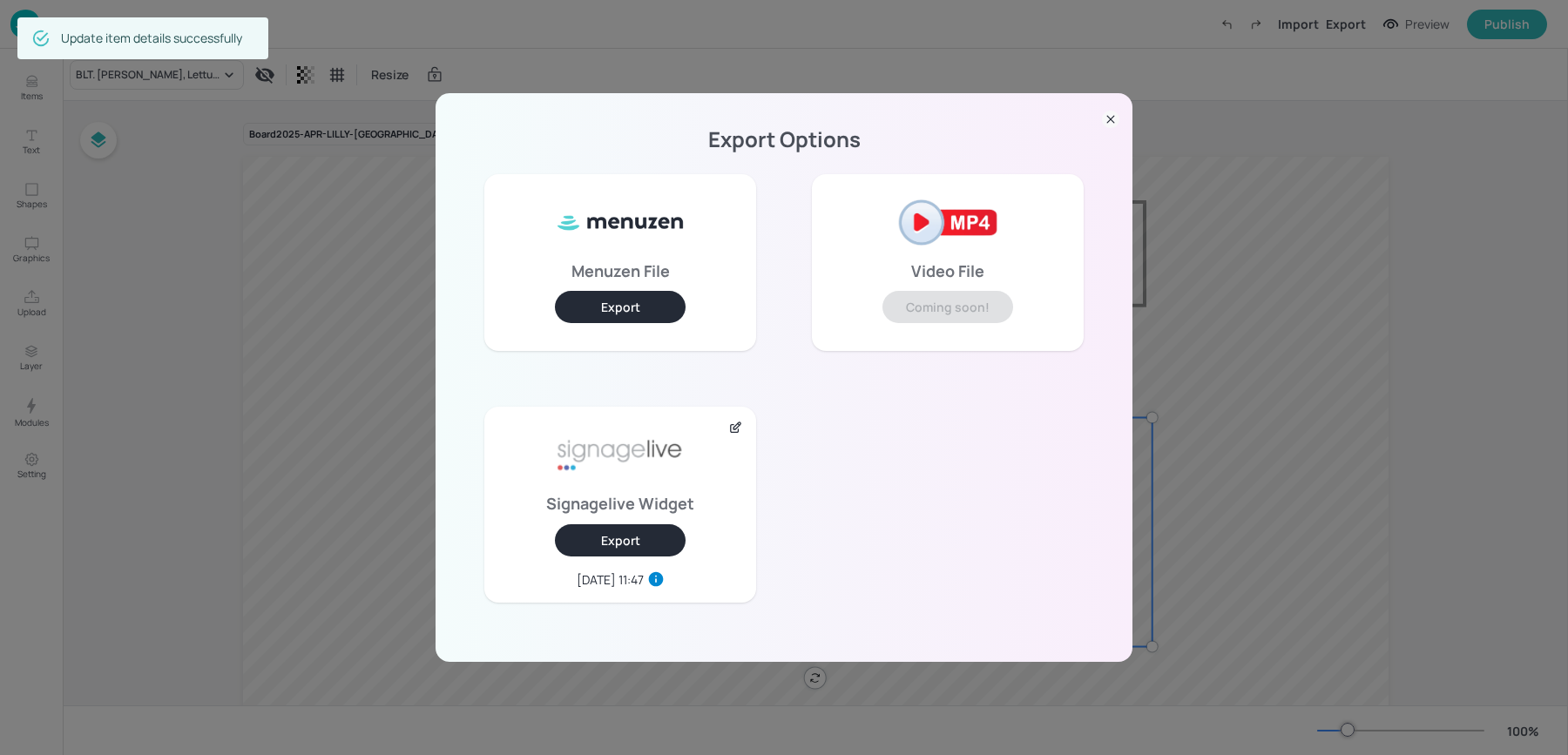 click on "Export Options Menuzen File Export Video File Coming soon! Signagelive Widget Export 2025-07-22, 11:47" at bounding box center (784, 377) 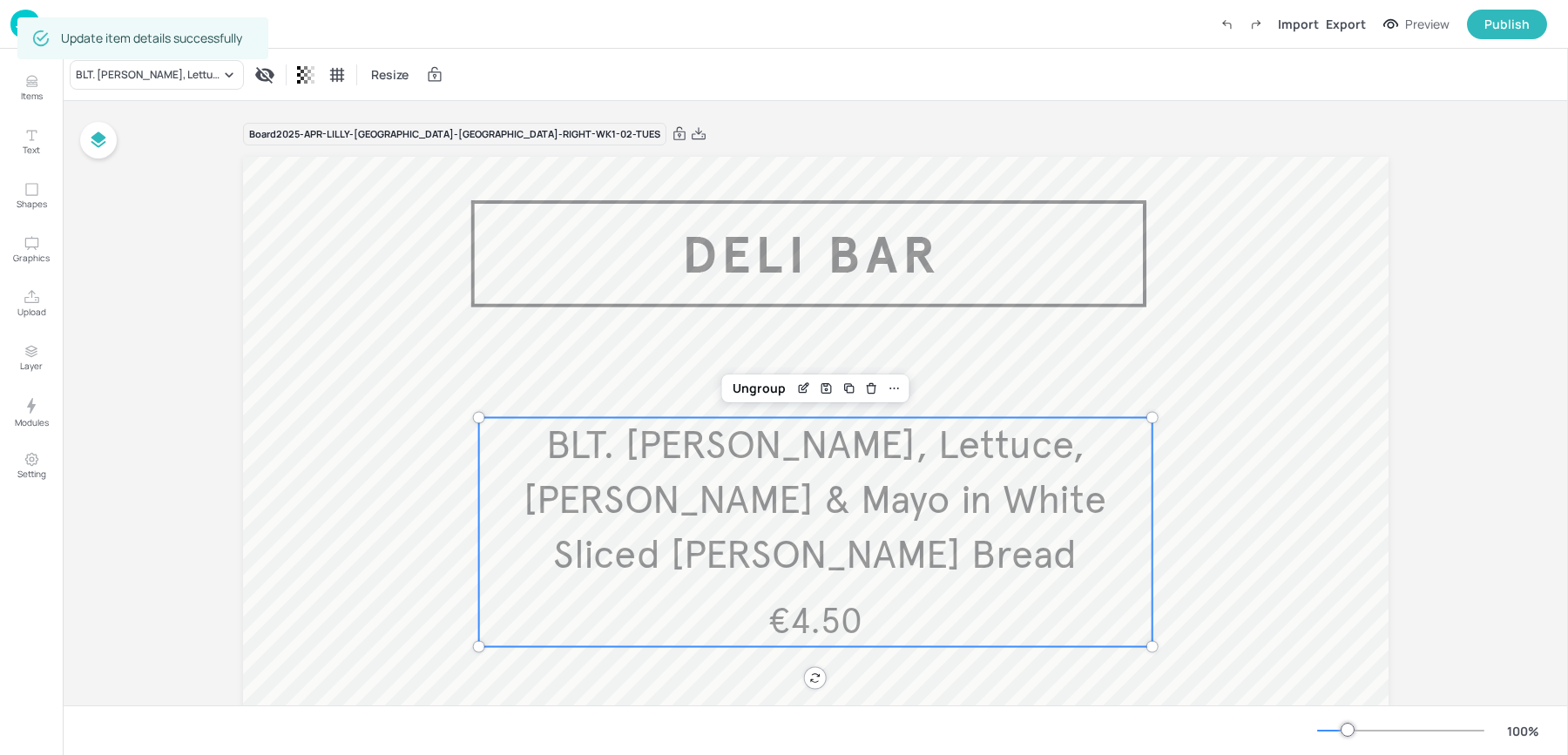 click at bounding box center (25, 24) 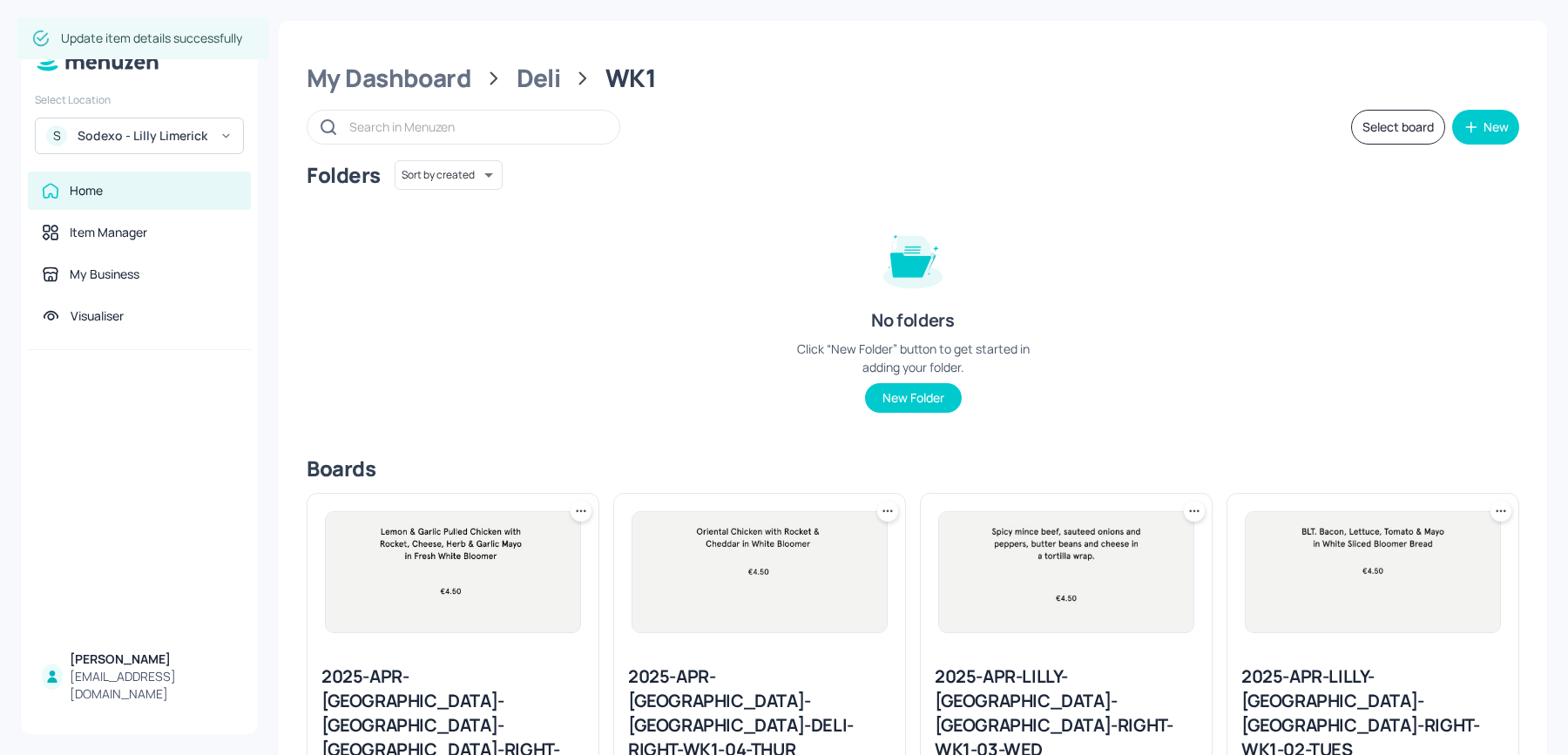 click on "Sodexo - Lilly Limerick" at bounding box center [143, 136] 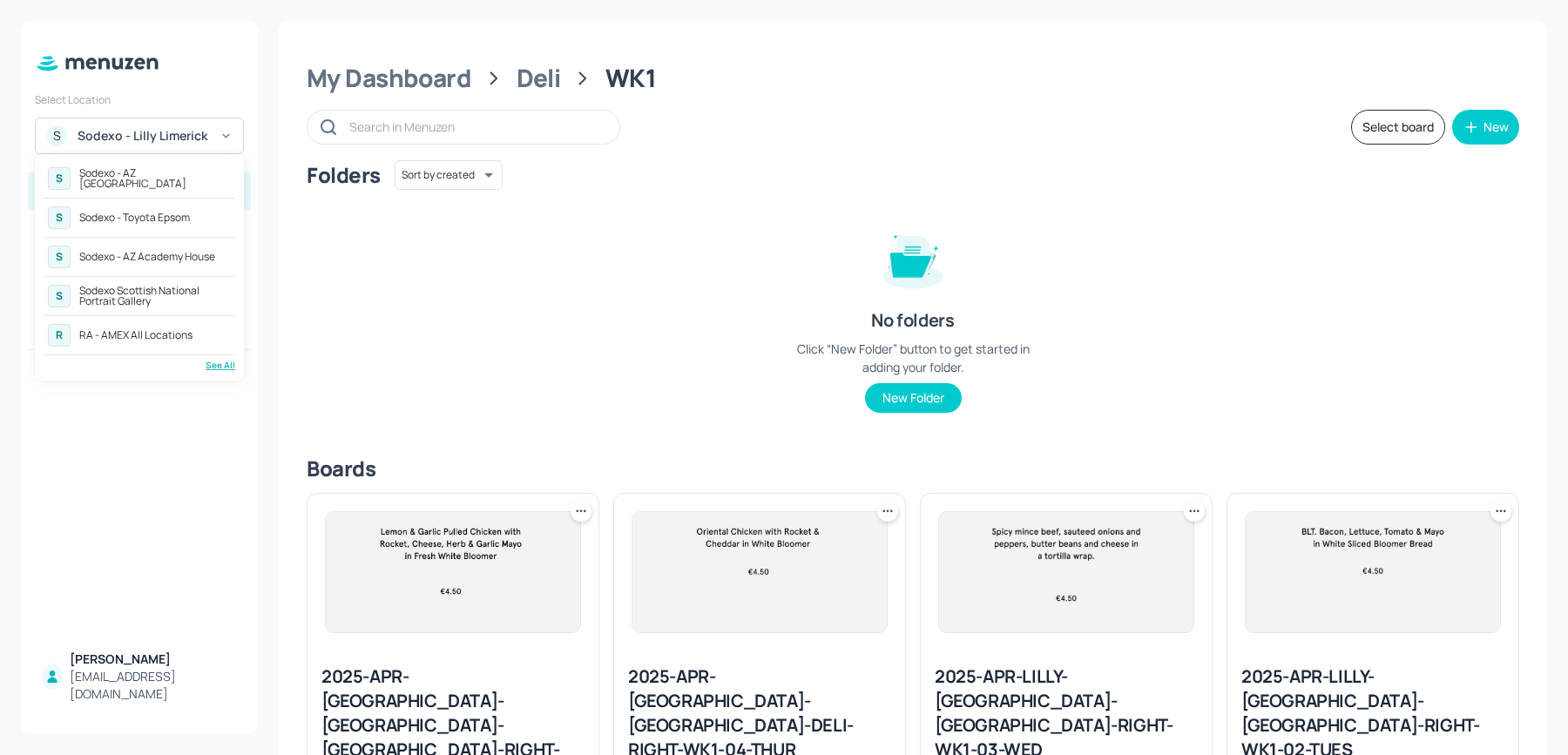 click on "RA - AMEX All Locations" at bounding box center [136, 335] 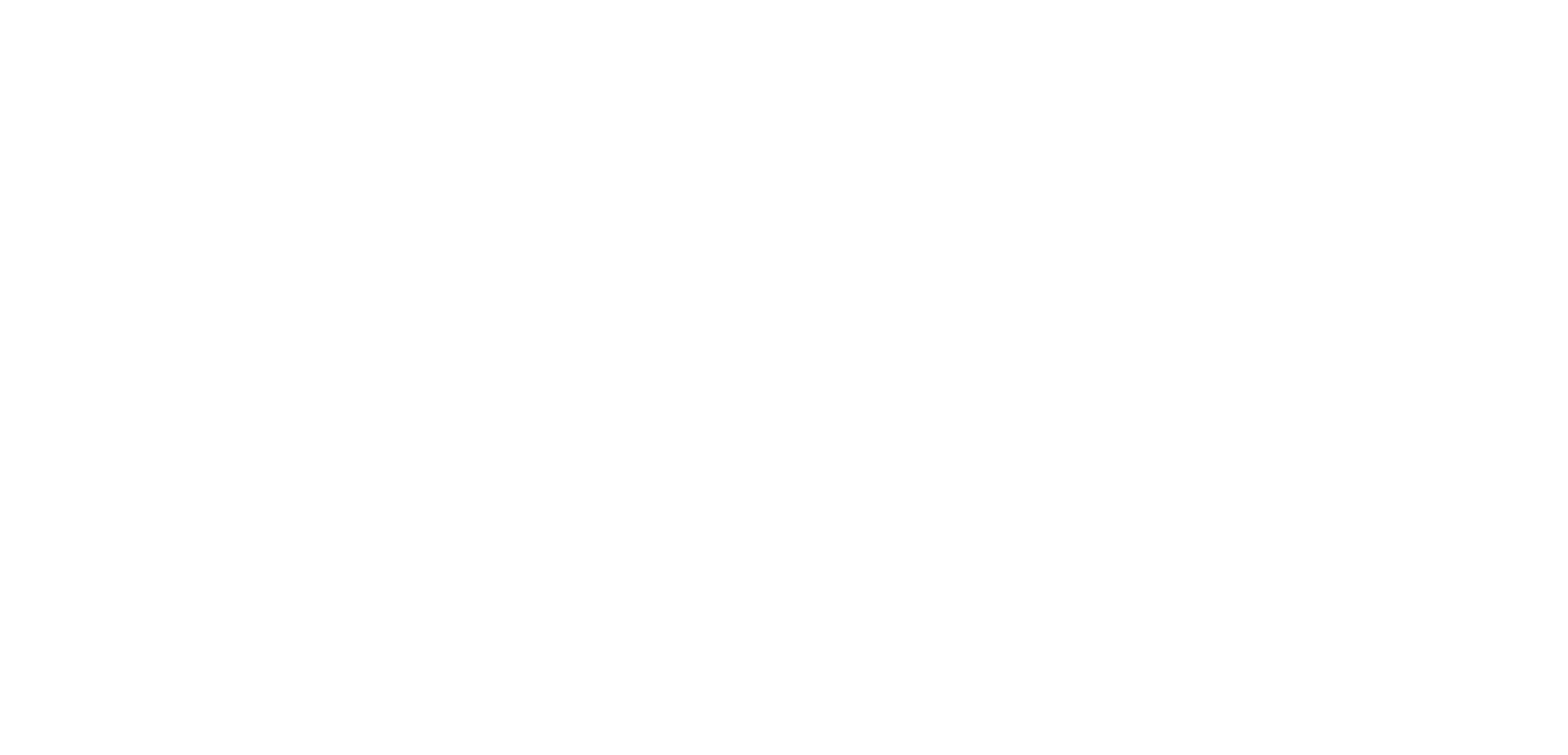 scroll, scrollTop: 0, scrollLeft: 0, axis: both 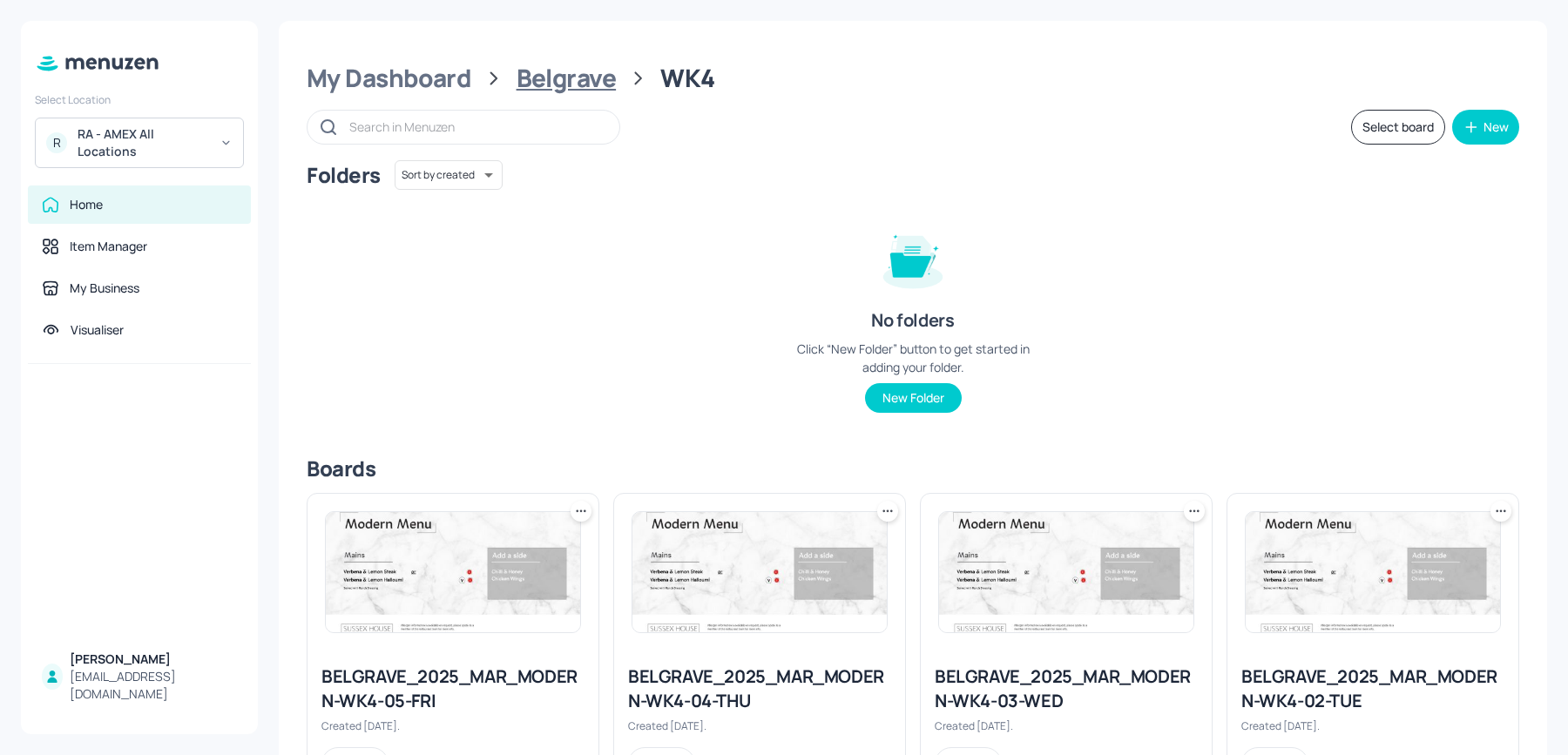 click on "Belgrave" at bounding box center (566, 78) 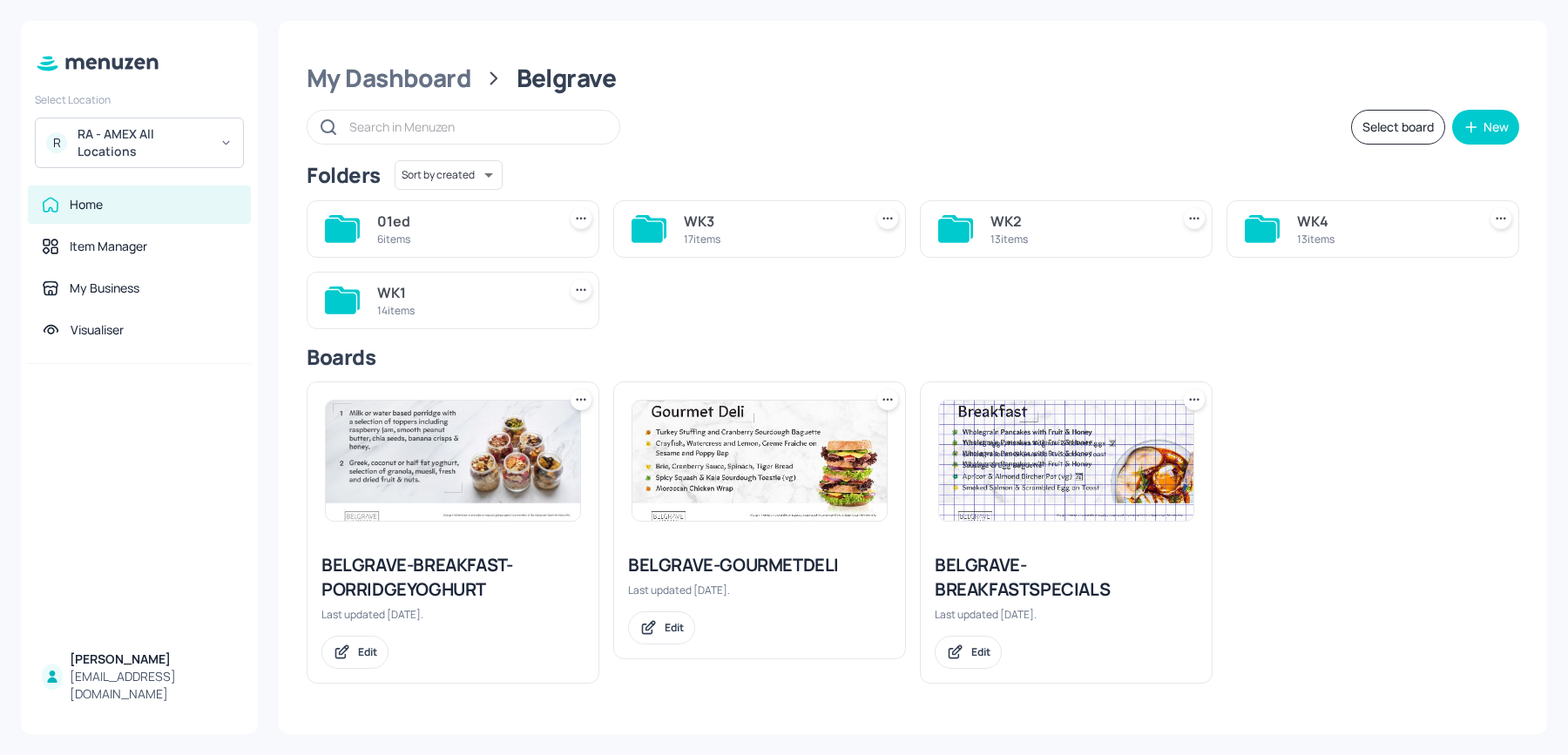 click on "WK4 13  items" at bounding box center (1373, 229) 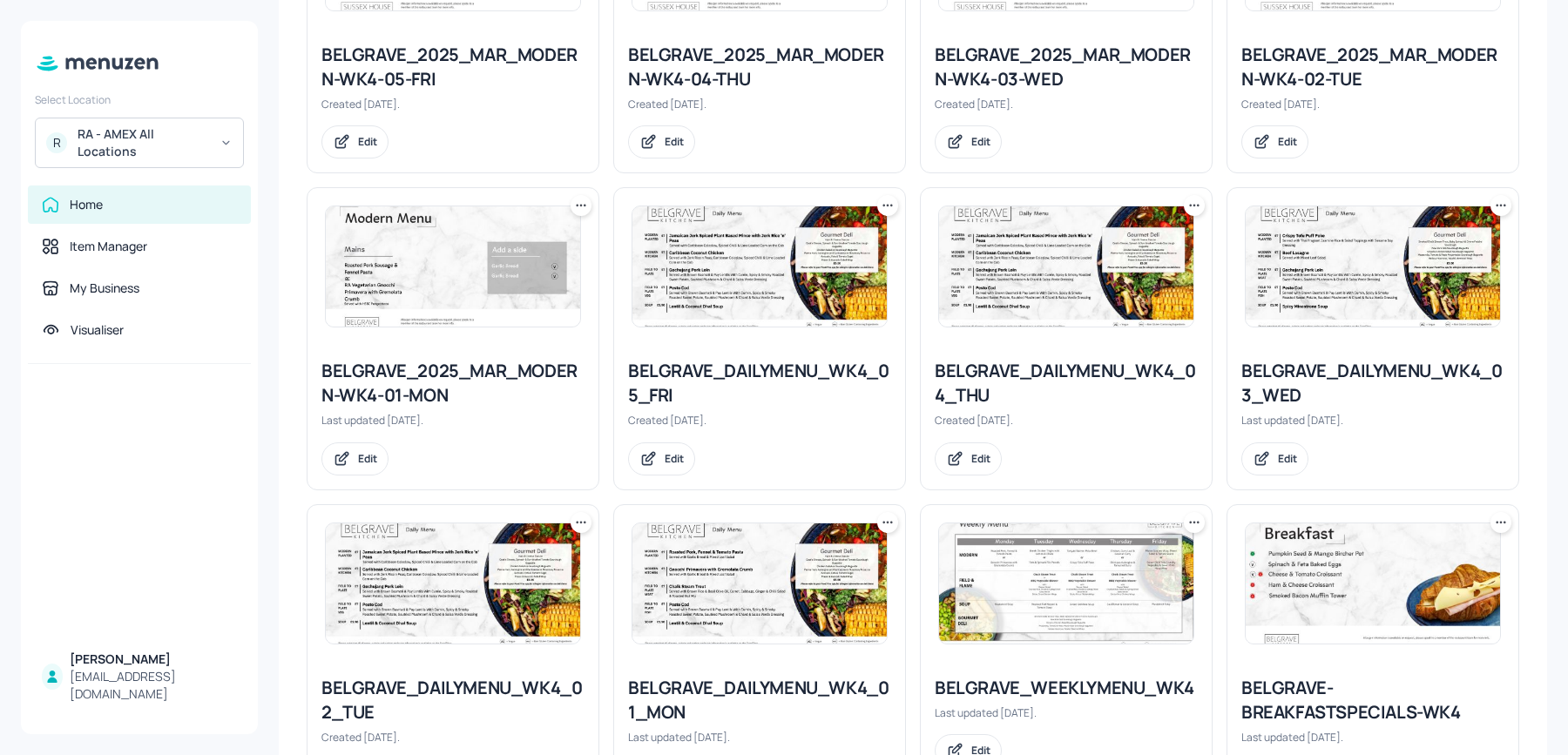 scroll, scrollTop: 651, scrollLeft: 0, axis: vertical 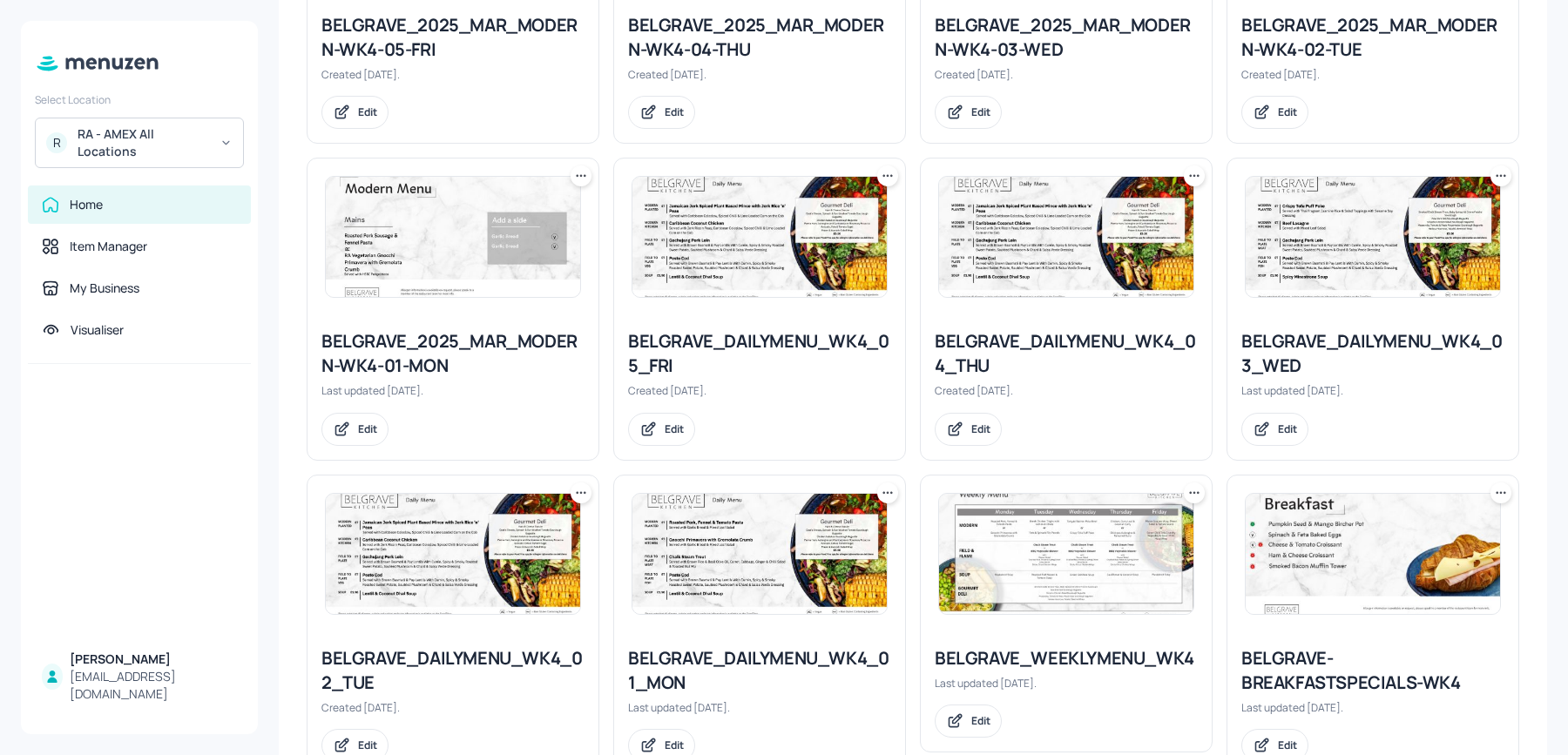 click on "BELGRAVE_DAILYMENU_WK4_02_TUE" at bounding box center [453, 671] 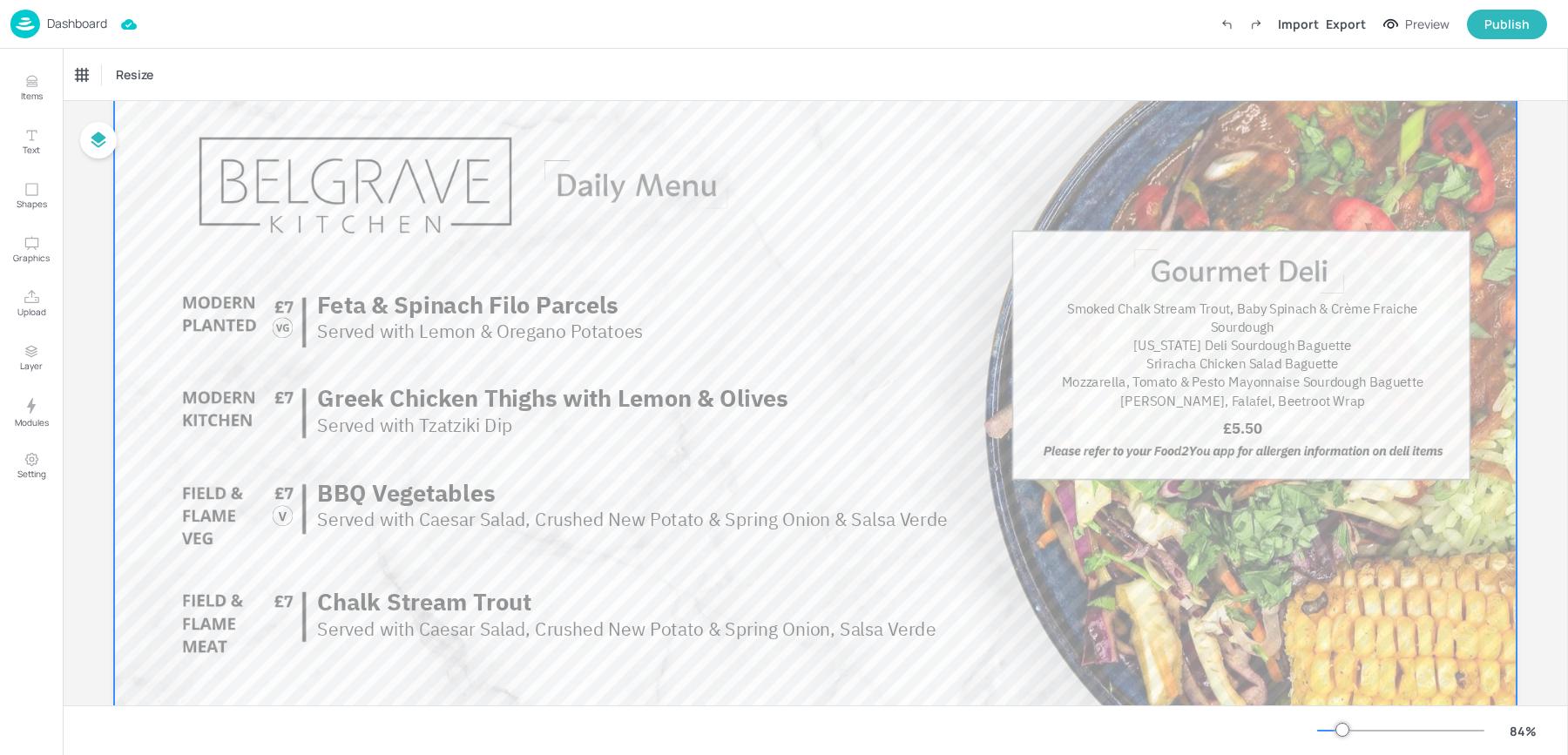 scroll, scrollTop: 132, scrollLeft: 0, axis: vertical 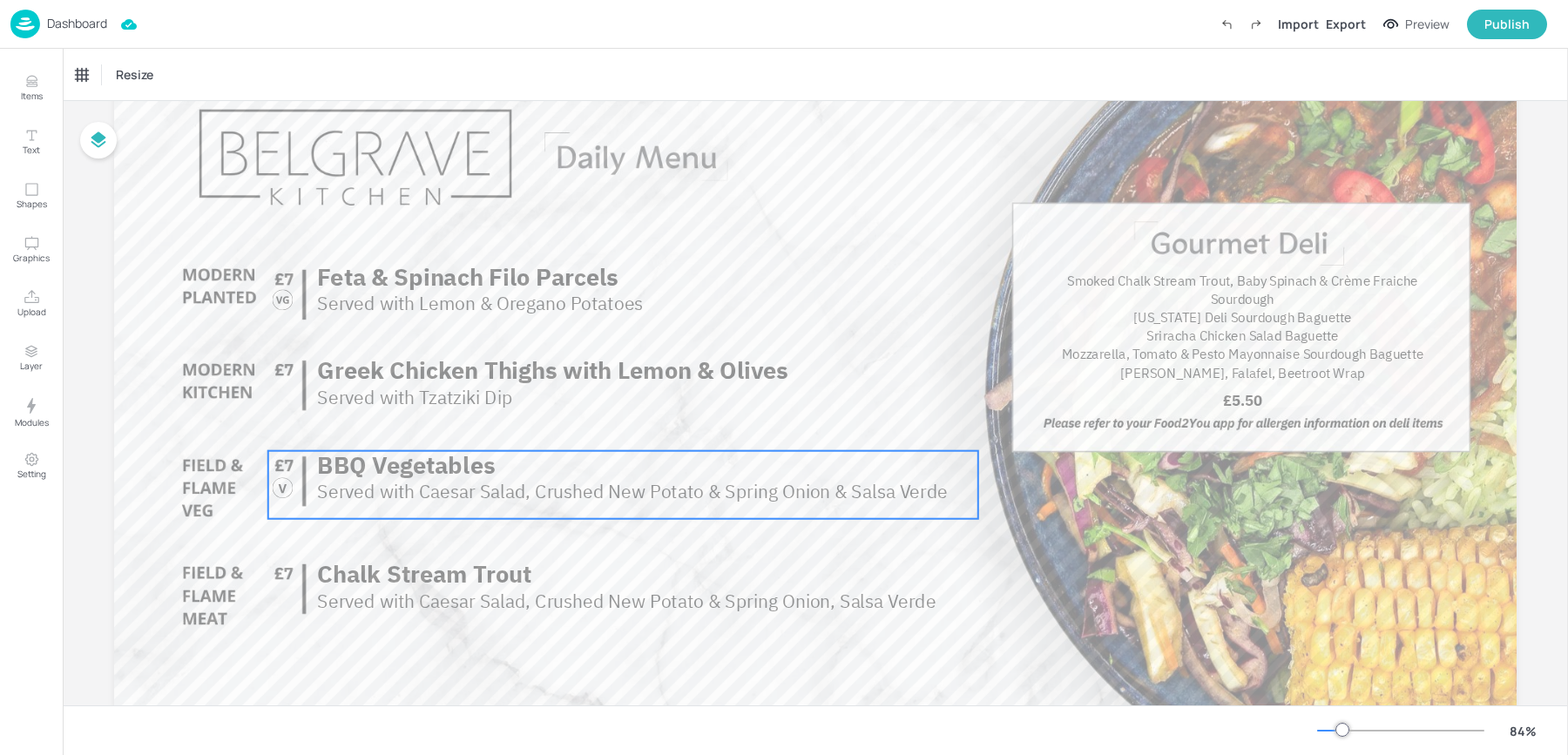 click on "BBQ Vegetables" at bounding box center [647, 465] 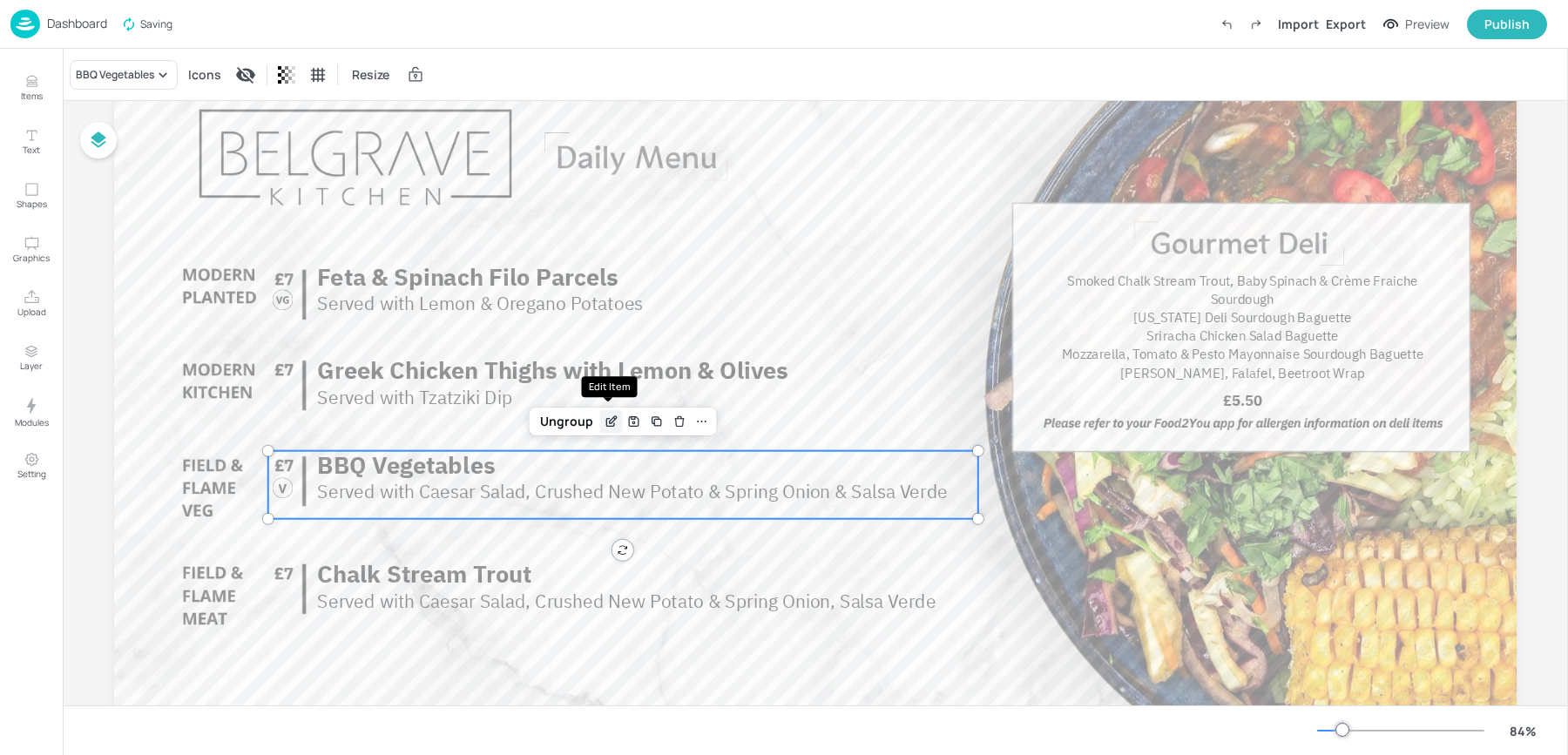 click 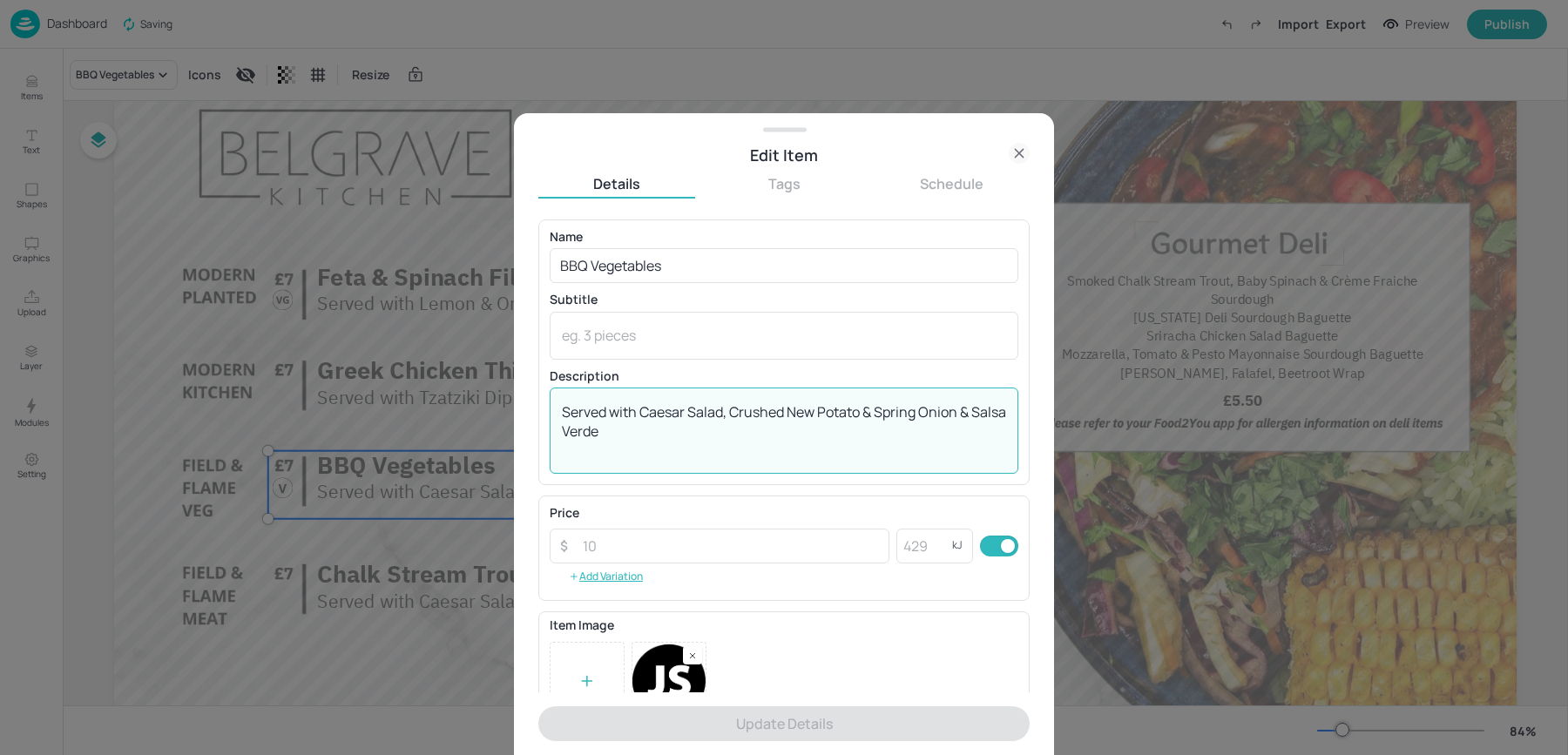 click on "Served with Caesar Salad, Crushed New Potato & Spring Onion & Salsa Verde" at bounding box center (784, 431) 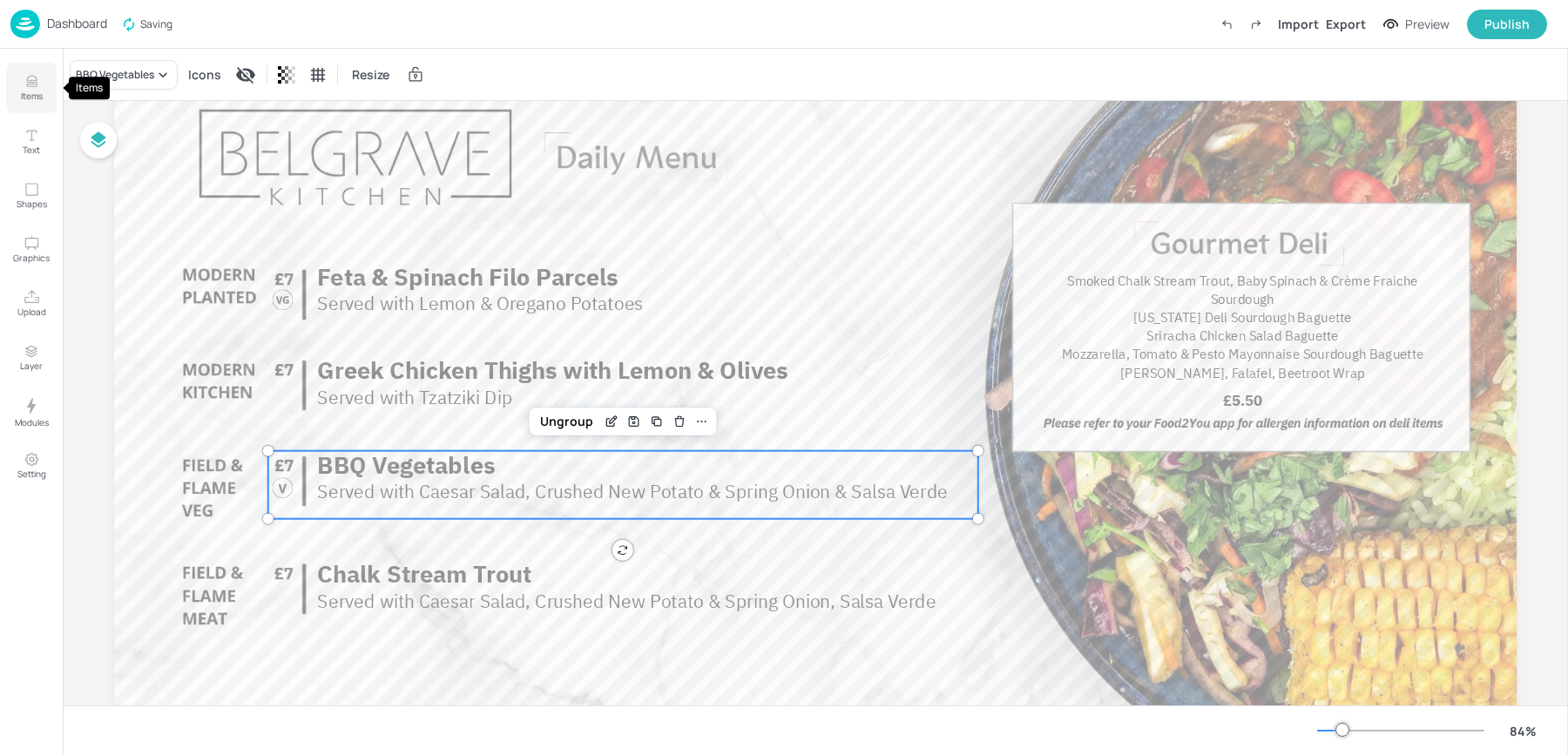 click on "Items" at bounding box center (31, 88) 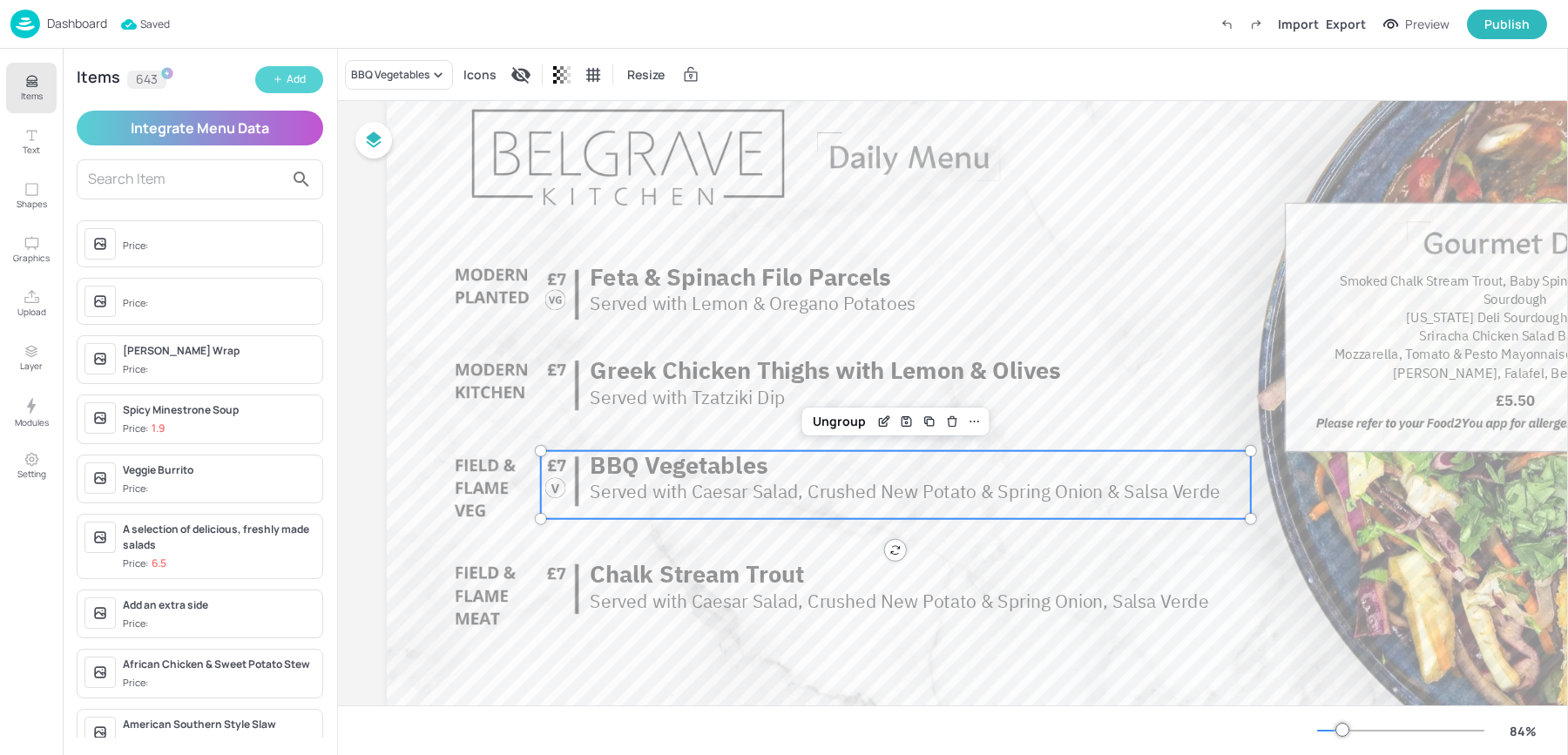 click on "Add" at bounding box center [296, 79] 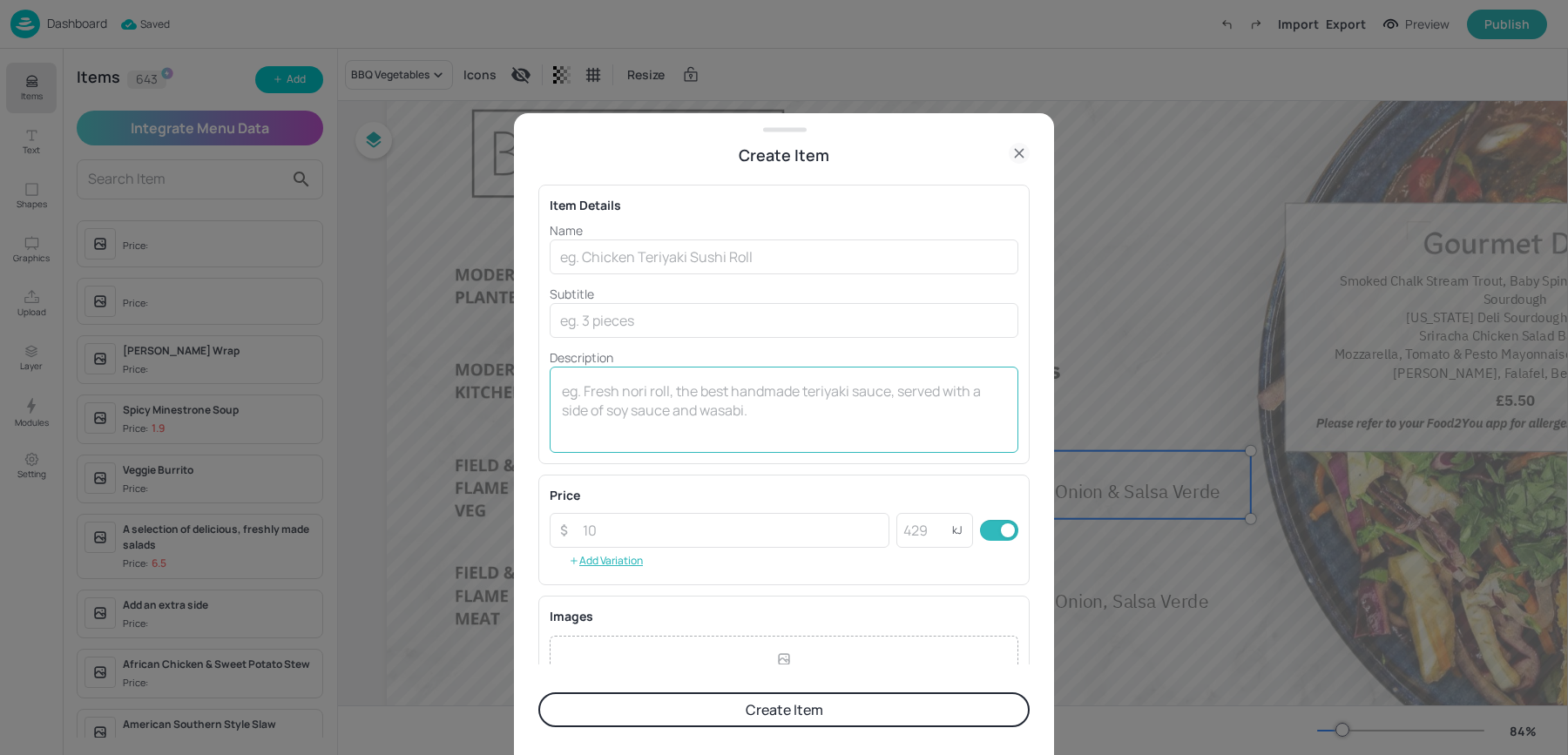 click at bounding box center (784, 410) 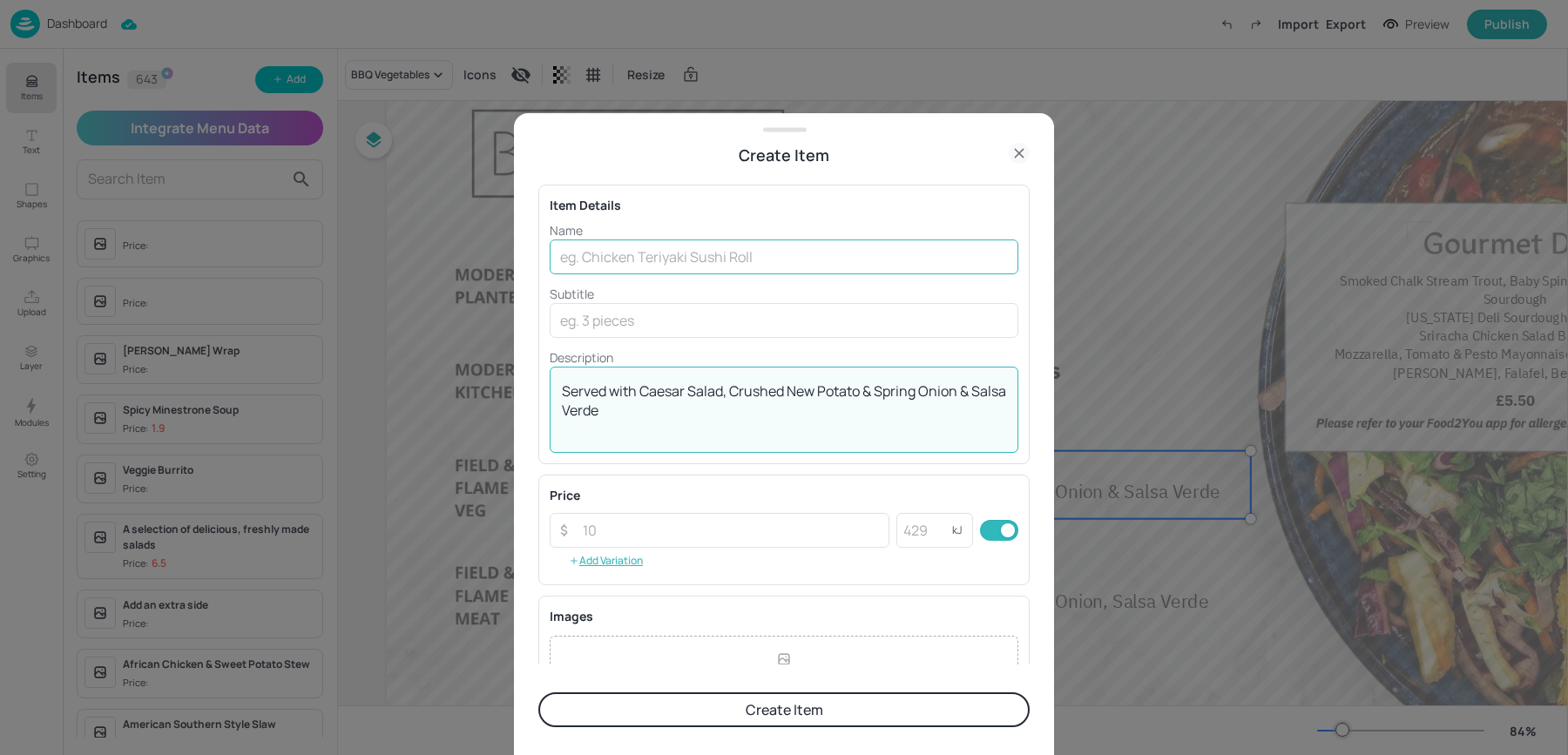 type on "Served with Caesar Salad, Crushed New Potato & Spring Onion & Salsa Verde" 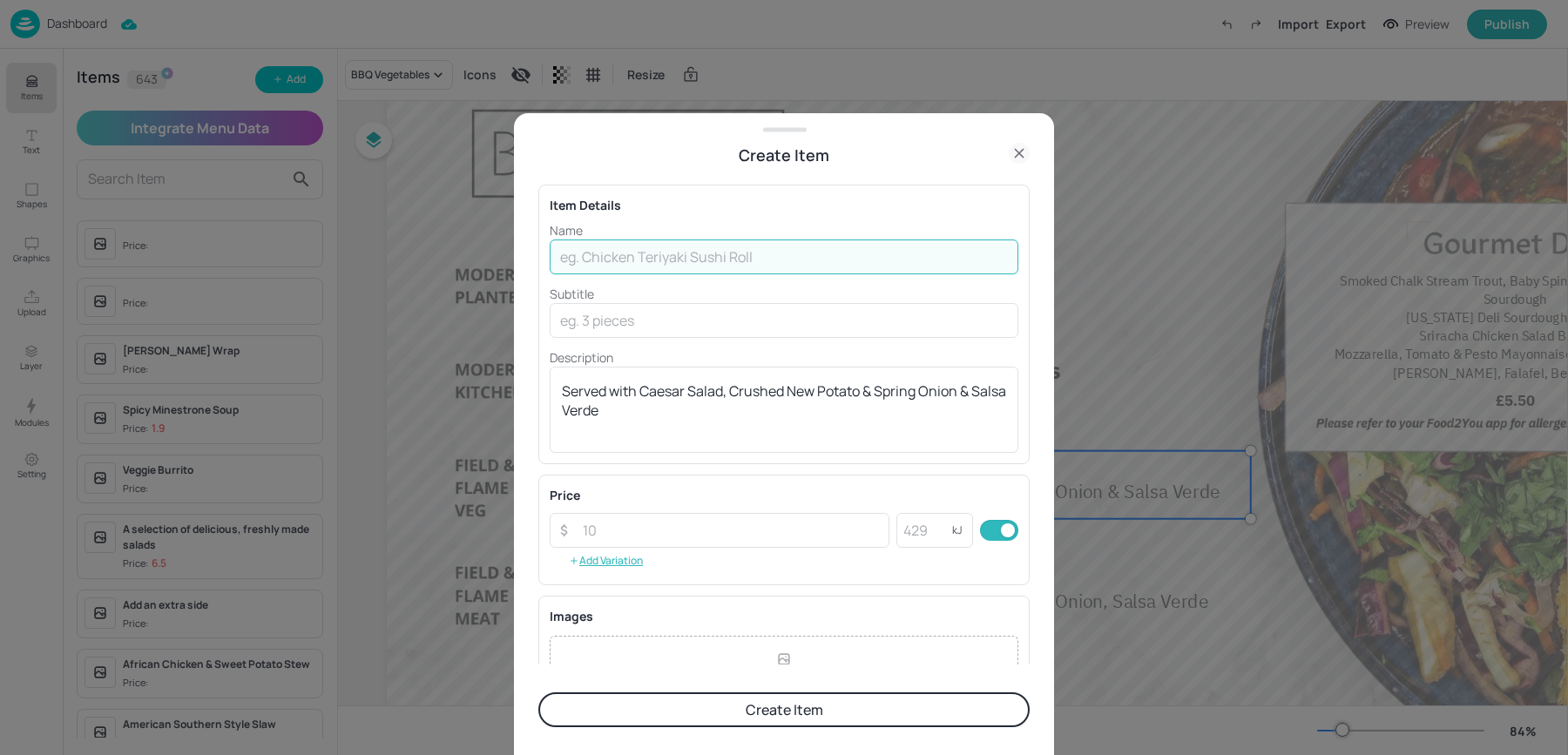click at bounding box center [784, 257] 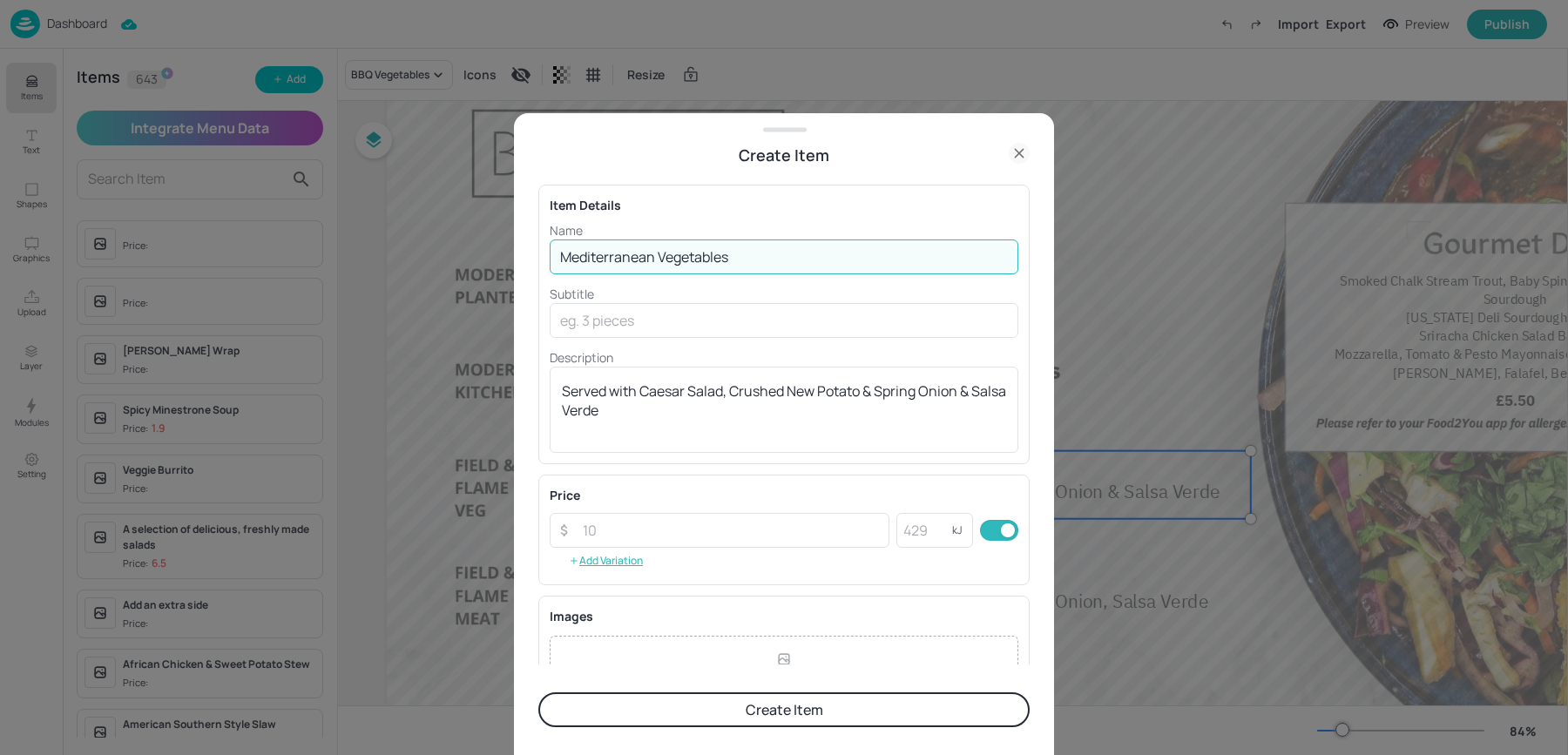 type on "Mediterranean Vegetables" 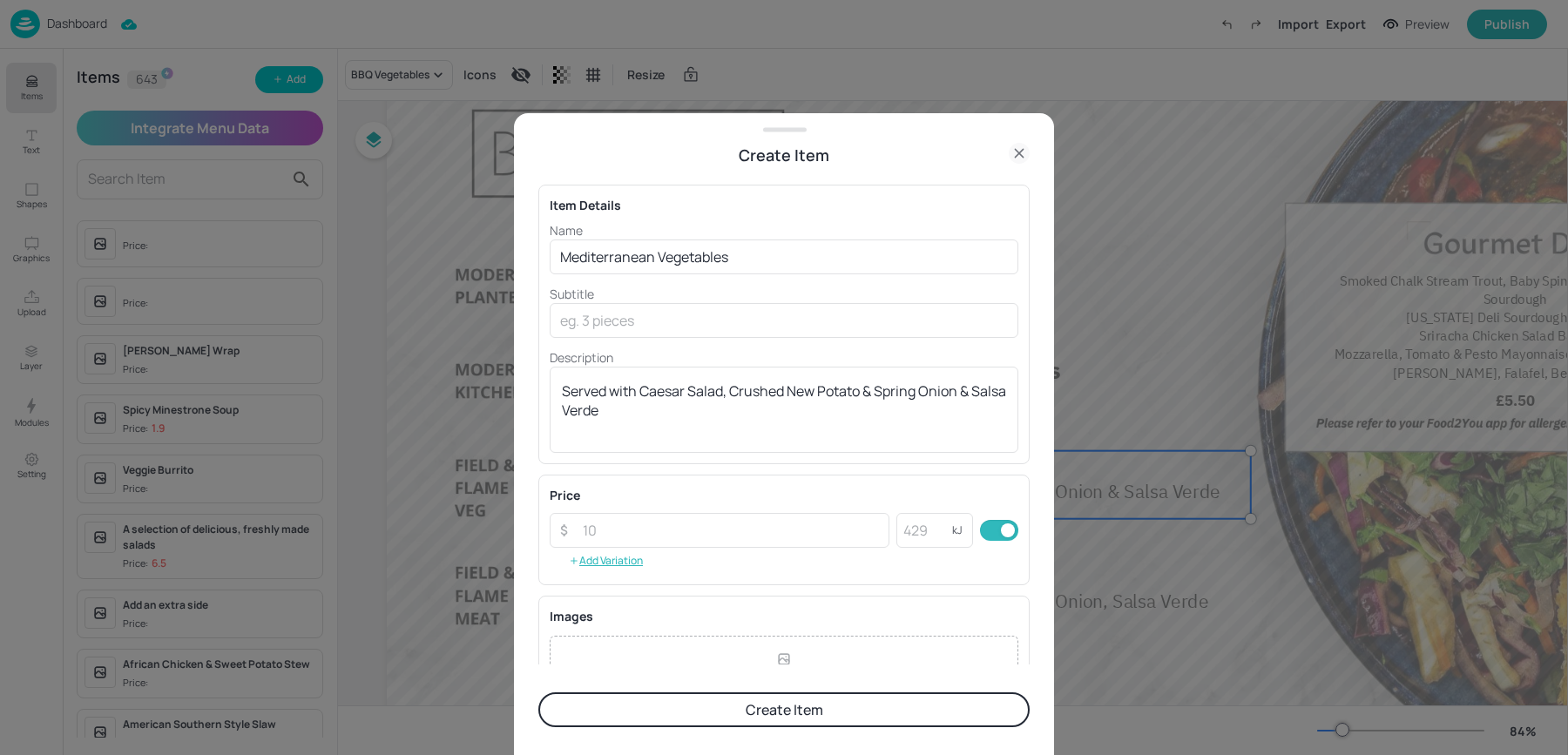 click on "Create Item" at bounding box center [784, 710] 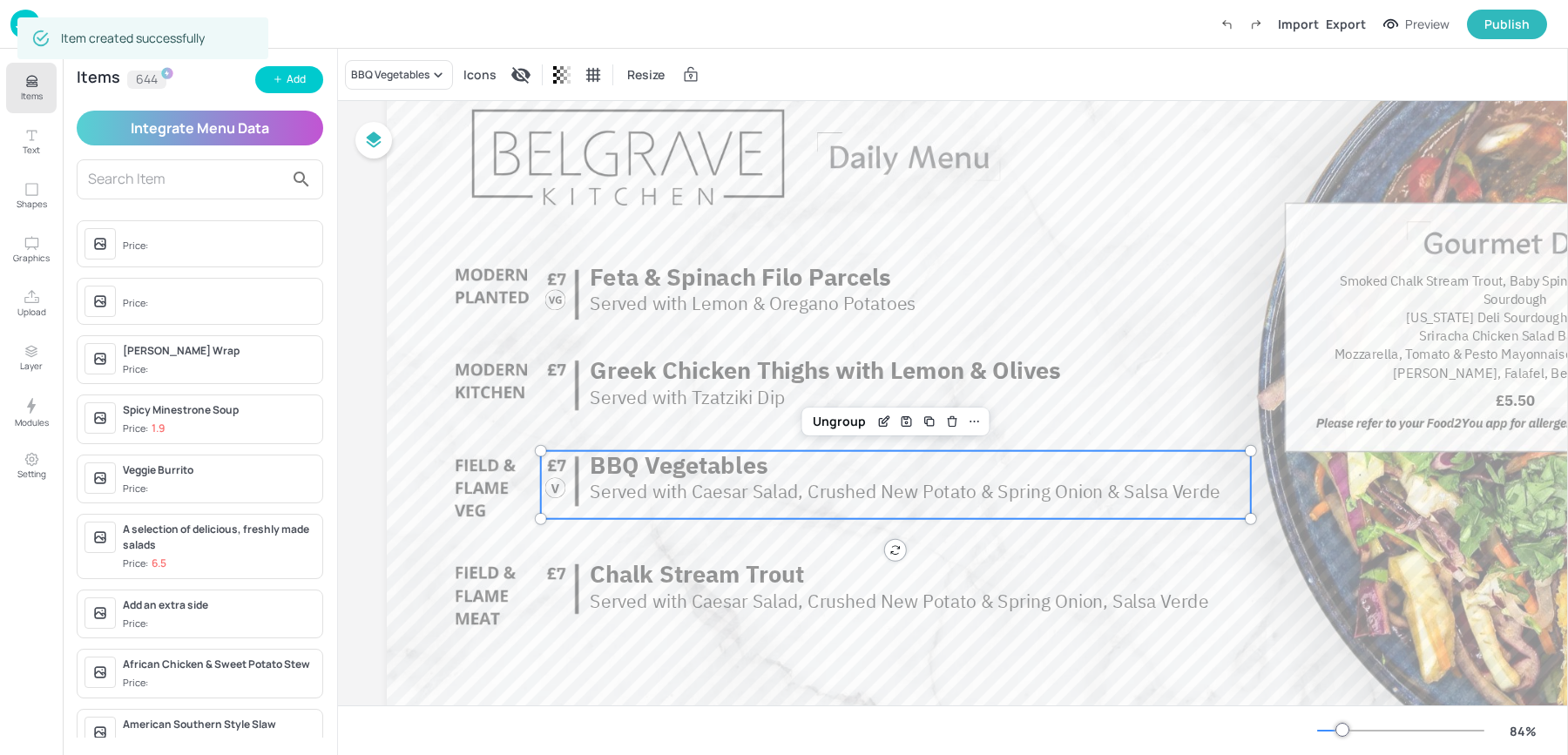 click on "Item created successfully" at bounding box center (143, 38) 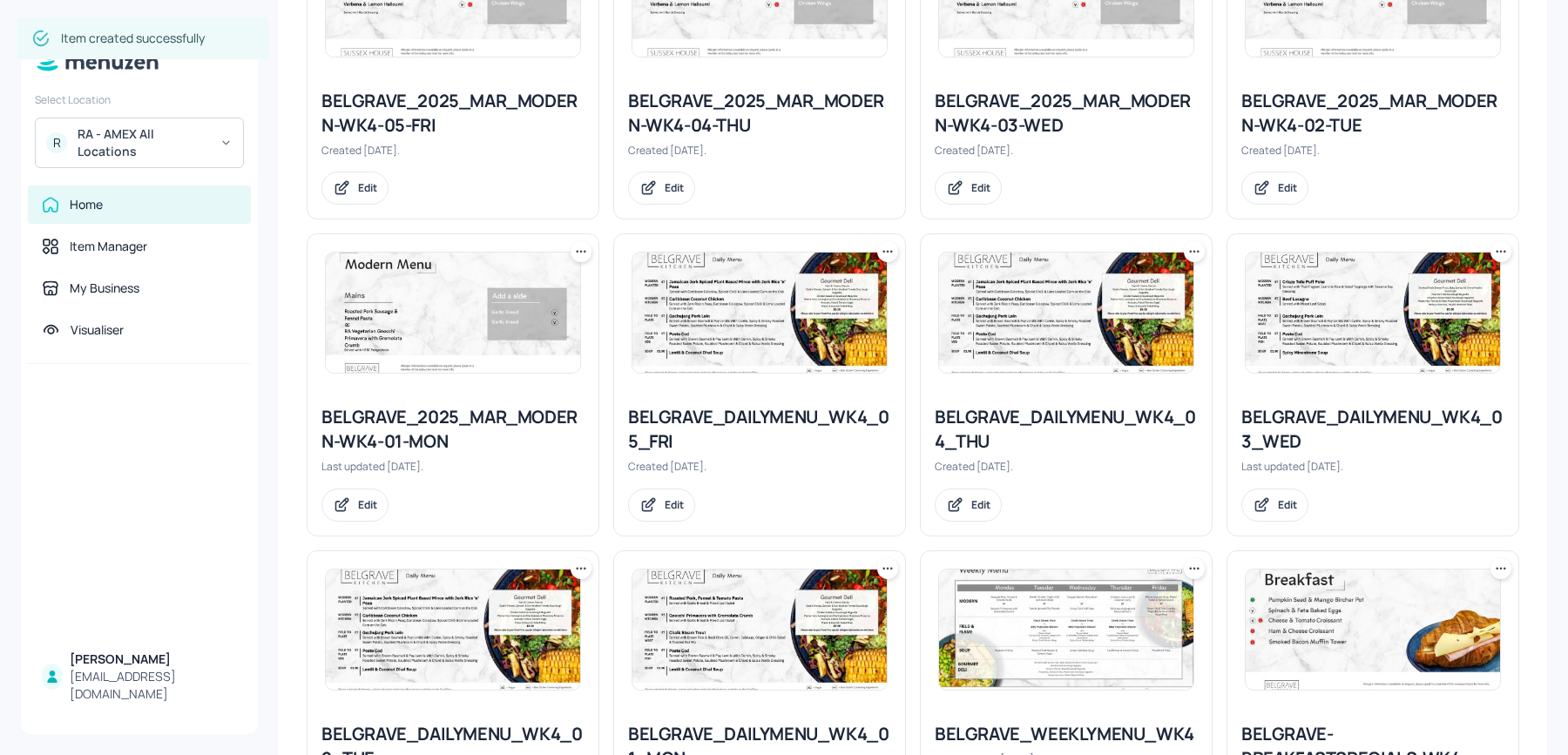scroll, scrollTop: 575, scrollLeft: 0, axis: vertical 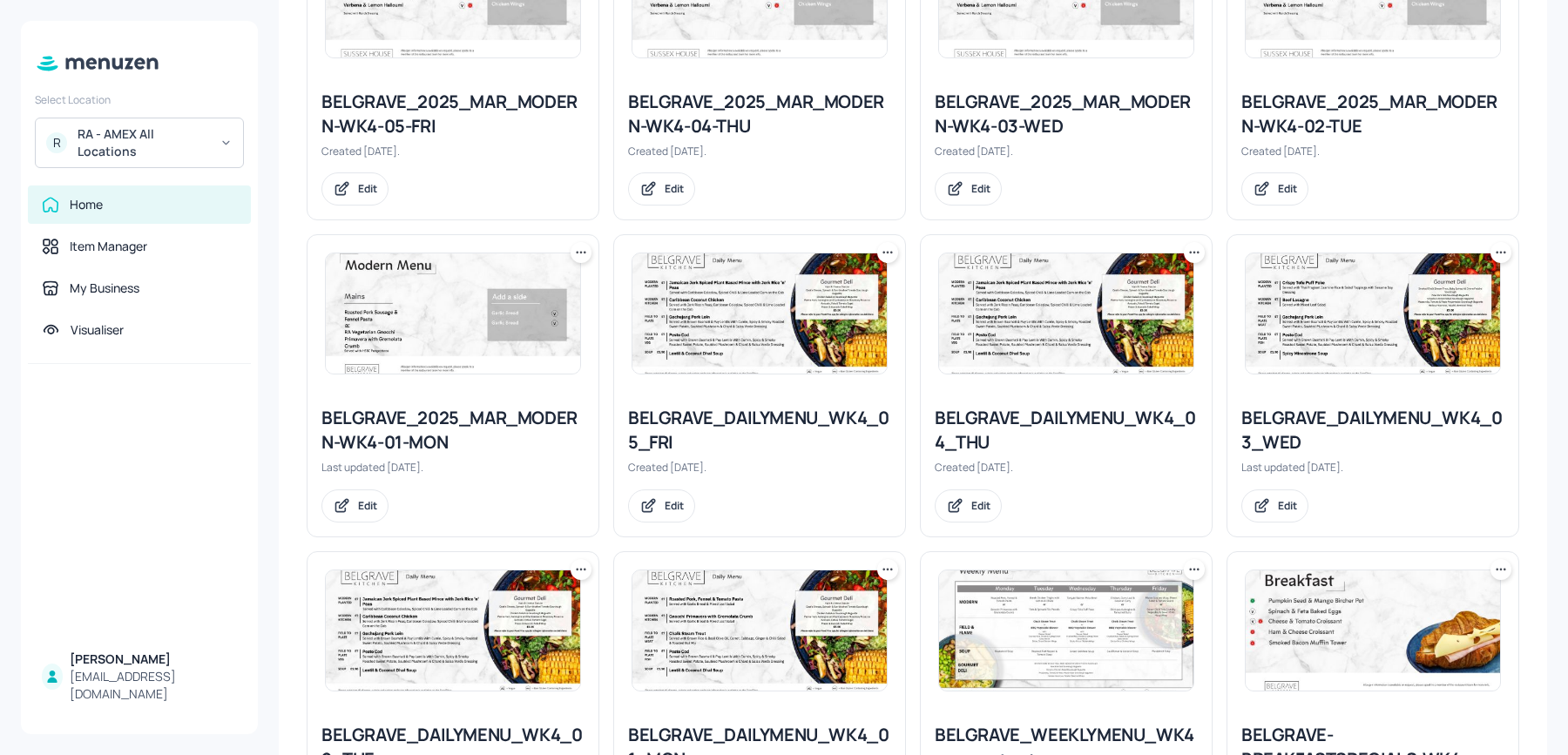click 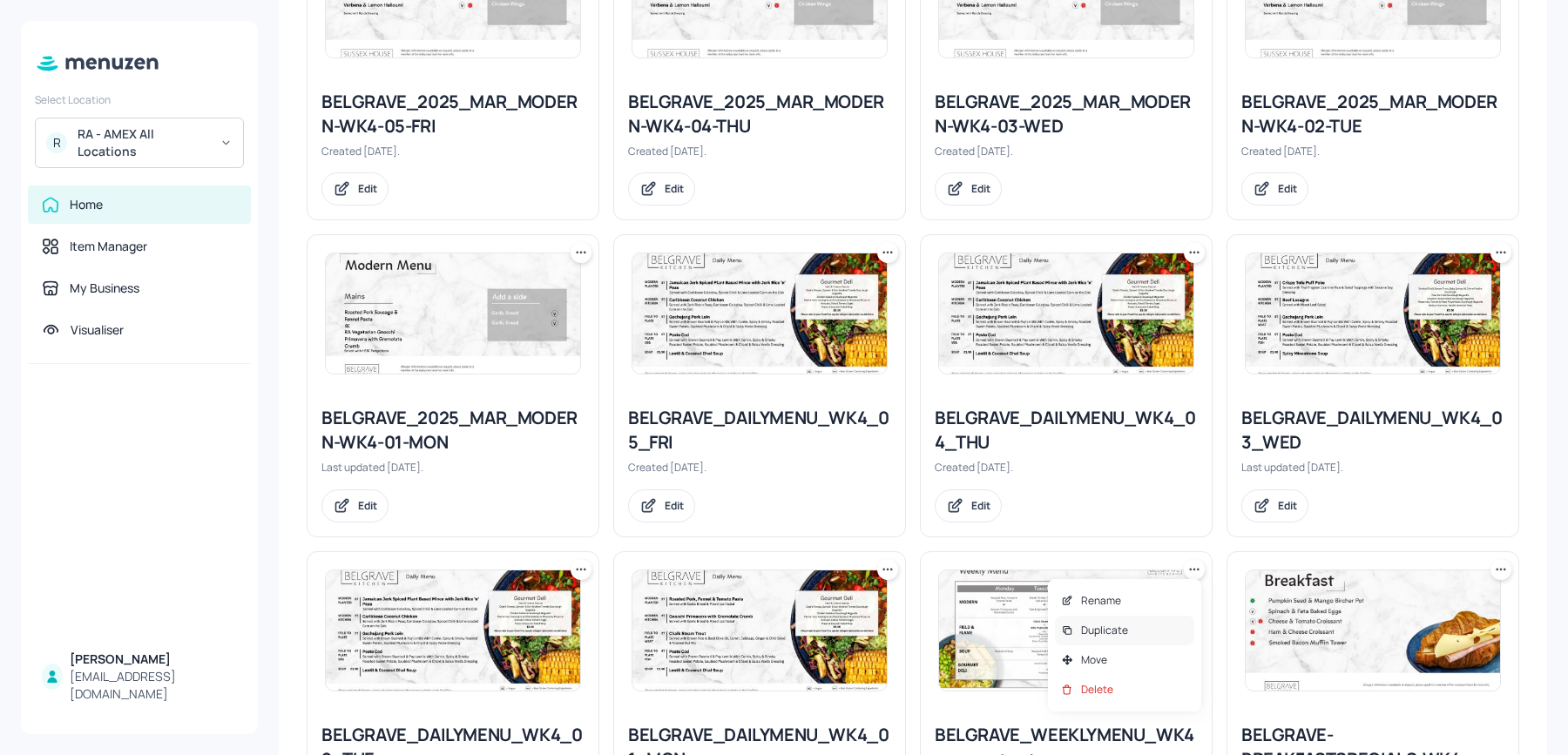 click on "Duplicate" at bounding box center (1105, 630) 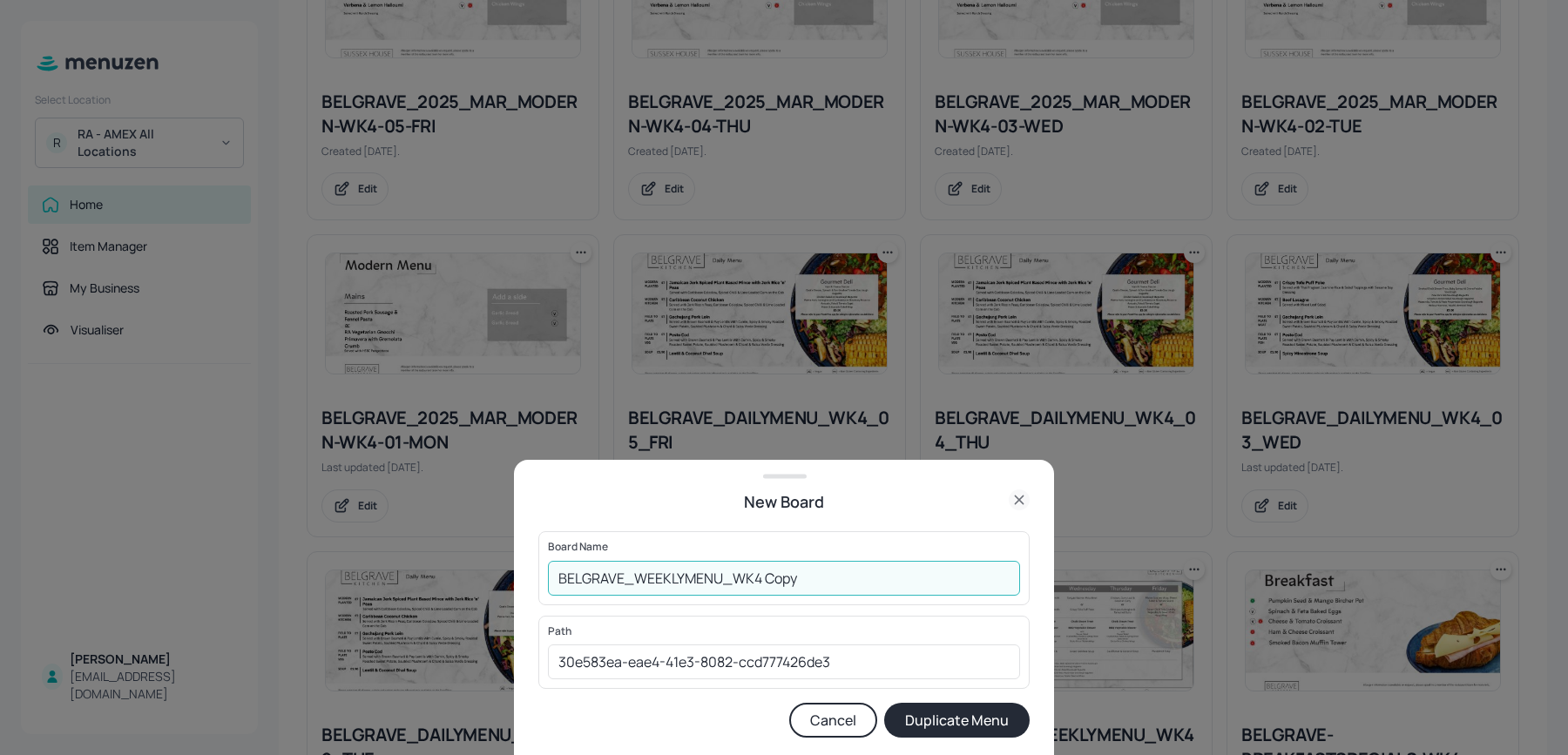 click on "BELGRAVE_WEEKLYMENU_WK4 Copy" at bounding box center (784, 578) 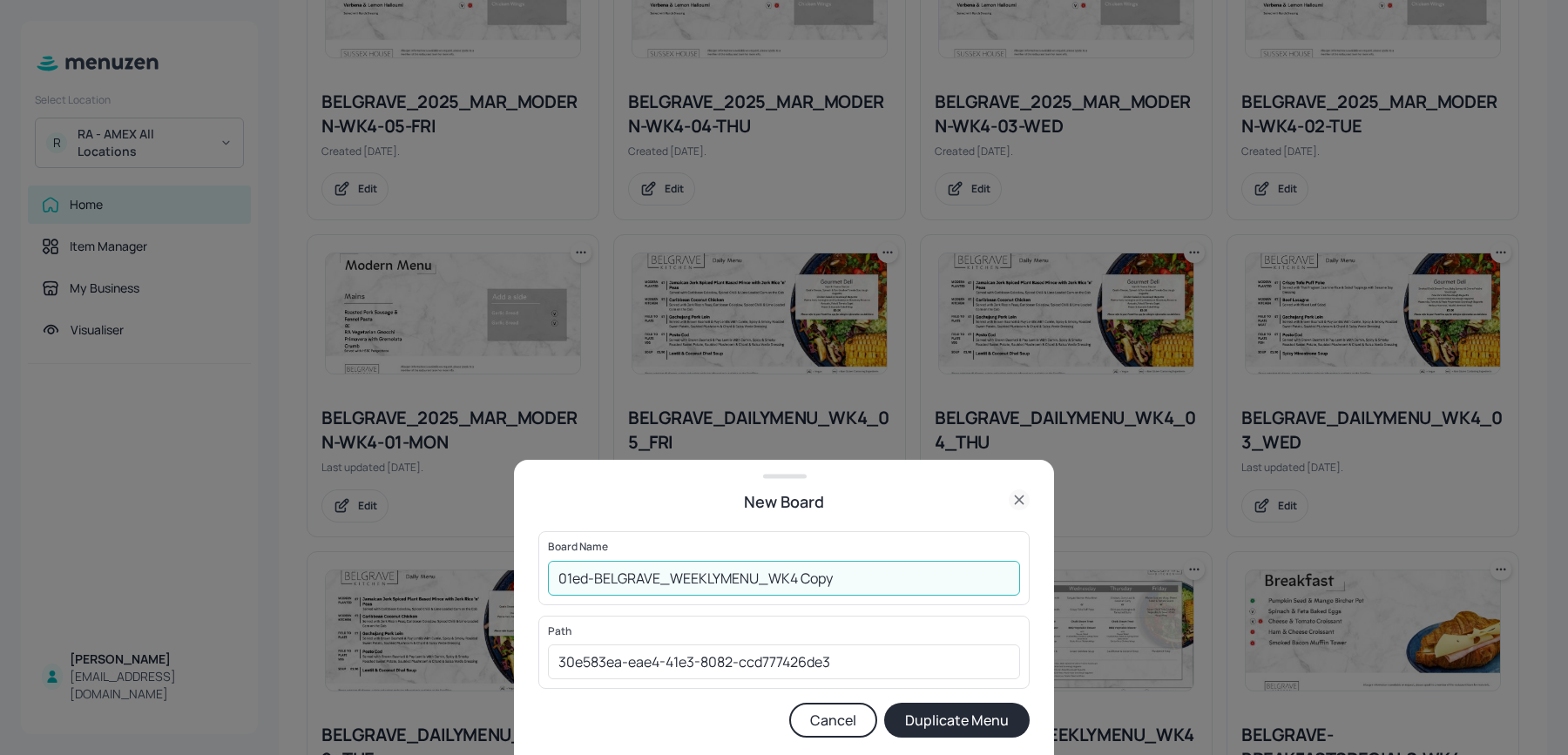 drag, startPoint x: 805, startPoint y: 579, endPoint x: 982, endPoint y: 585, distance: 177.10167 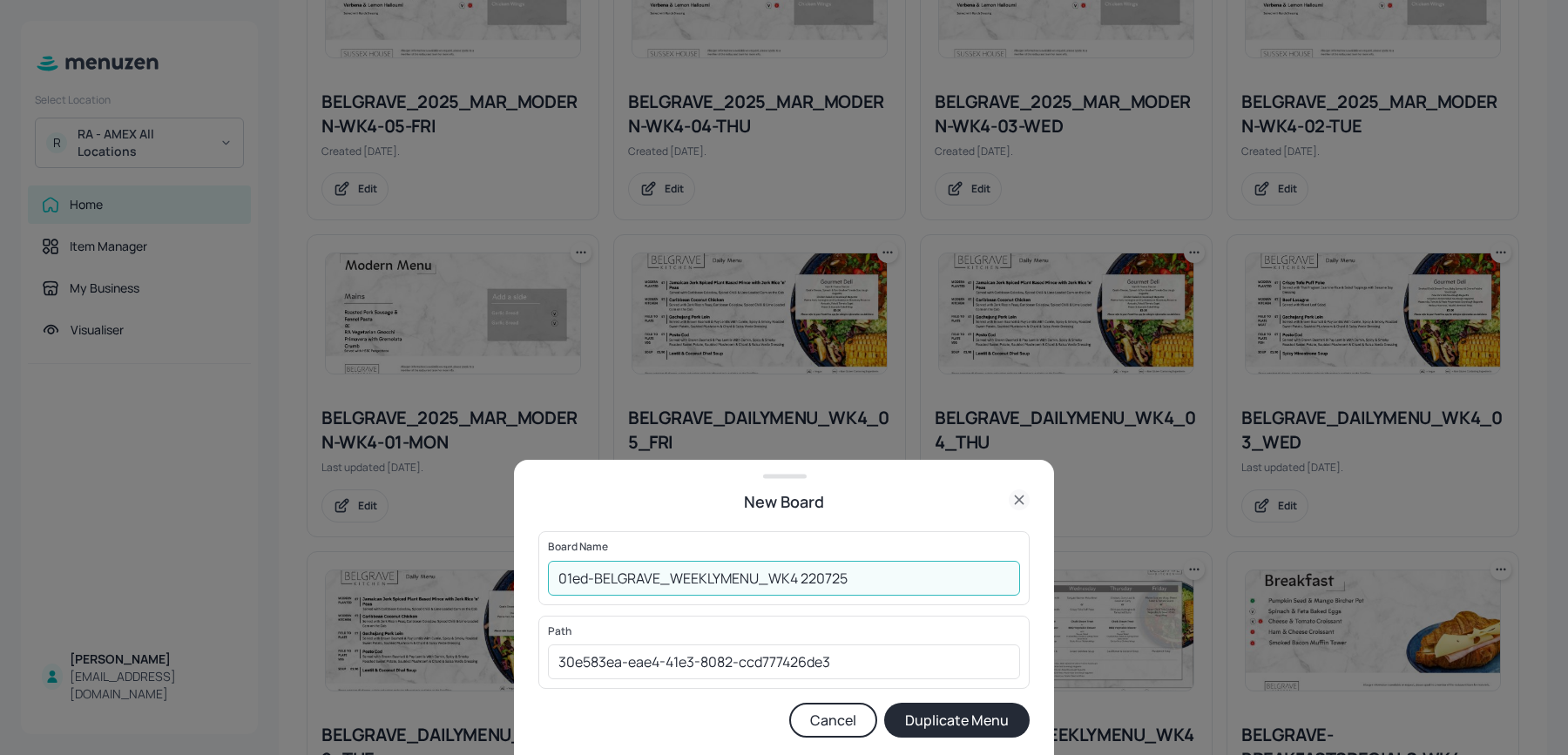 type on "01ed-BELGRAVE_WEEKLYMENU_WK4 220725" 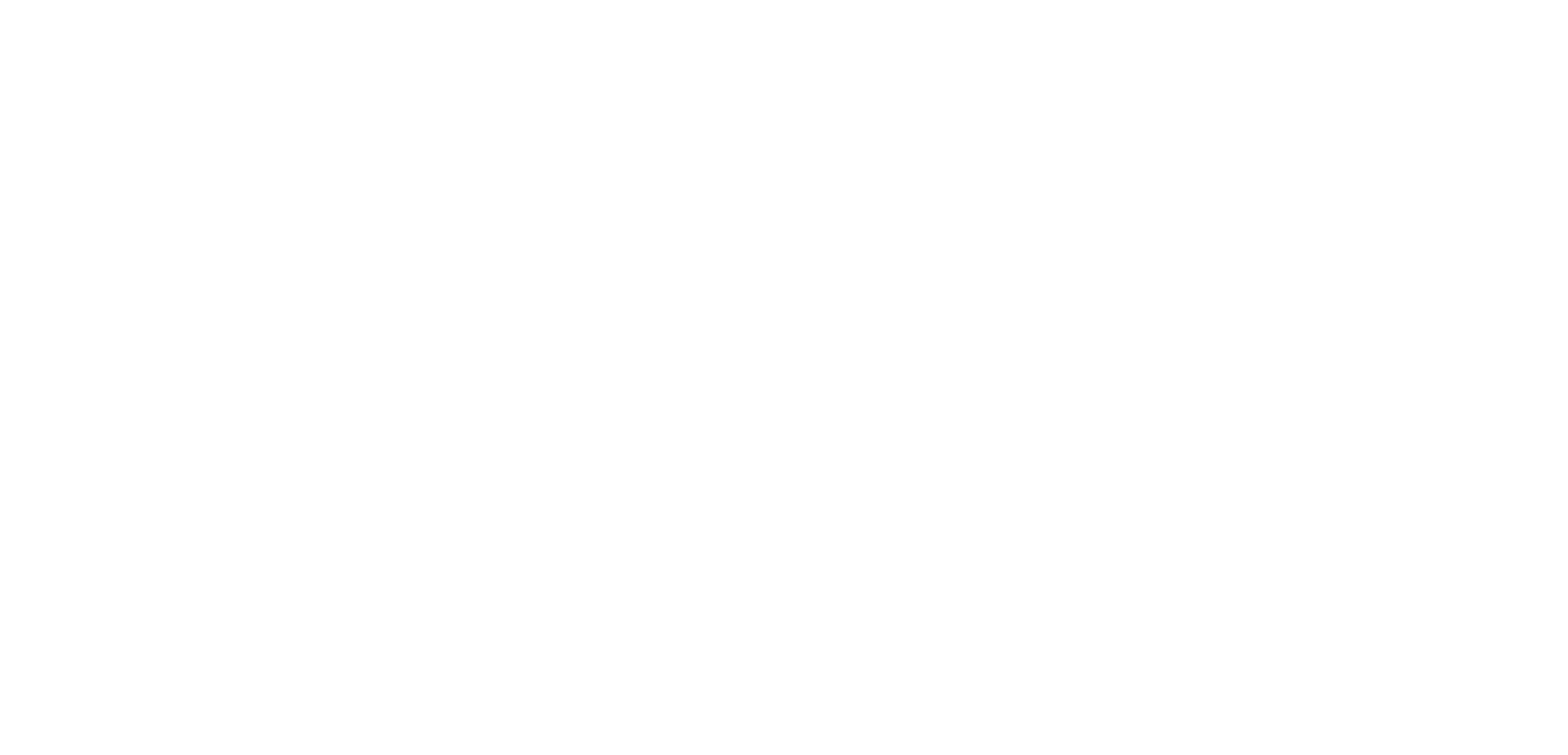 scroll, scrollTop: 0, scrollLeft: 0, axis: both 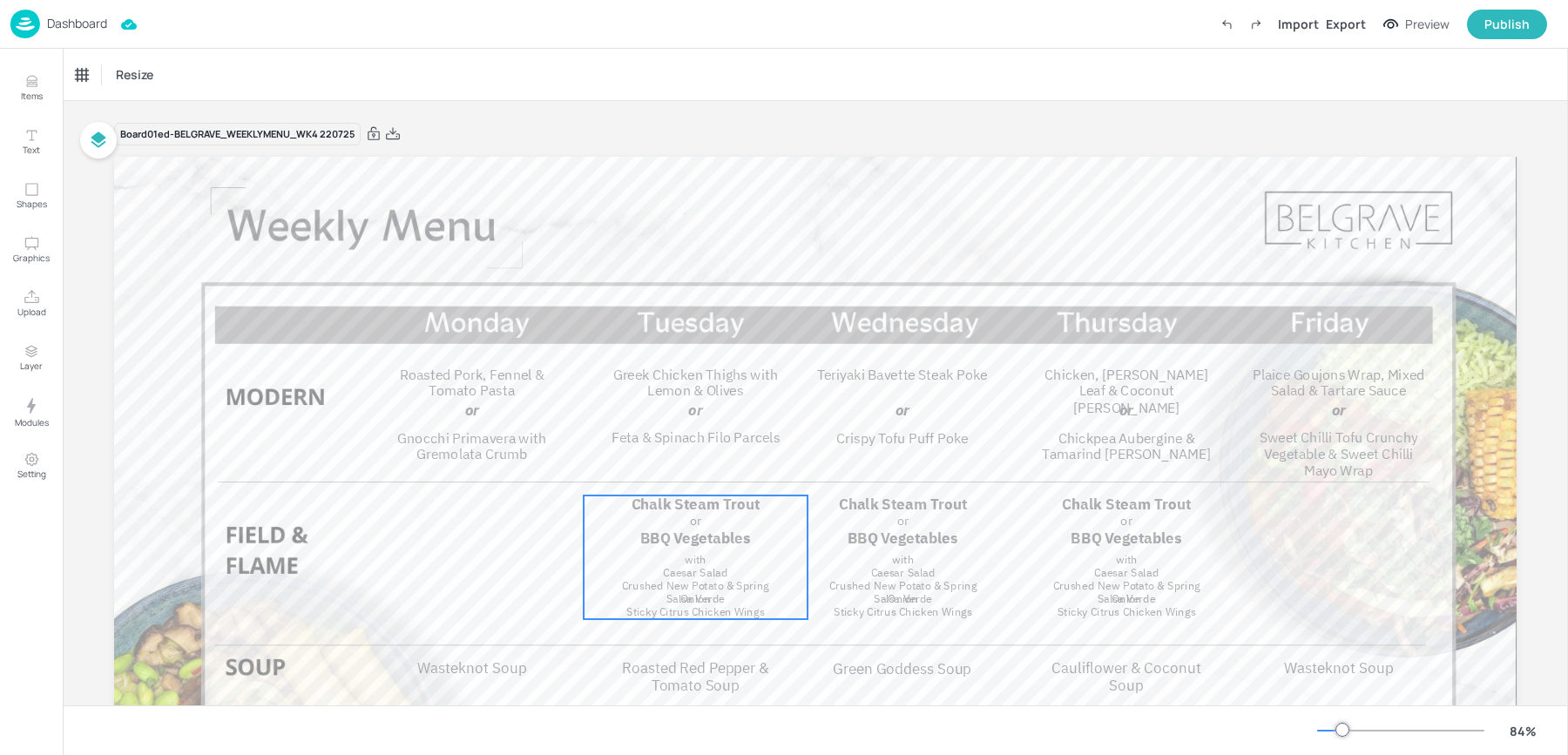 click on "BBQ Vegetables" at bounding box center (696, 538) 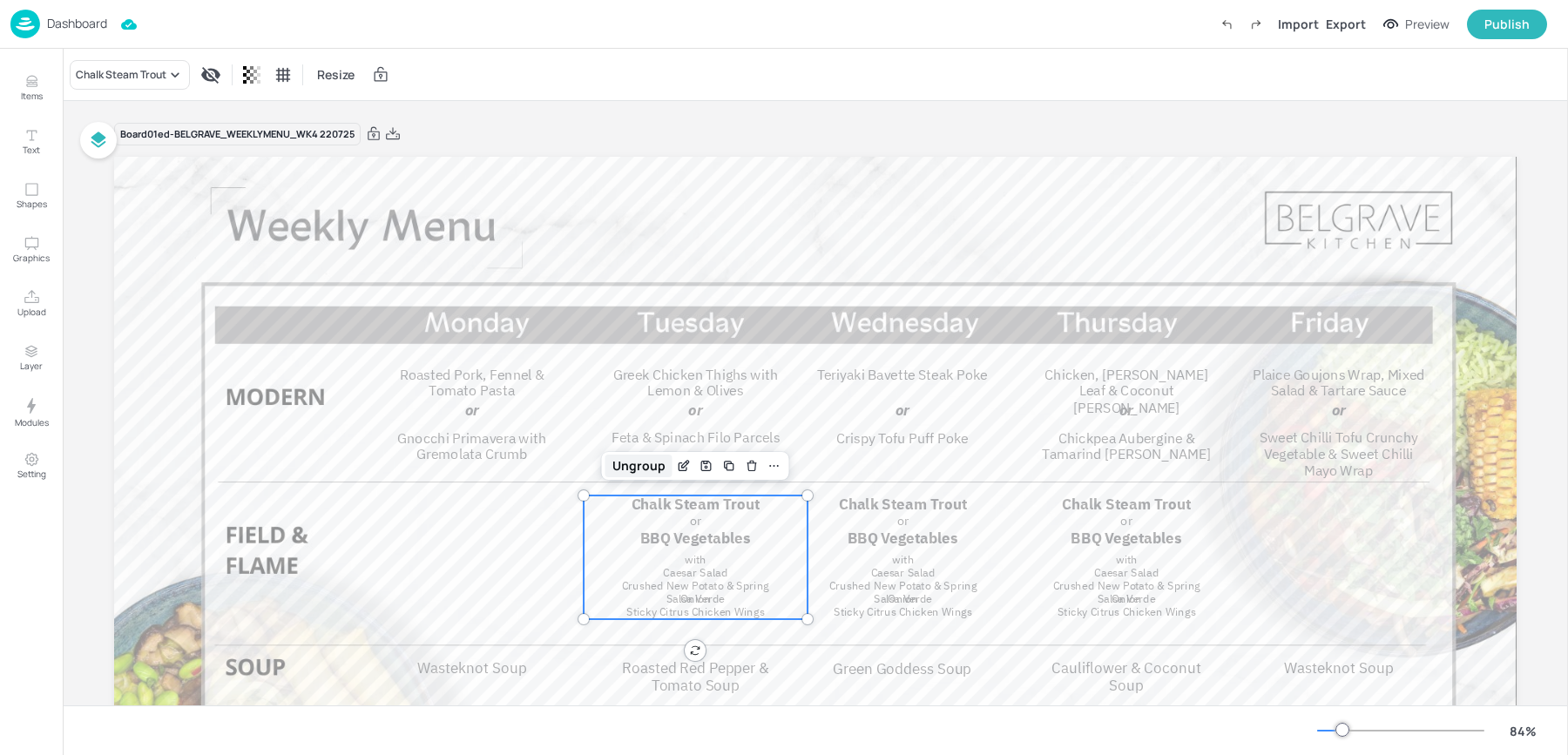 click on "Ungroup" at bounding box center [639, 466] 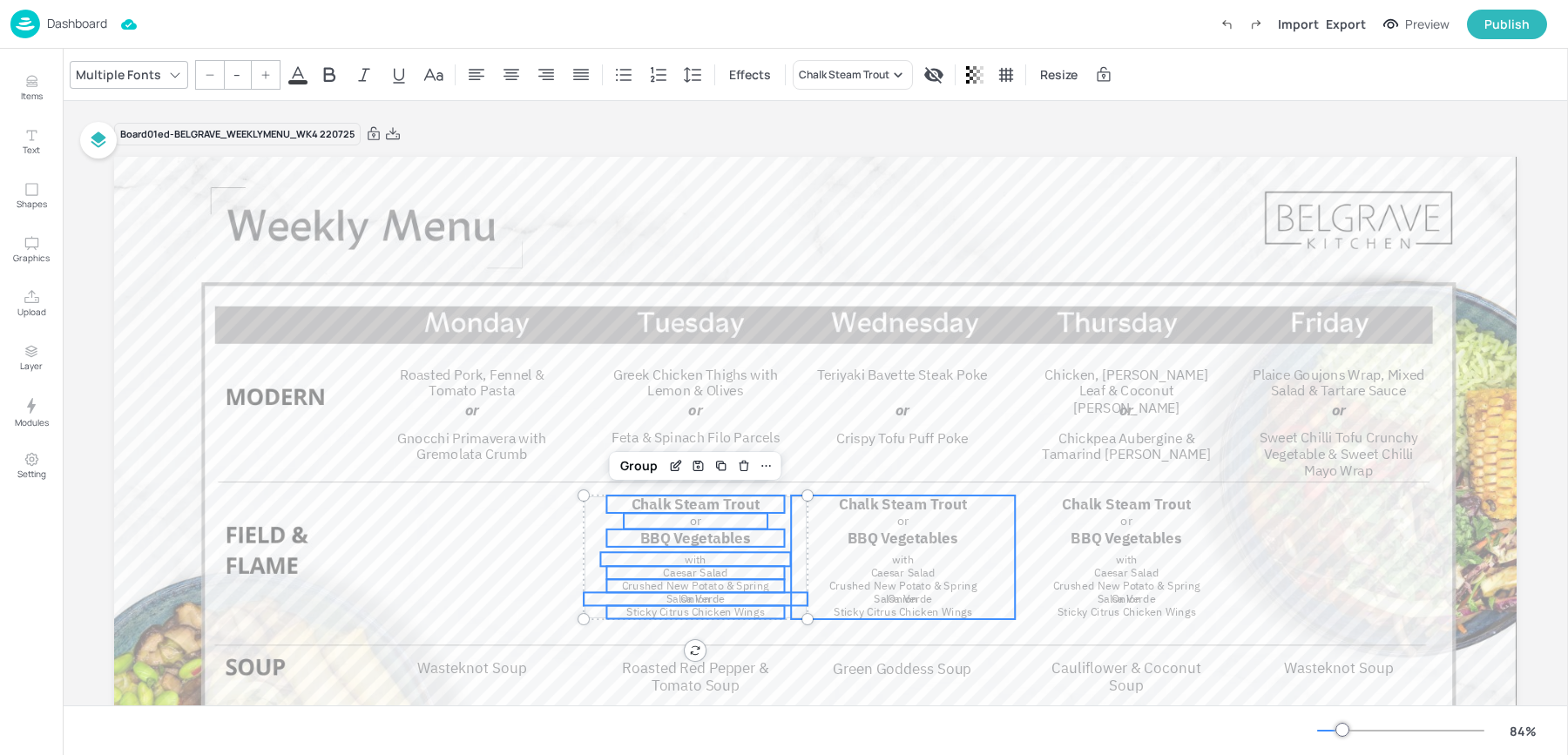 click on "or" at bounding box center (902, 521) 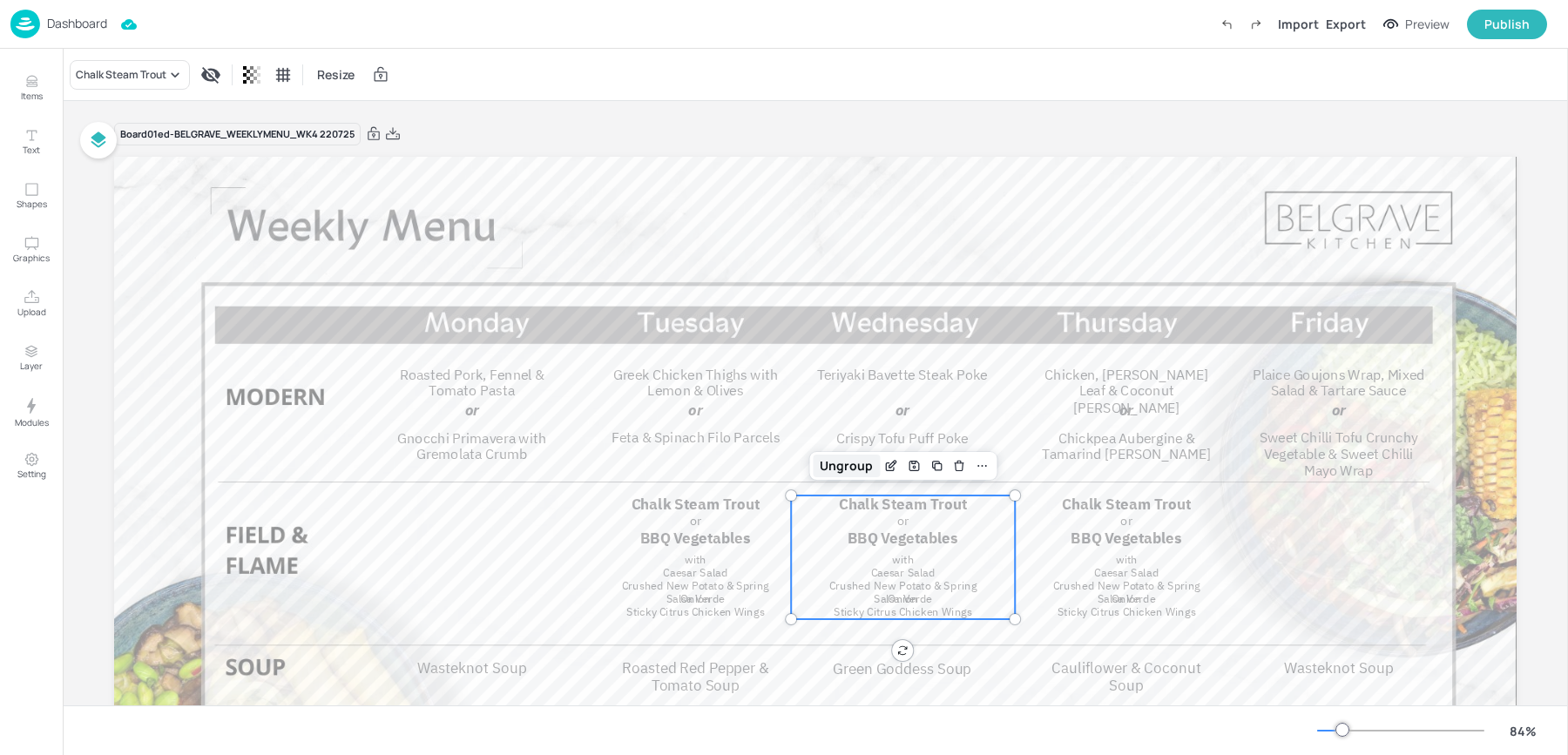 click on "Ungroup" at bounding box center [846, 466] 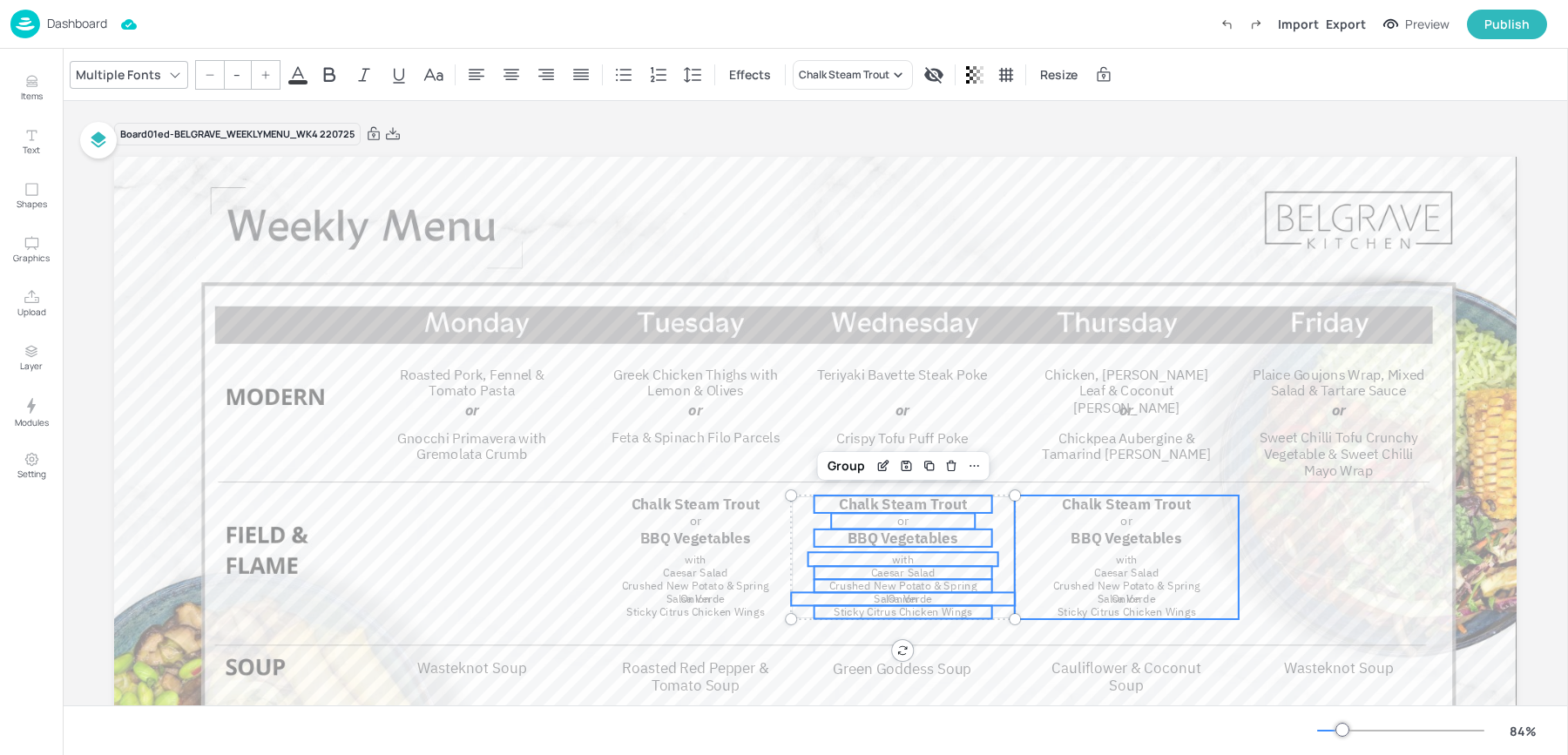 click on "with" at bounding box center (1126, 559) 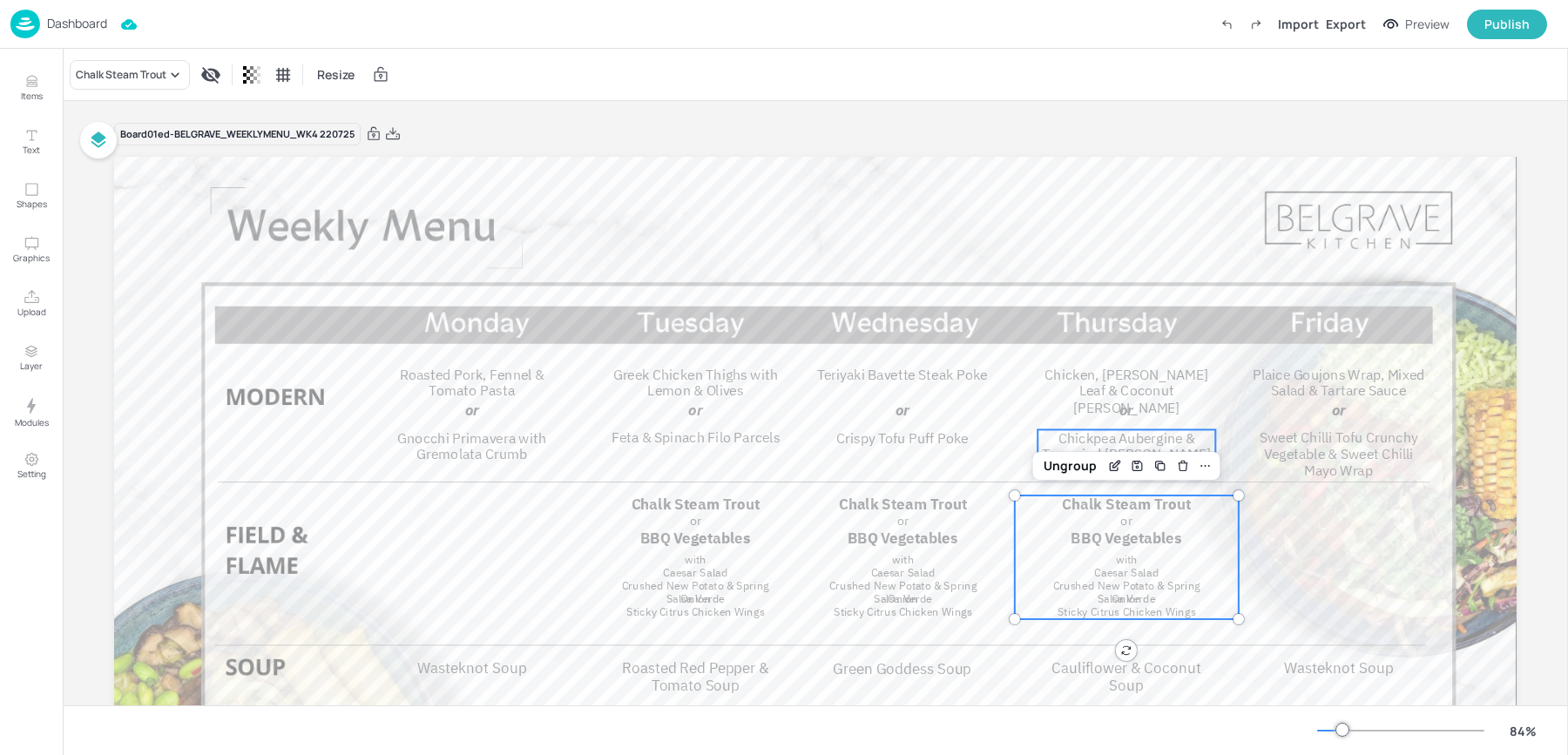 click on "Chickpea Aubergine & Tamarind Curry" at bounding box center (1126, 446) 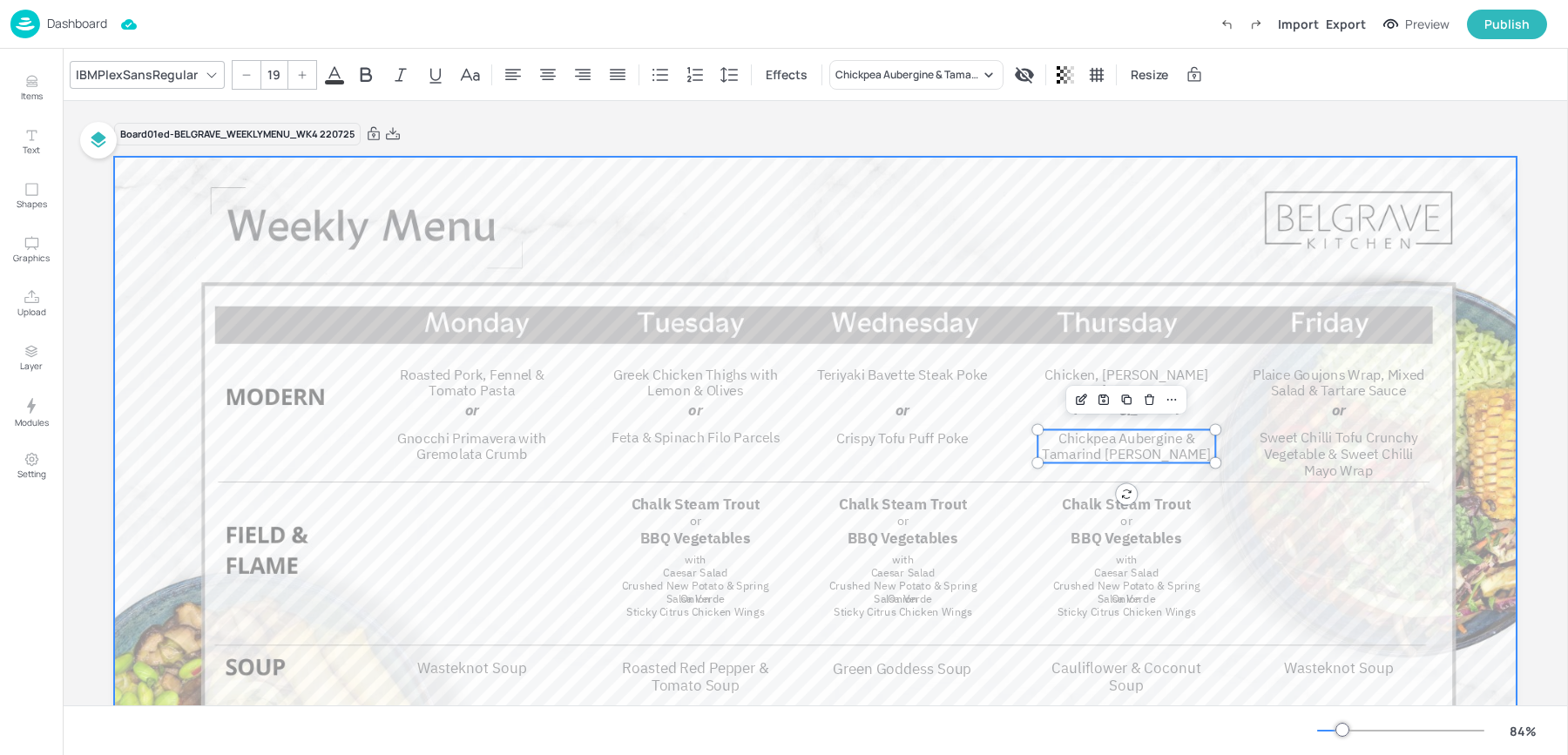 click on "with" at bounding box center (1126, 559) 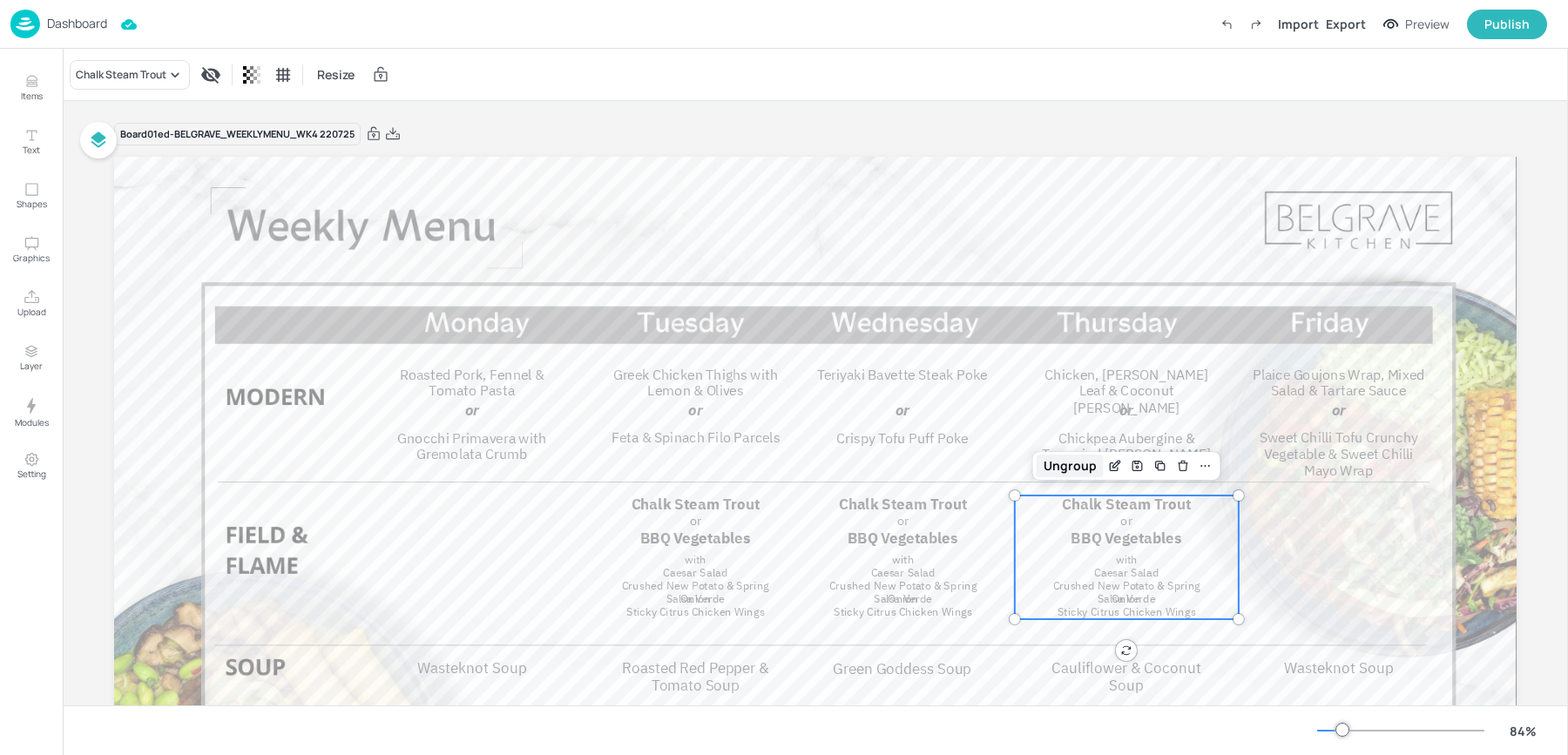 click on "Ungroup" at bounding box center (1070, 466) 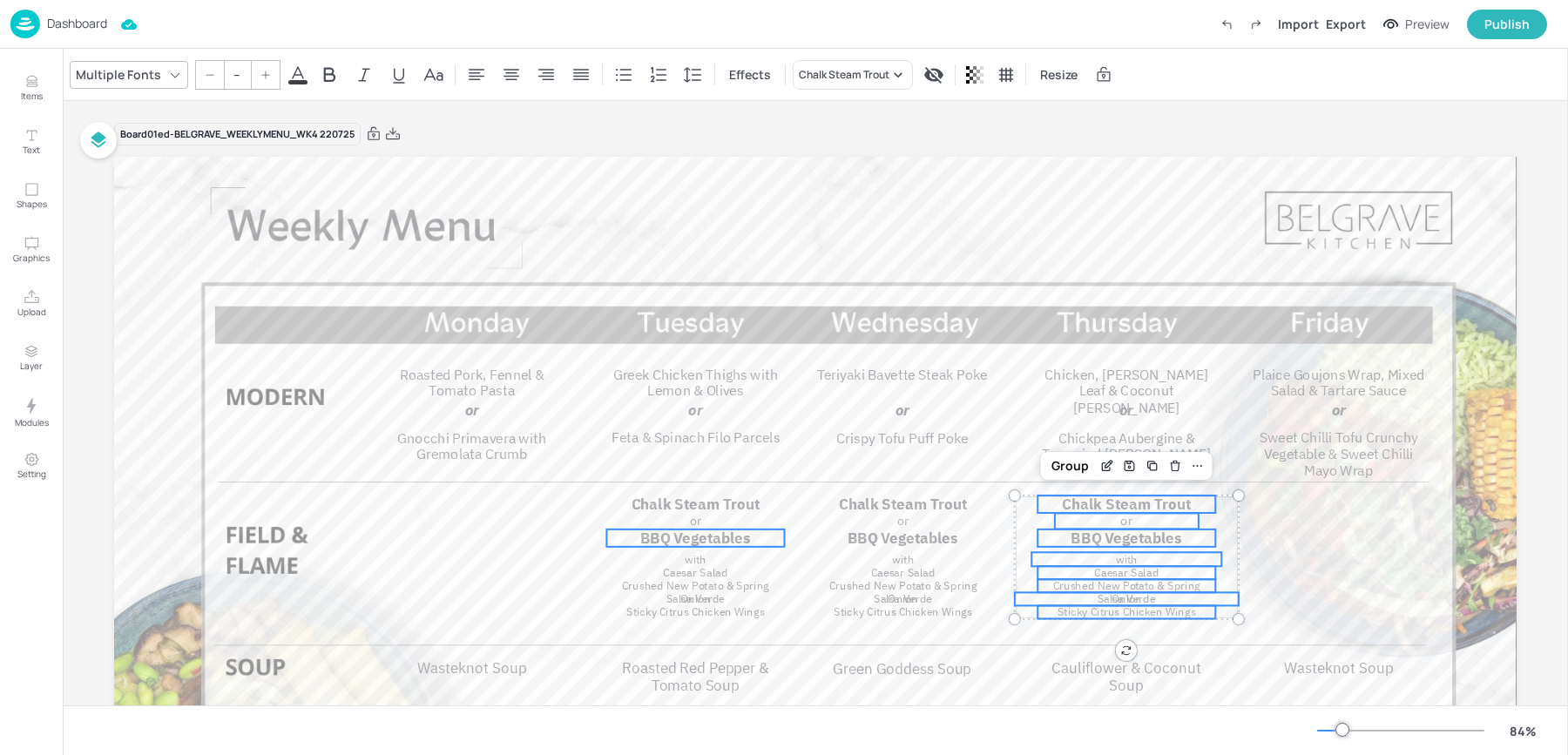 click on "BBQ Vegetables" at bounding box center [696, 538] 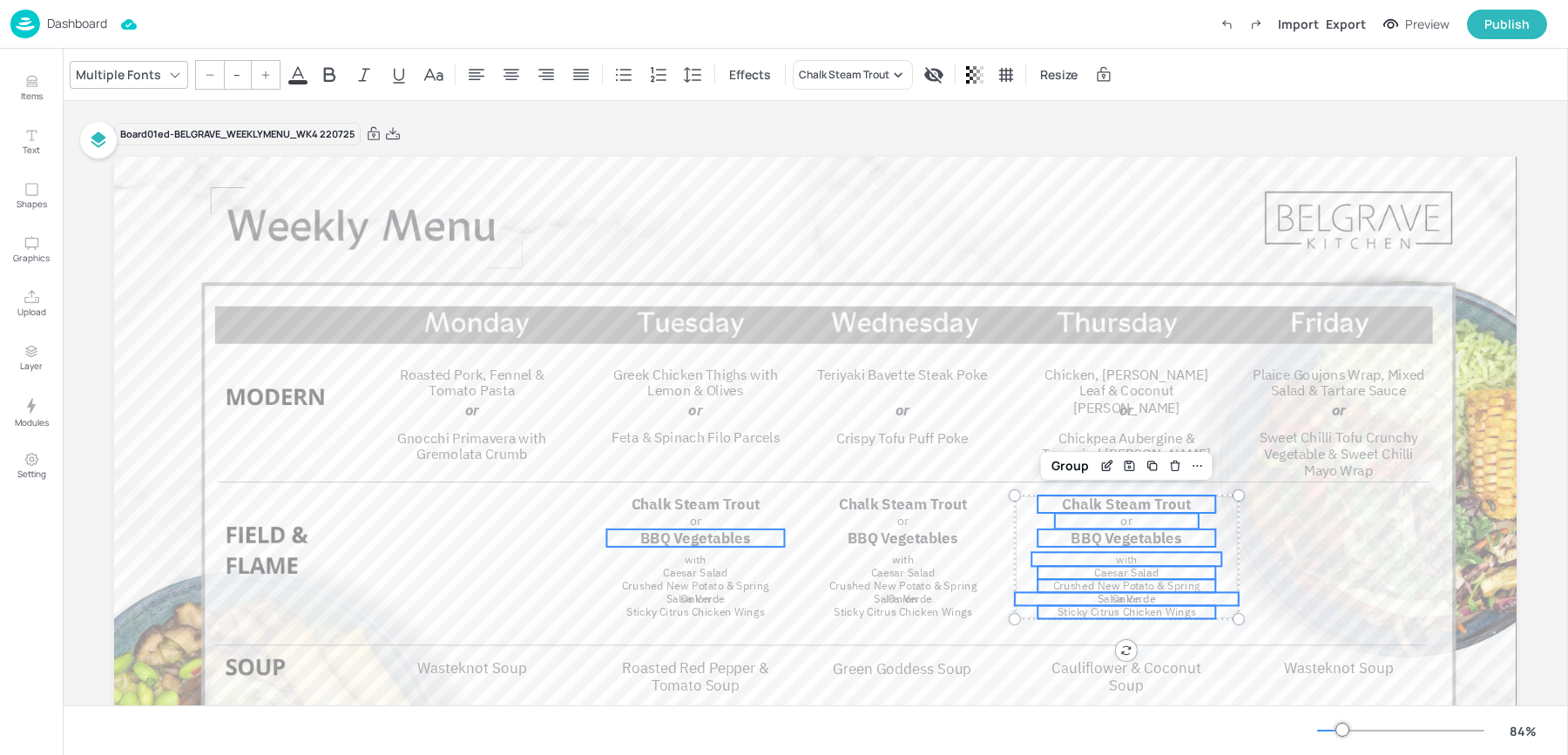 type on "20.2" 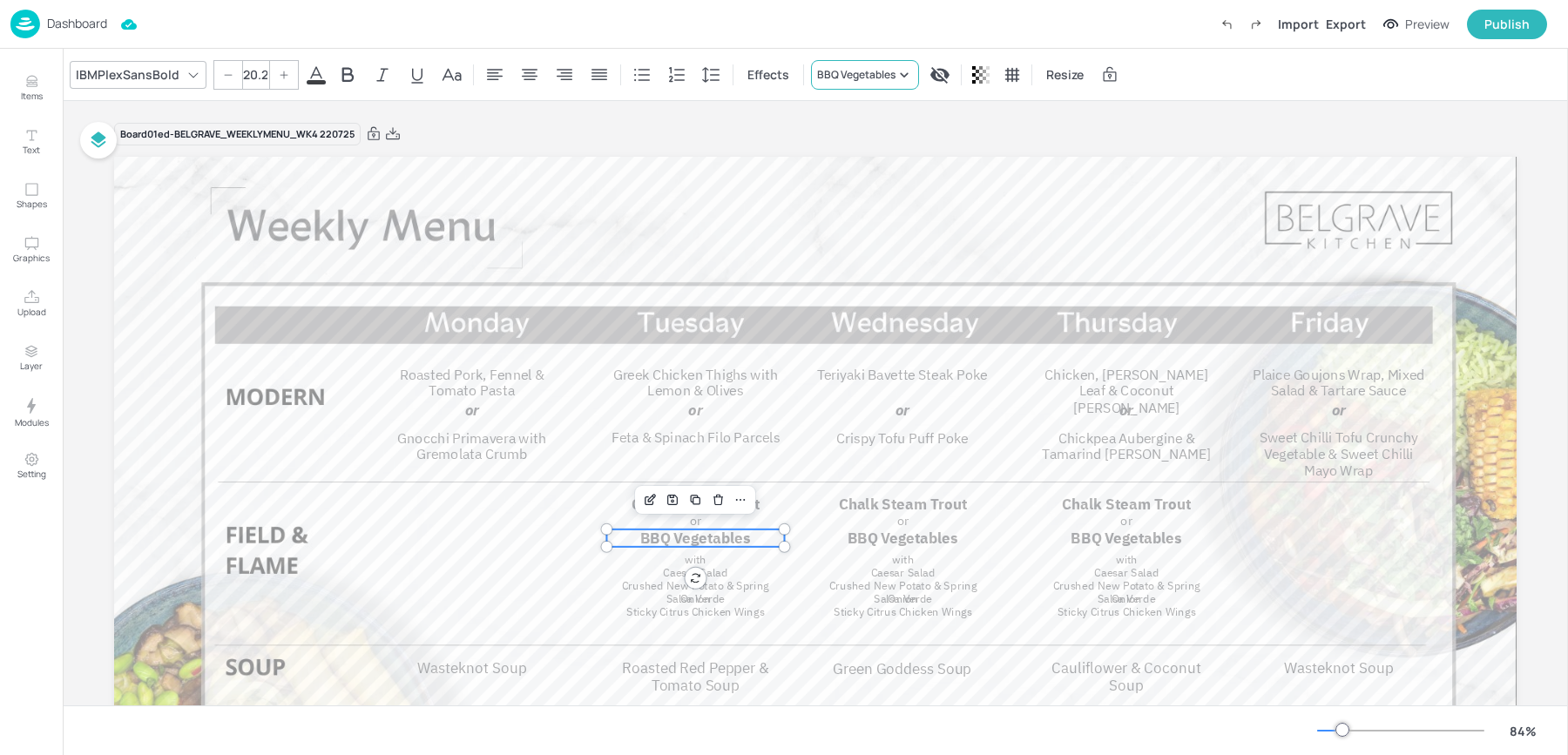 click on "BBQ Vegetables" at bounding box center [856, 75] 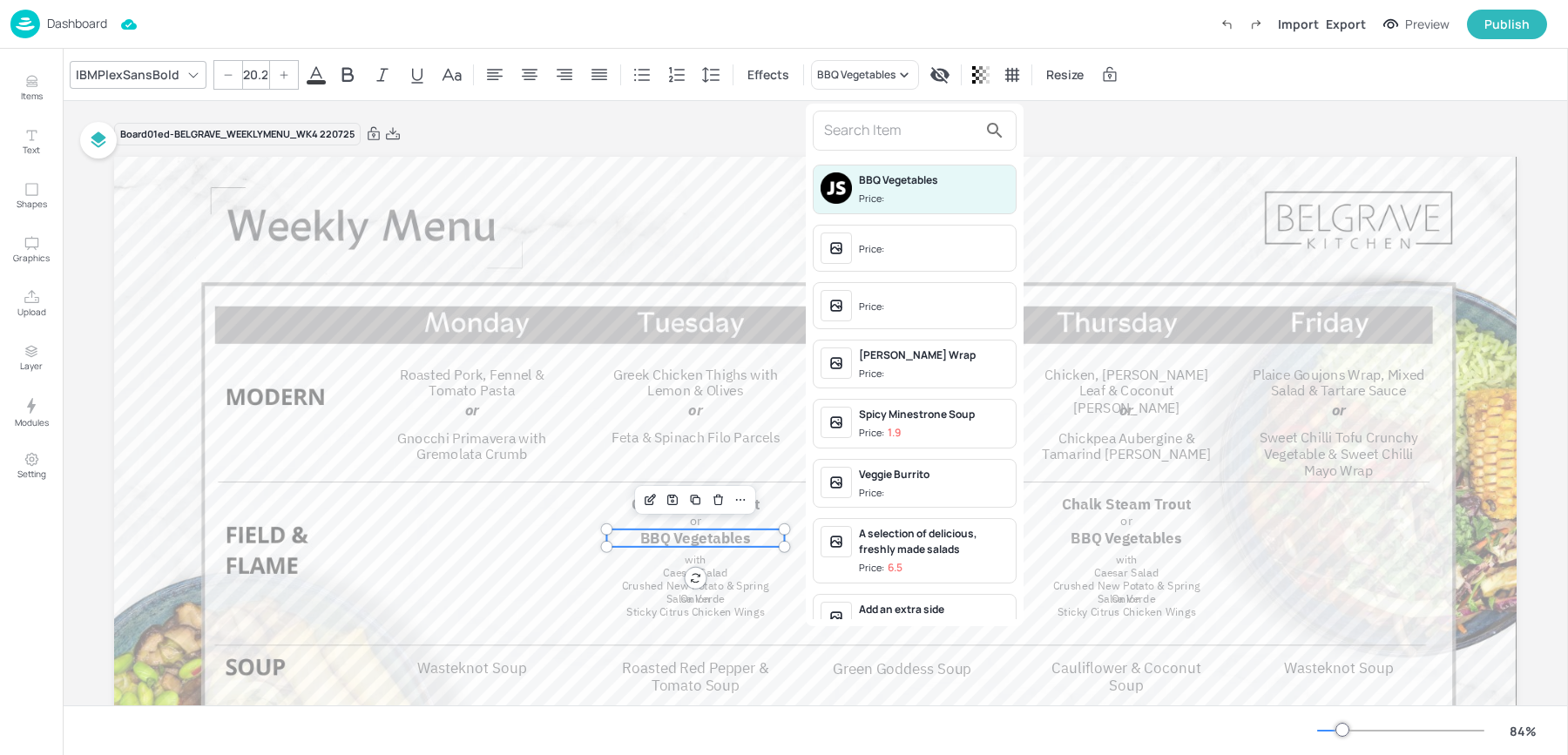 click at bounding box center (901, 131) 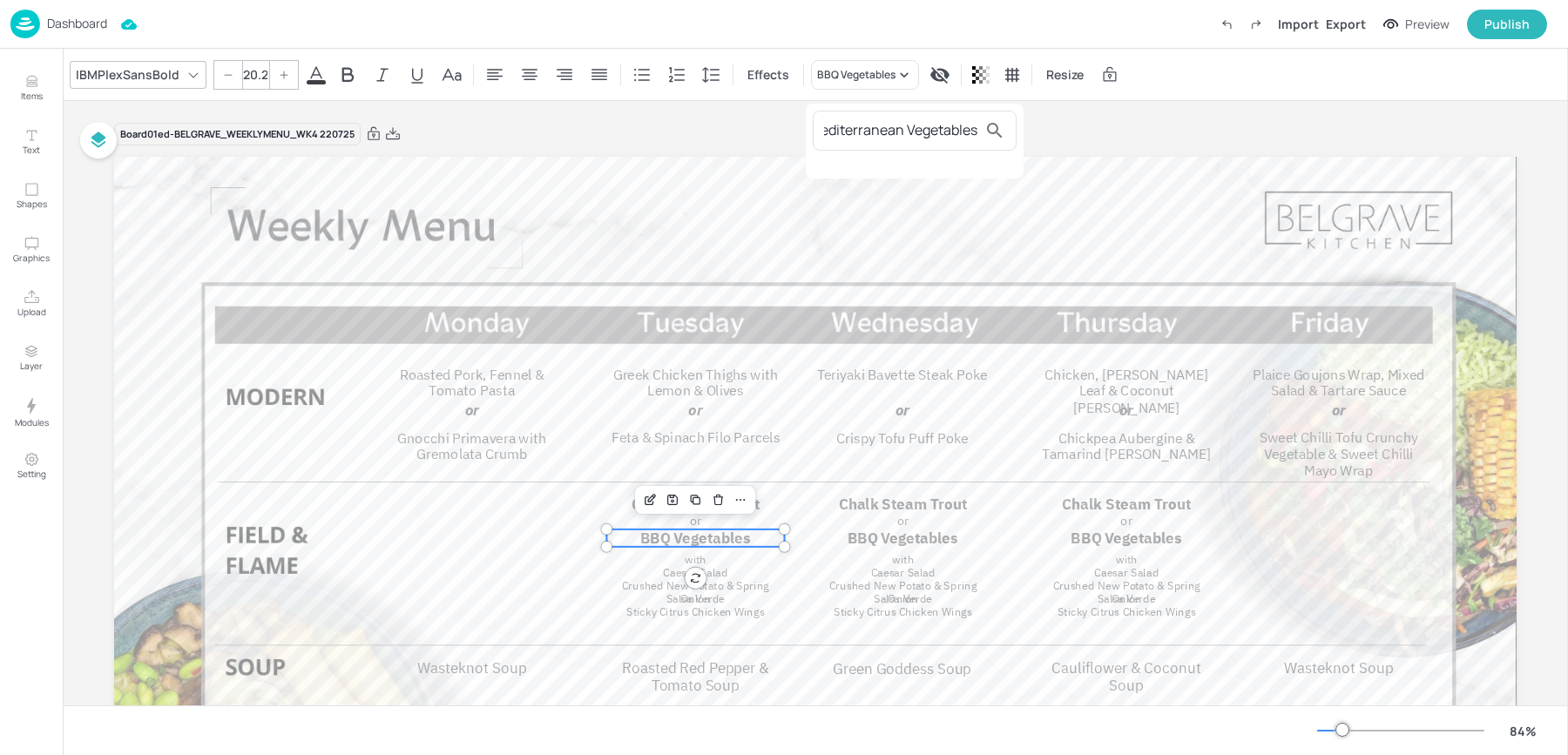 scroll, scrollTop: 0, scrollLeft: 16, axis: horizontal 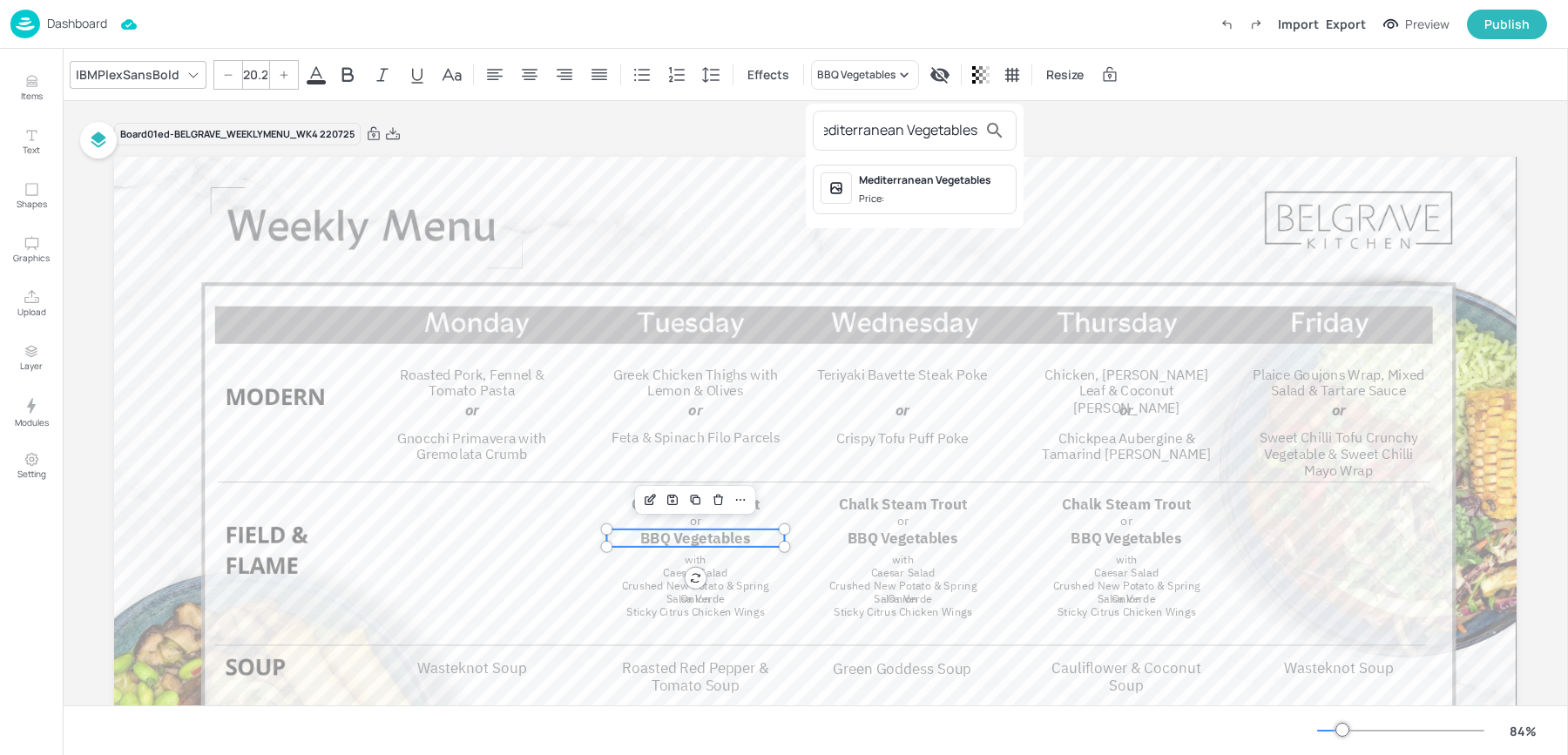 type on "Mediterranean Vegetables" 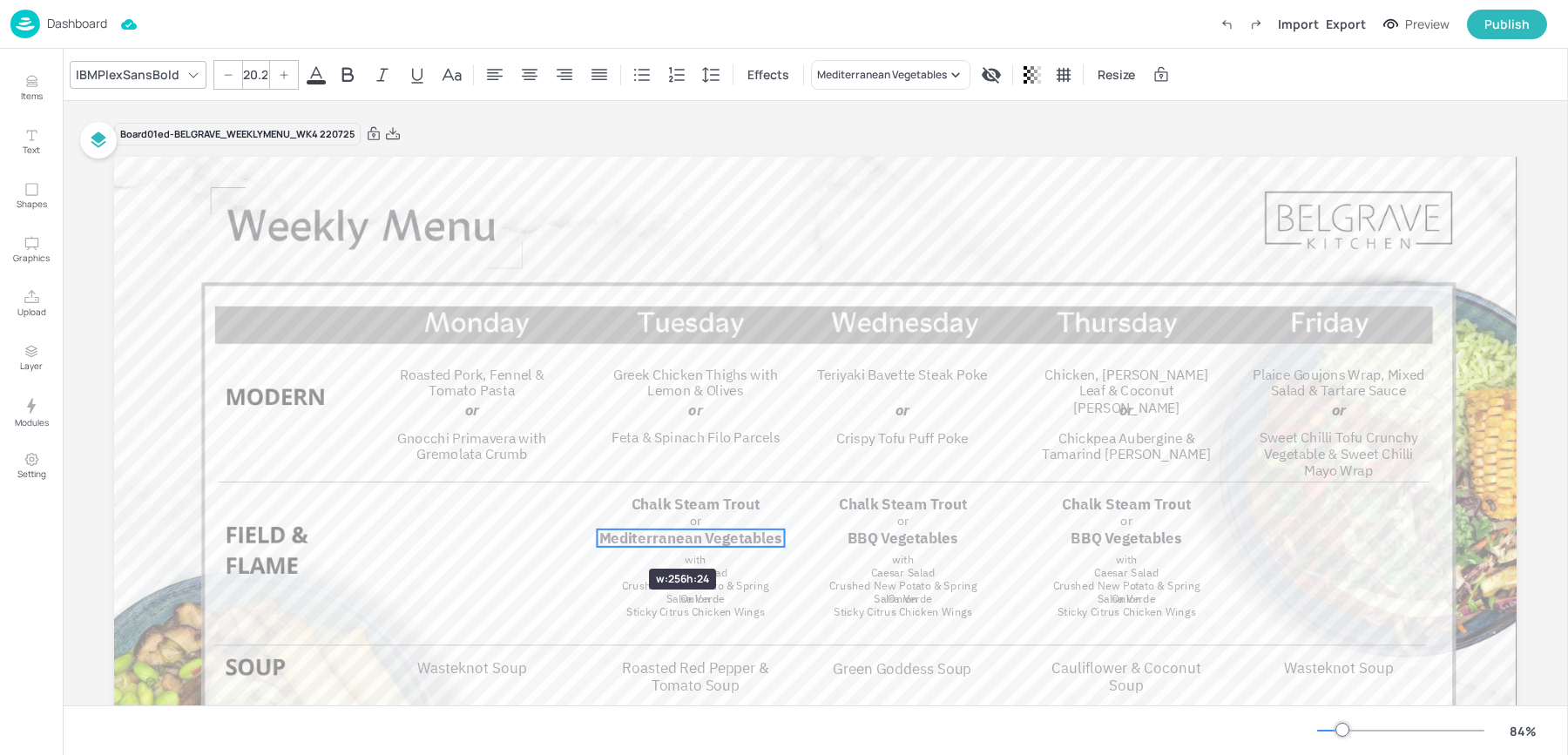 drag, startPoint x: 606, startPoint y: 538, endPoint x: 592, endPoint y: 537, distance: 14.03567 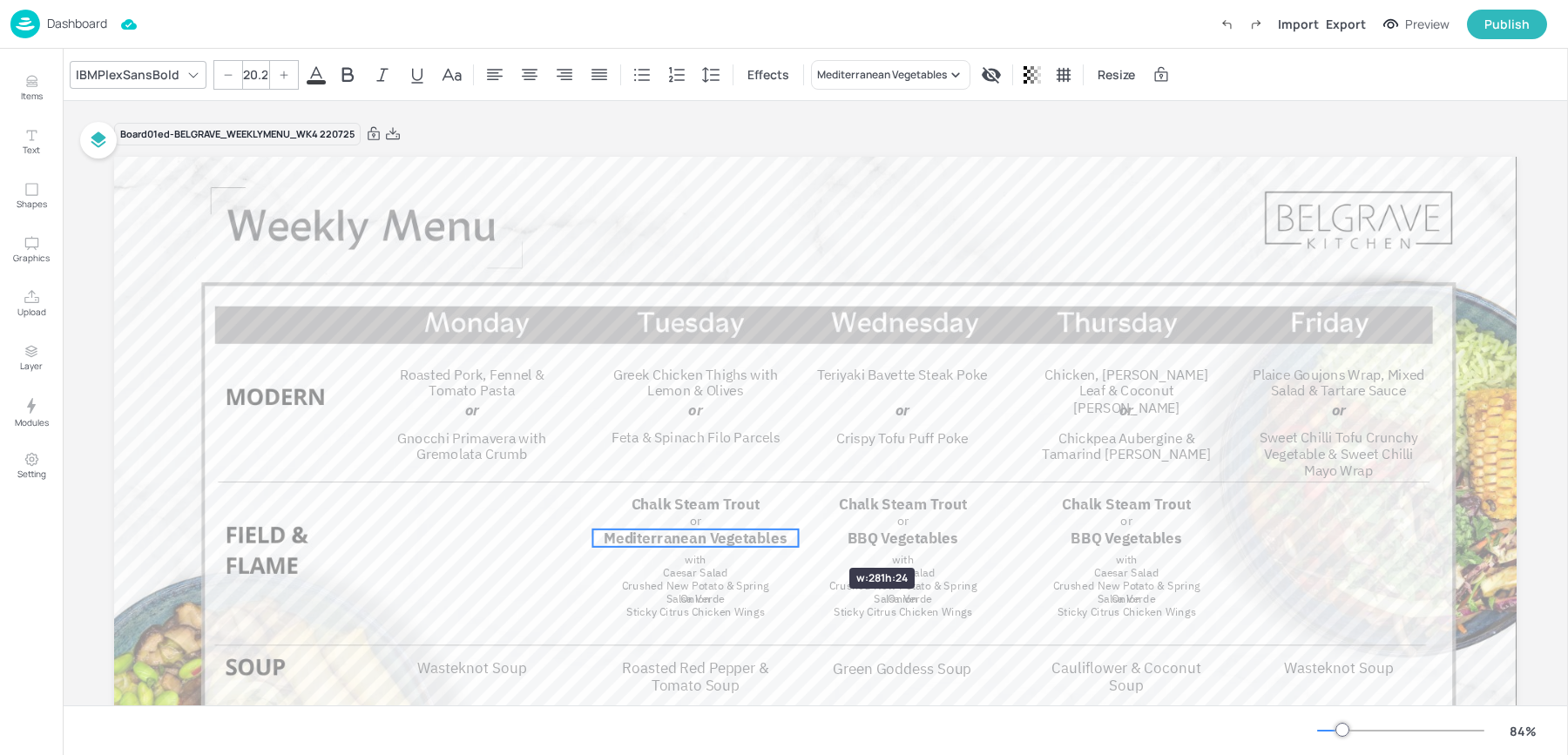 drag, startPoint x: 783, startPoint y: 536, endPoint x: 797, endPoint y: 536, distance: 14 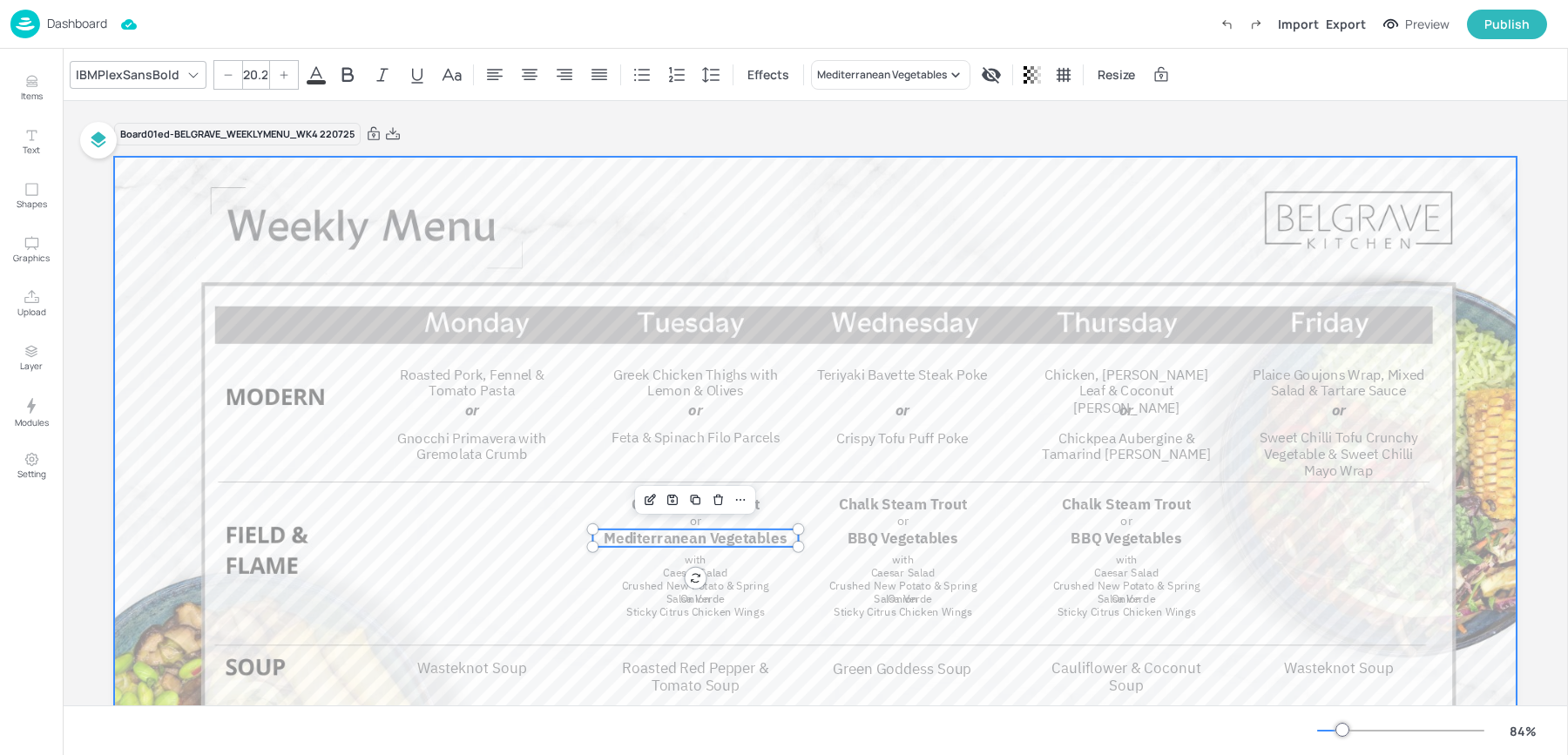 click at bounding box center (815, 551) 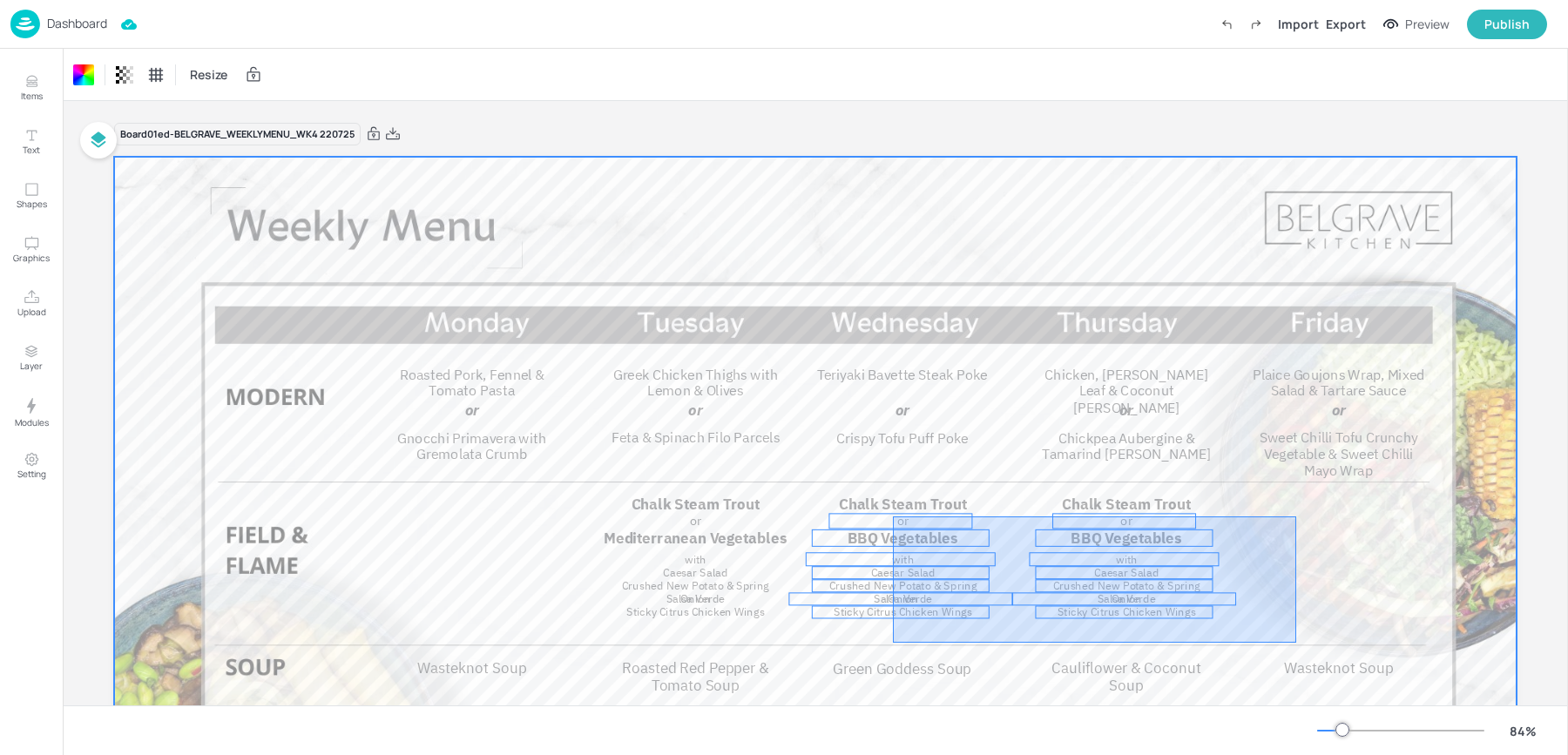 drag, startPoint x: 1296, startPoint y: 643, endPoint x: 893, endPoint y: 516, distance: 422.5376 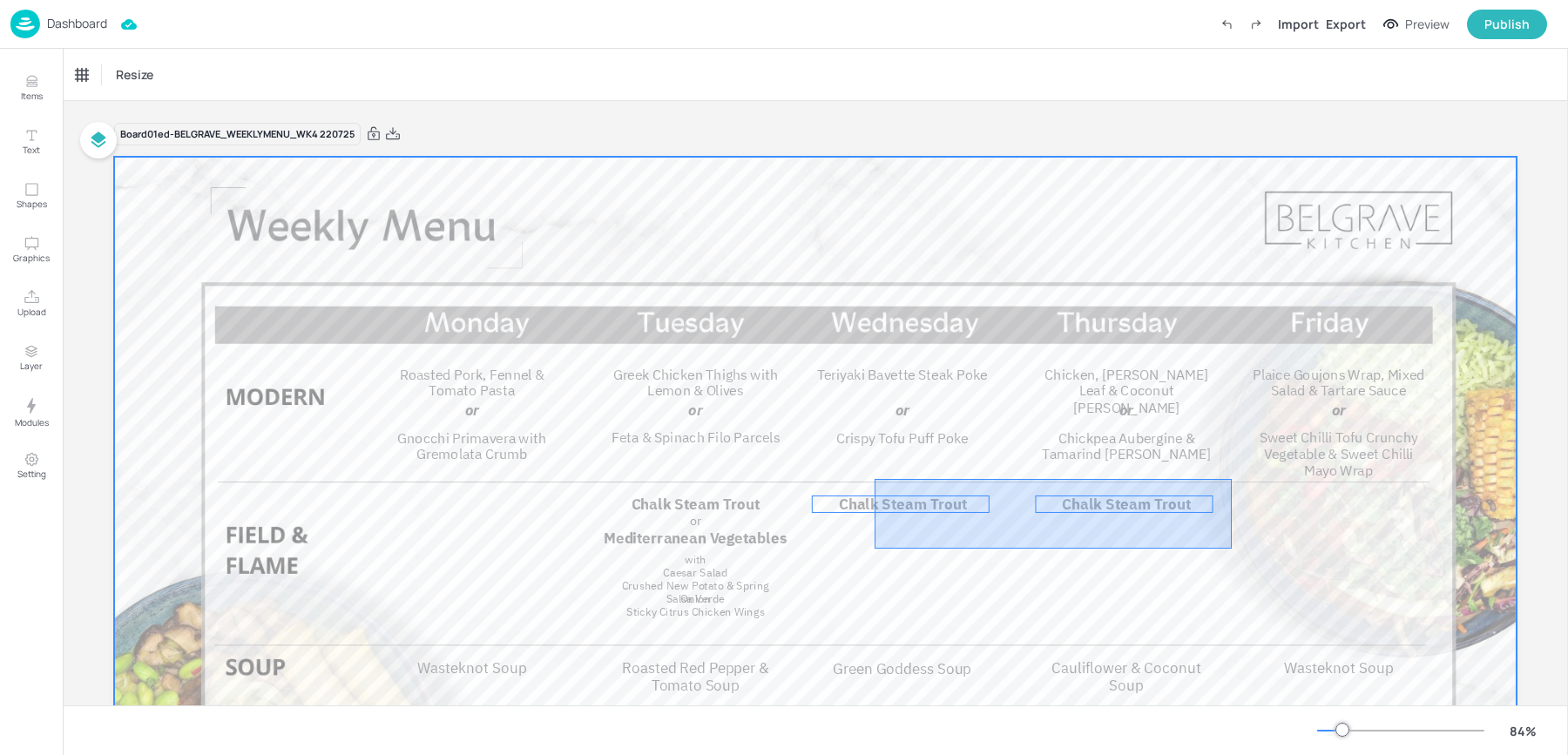 drag, startPoint x: 875, startPoint y: 479, endPoint x: 1232, endPoint y: 549, distance: 363.79802 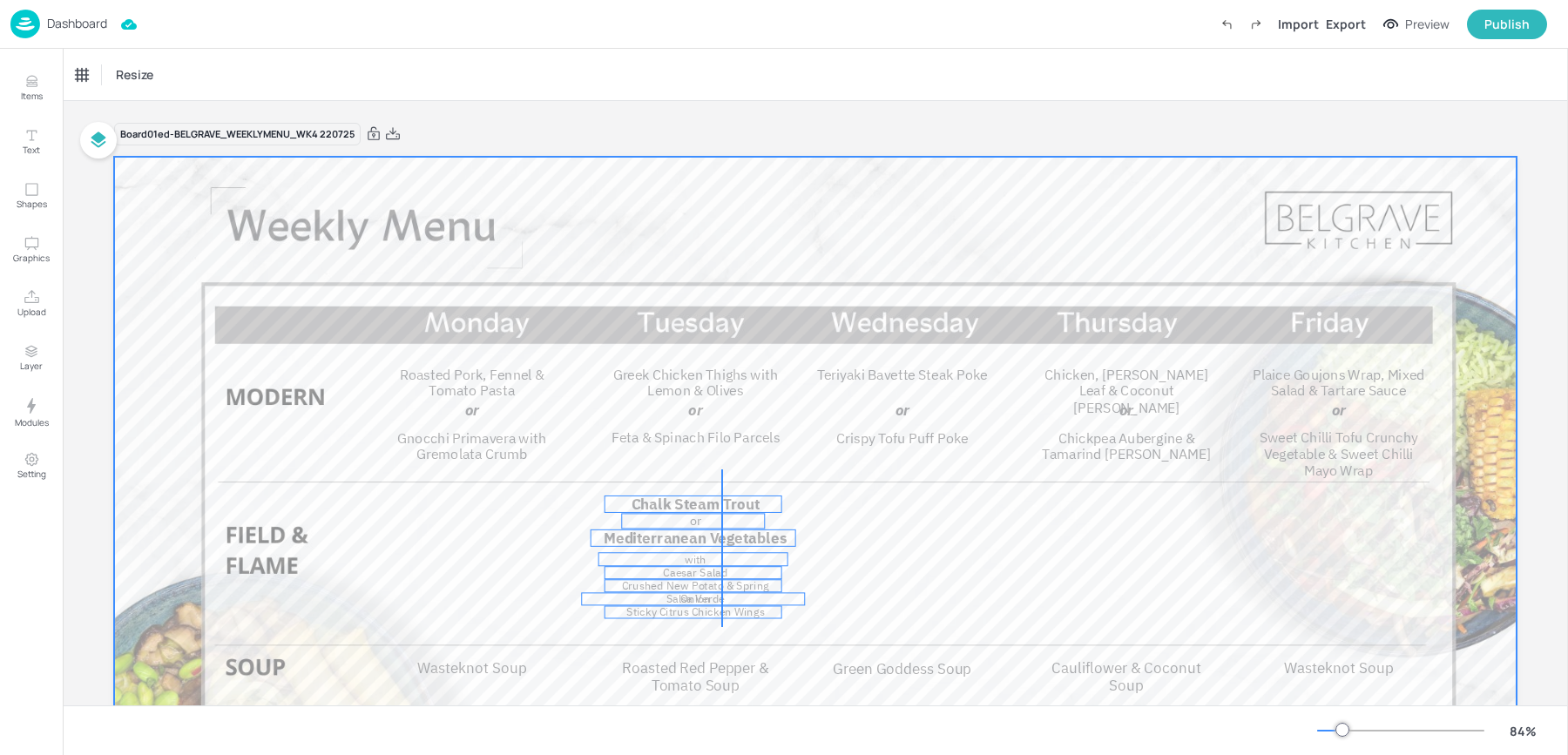drag, startPoint x: 723, startPoint y: 469, endPoint x: 720, endPoint y: 630, distance: 161.02795 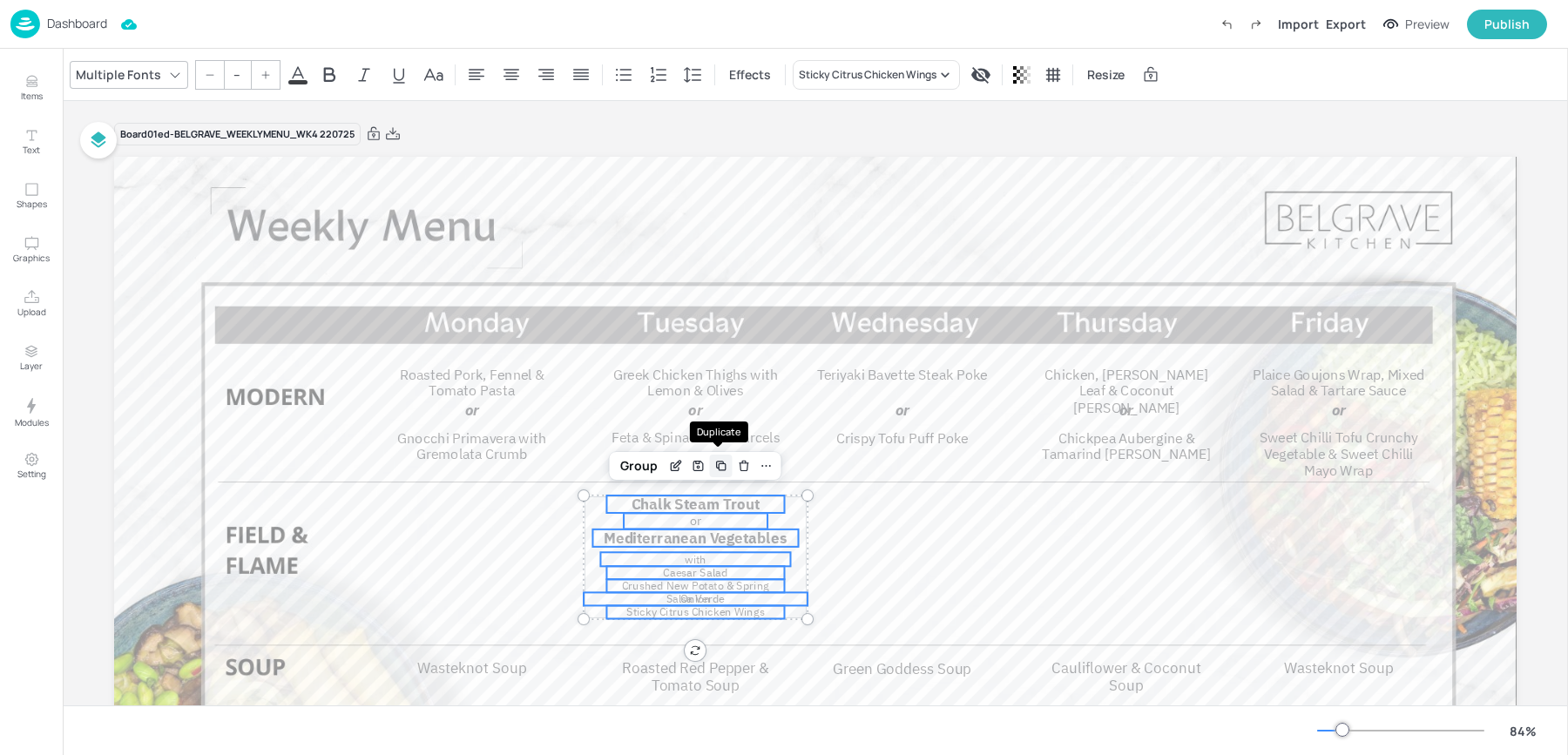 click 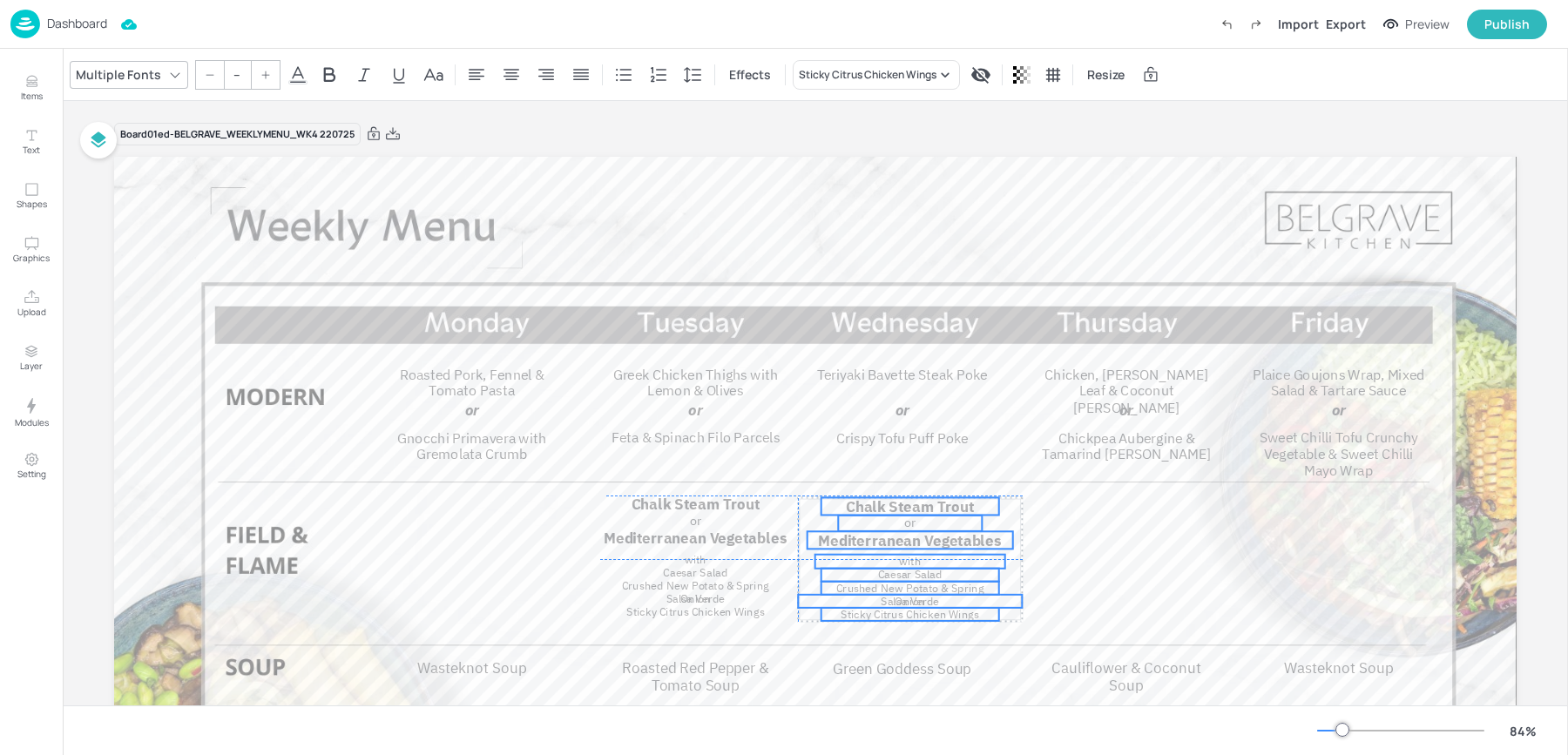 drag, startPoint x: 698, startPoint y: 513, endPoint x: 906, endPoint y: 509, distance: 208.03846 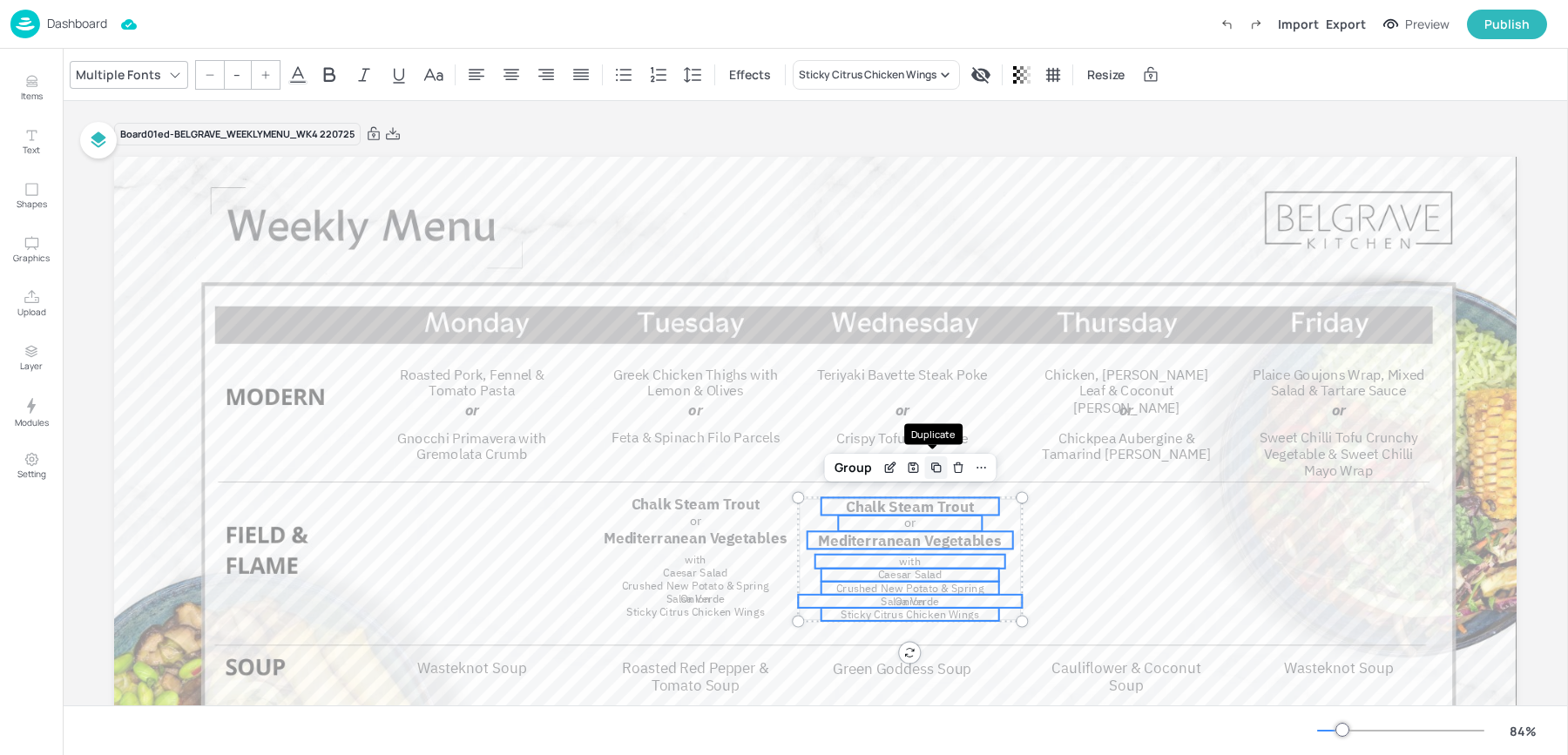 click 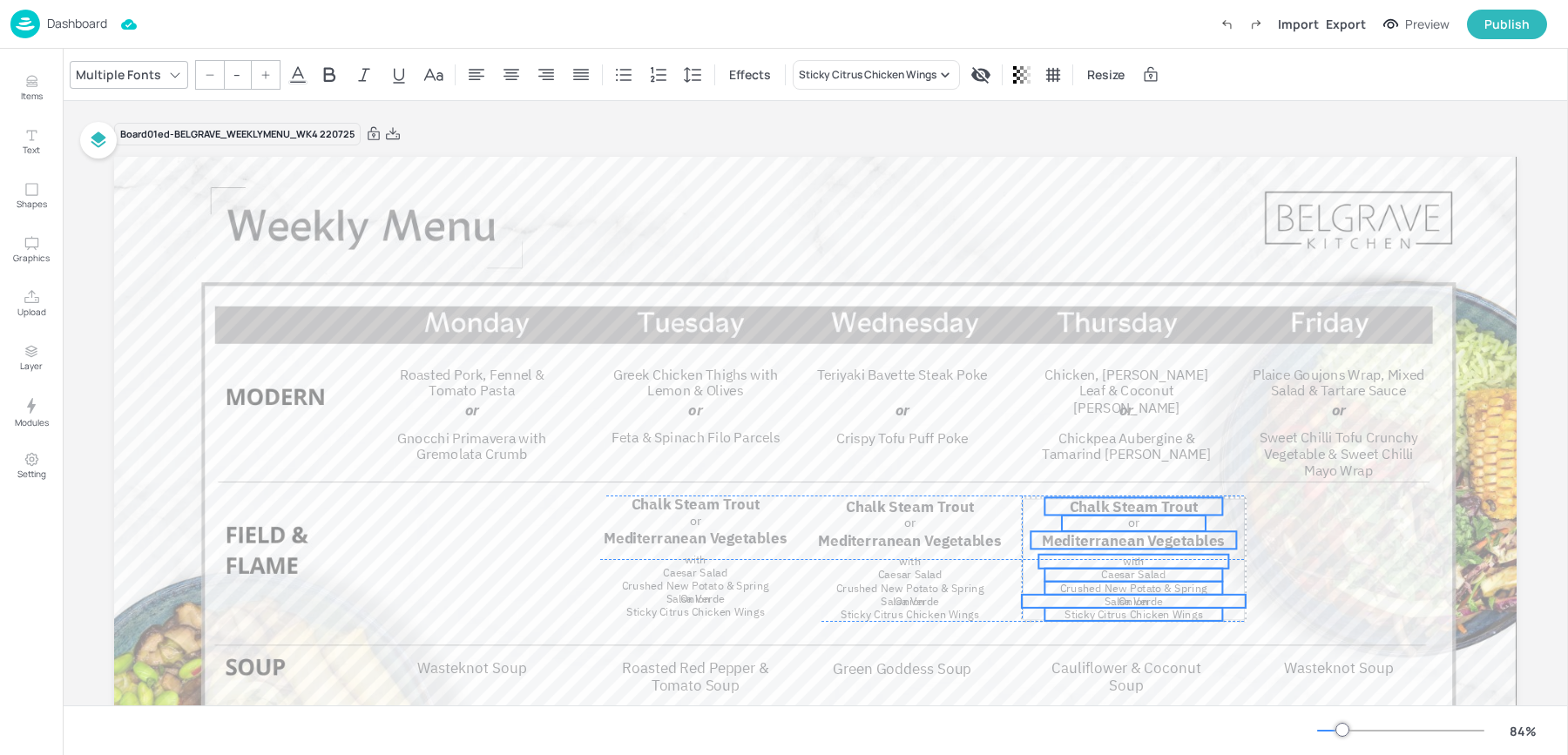 drag, startPoint x: 890, startPoint y: 521, endPoint x: 1105, endPoint y: 511, distance: 215.23243 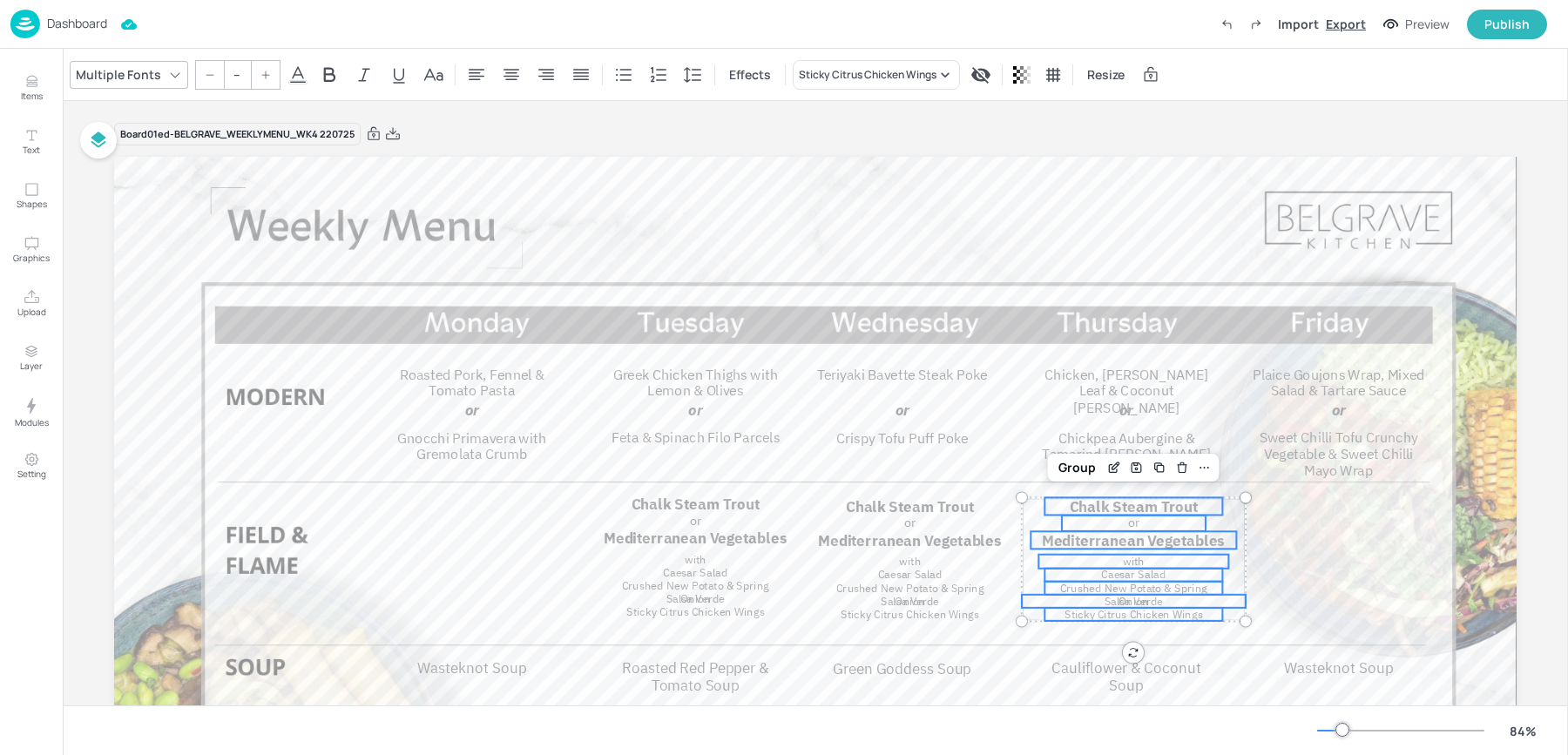 click on "Export" at bounding box center [1346, 24] 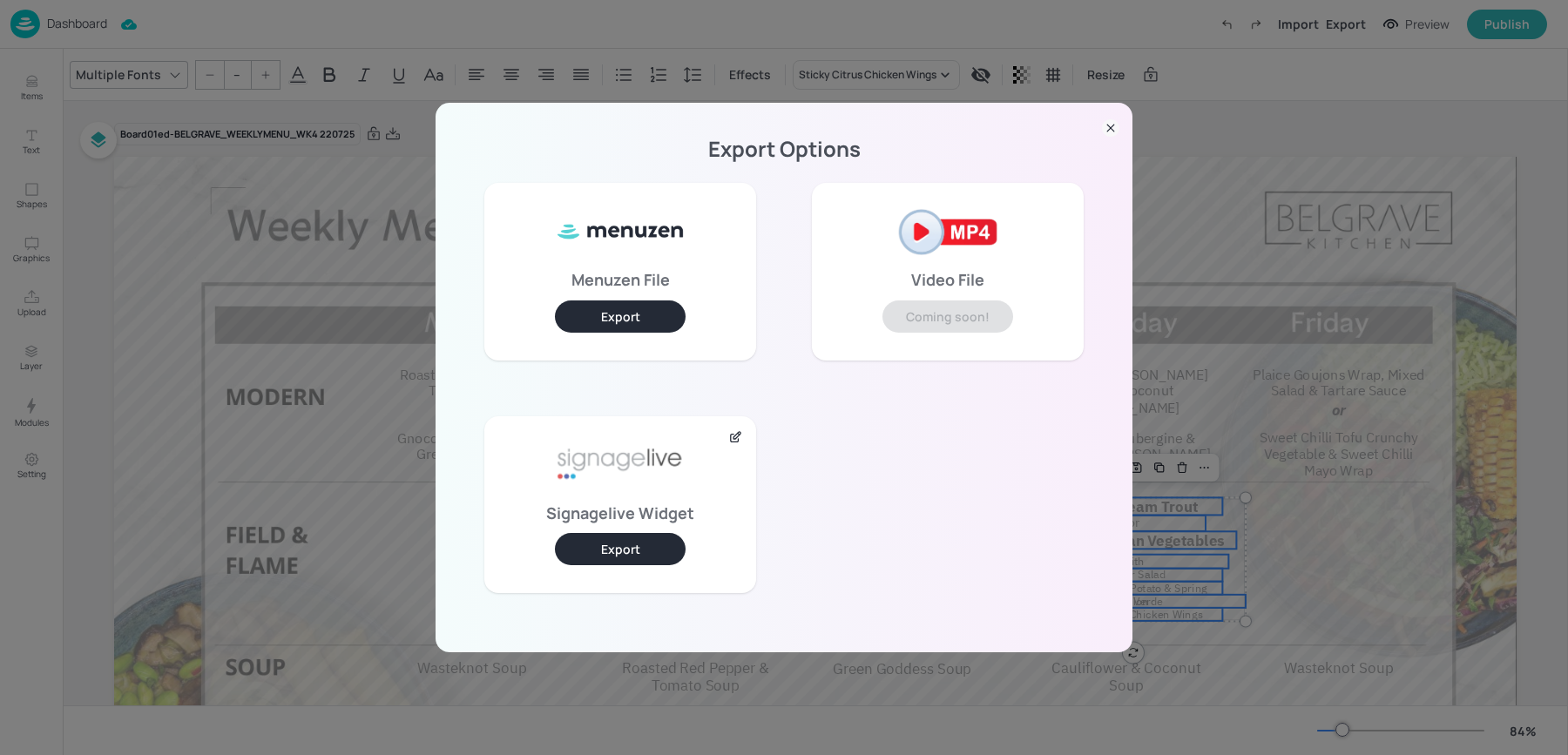 click on "Export" at bounding box center (620, 549) 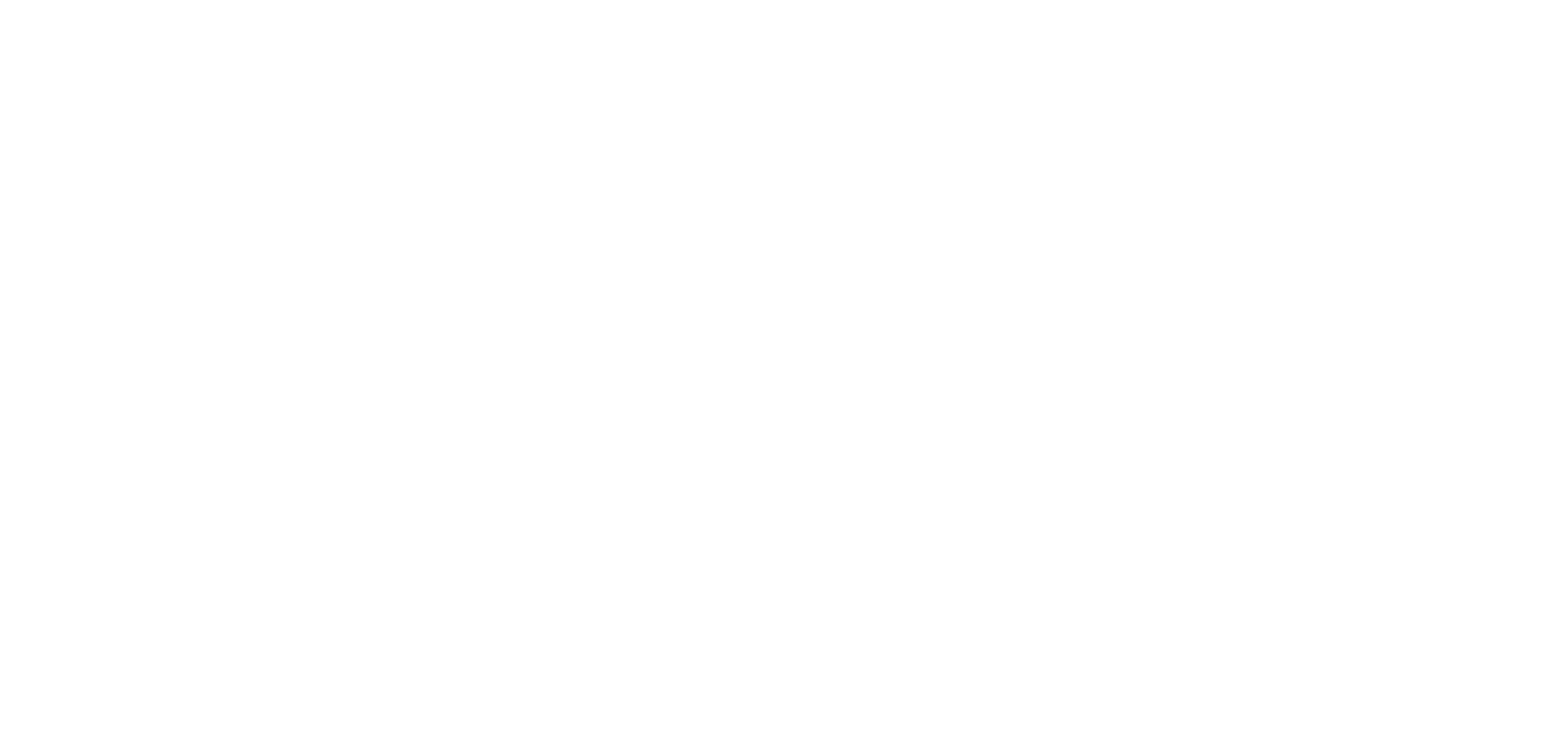 scroll, scrollTop: 0, scrollLeft: 0, axis: both 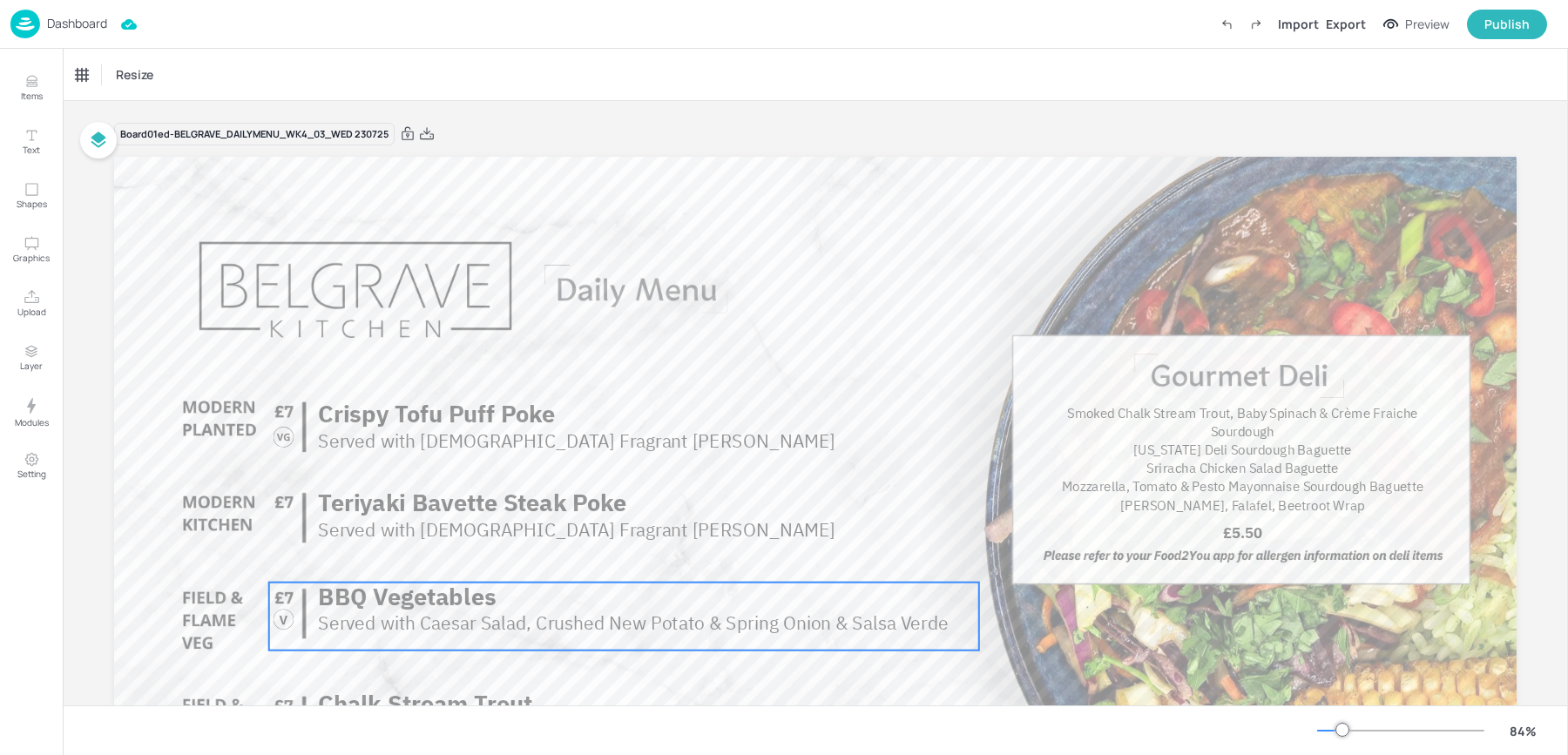 click on "BBQ Vegetables" at bounding box center [407, 596] 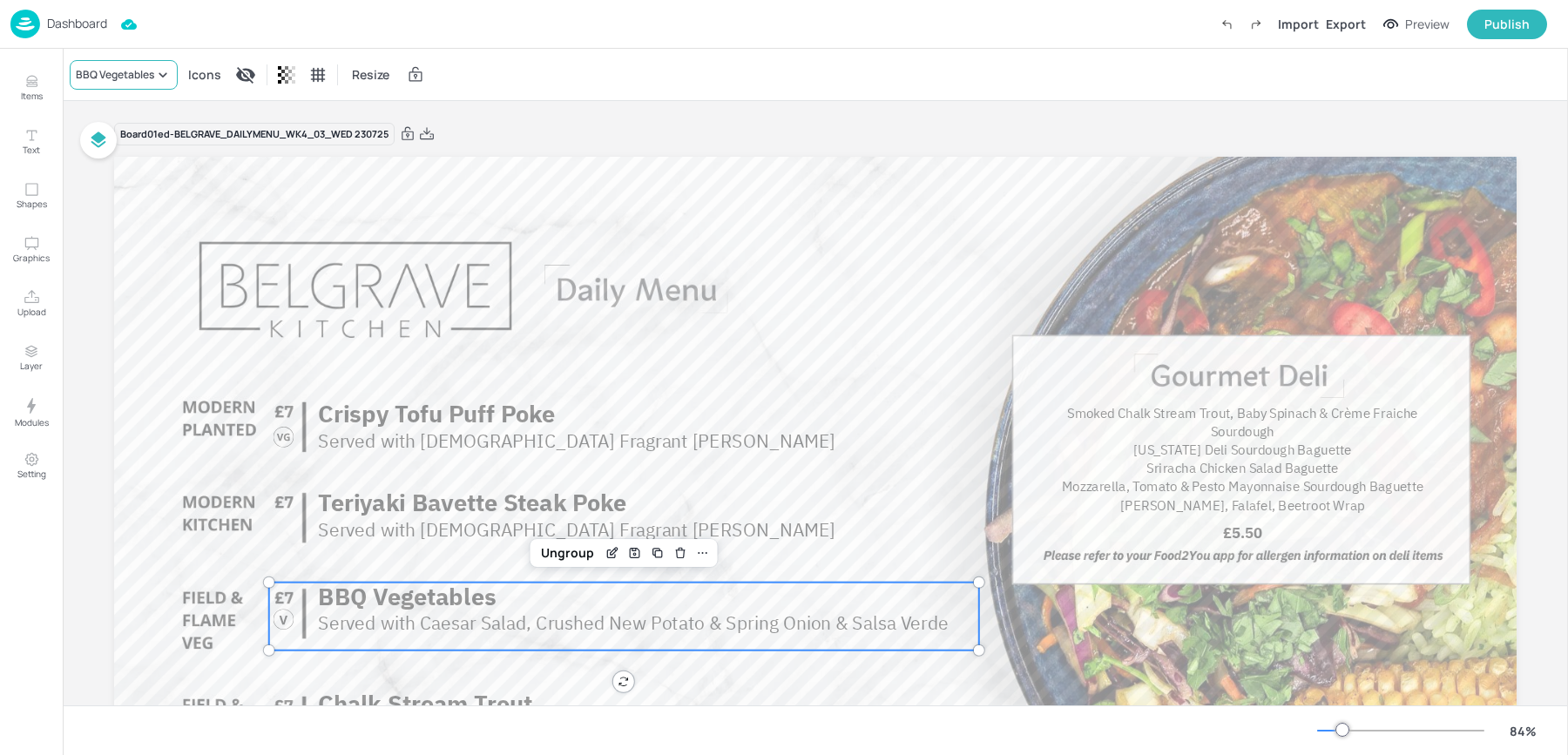click on "BBQ Vegetables" at bounding box center (115, 75) 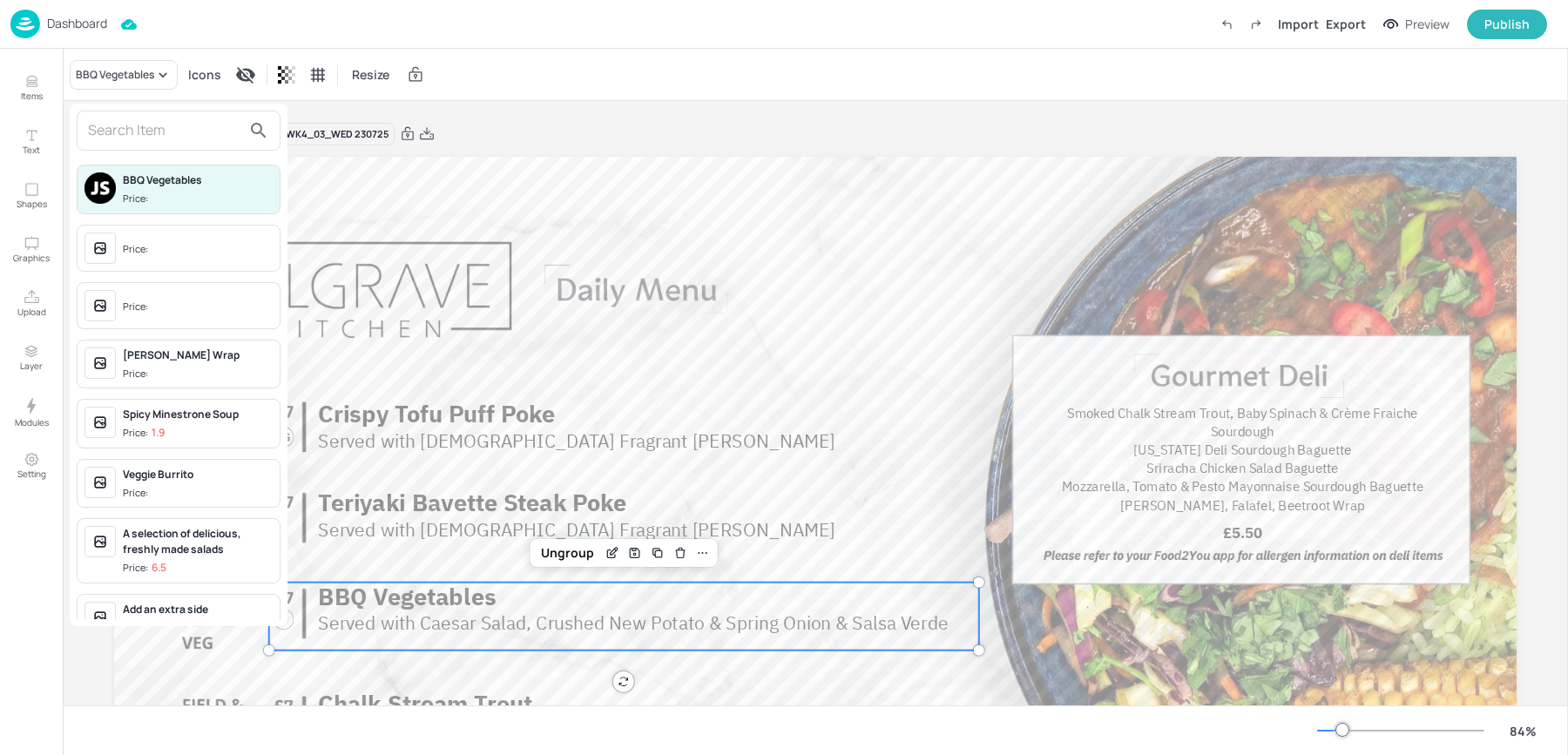 click at bounding box center [165, 131] 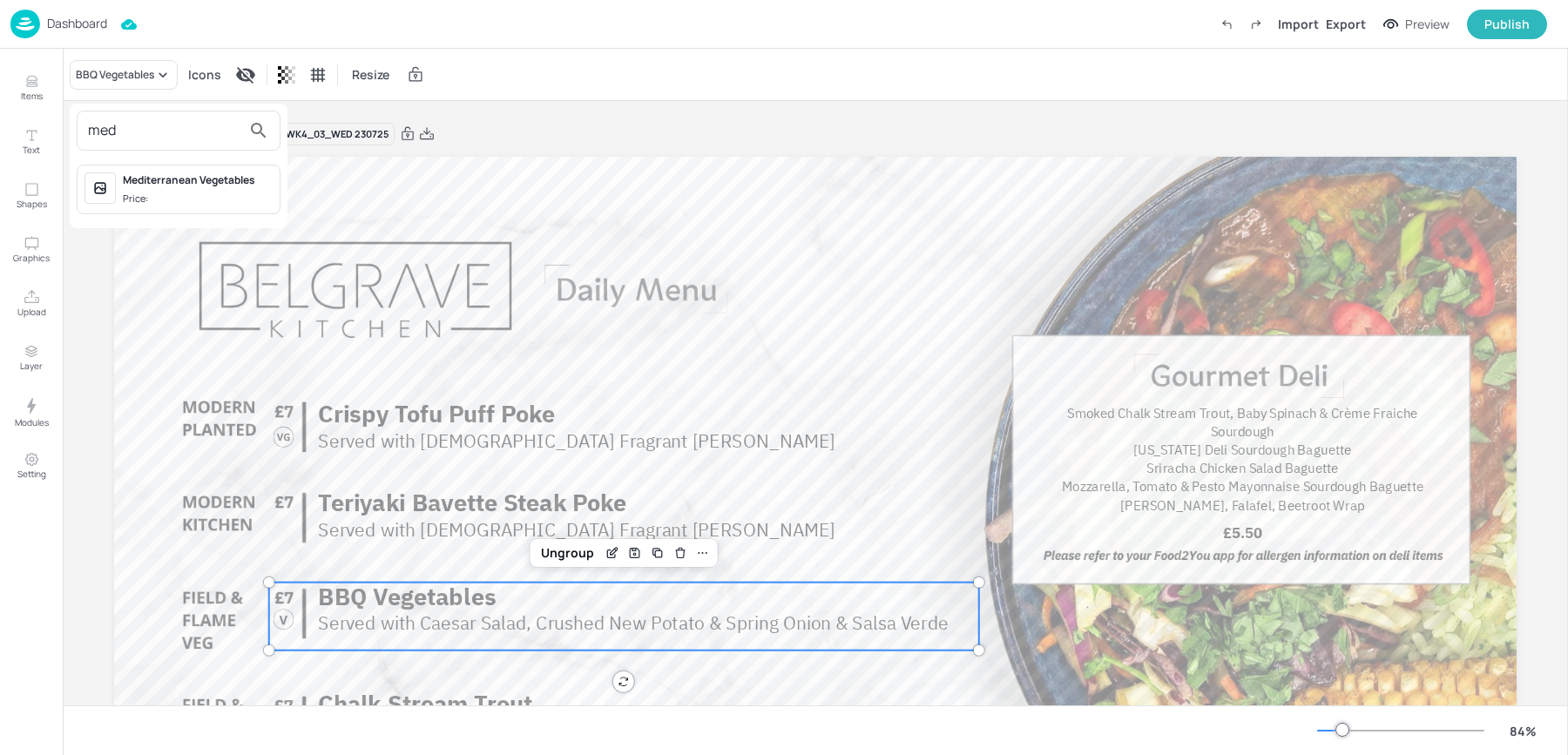type on "med" 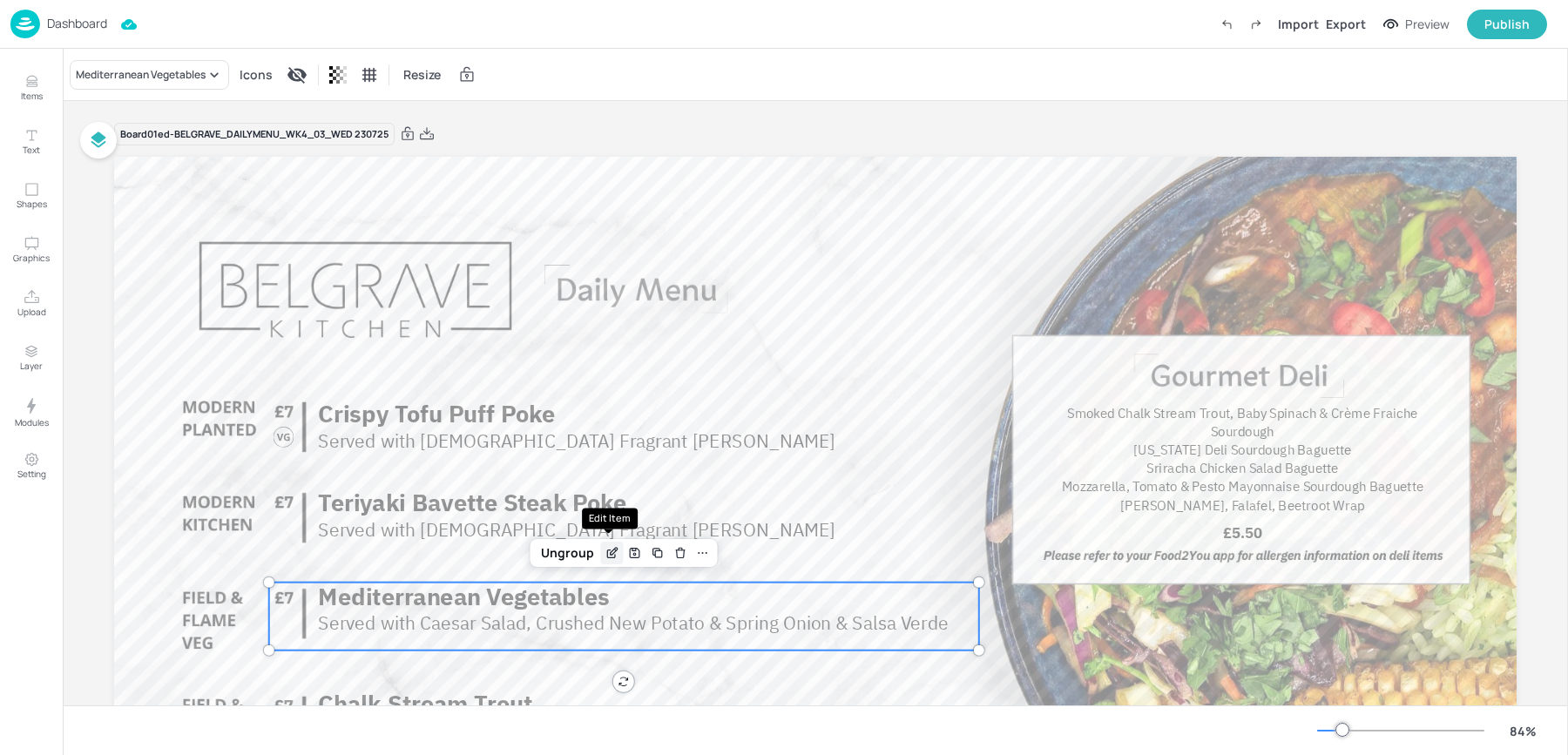 click 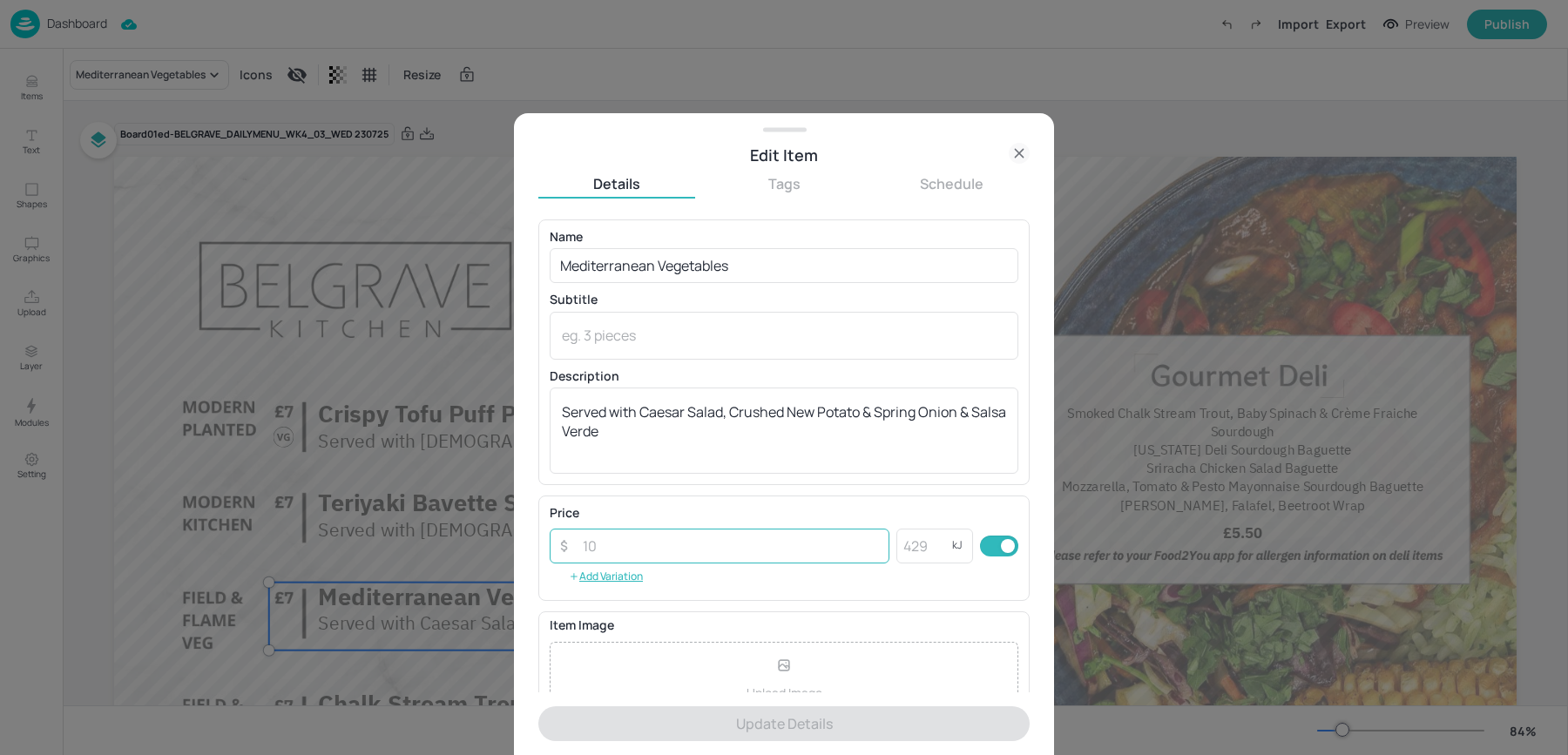scroll, scrollTop: 169, scrollLeft: 0, axis: vertical 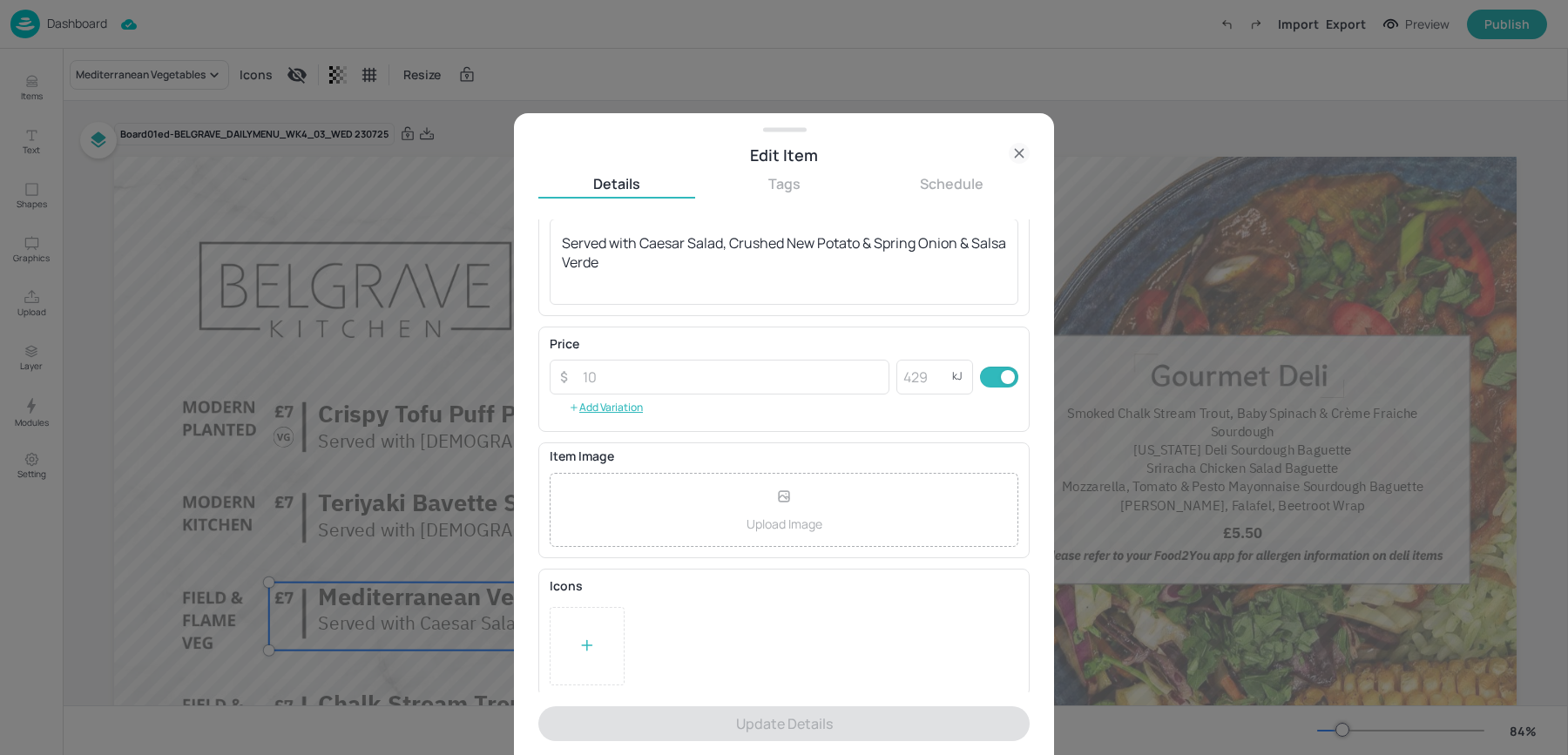 click 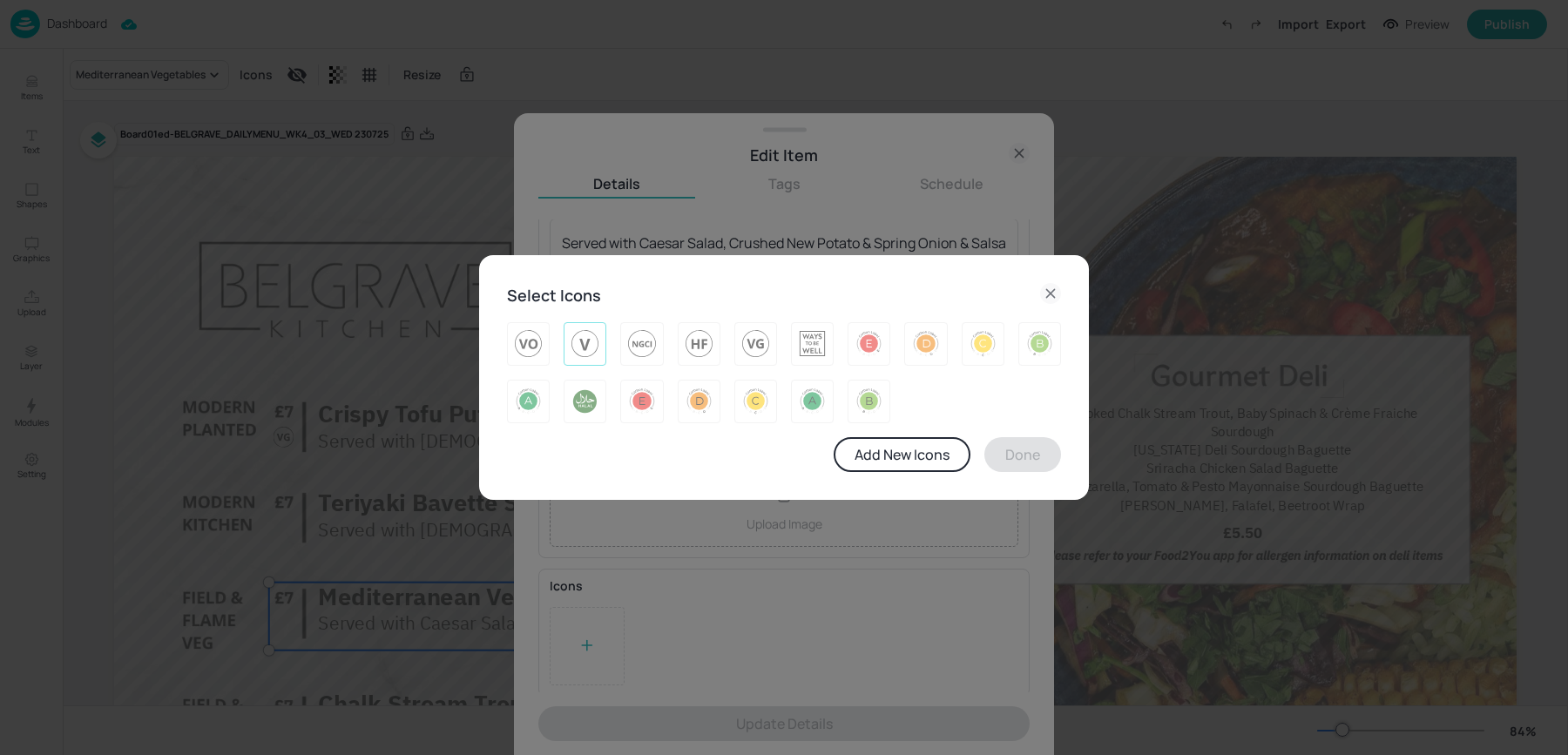 click at bounding box center [585, 344] 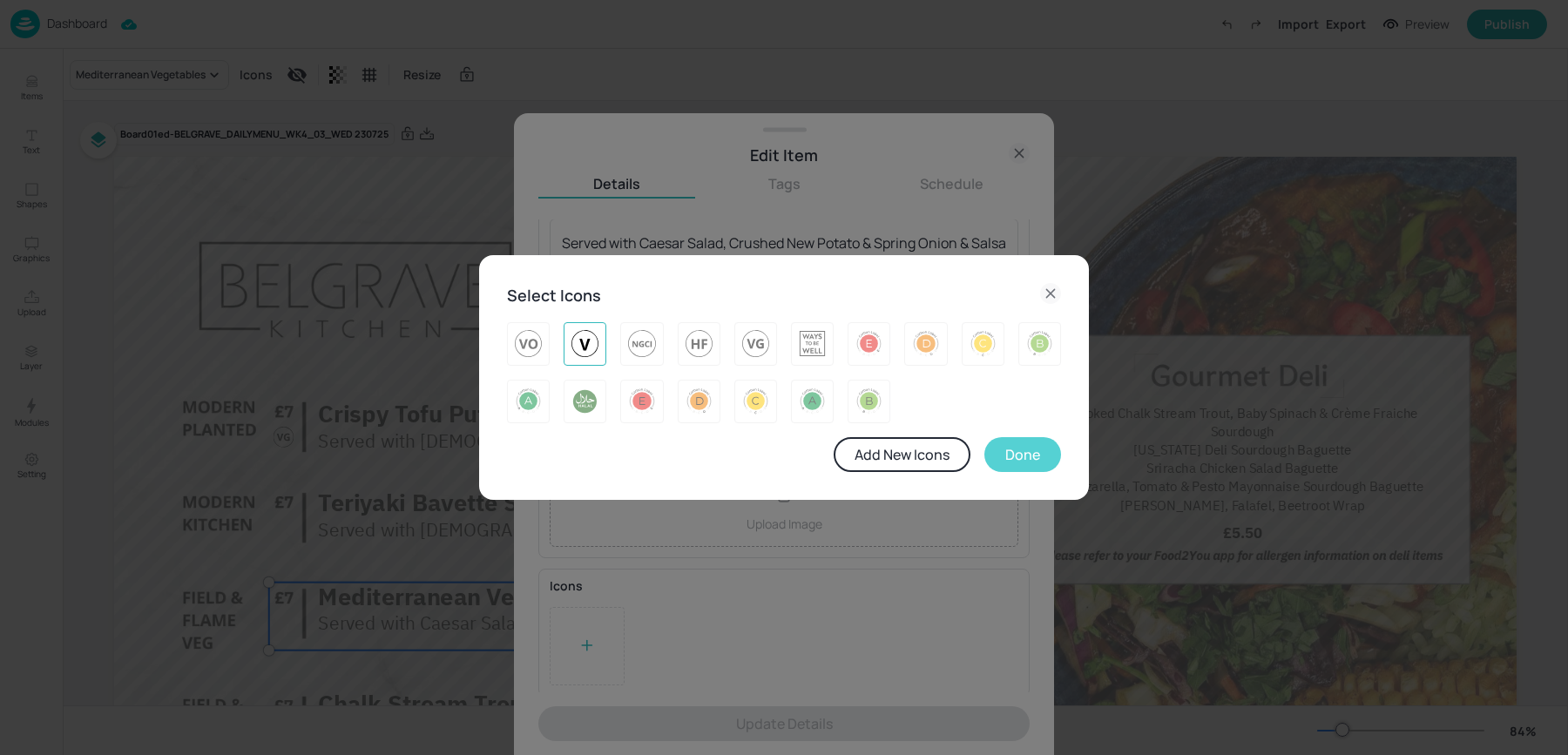 click on "Done" at bounding box center (1023, 455) 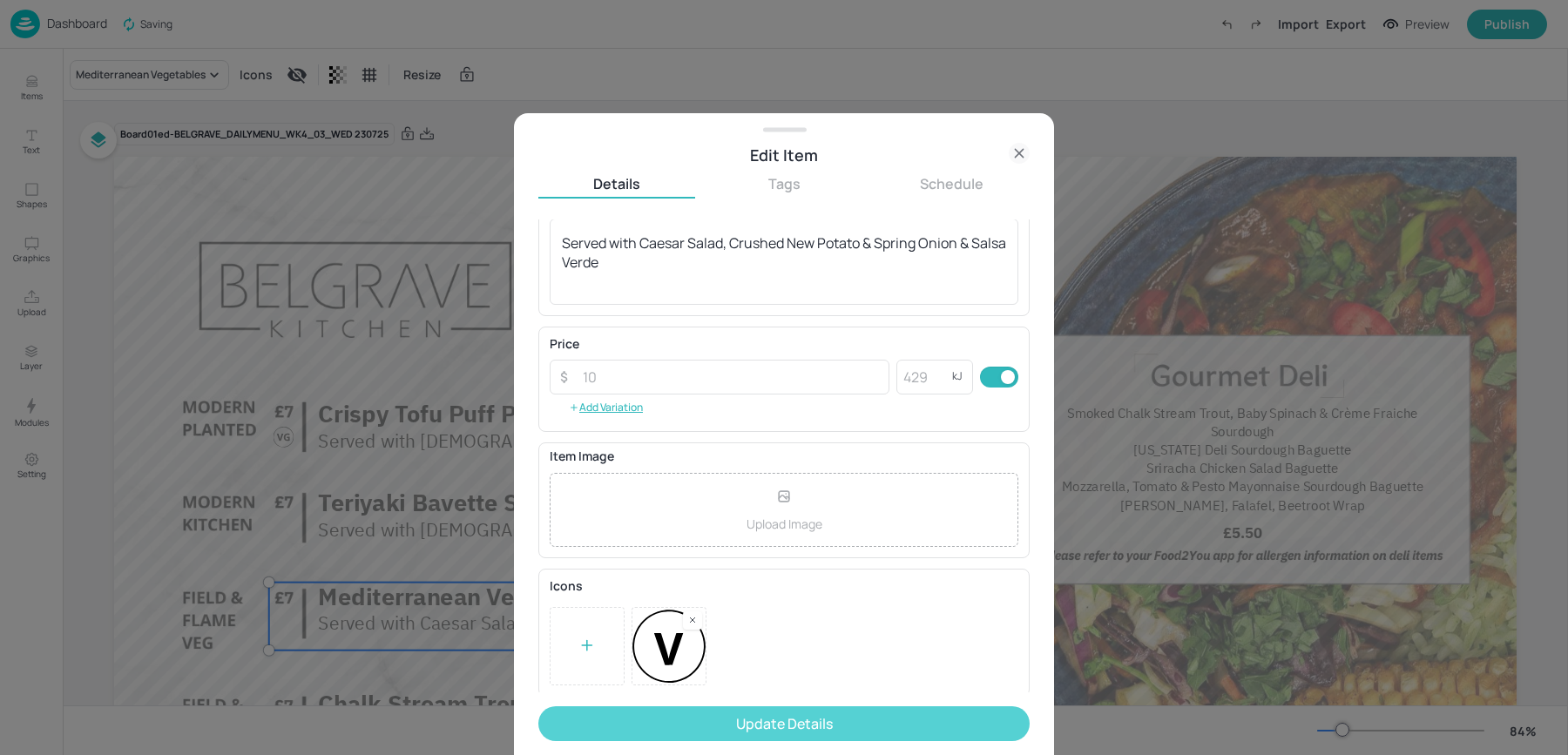 click on "Update Details" at bounding box center (784, 724) 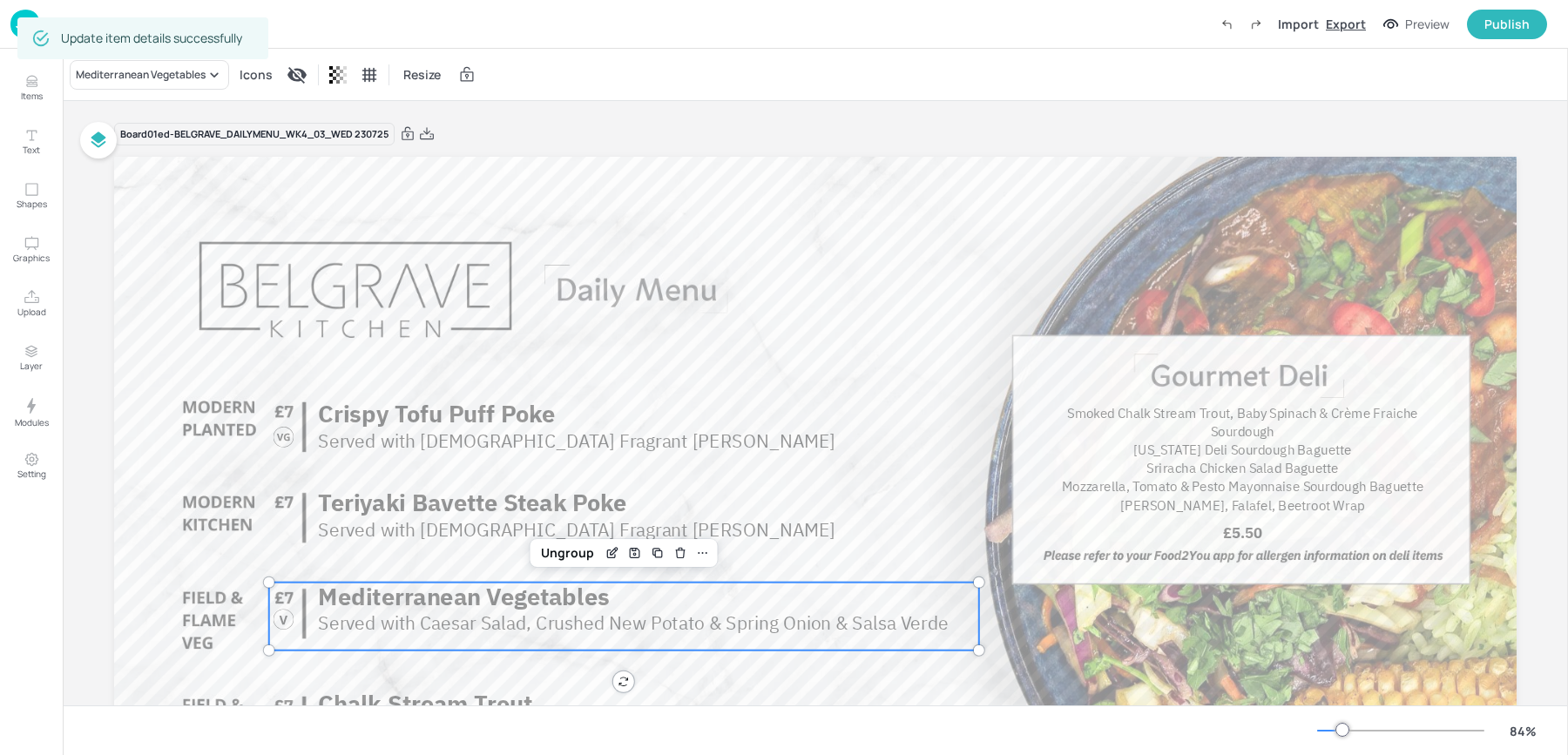 click on "Export" at bounding box center [1346, 24] 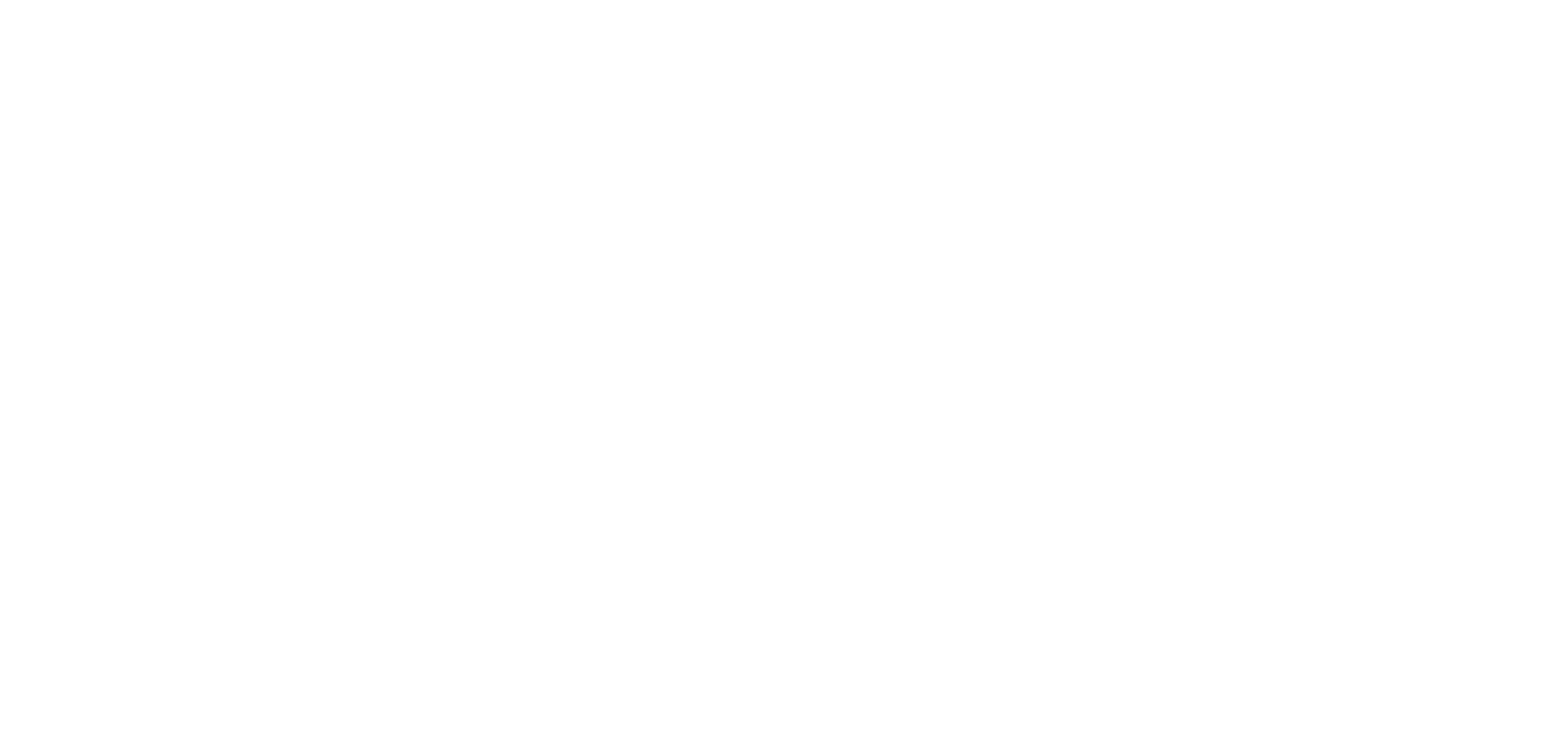 scroll, scrollTop: 0, scrollLeft: 0, axis: both 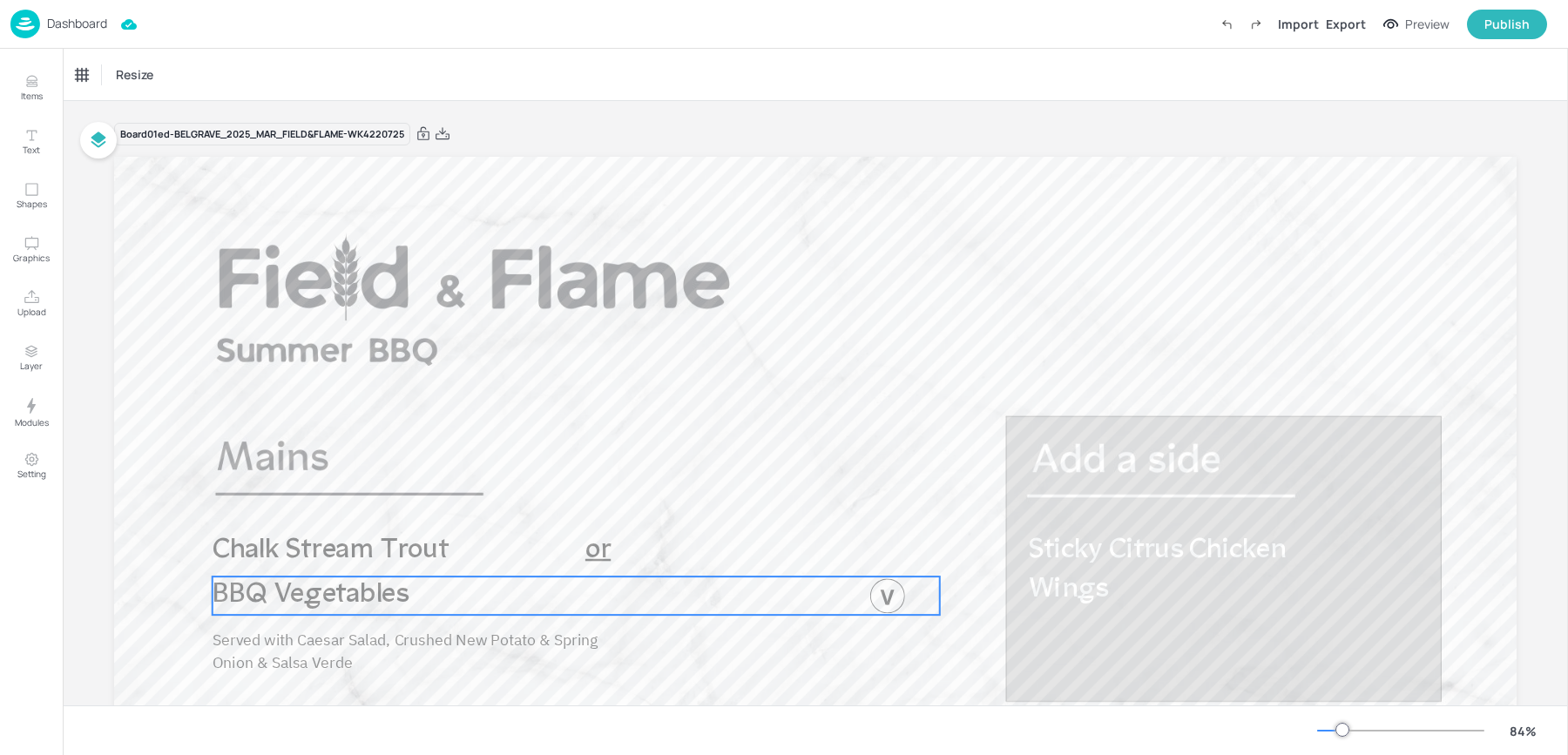 click on "BBQ Vegetables" at bounding box center [311, 595] 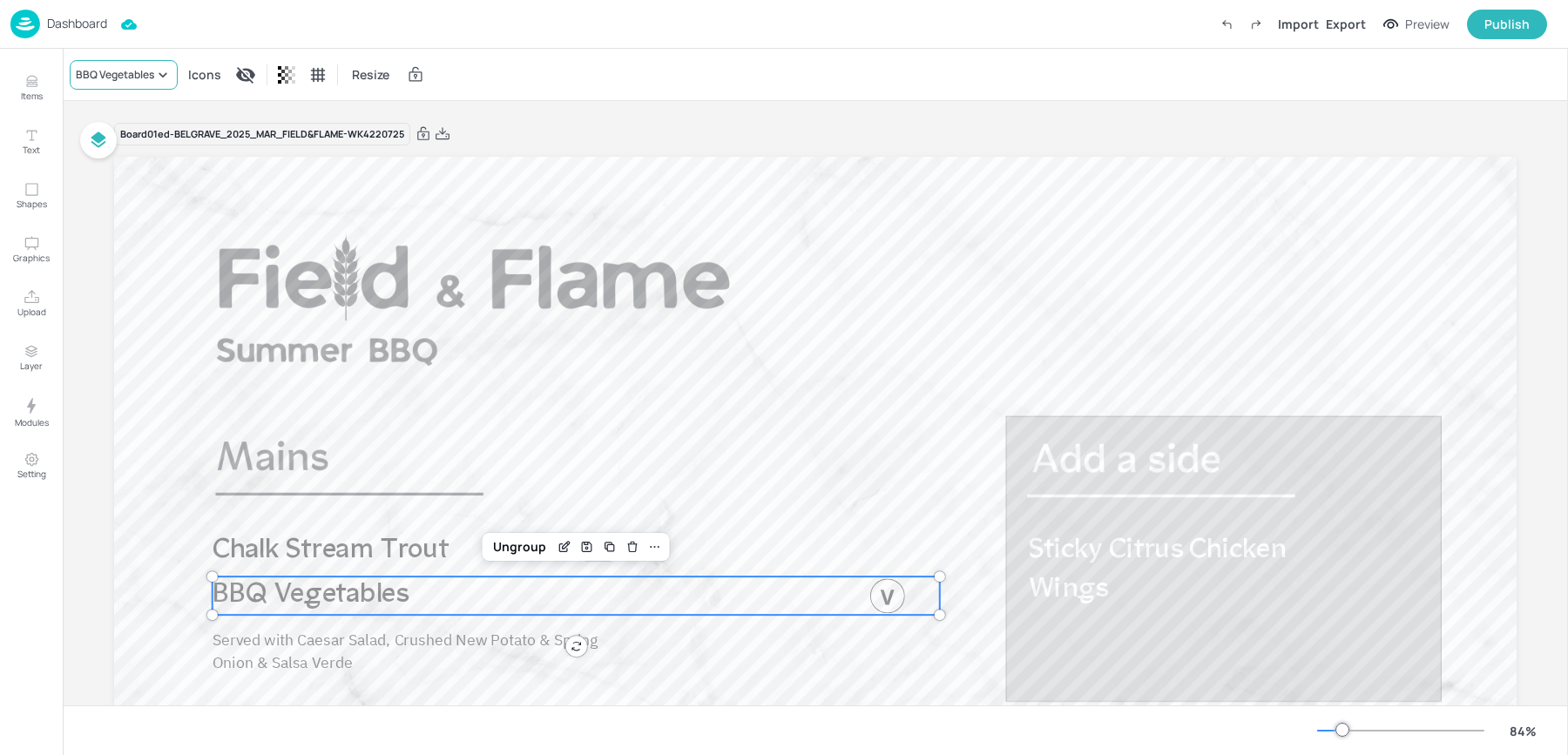 click on "BBQ Vegetables" at bounding box center (115, 75) 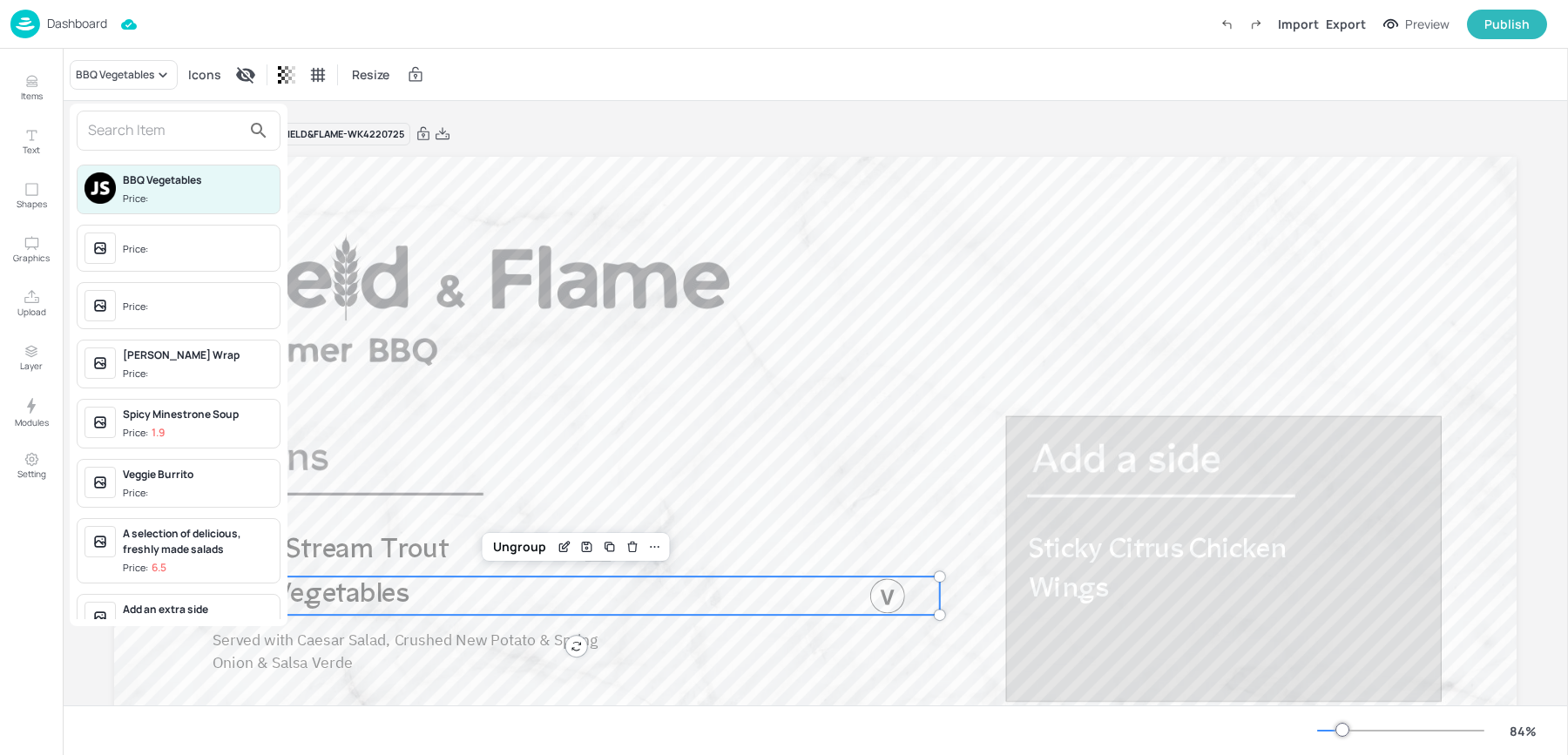 click at bounding box center [179, 131] 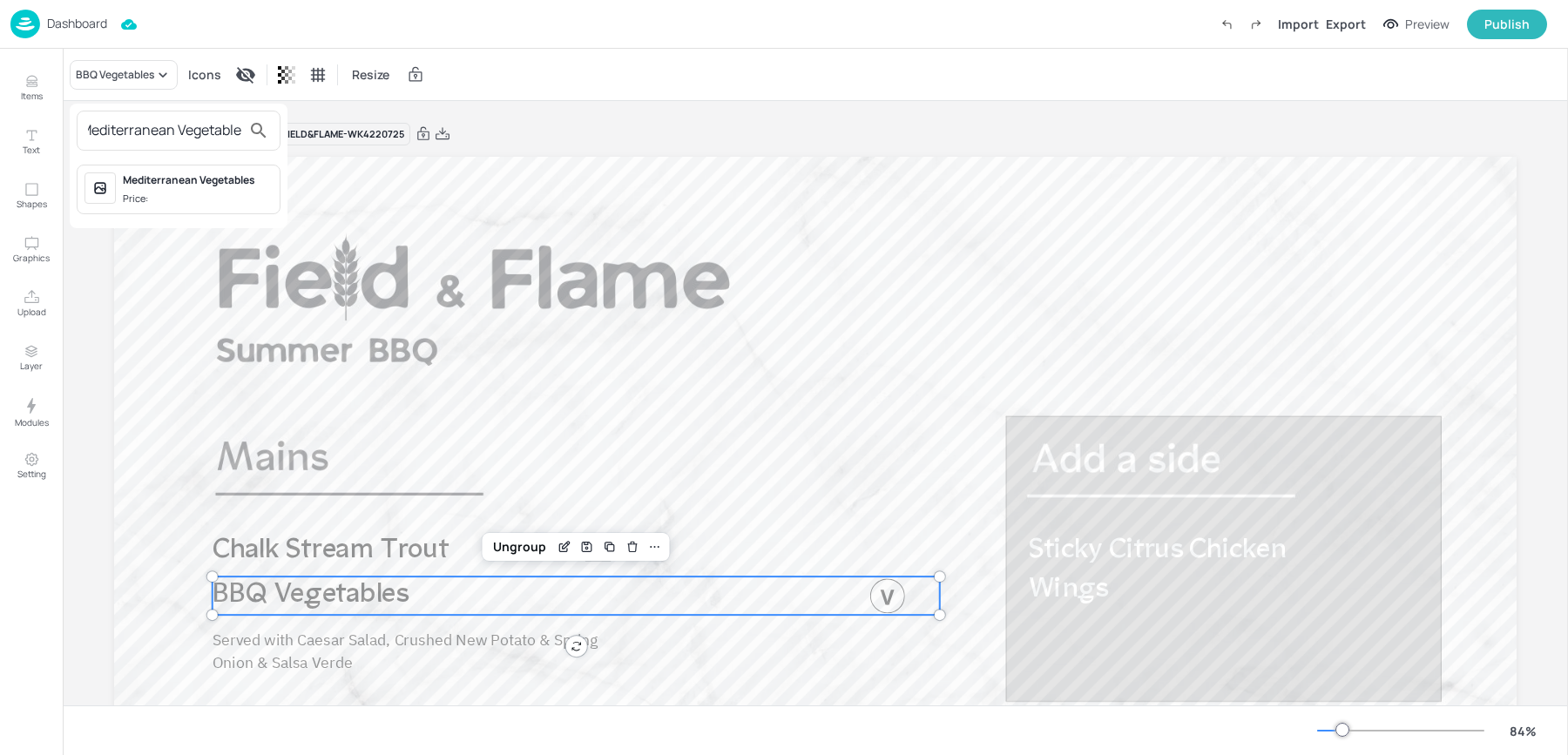 scroll, scrollTop: 0, scrollLeft: 8, axis: horizontal 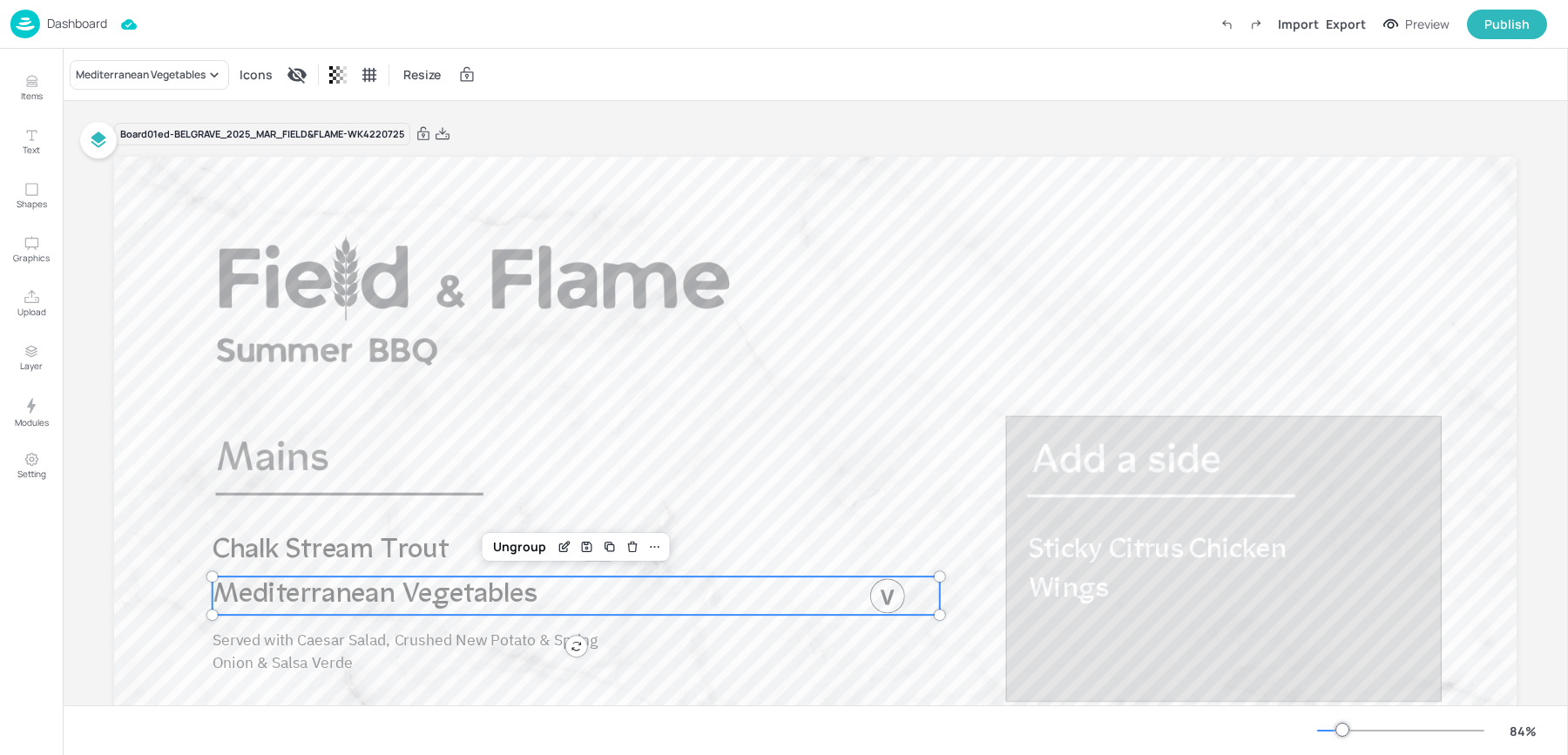 click on "Board  01ed-BELGRAVE_2025_MAR_FIELD&FLAME-WK4220725" at bounding box center (815, 134) 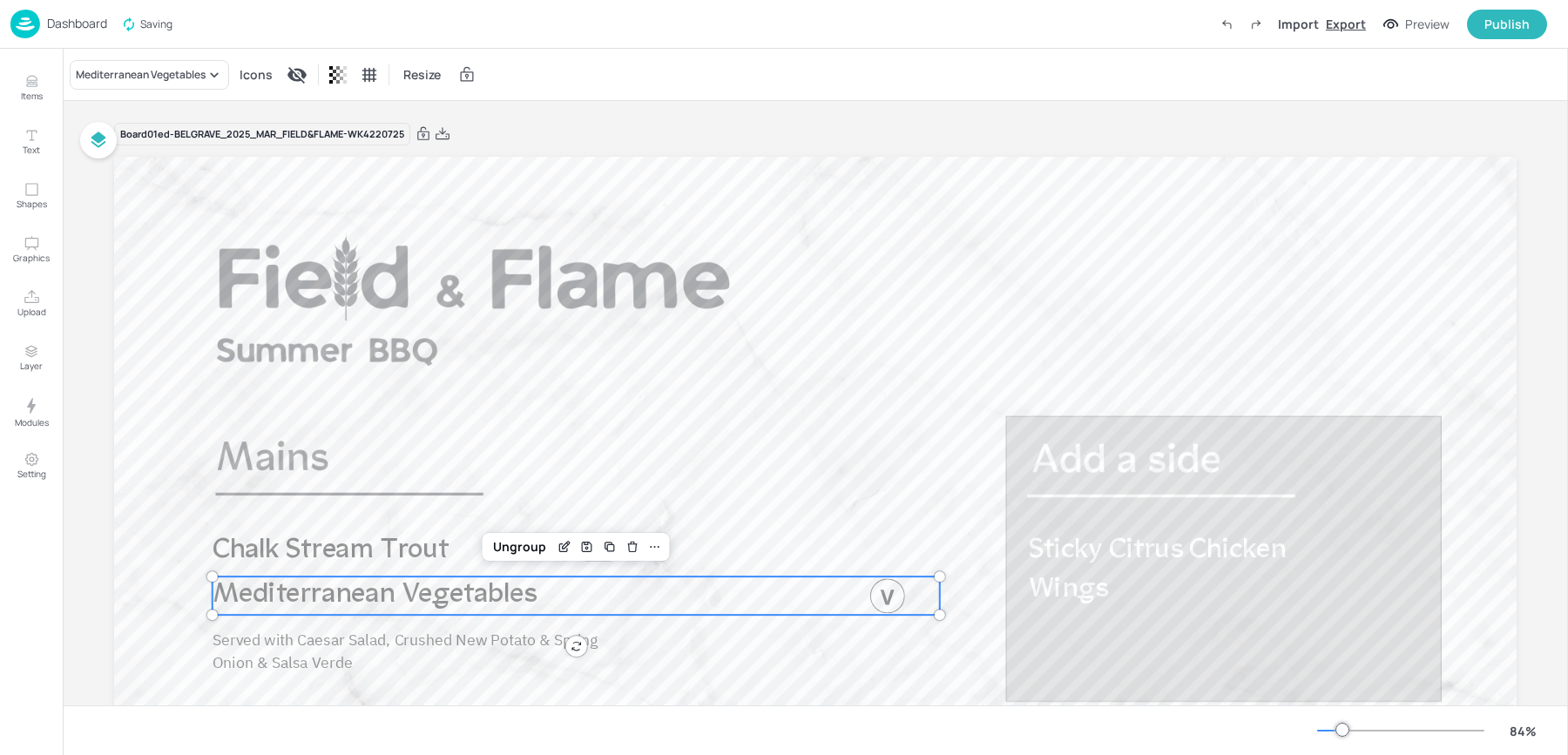 click on "Export" at bounding box center (1346, 24) 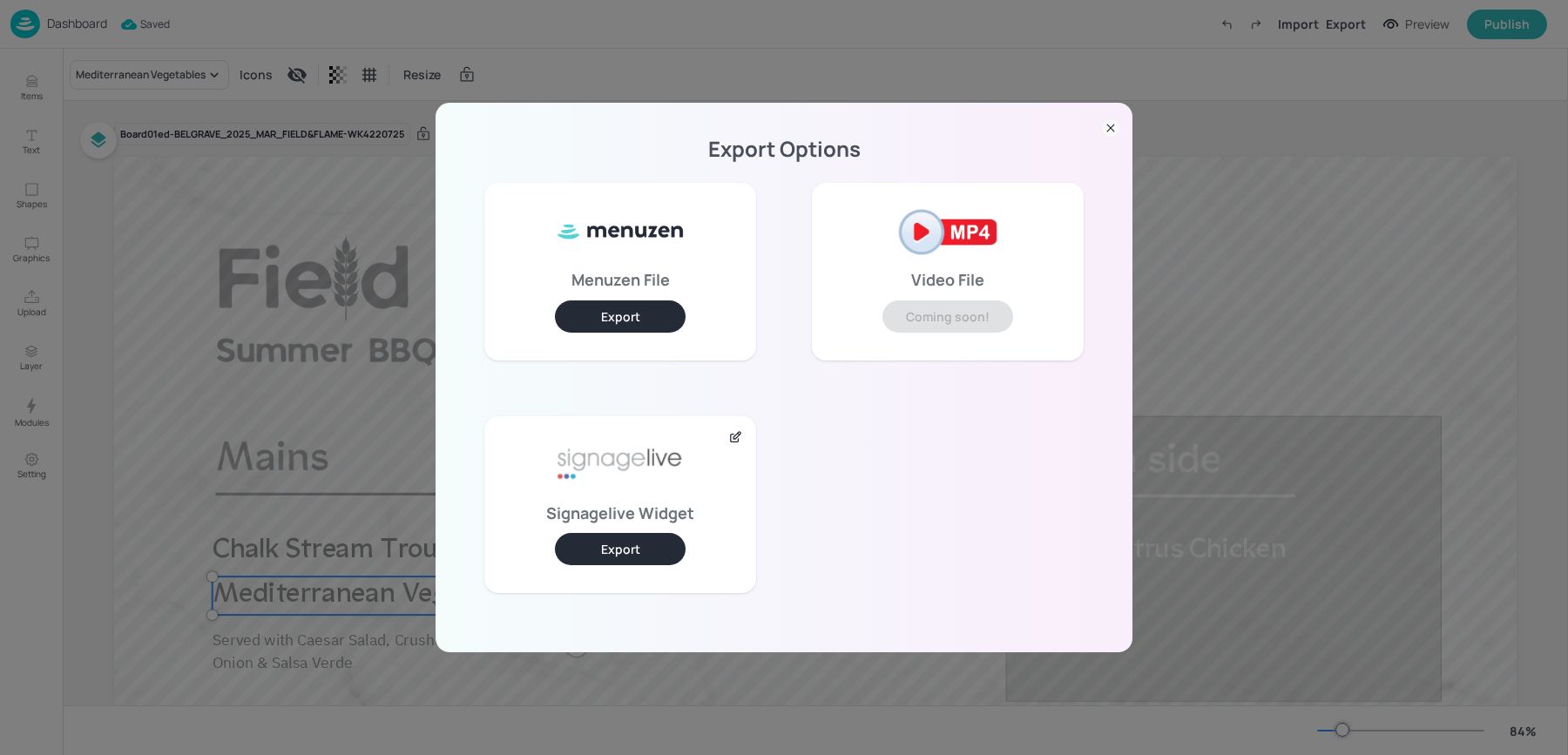 click on "Signagelive Widget Export" at bounding box center [620, 504] 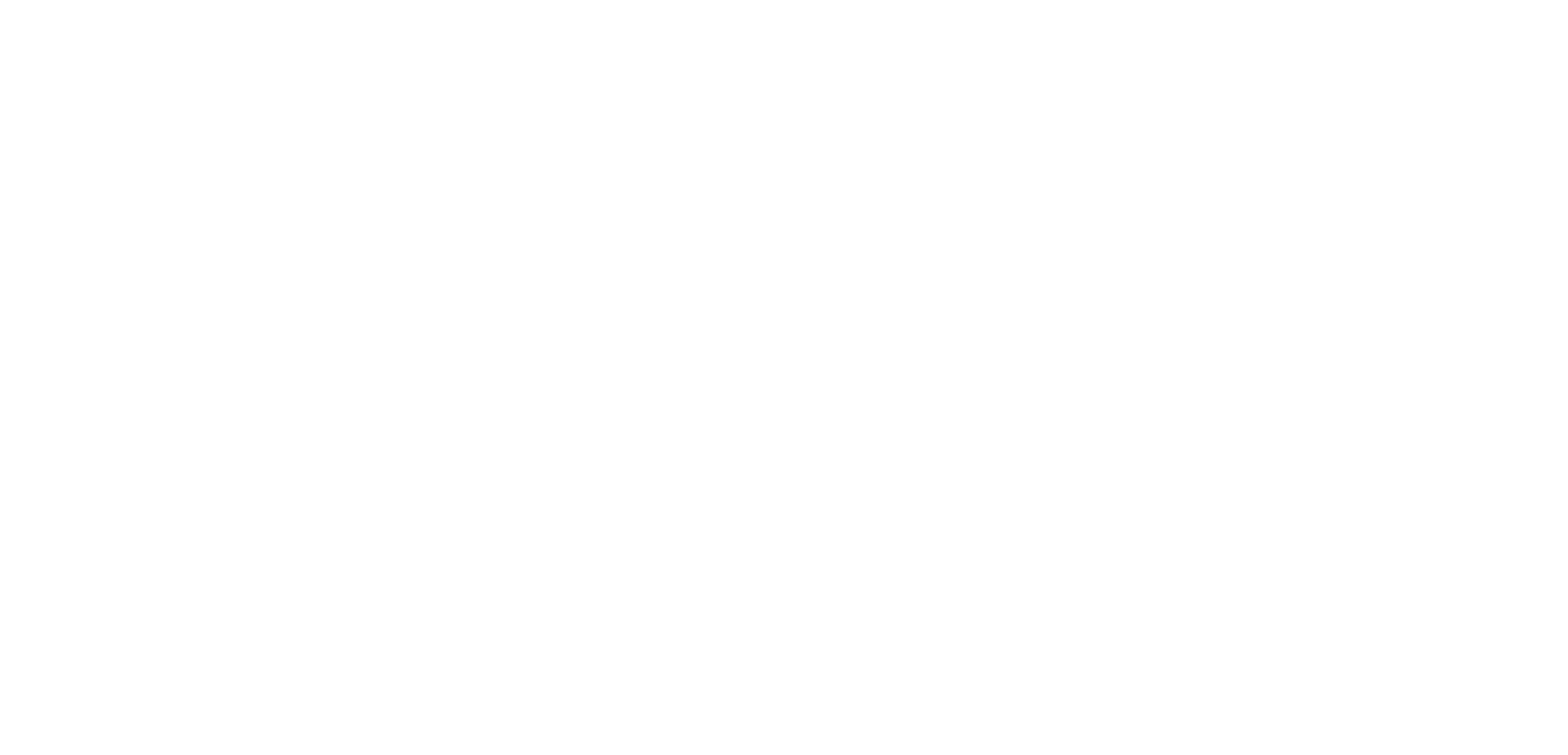 scroll, scrollTop: 0, scrollLeft: 0, axis: both 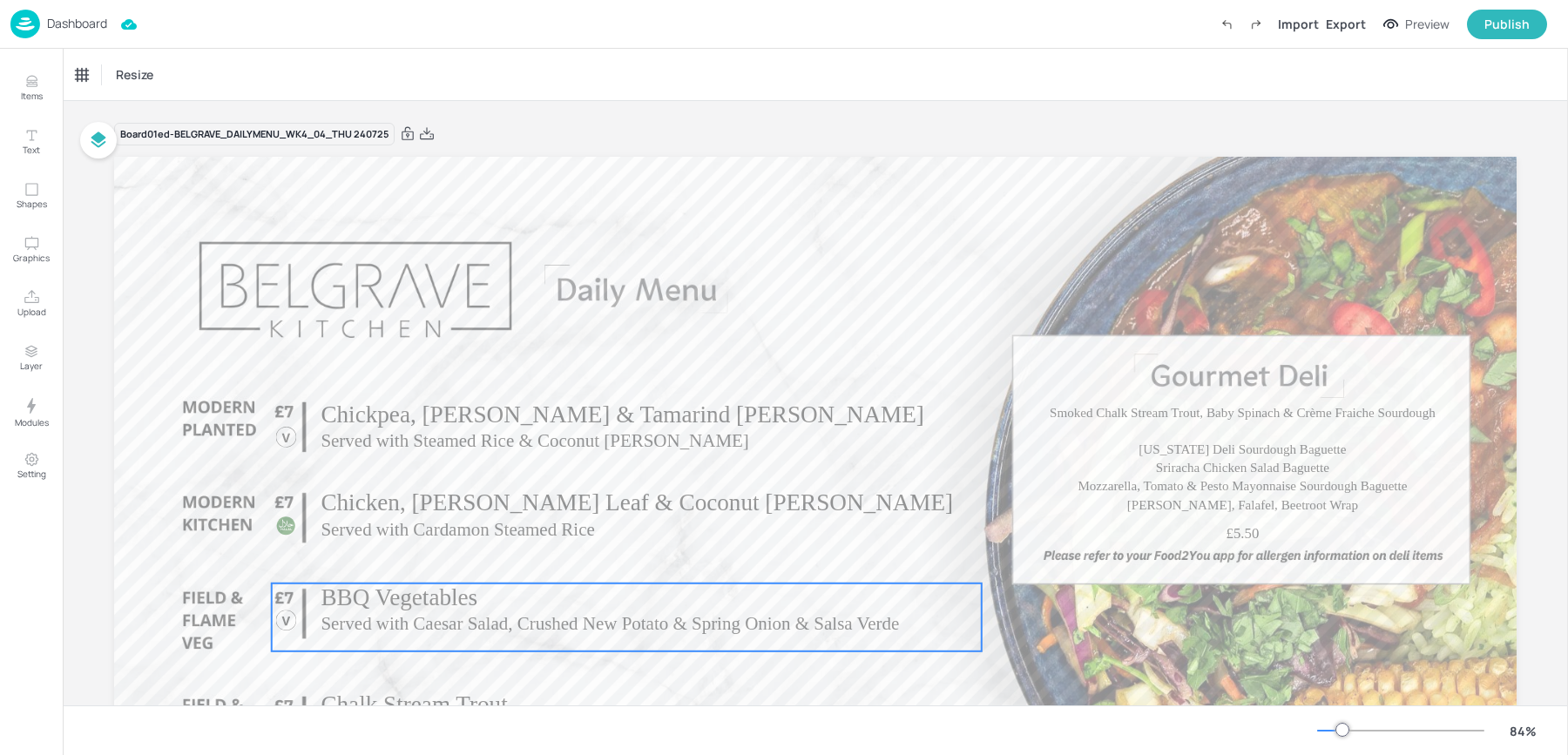 click on "Served with Caesar Salad, Crushed New Potato & Spring Onion & Salsa Verde" at bounding box center (610, 624) 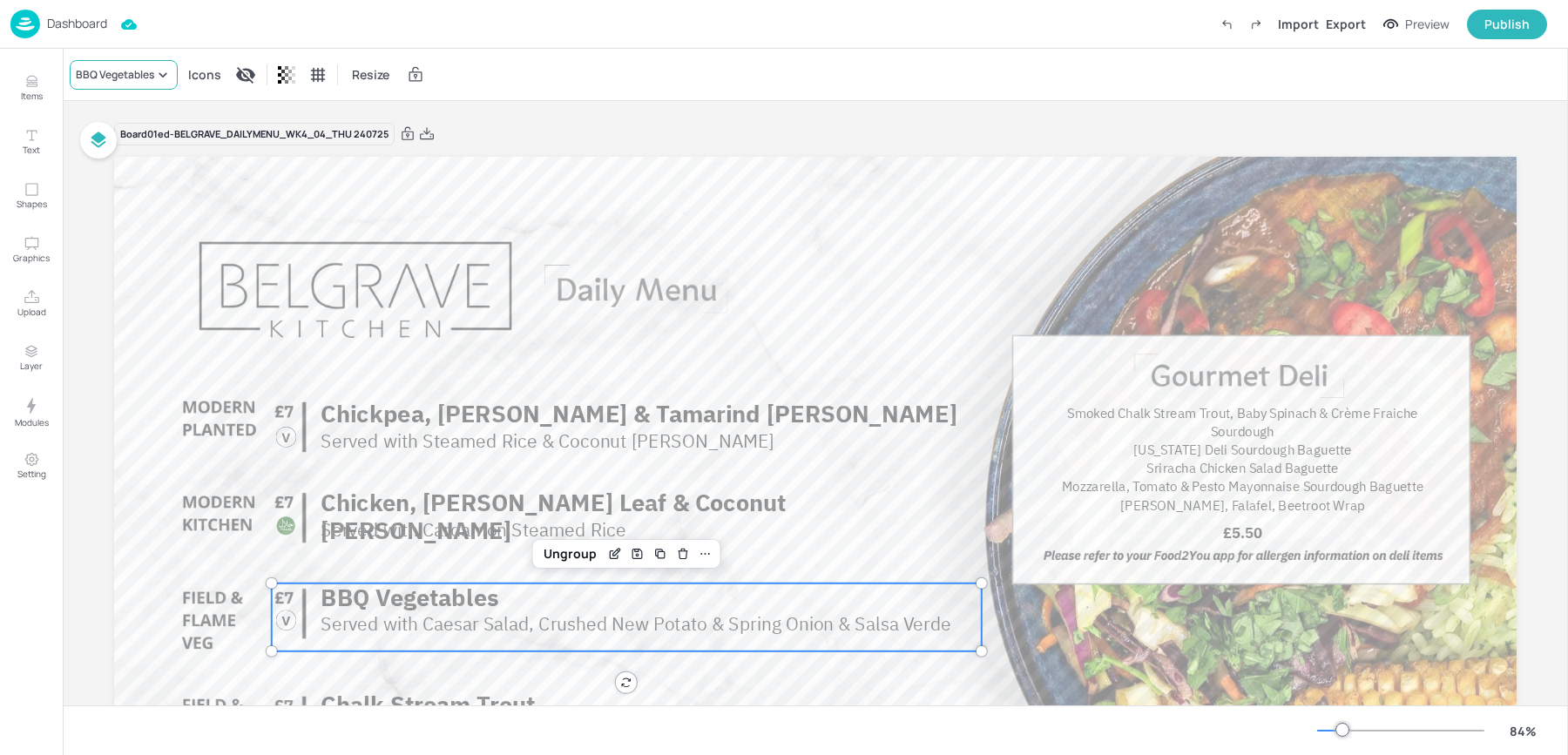 click on "BBQ Vegetables" at bounding box center [115, 75] 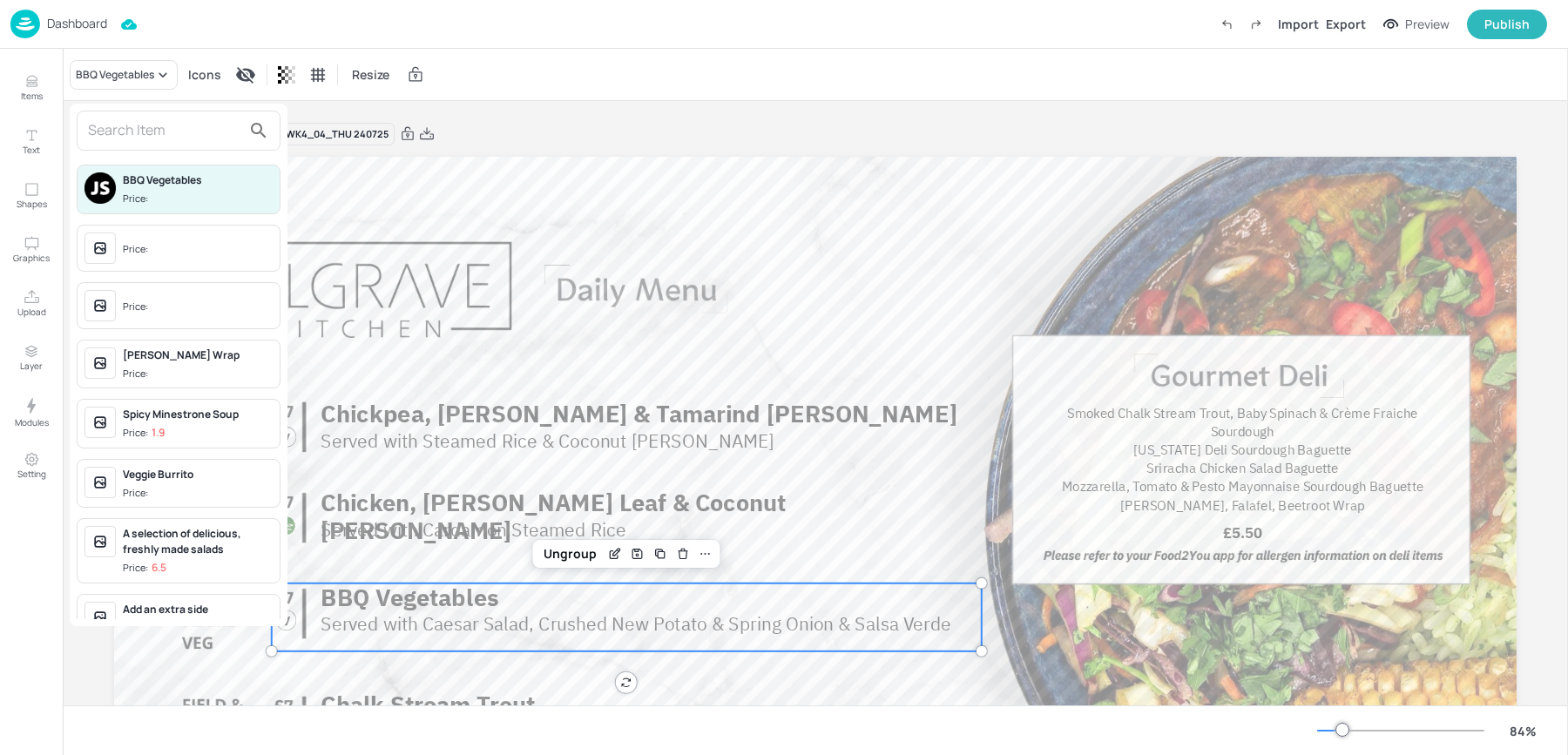 click at bounding box center [165, 131] 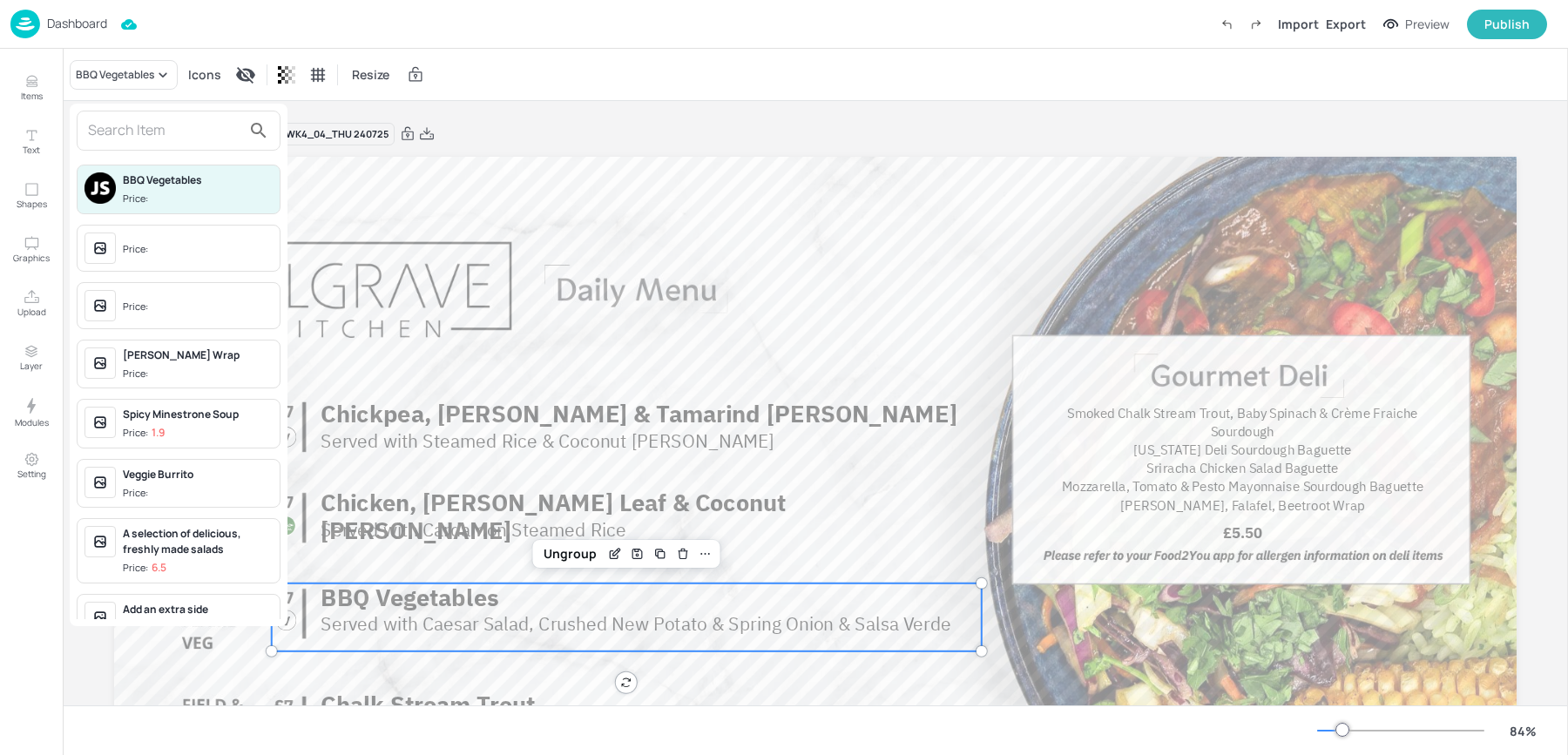 paste on "Mediterranean Vegetables." 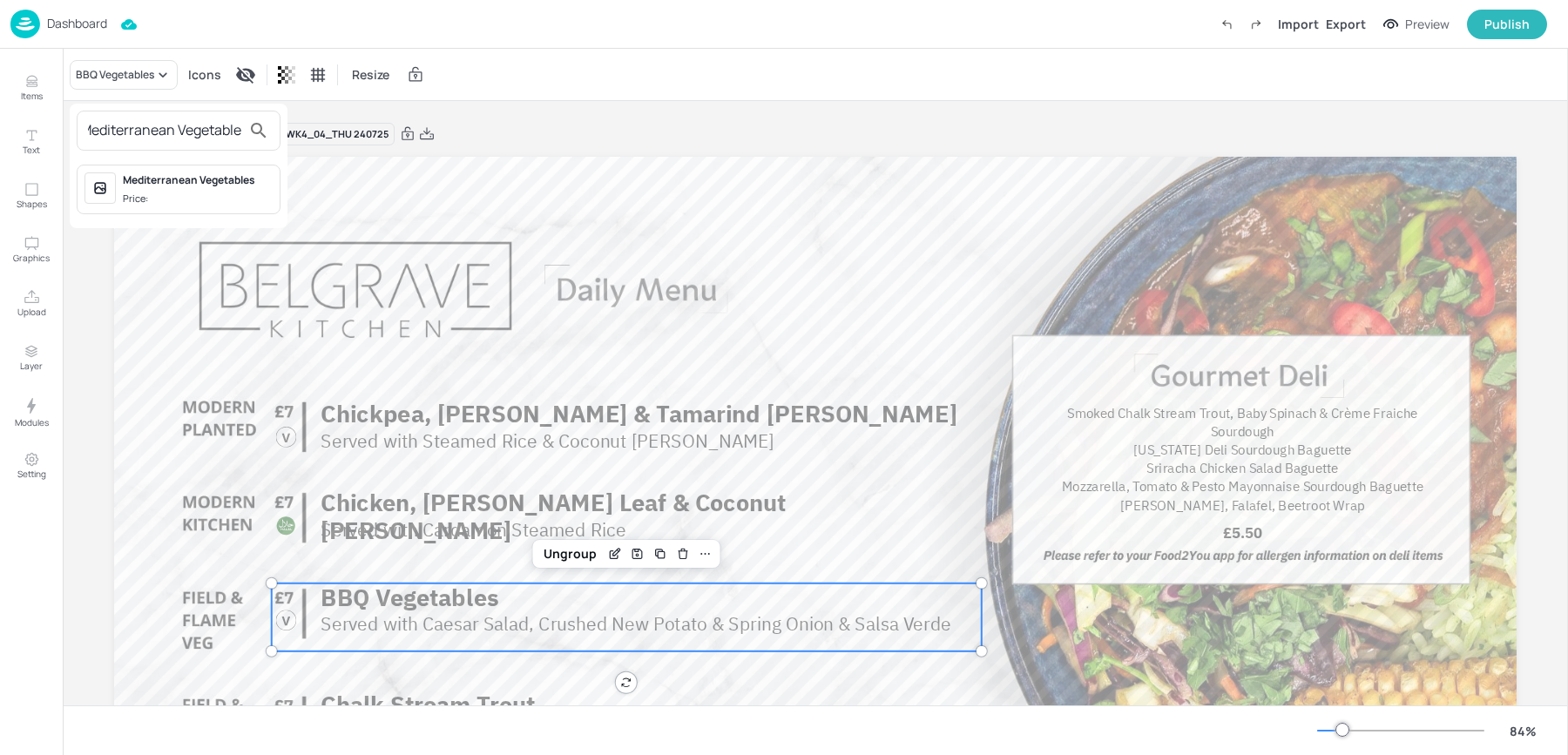 scroll, scrollTop: 0, scrollLeft: 8, axis: horizontal 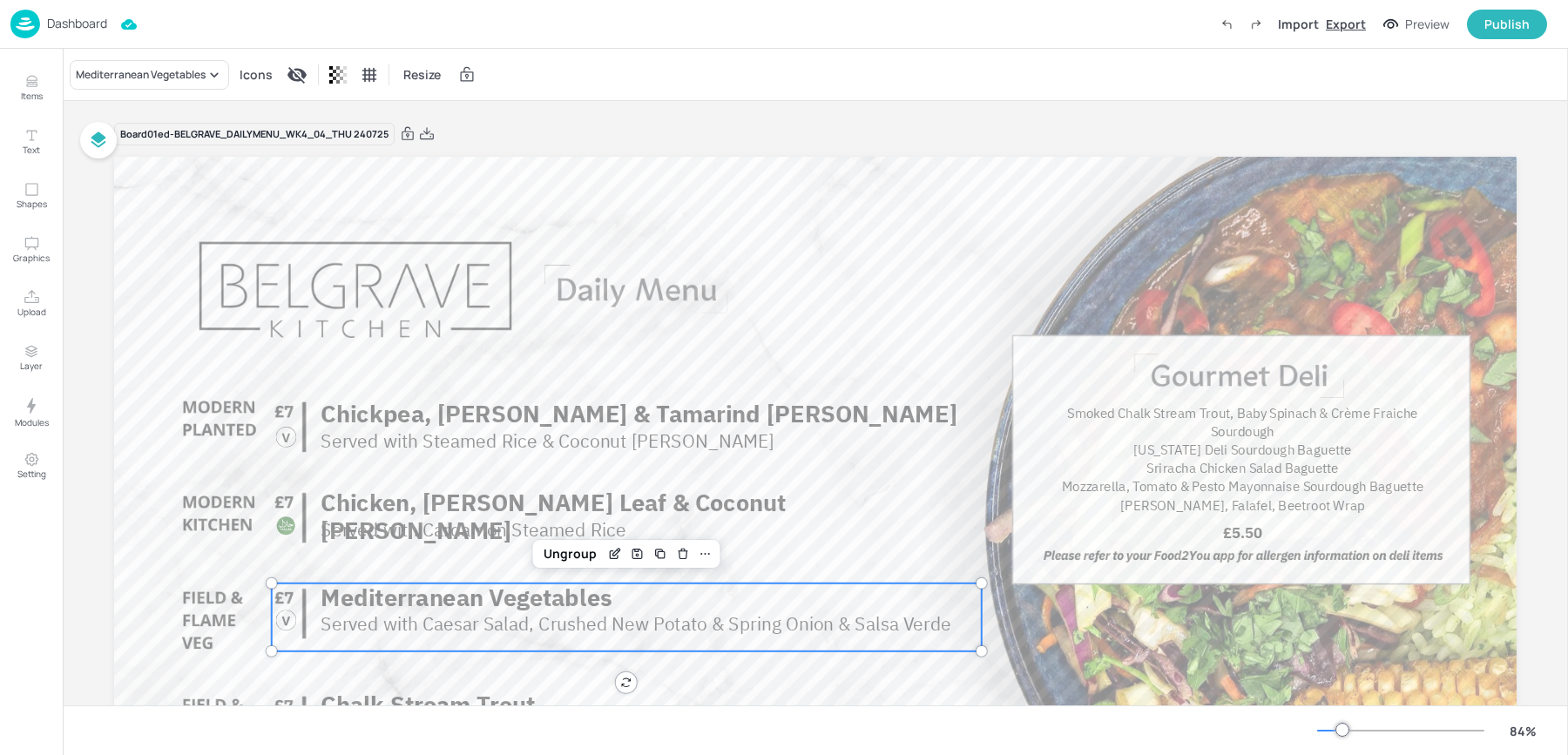 click on "Export" at bounding box center [1346, 24] 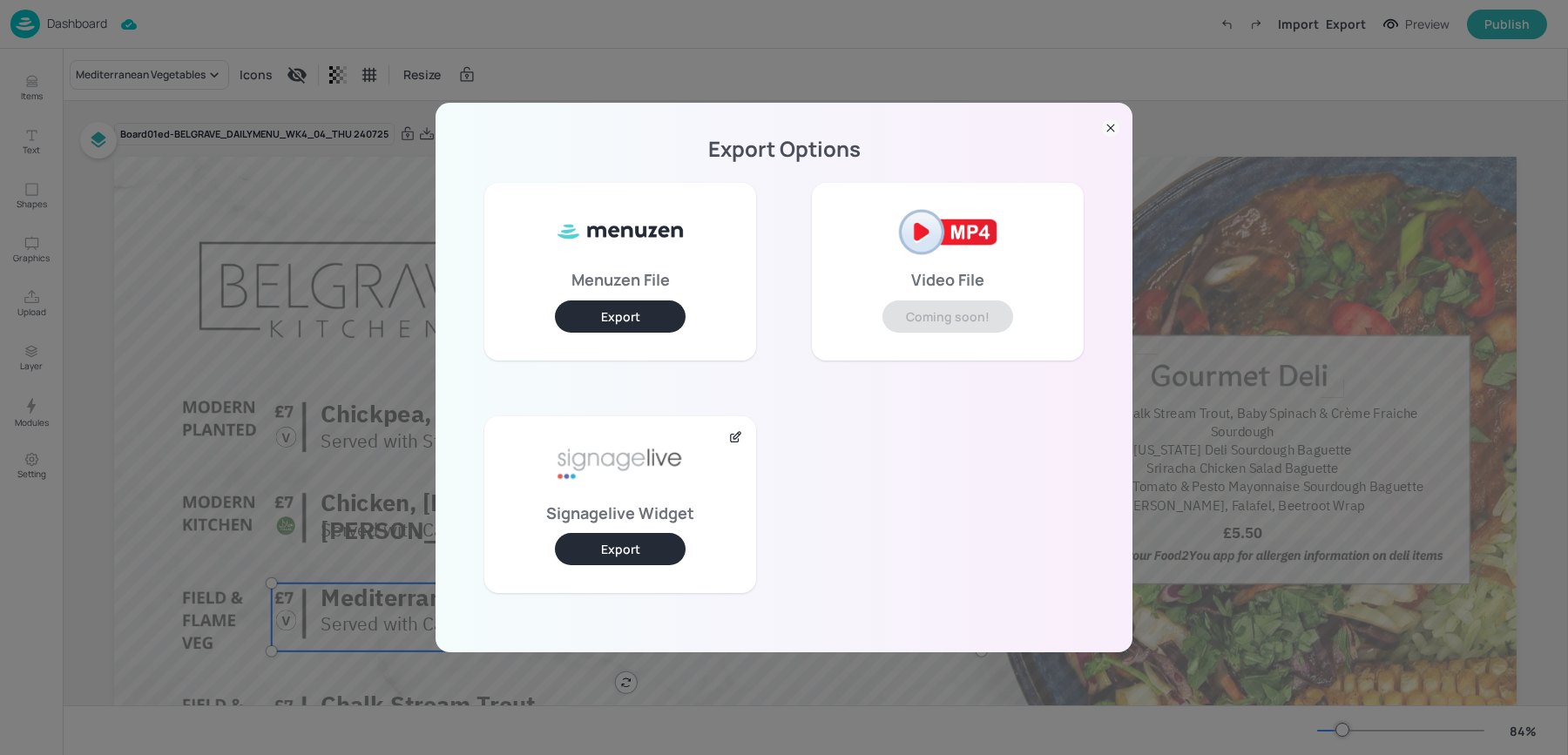 click on "Export" at bounding box center (620, 549) 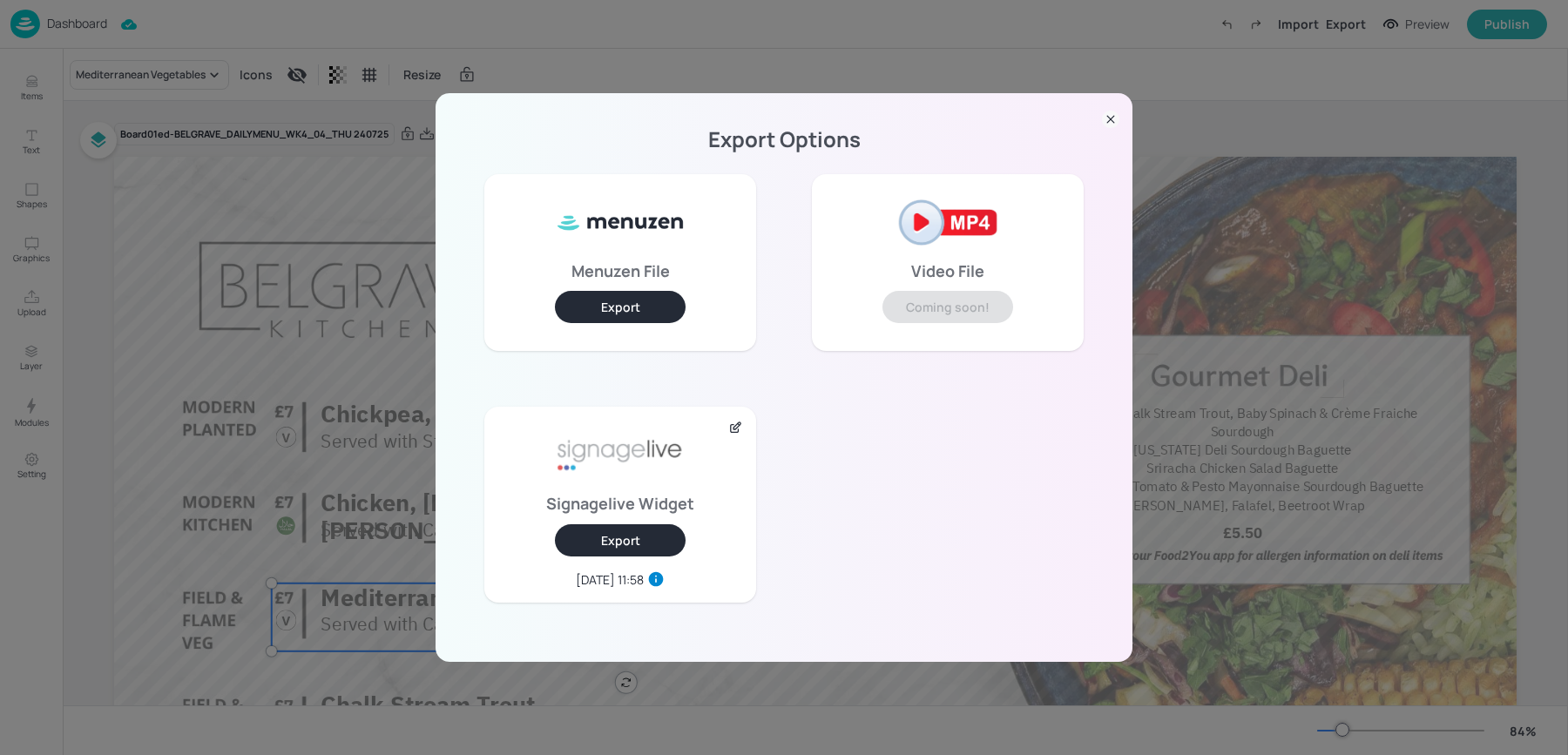 click on "Export Options Menuzen File Export Video File Coming soon! Signagelive Widget Export [DATE] 11:58" at bounding box center [784, 377] 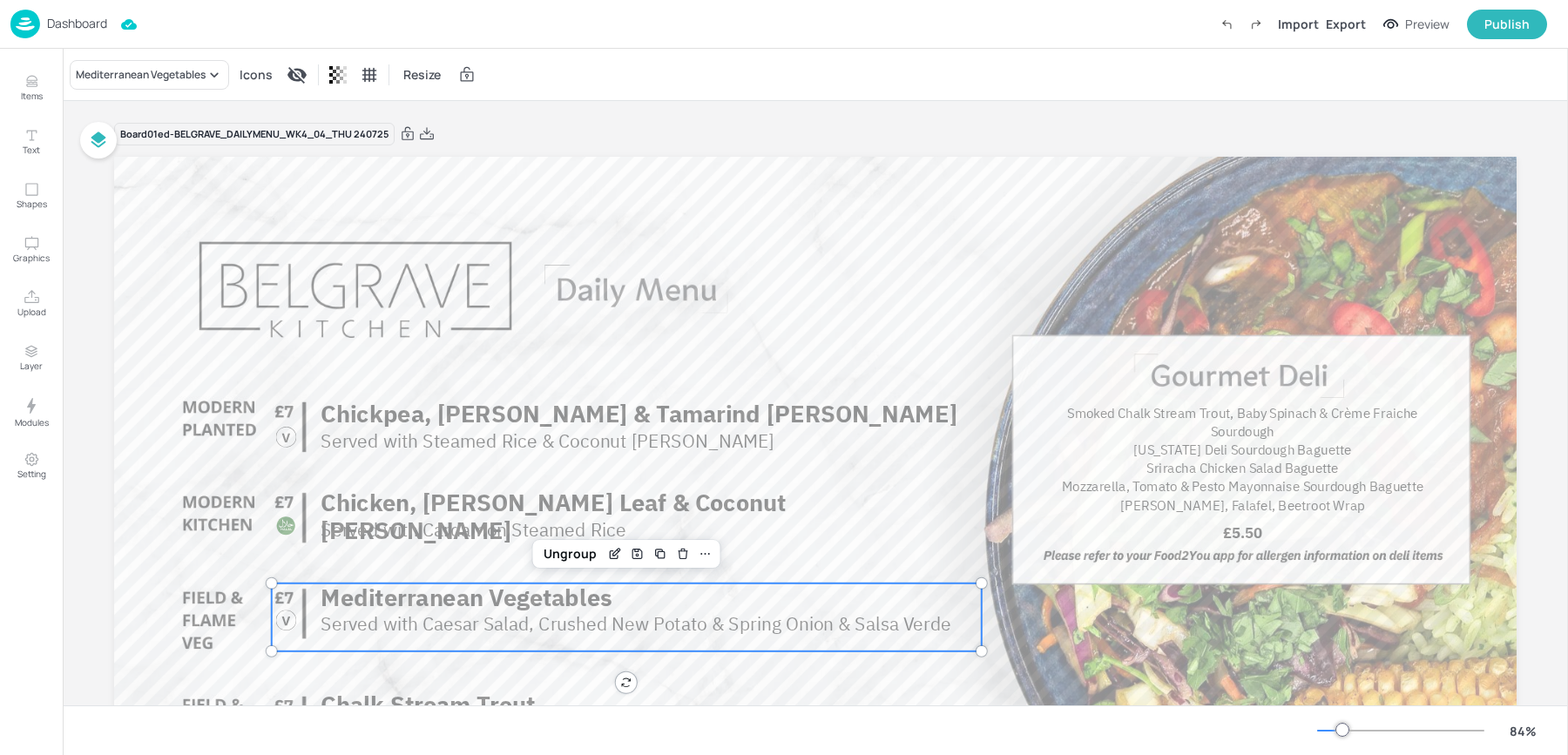 click on "Dashboard" at bounding box center (58, 24) 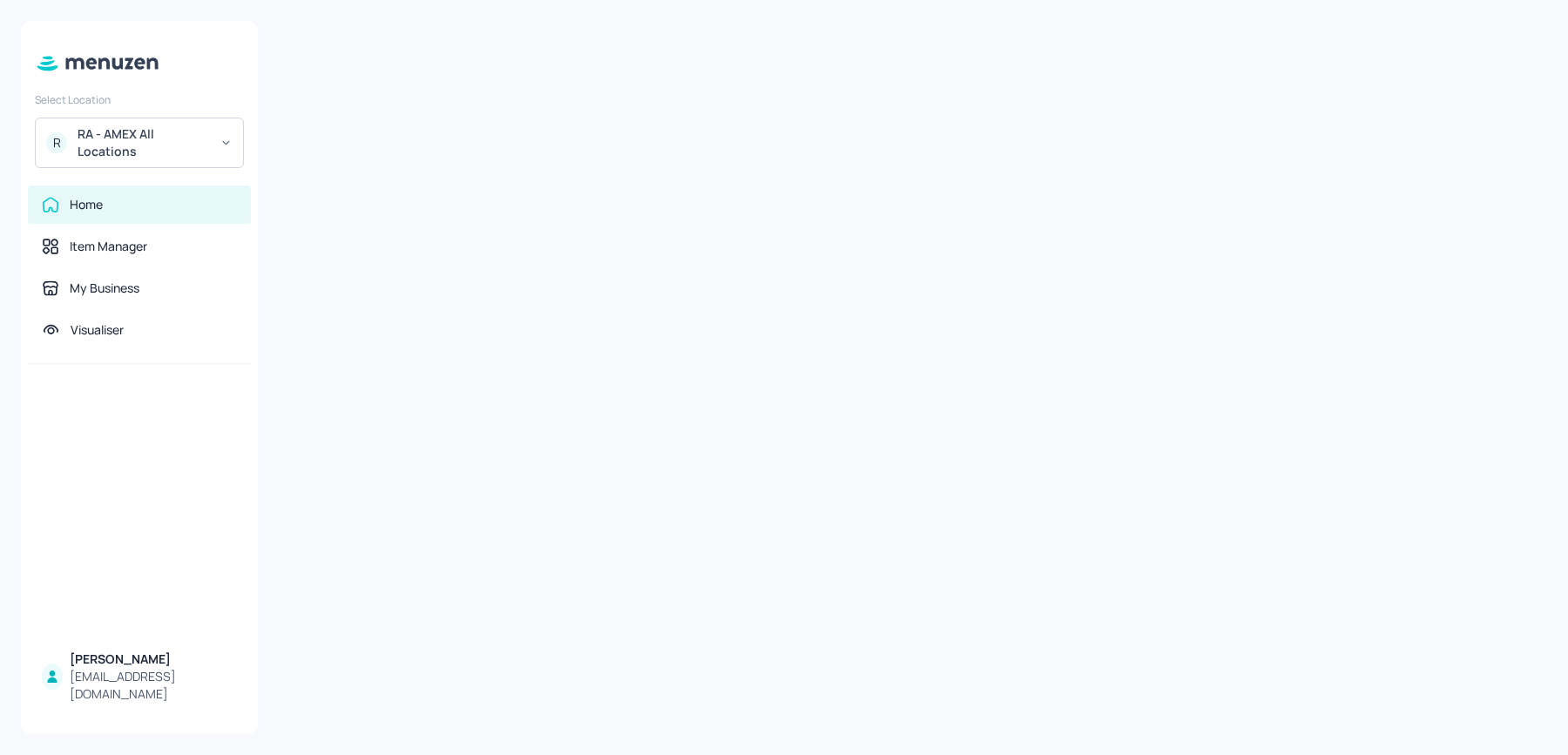 click on "R RA - AMEX All Locations" at bounding box center (139, 143) 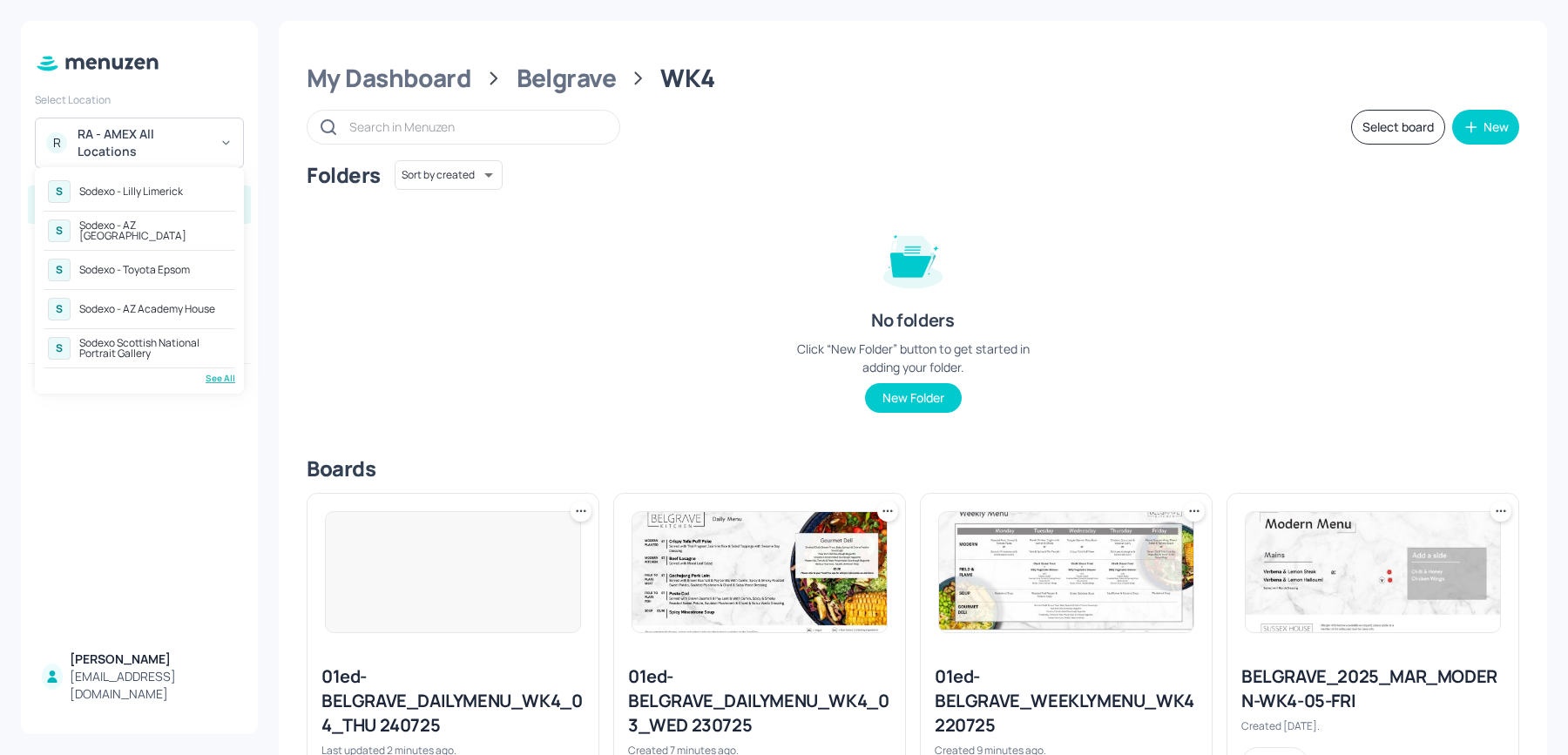 click on "S Sodexo - Lilly Limerick S Sodexo - AZ [GEOGRAPHIC_DATA] S Sodexo - Toyota Epsom S Sodexo - AZ Academy House [GEOGRAPHIC_DATA] See All" at bounding box center (139, 280) 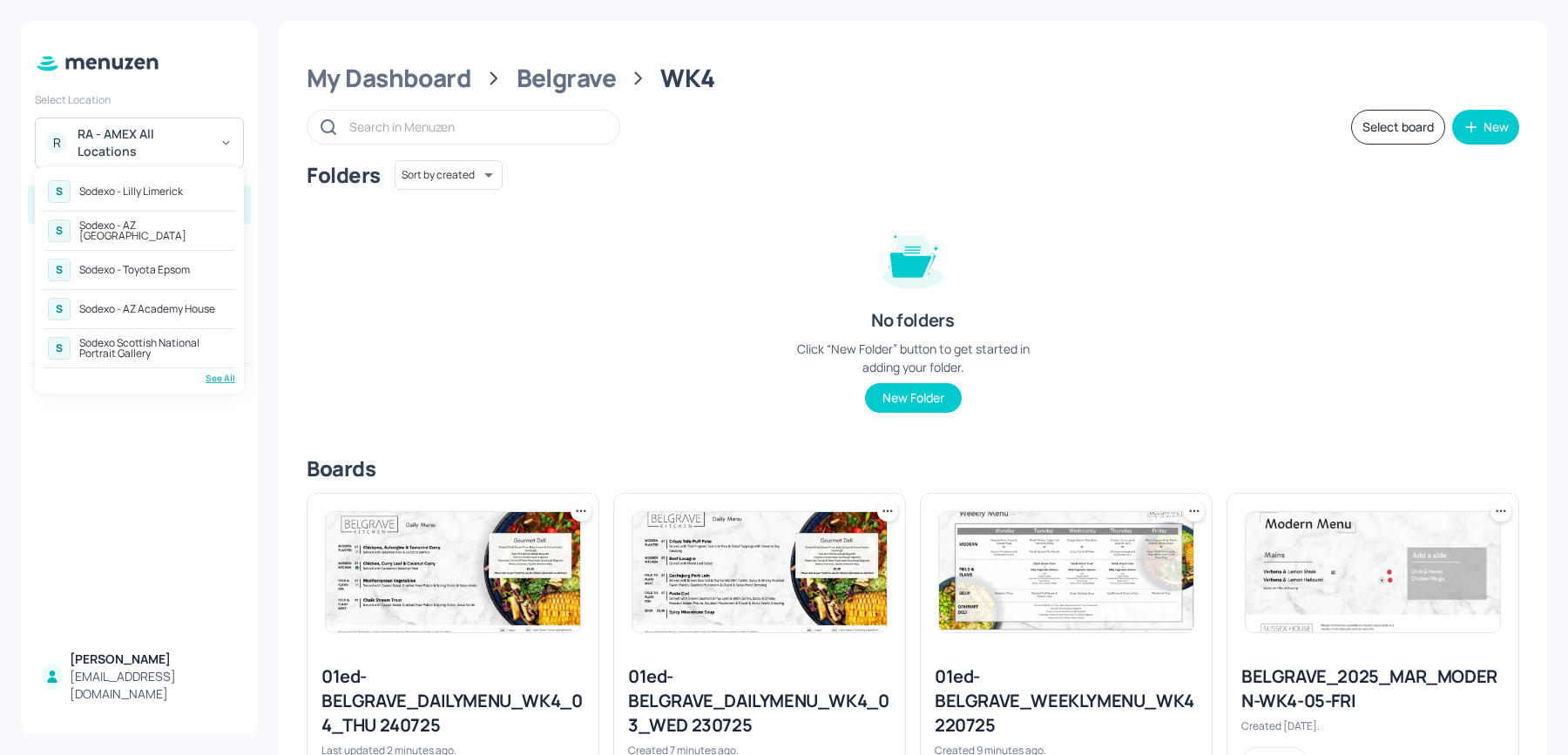 click on "See All" at bounding box center (139, 378) 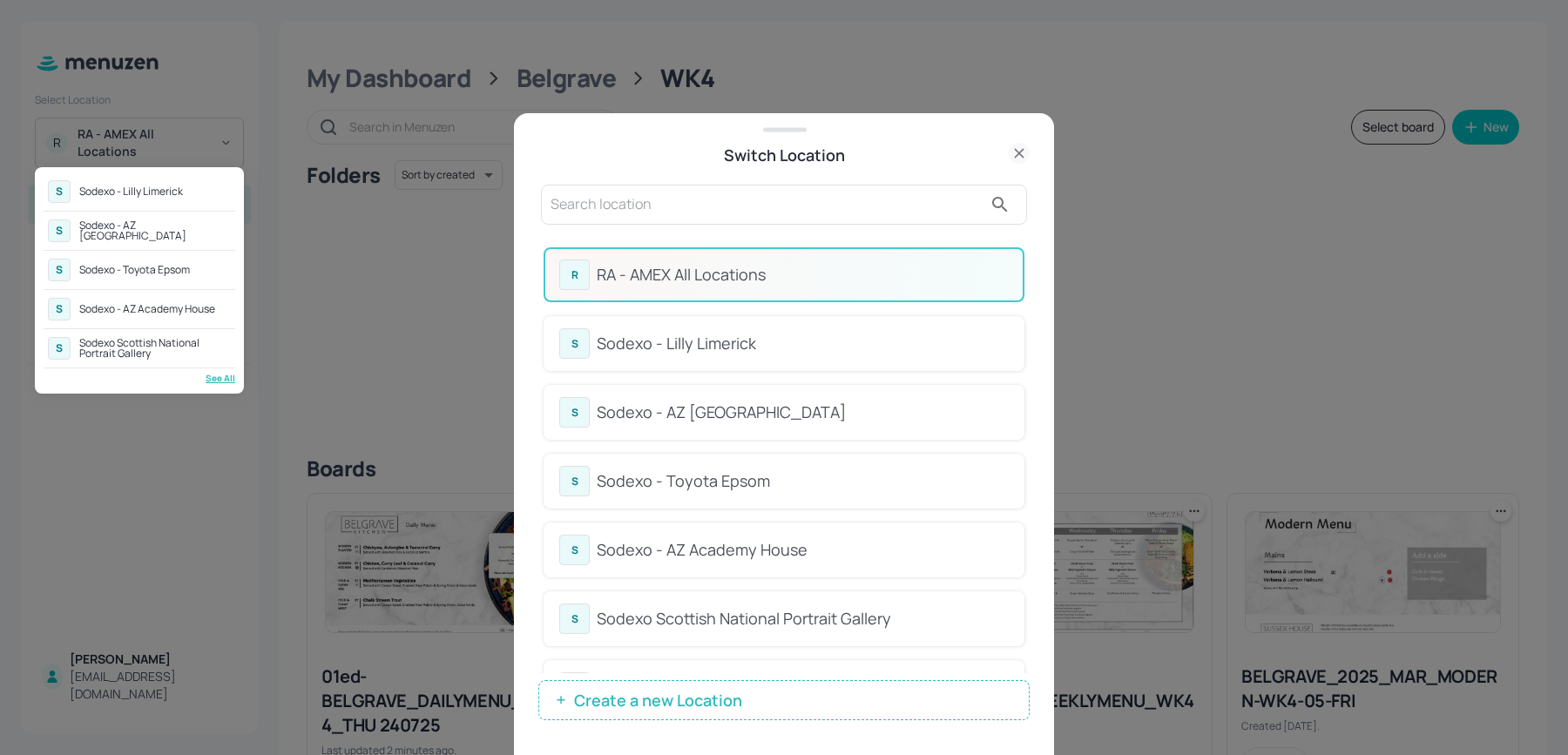 click at bounding box center (784, 377) 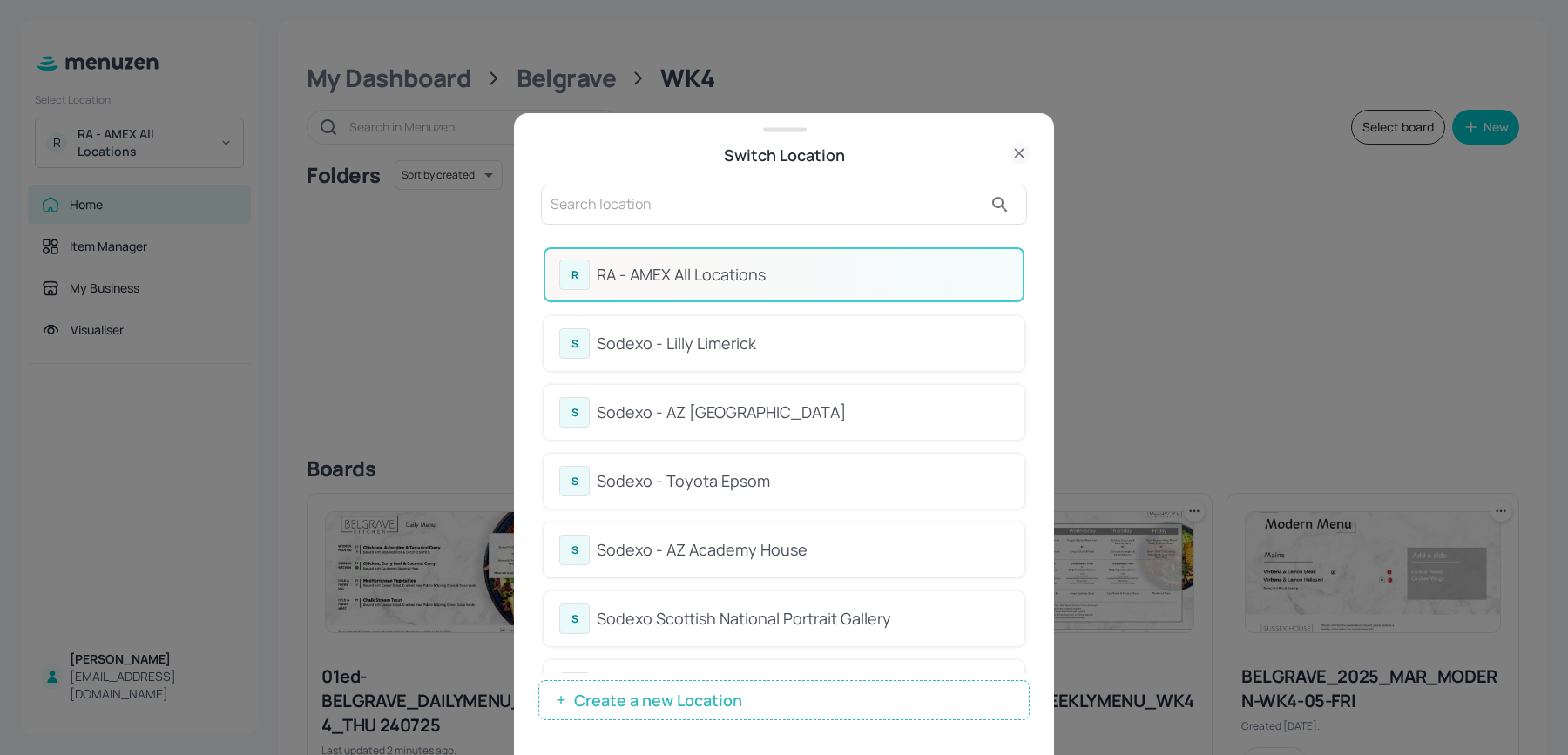 click at bounding box center [767, 205] 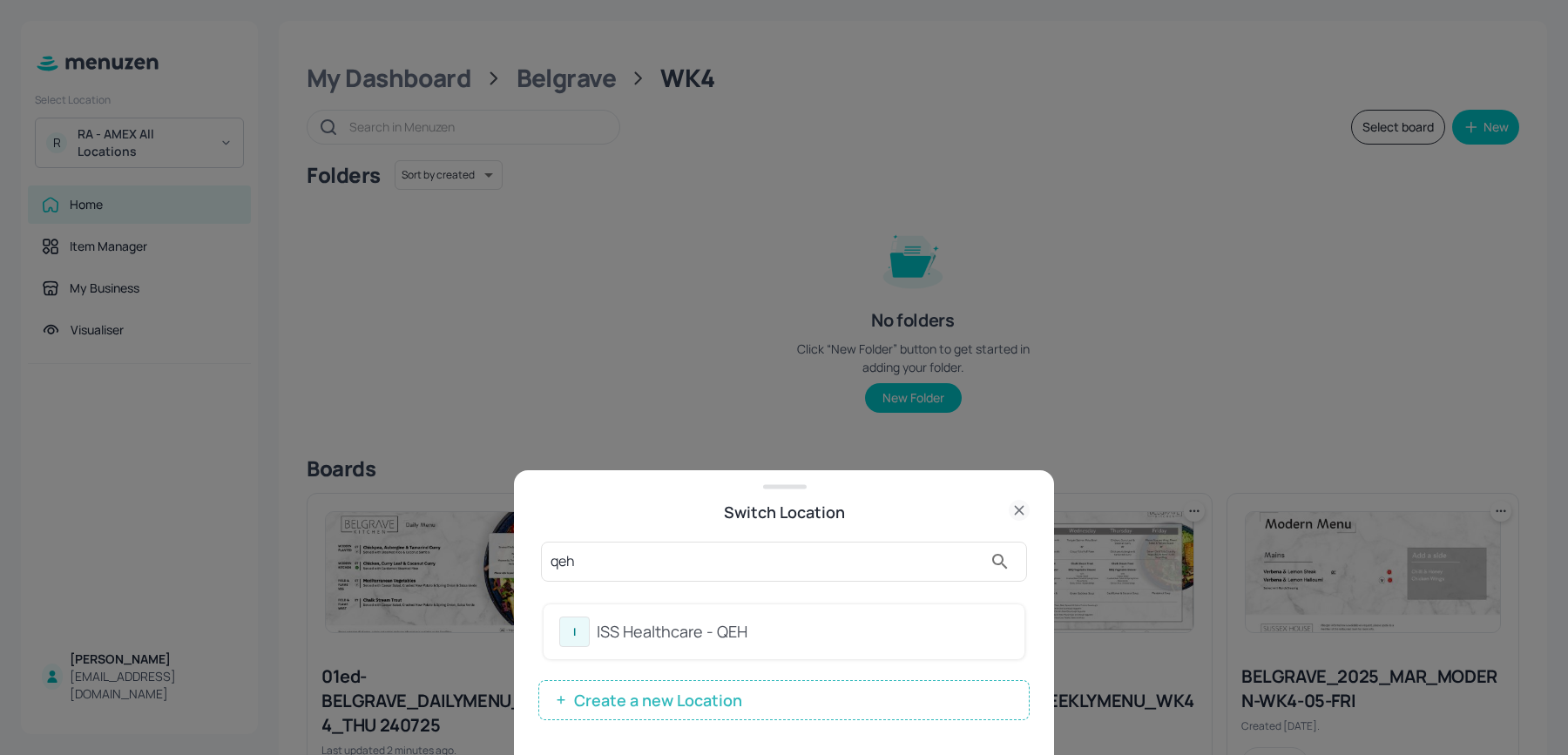 type on "qeh" 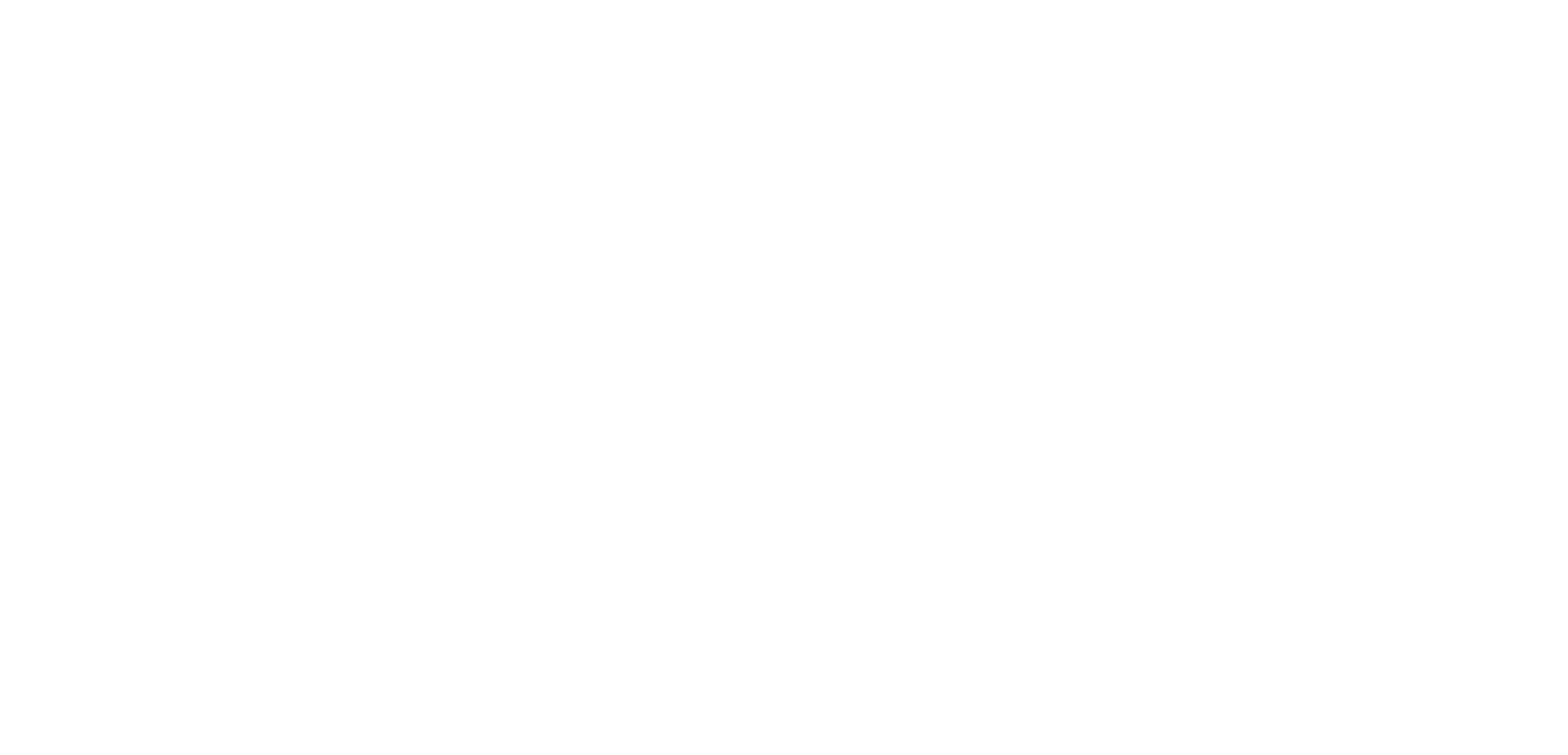 scroll, scrollTop: 0, scrollLeft: 0, axis: both 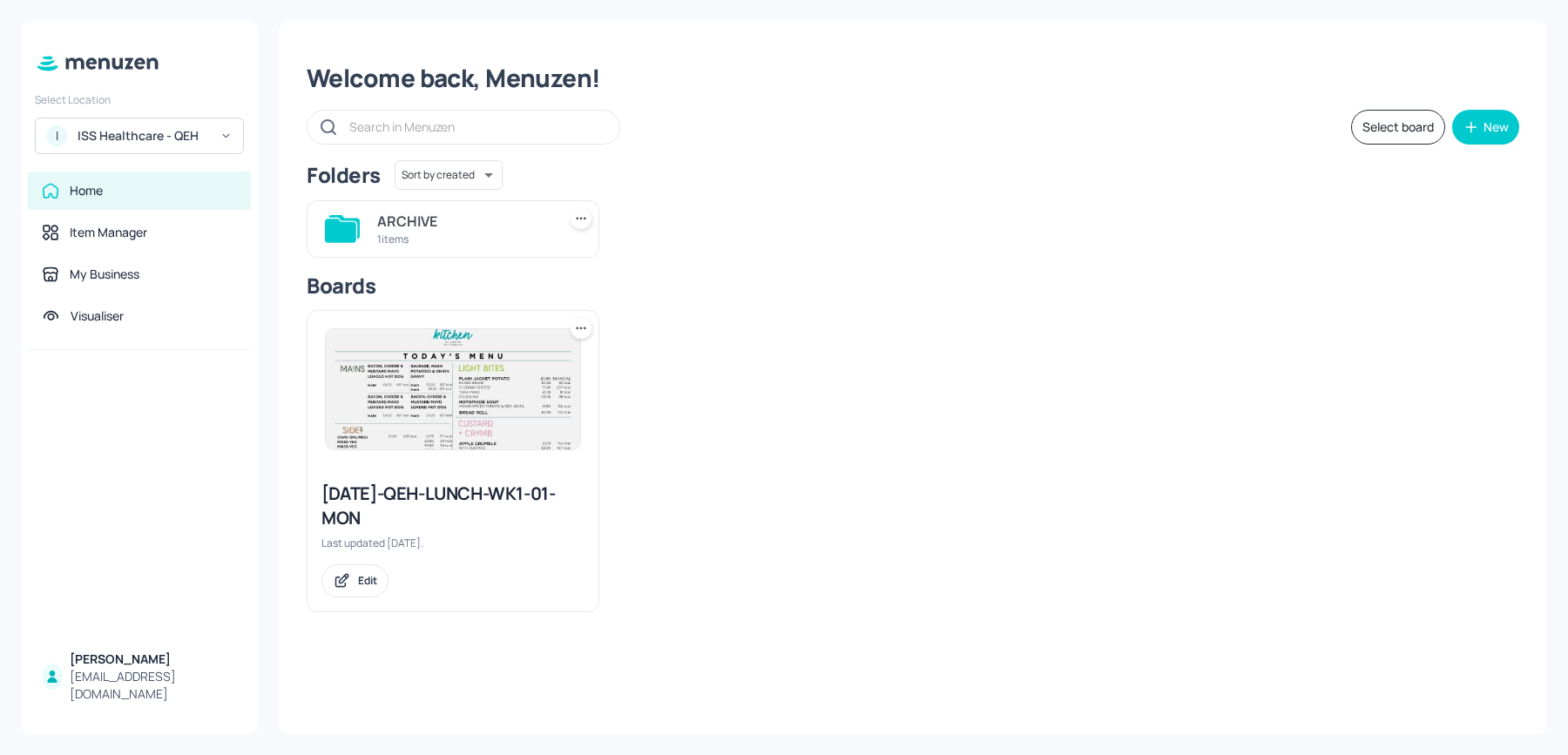 click on "2025-JUL-QEH-LUNCH-WK1-01-MON" at bounding box center (453, 506) 